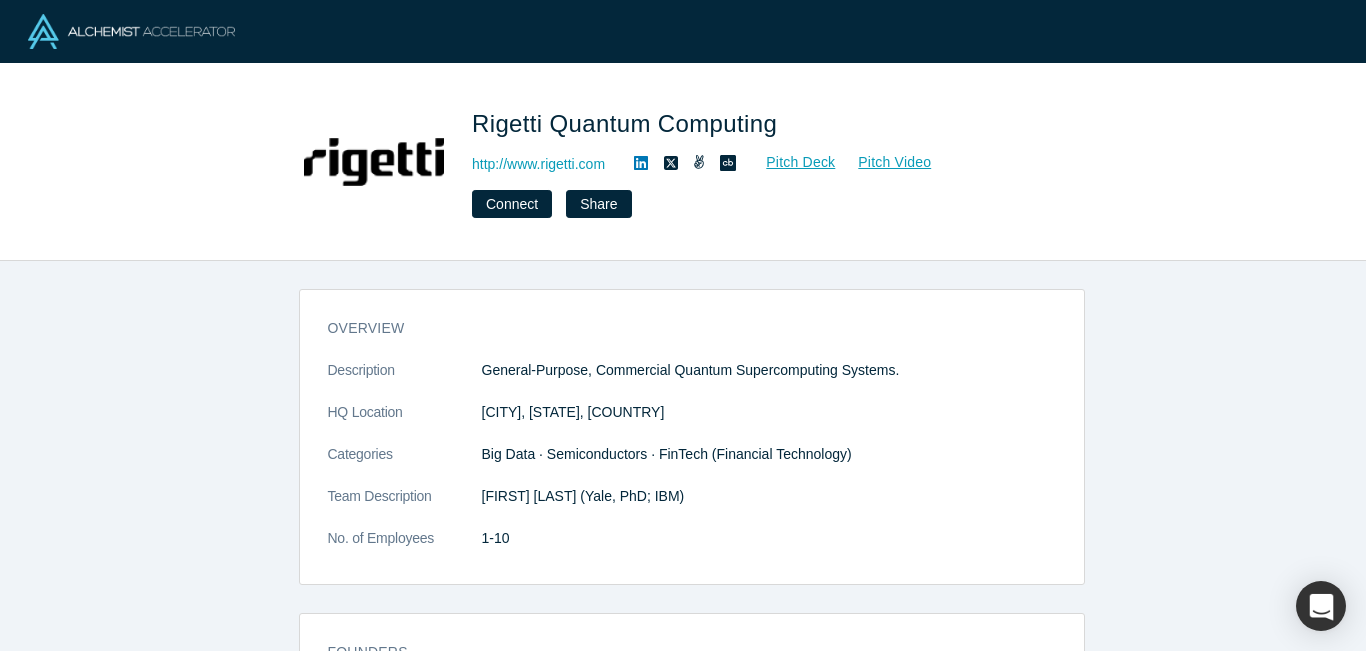 scroll, scrollTop: 0, scrollLeft: 0, axis: both 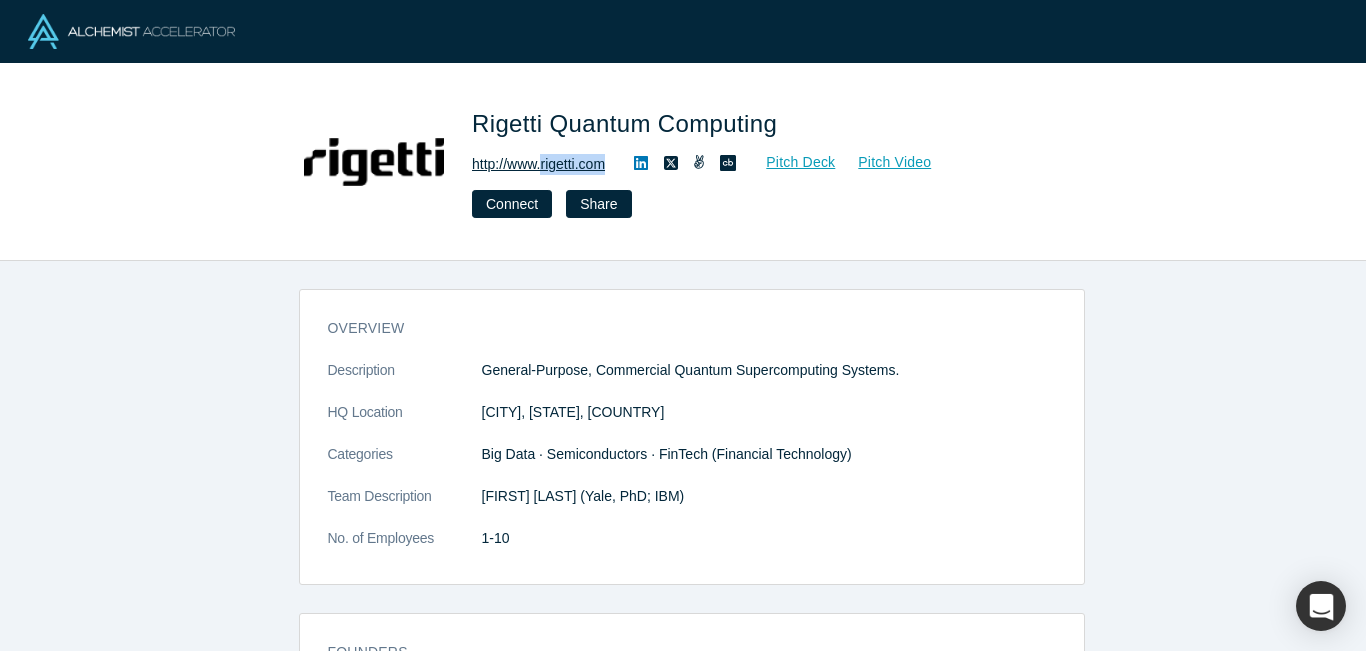 drag, startPoint x: 616, startPoint y: 168, endPoint x: 545, endPoint y: 167, distance: 71.00704 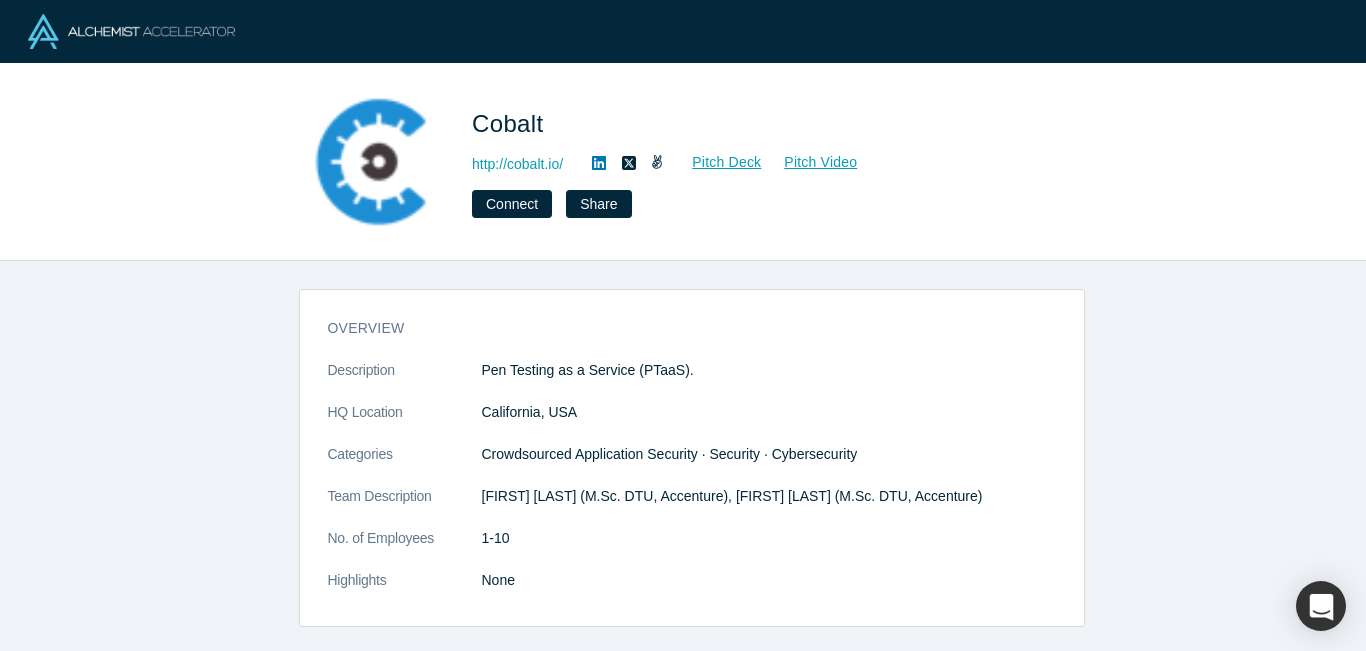 scroll, scrollTop: 0, scrollLeft: 0, axis: both 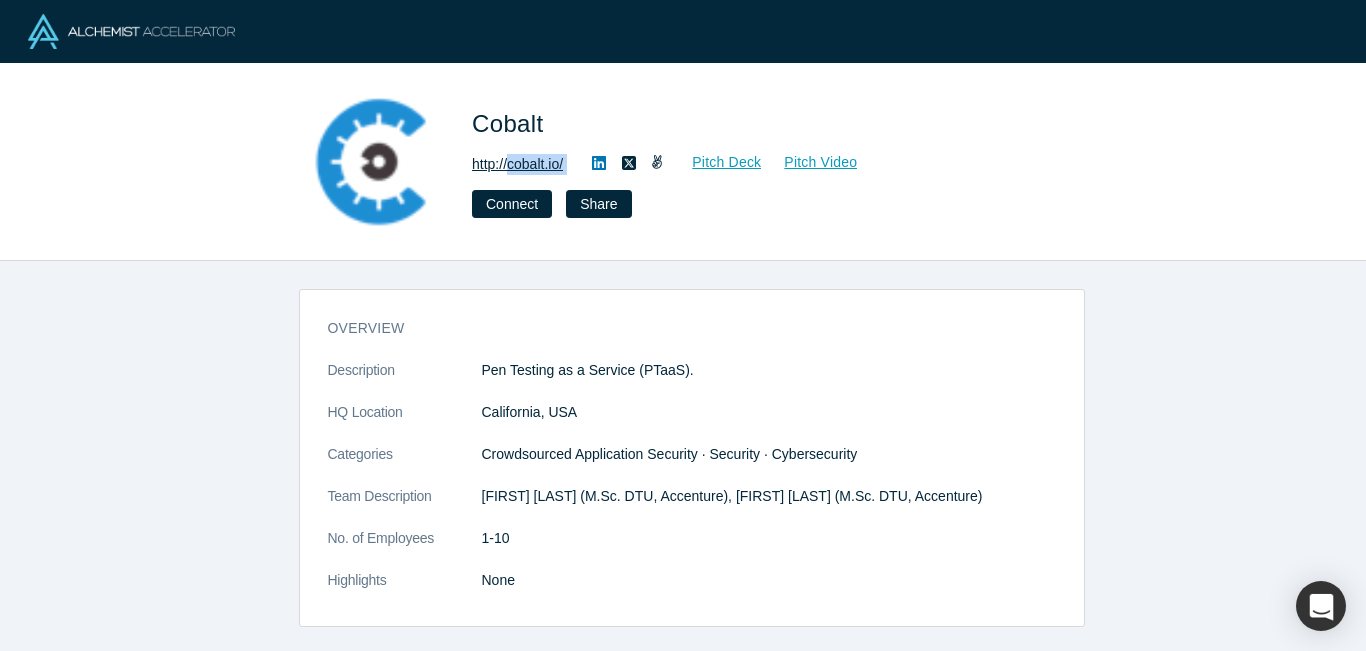 drag, startPoint x: 584, startPoint y: 162, endPoint x: 513, endPoint y: 165, distance: 71.063354 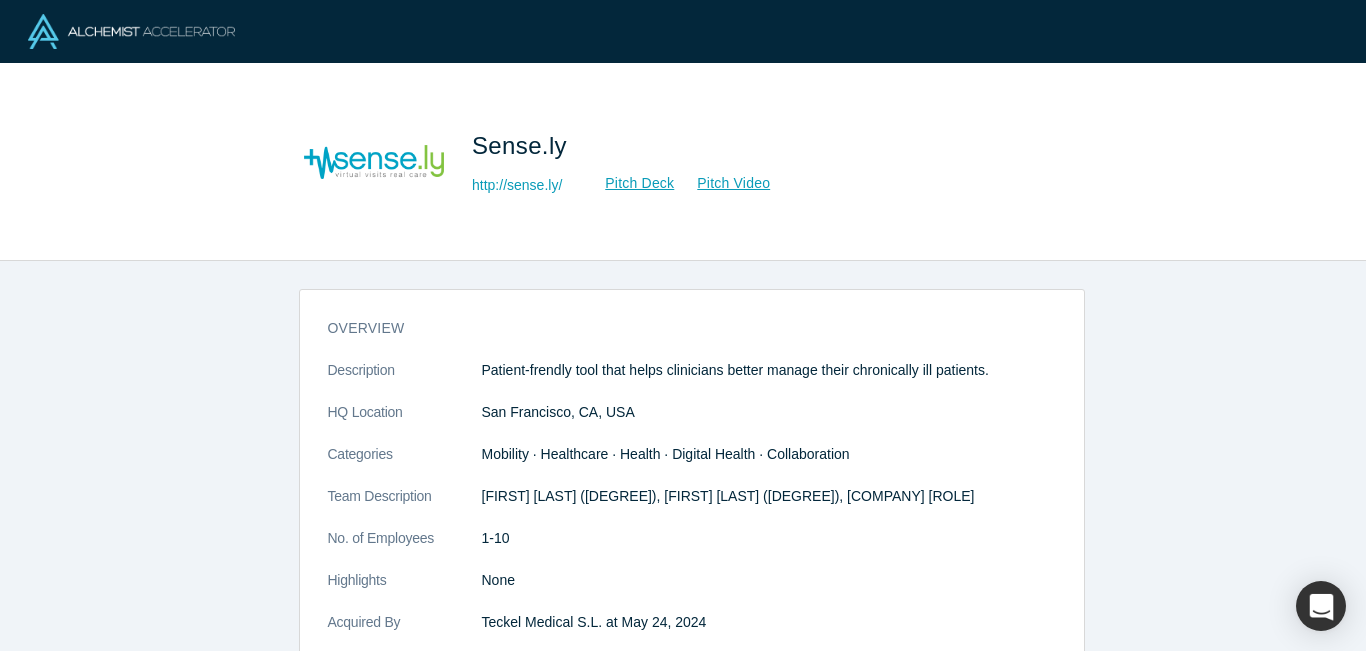 scroll, scrollTop: 0, scrollLeft: 0, axis: both 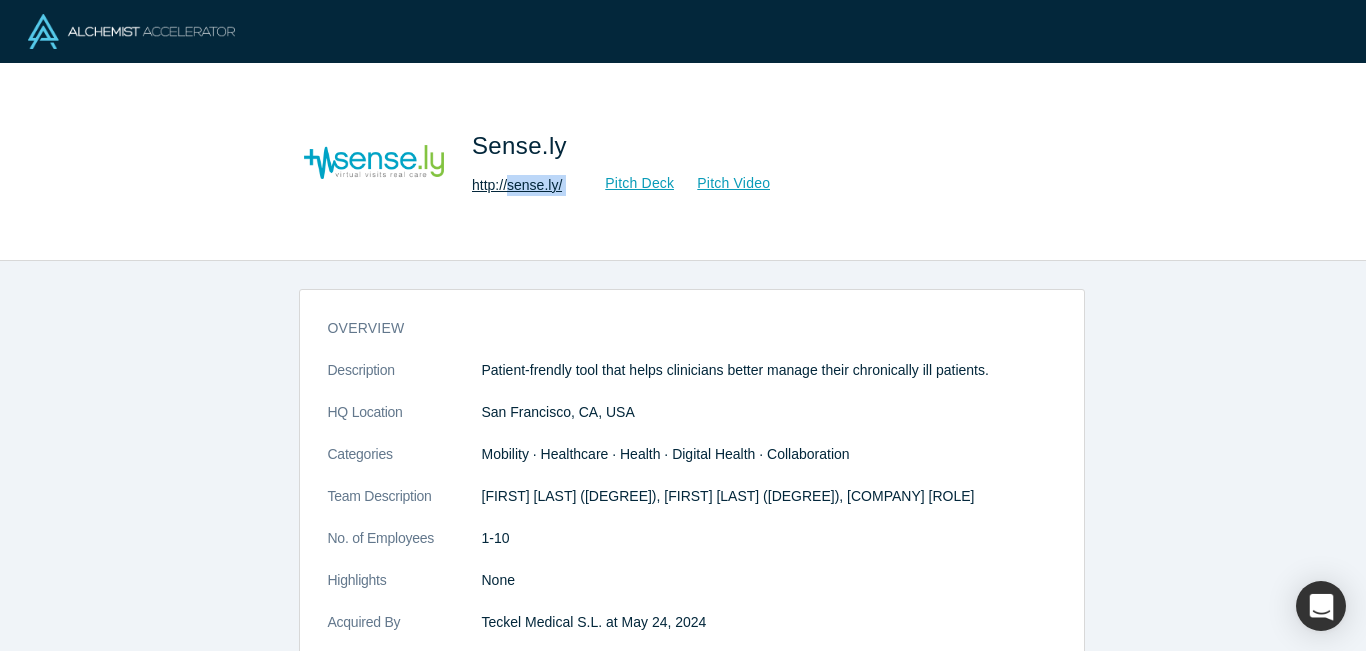 drag, startPoint x: 579, startPoint y: 190, endPoint x: 512, endPoint y: 189, distance: 67.00746 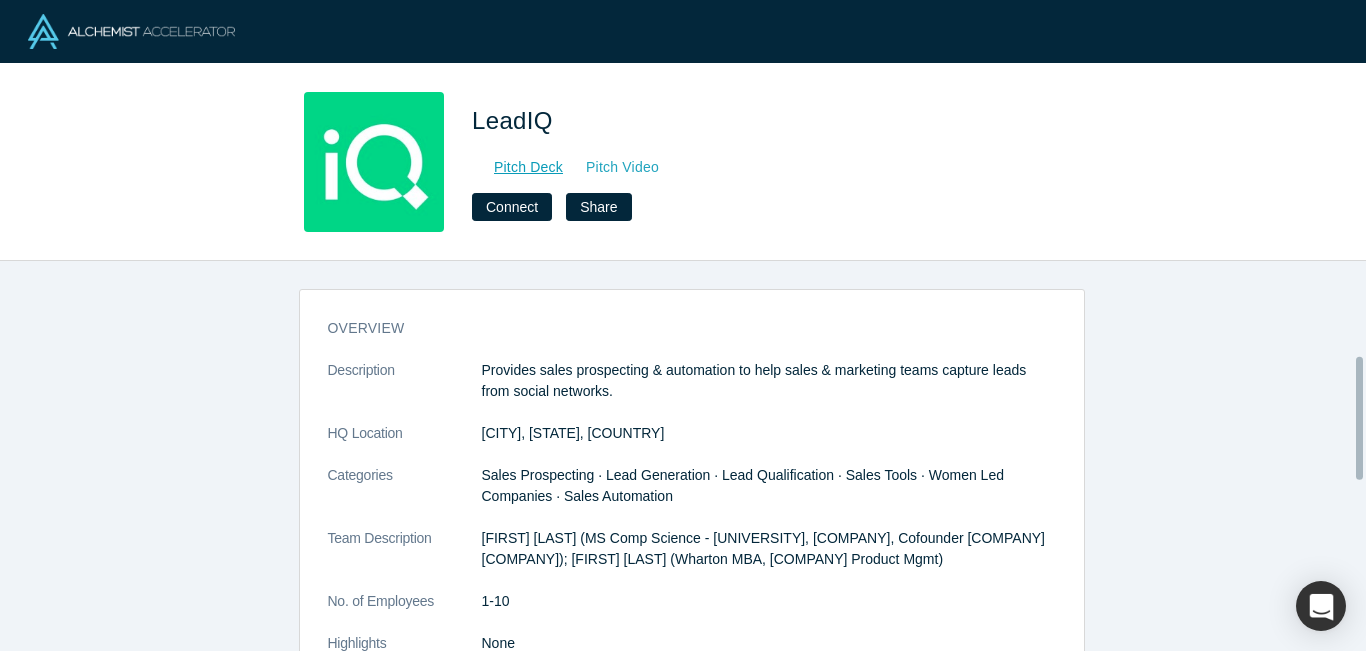 scroll, scrollTop: 0, scrollLeft: 0, axis: both 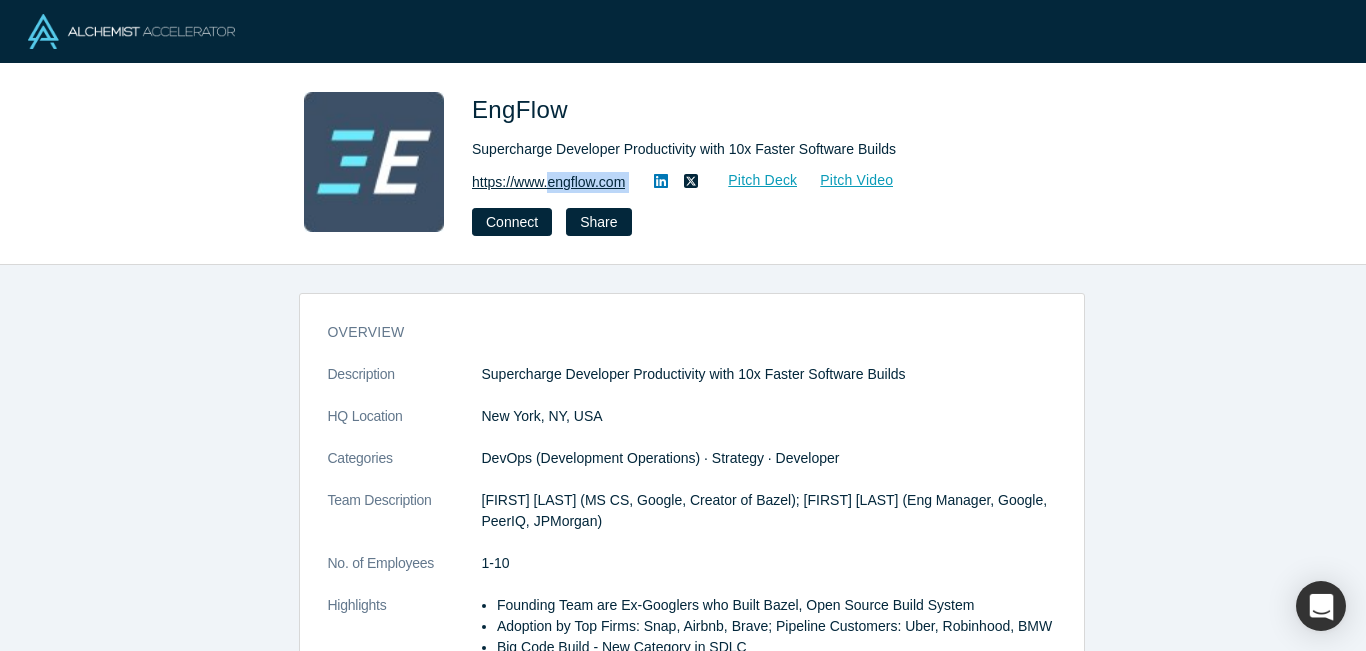 drag, startPoint x: 629, startPoint y: 180, endPoint x: 551, endPoint y: 180, distance: 78 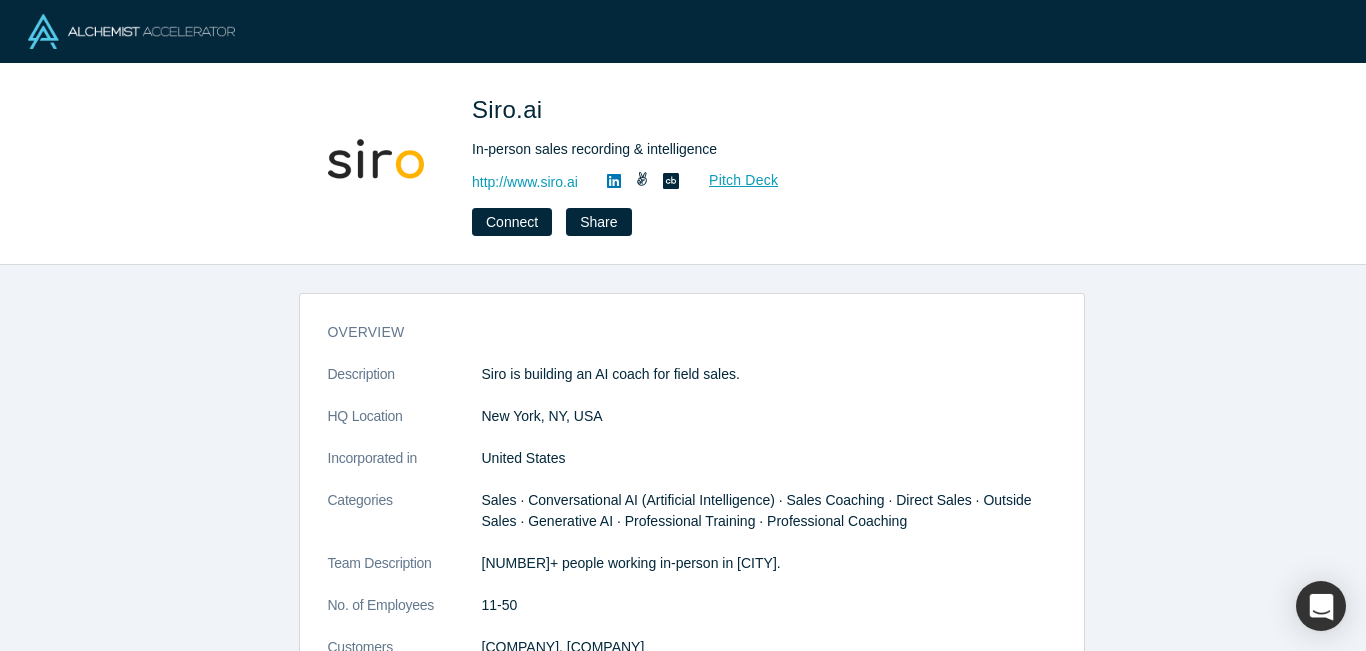 scroll, scrollTop: 0, scrollLeft: 0, axis: both 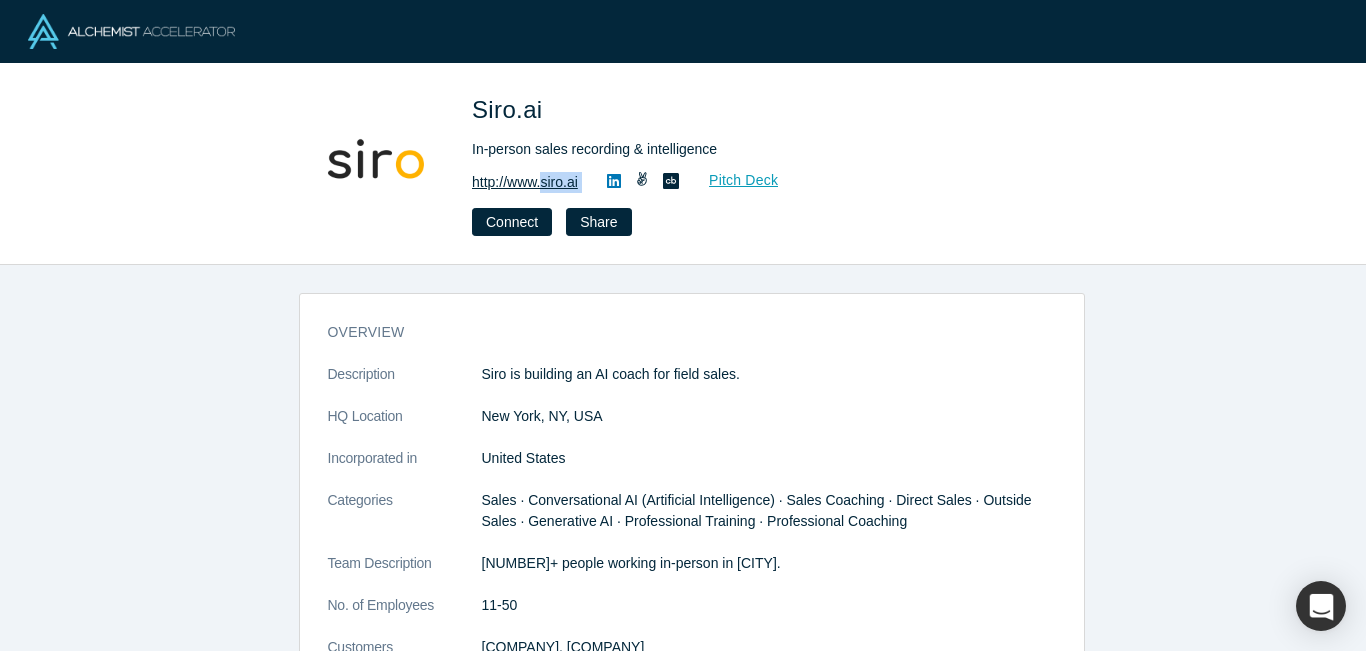 drag, startPoint x: 594, startPoint y: 188, endPoint x: 545, endPoint y: 178, distance: 50.01 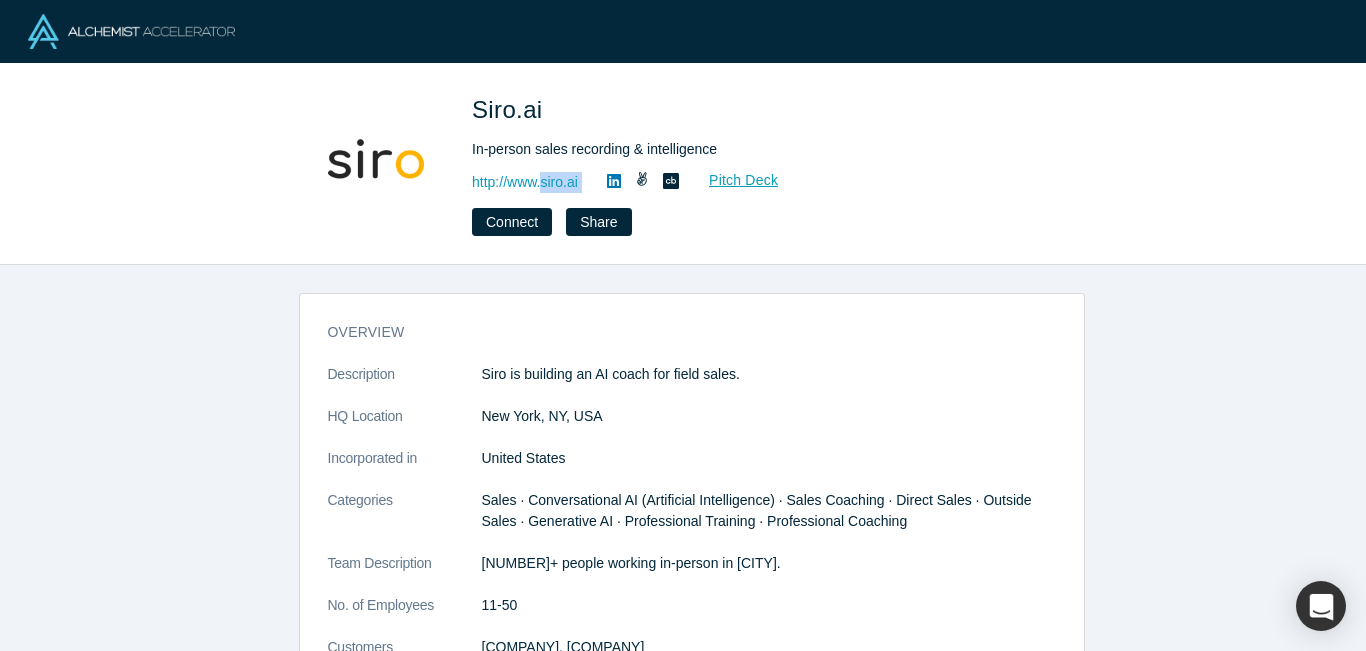 copy on "siro.ai Pitch Deck Connect Share" 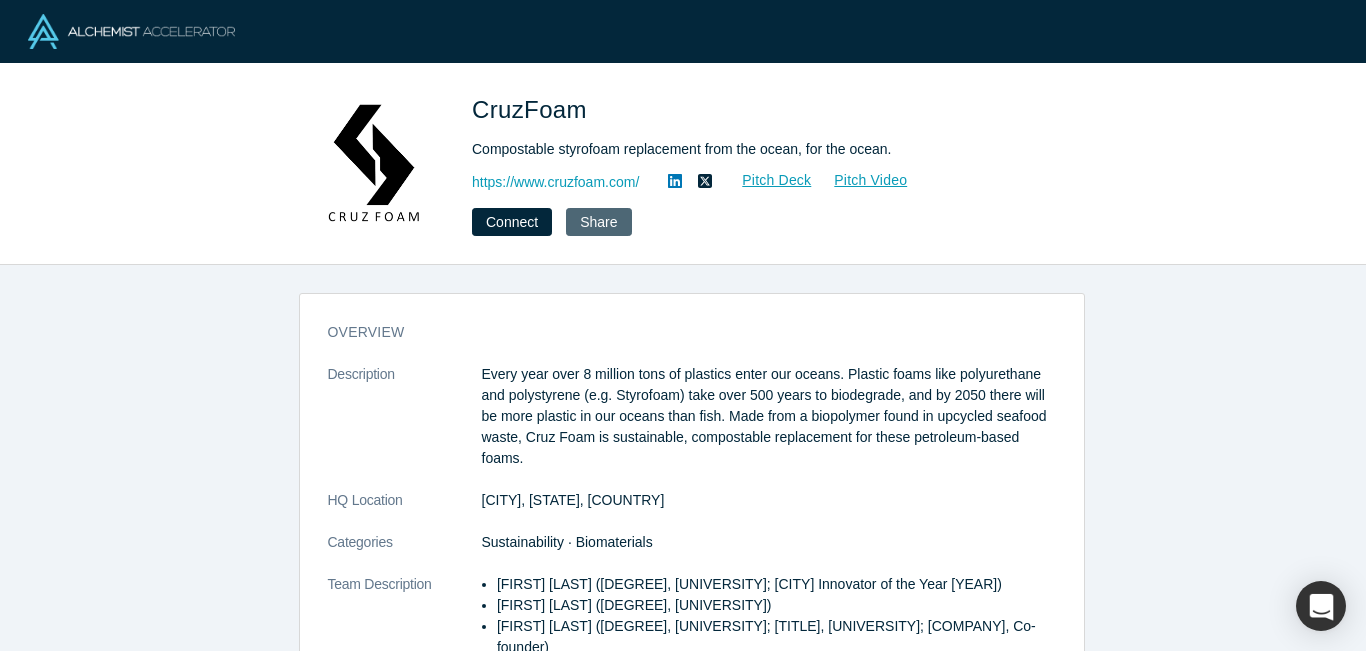 scroll, scrollTop: 0, scrollLeft: 0, axis: both 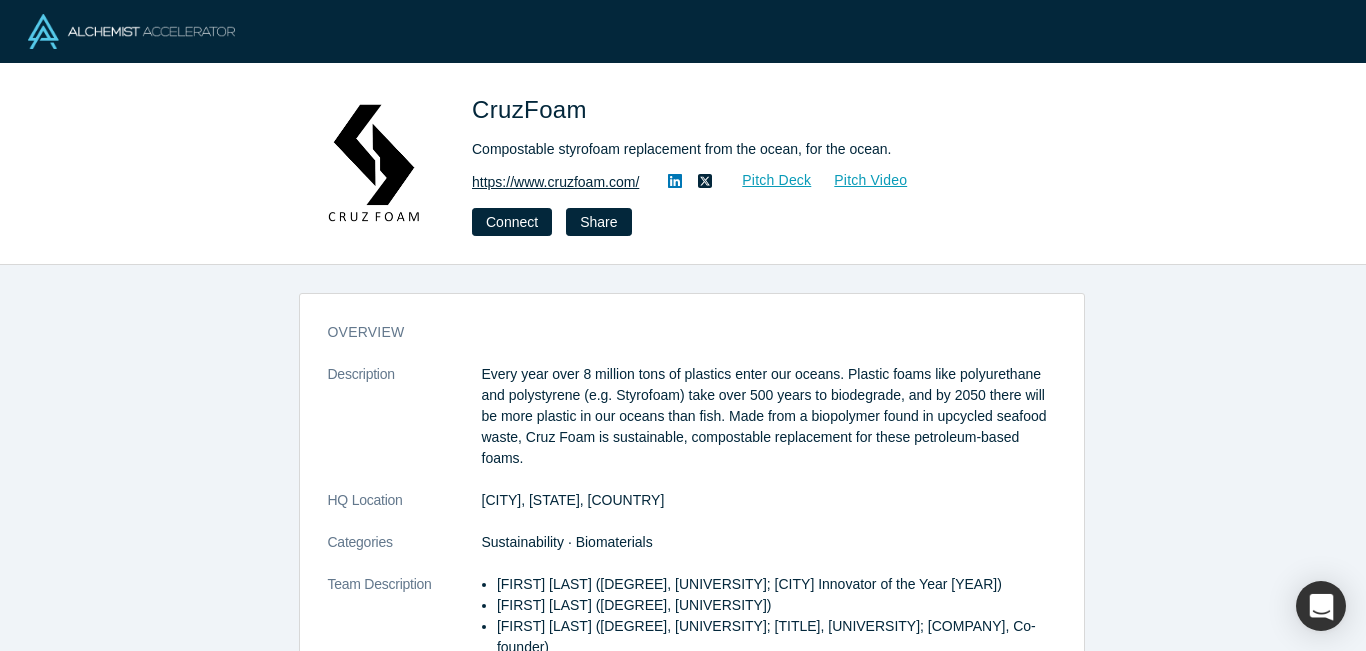 click on "https://www.cruzfoam.com/" at bounding box center [555, 182] 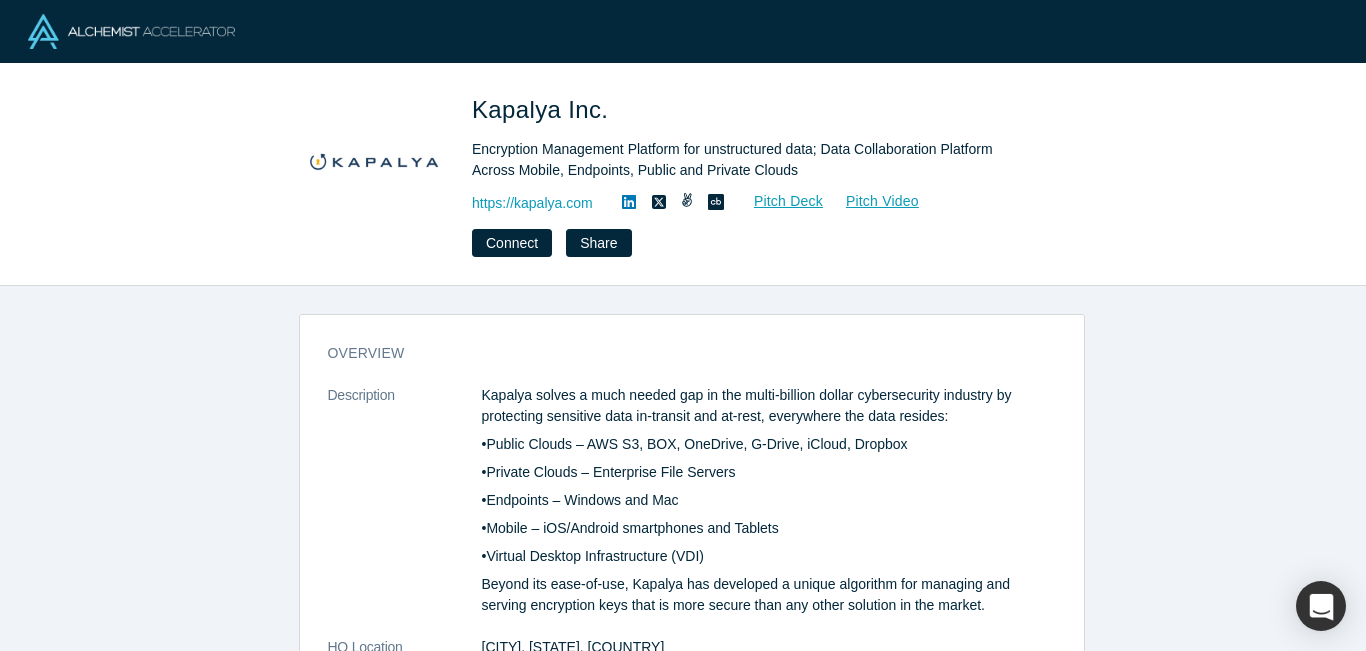 scroll, scrollTop: 0, scrollLeft: 0, axis: both 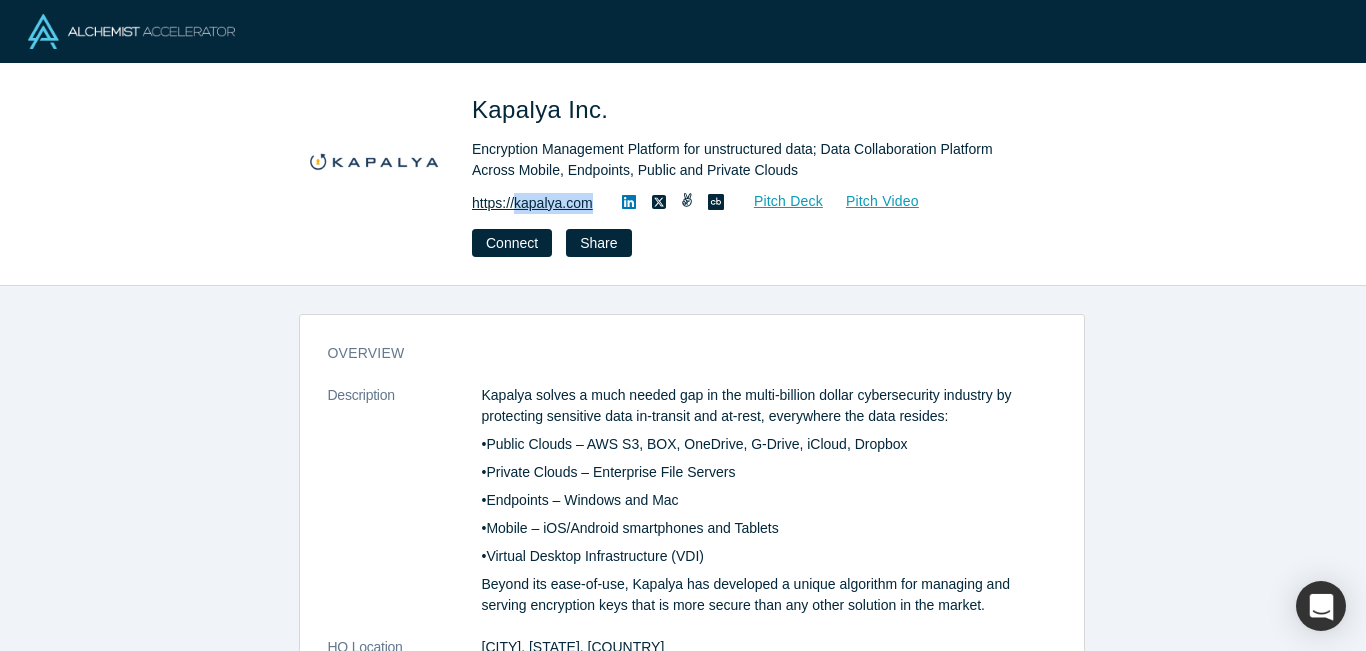 drag, startPoint x: 593, startPoint y: 204, endPoint x: 518, endPoint y: 203, distance: 75.00667 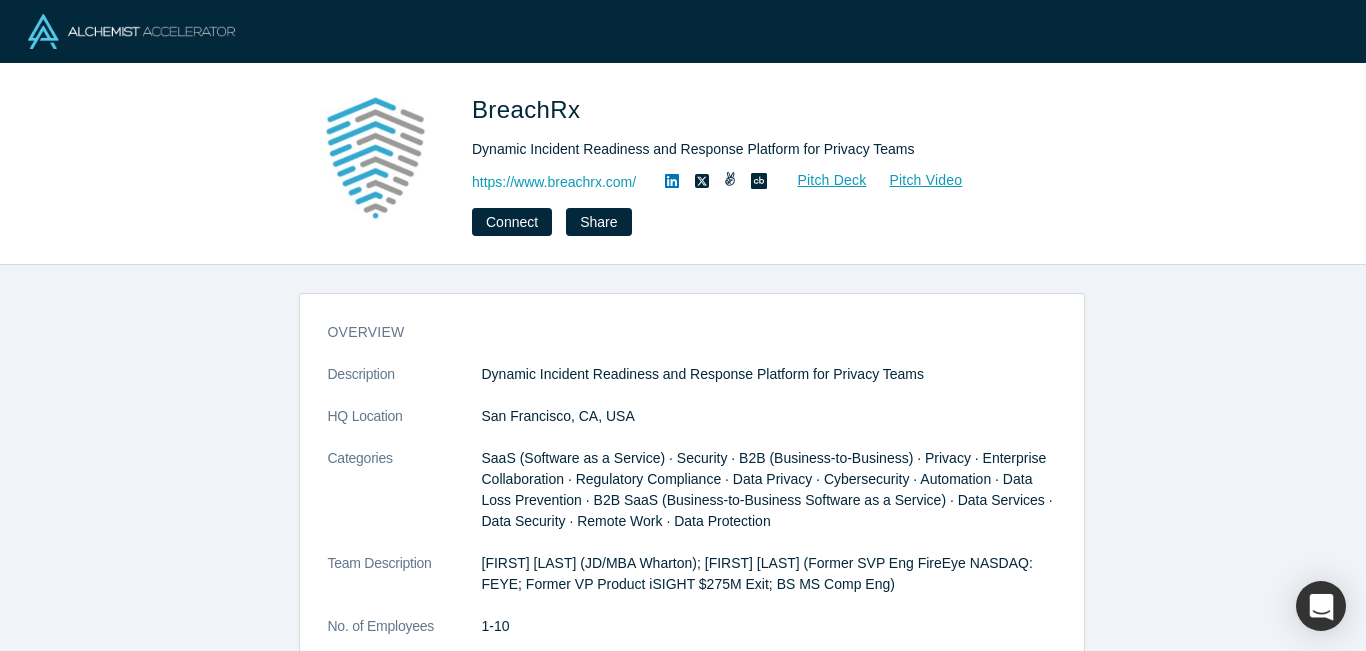 scroll, scrollTop: 0, scrollLeft: 0, axis: both 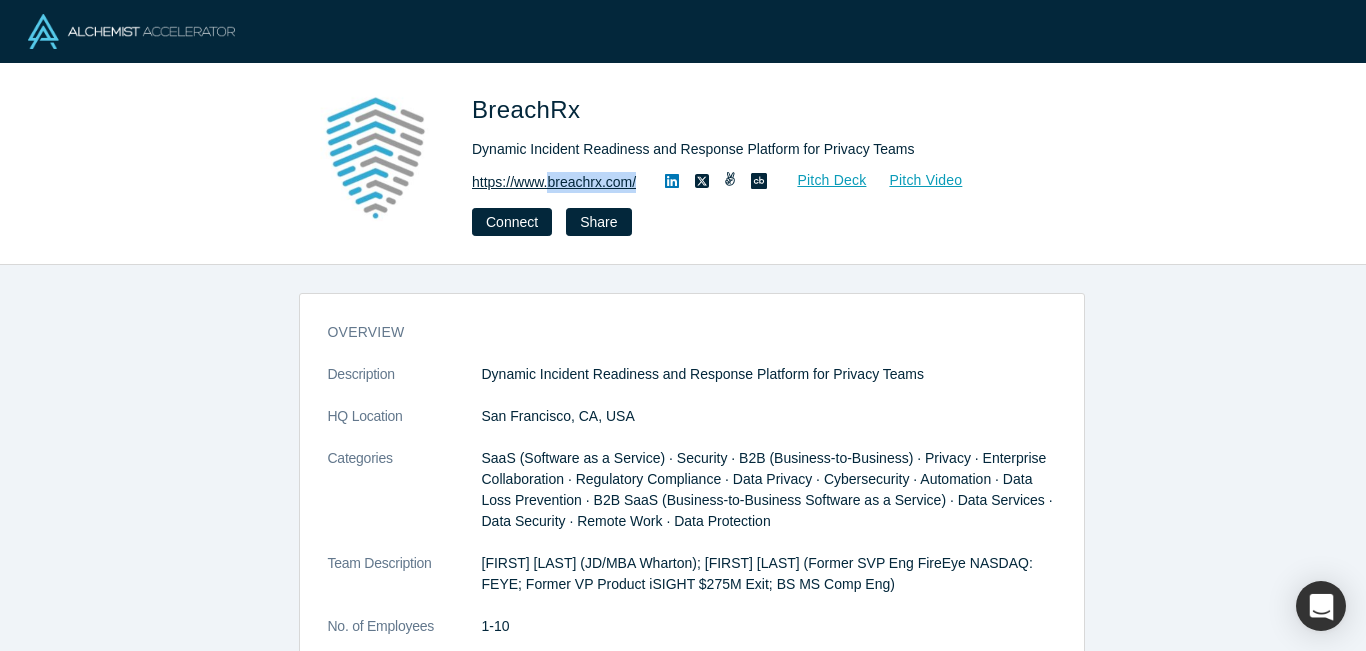 copy on "breachrx.com/" 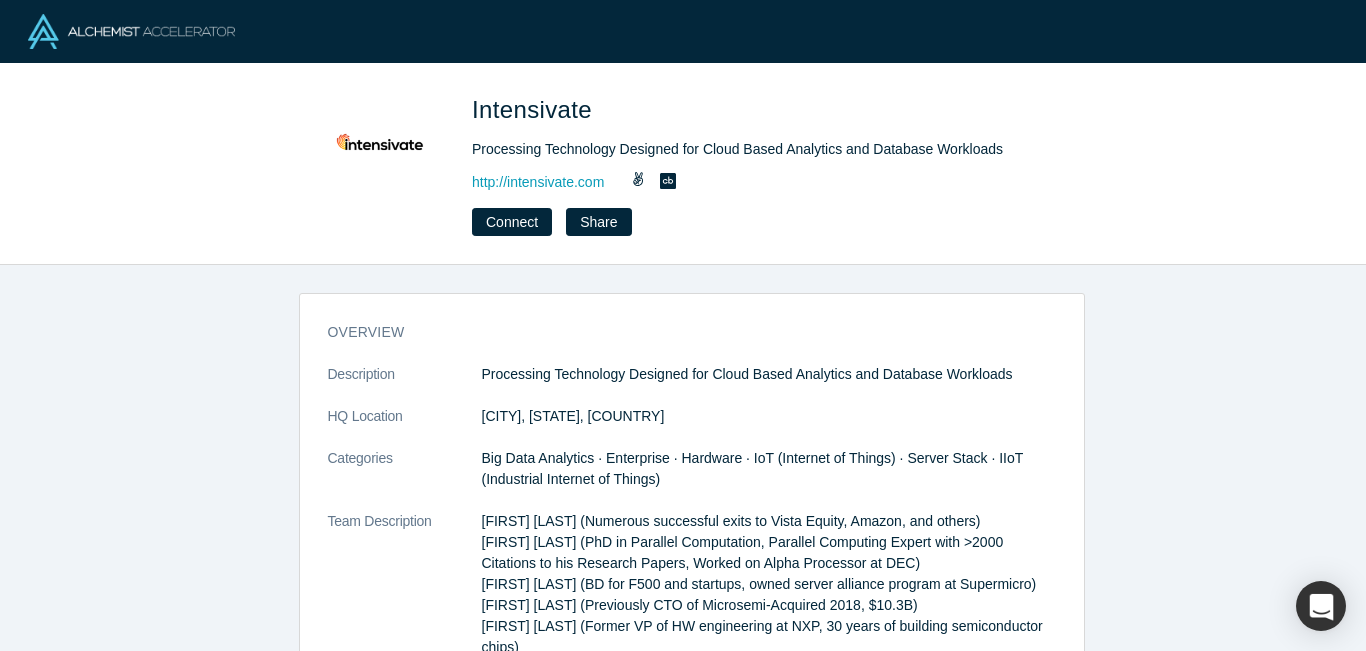 scroll, scrollTop: 0, scrollLeft: 0, axis: both 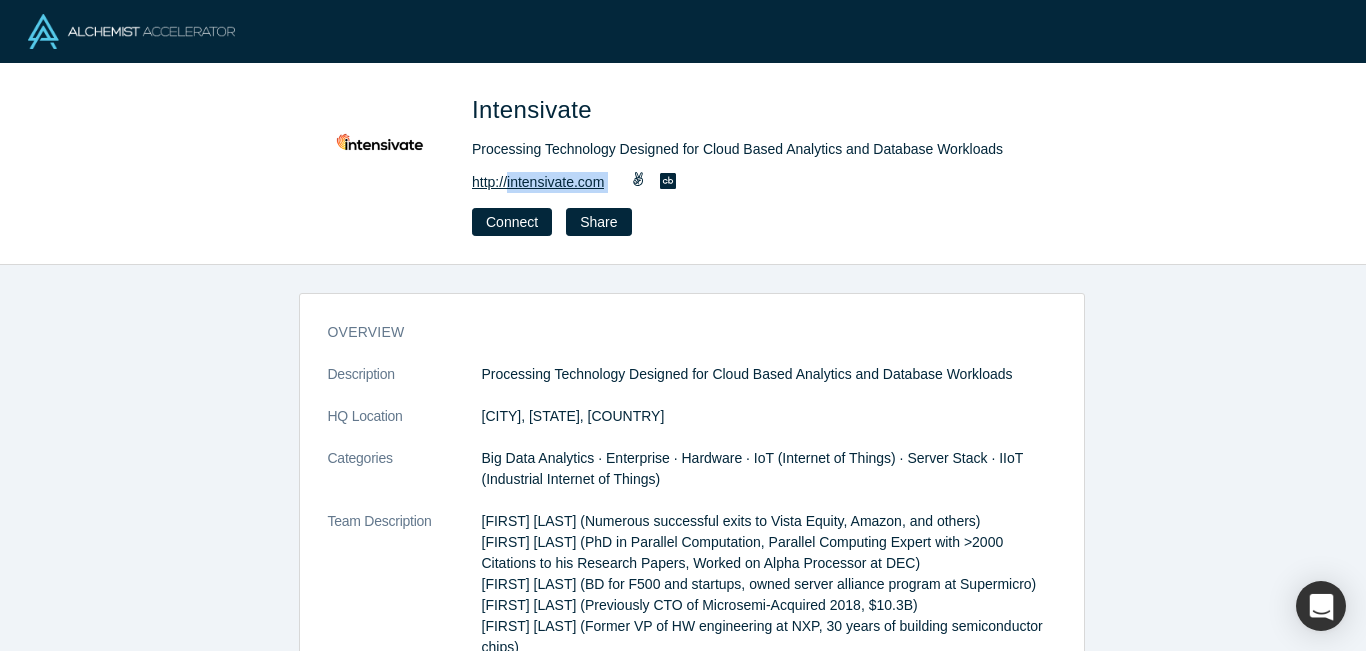 drag, startPoint x: 600, startPoint y: 183, endPoint x: 512, endPoint y: 186, distance: 88.051125 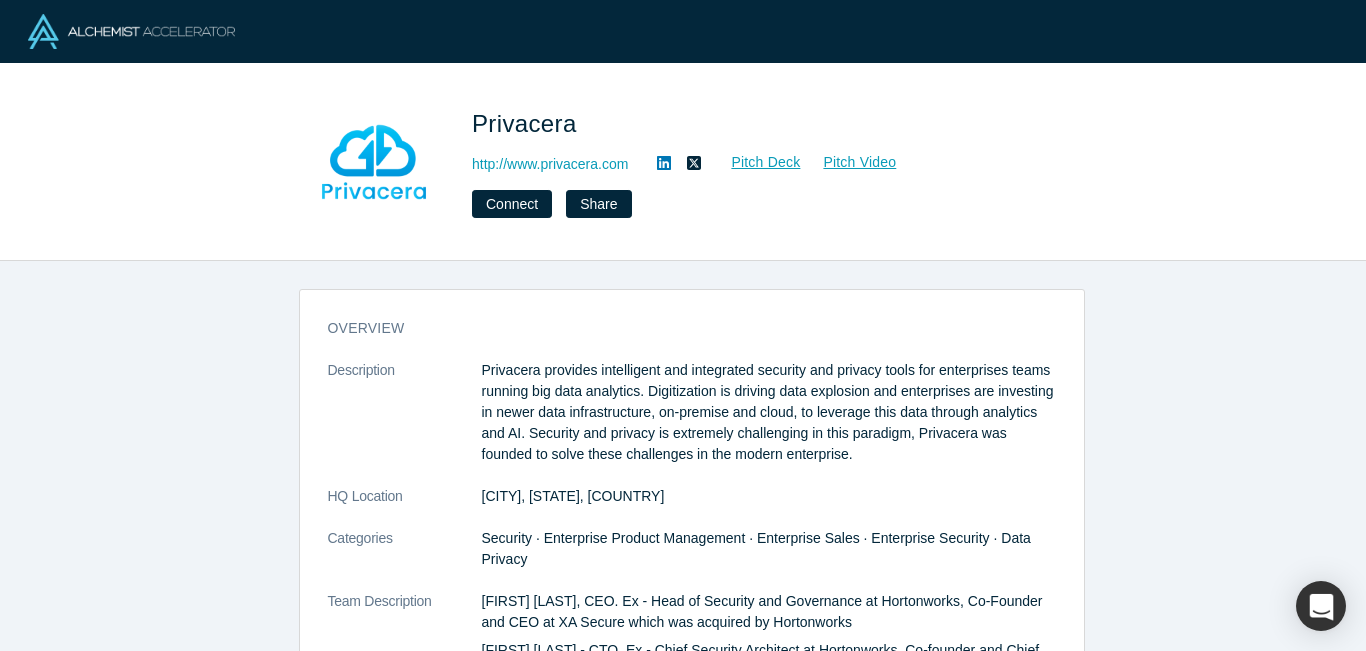 scroll, scrollTop: 0, scrollLeft: 0, axis: both 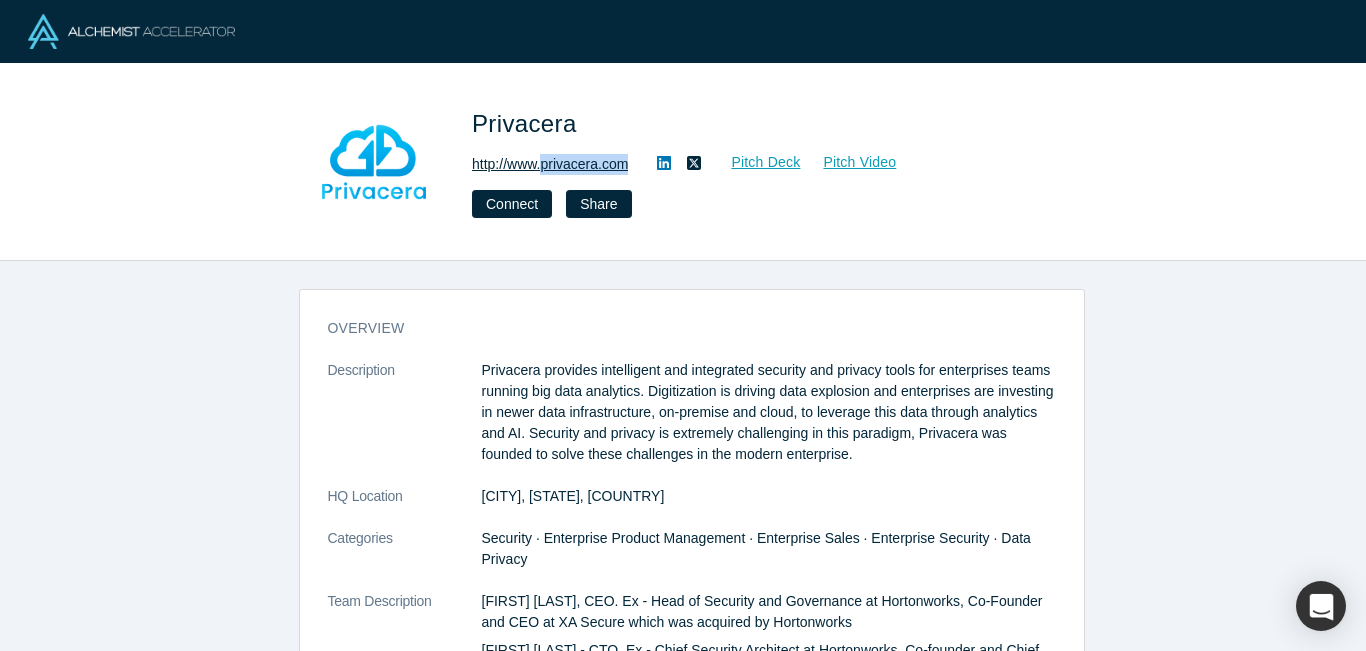 drag, startPoint x: 602, startPoint y: 168, endPoint x: 546, endPoint y: 165, distance: 56.0803 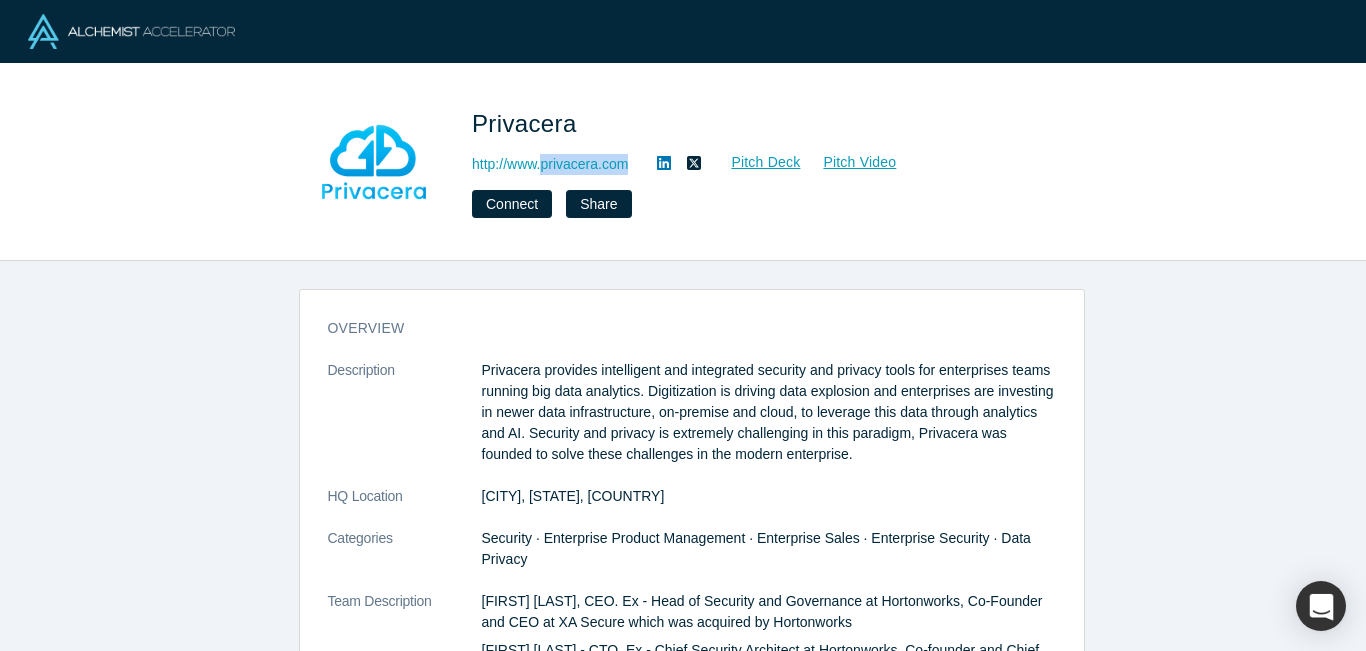 copy on "privacera.com" 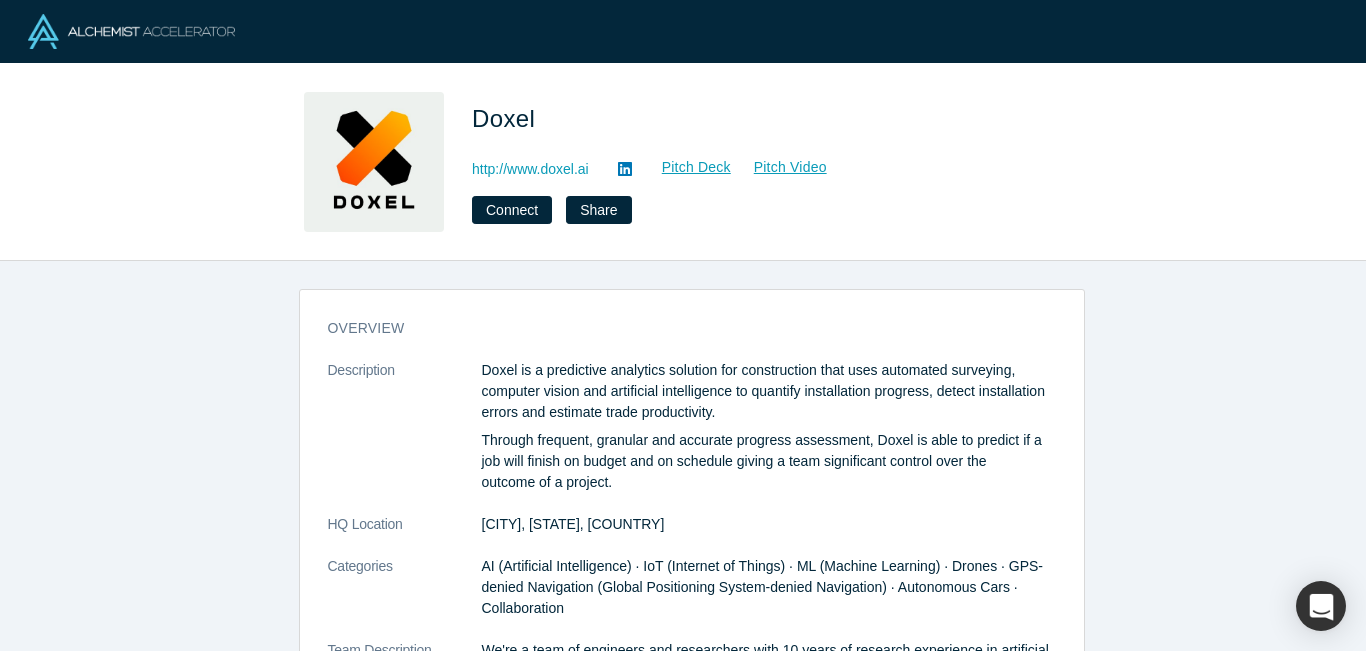 scroll, scrollTop: 0, scrollLeft: 0, axis: both 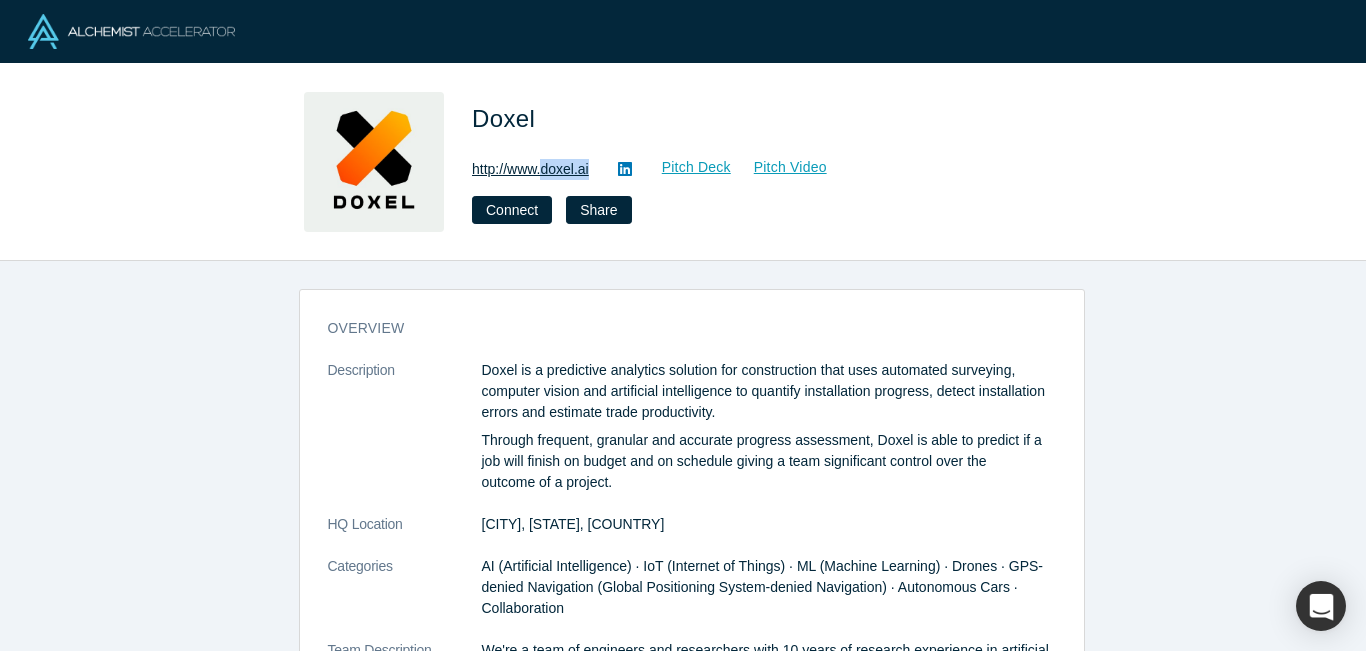 drag, startPoint x: 599, startPoint y: 168, endPoint x: 548, endPoint y: 168, distance: 51 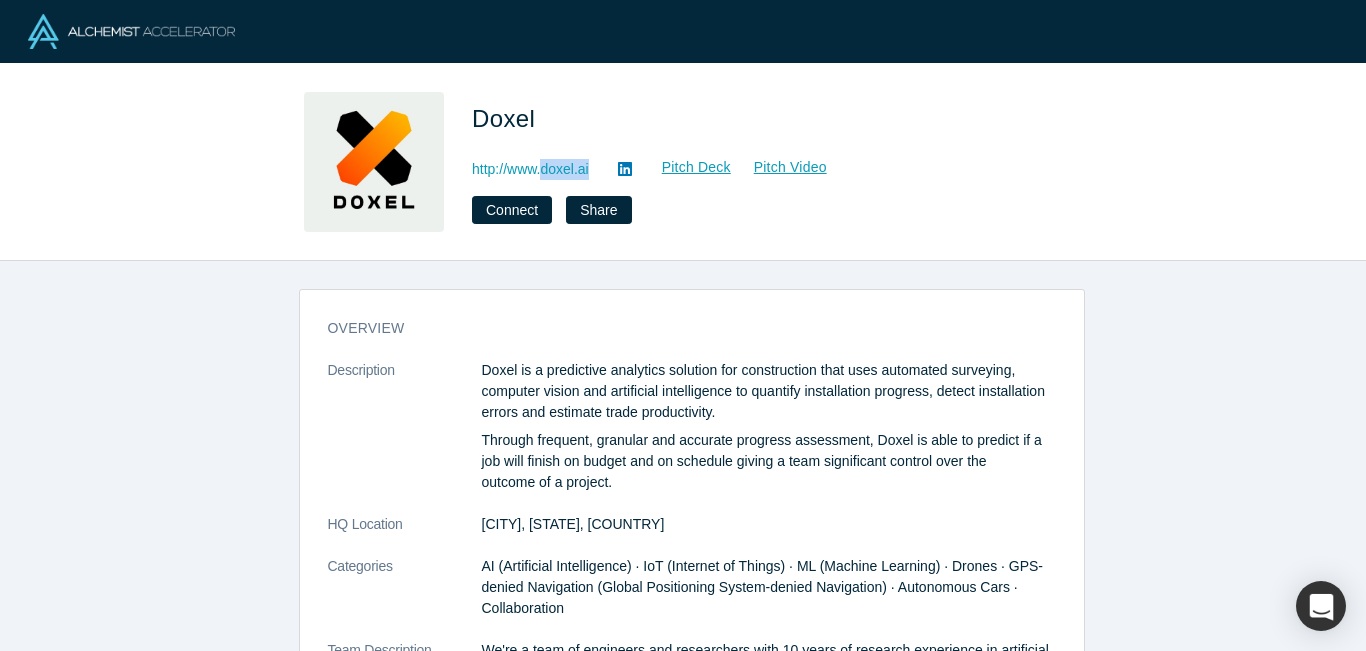 copy on "doxel.ai" 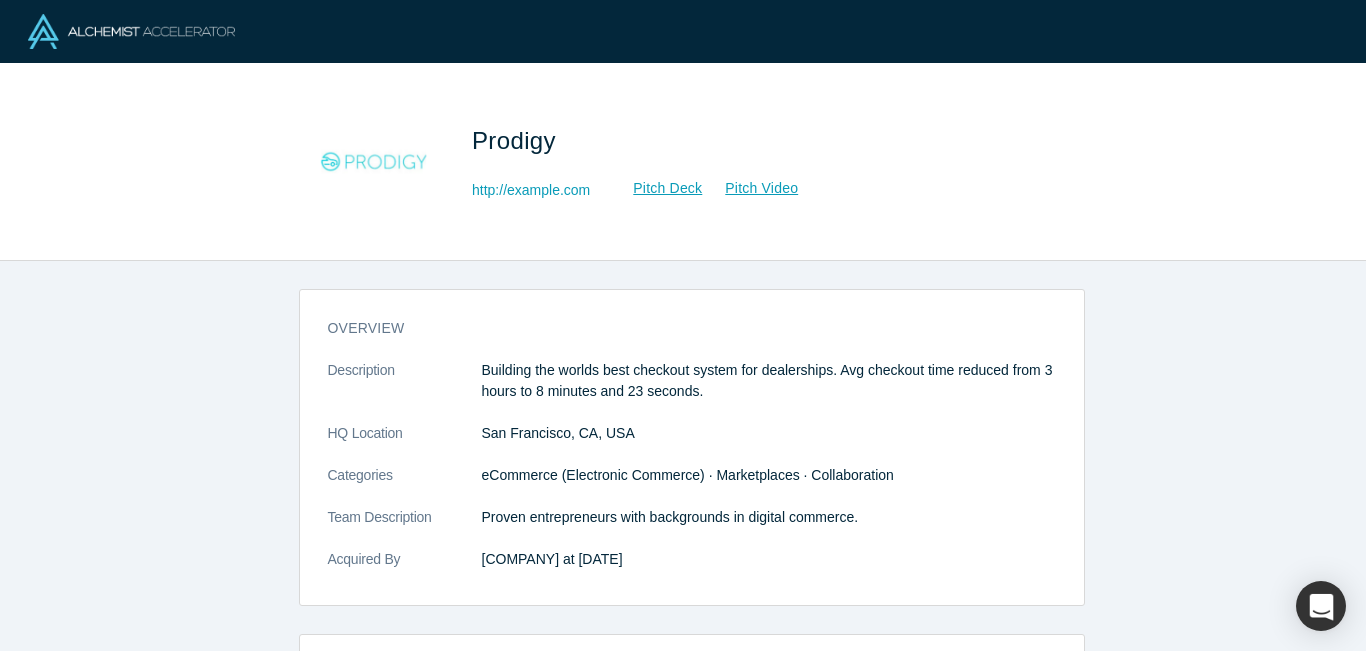 scroll, scrollTop: 0, scrollLeft: 0, axis: both 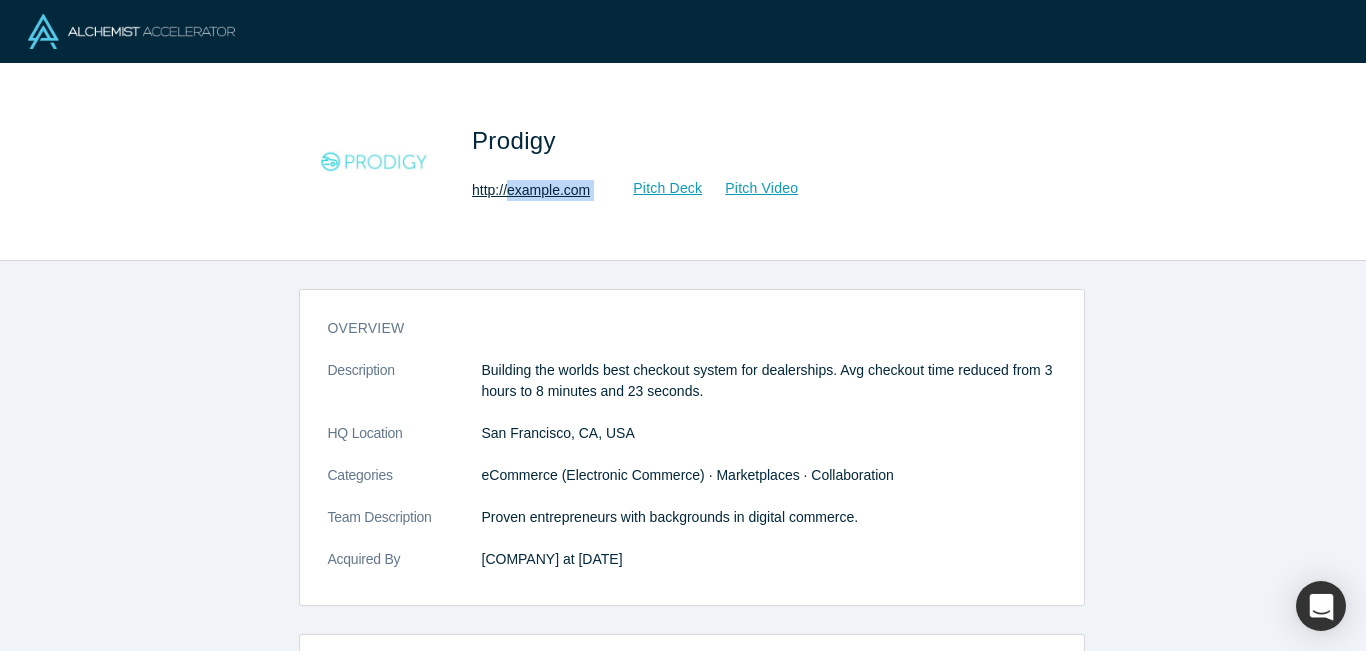 drag, startPoint x: 614, startPoint y: 187, endPoint x: 509, endPoint y: 187, distance: 105 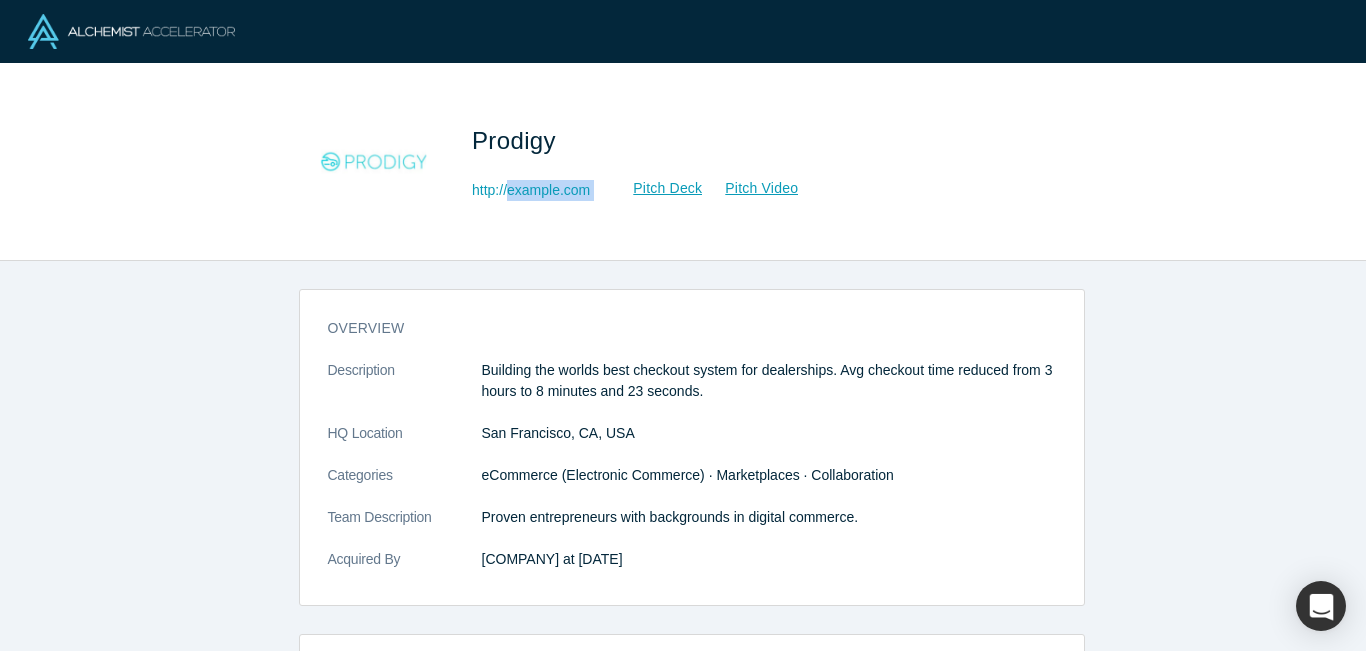 copy on "getprodigy.com Pitch Deck Pitch Video" 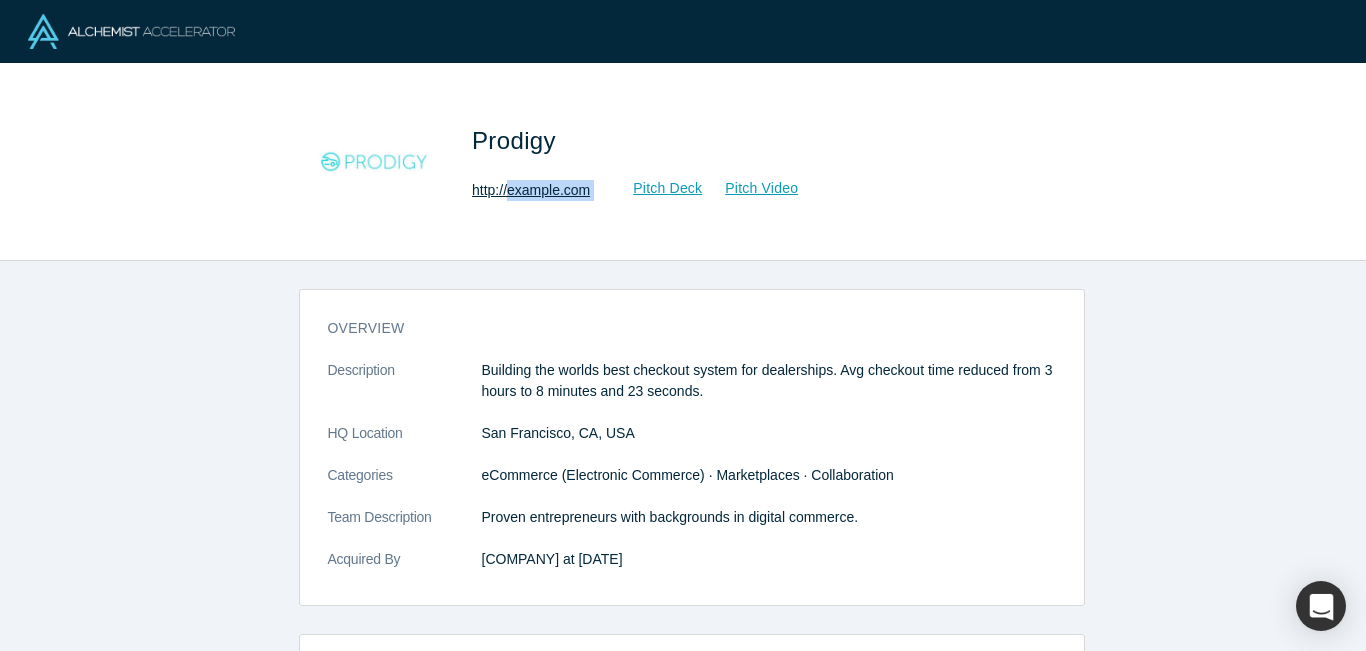 click on "http://getprodigy.com" at bounding box center [531, 190] 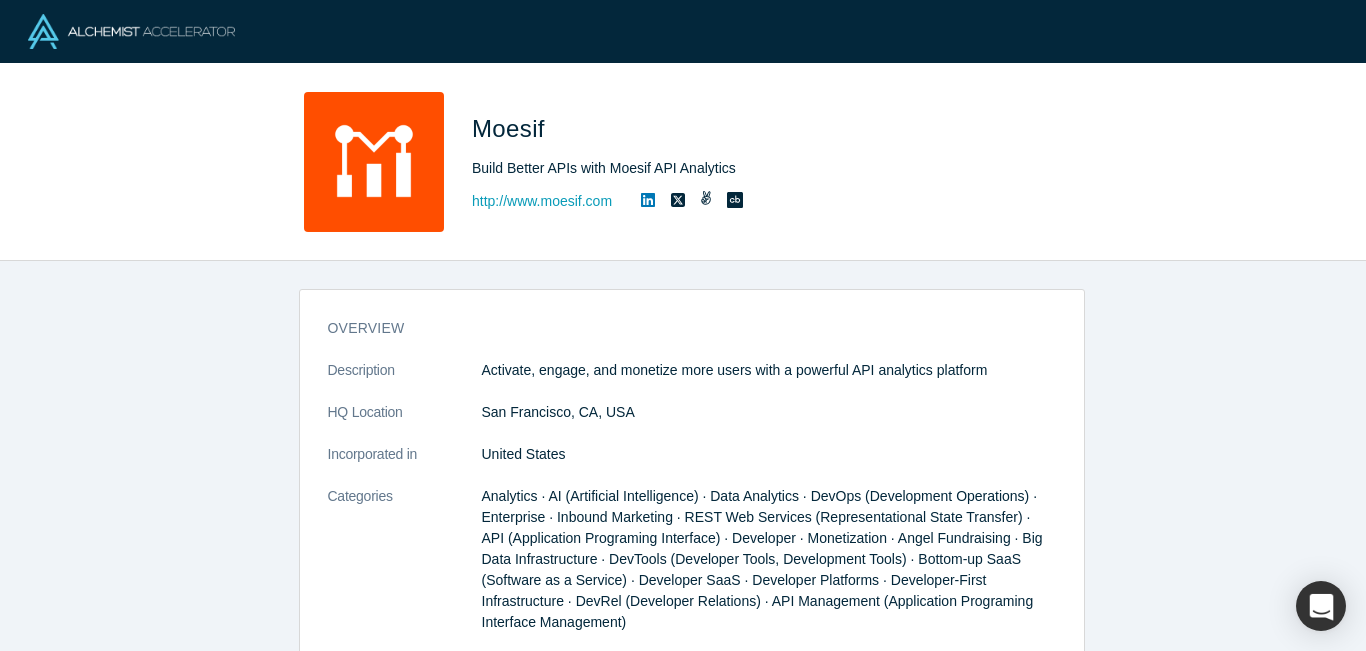 scroll, scrollTop: 0, scrollLeft: 0, axis: both 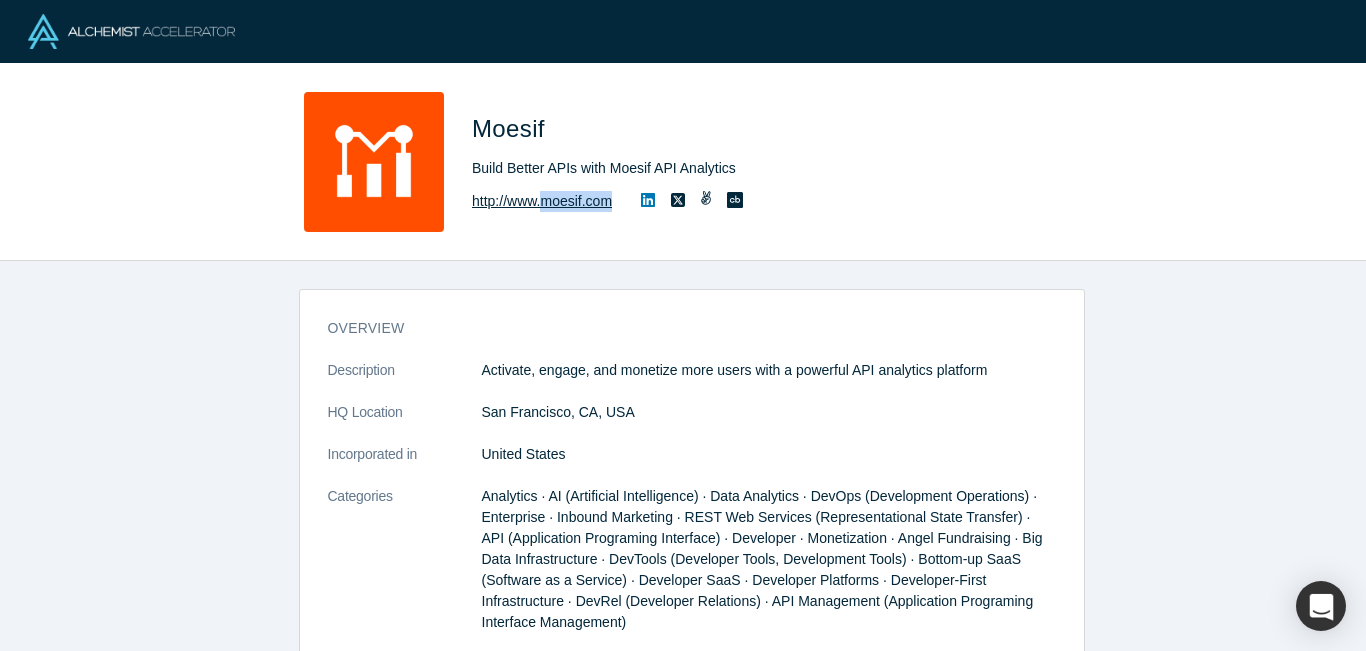 drag, startPoint x: 621, startPoint y: 202, endPoint x: 548, endPoint y: 200, distance: 73.02739 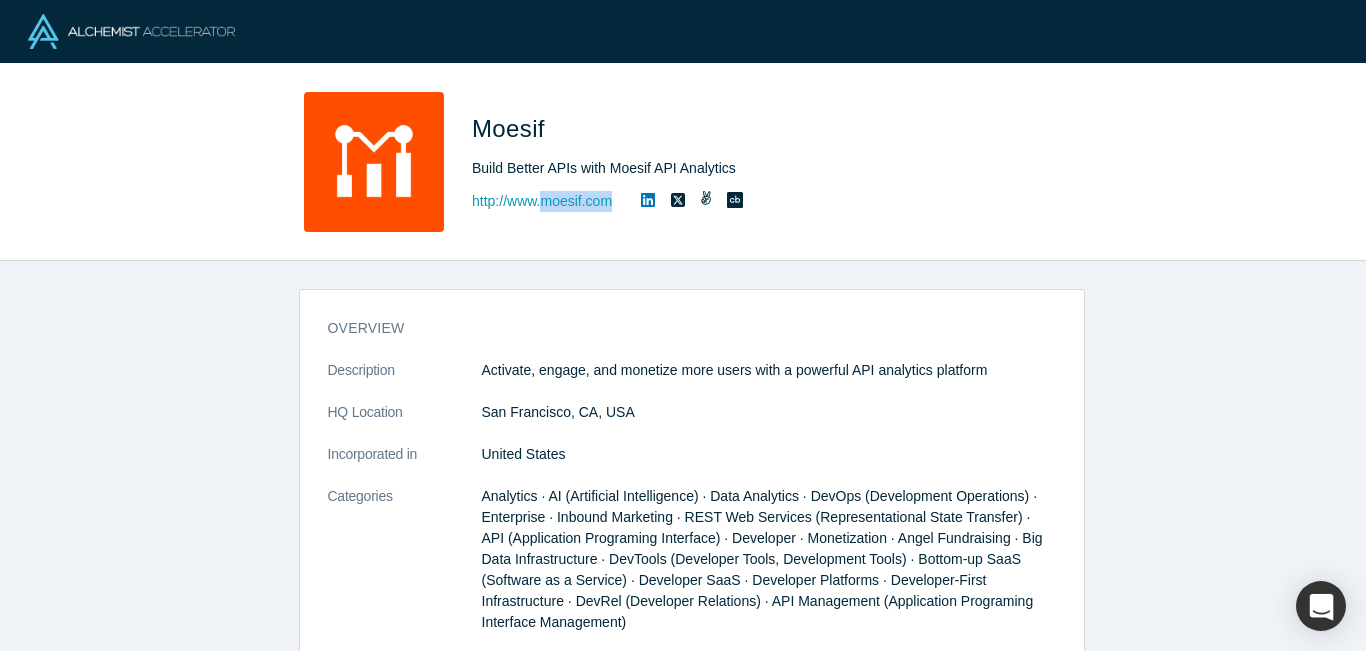 copy on "moesif.com" 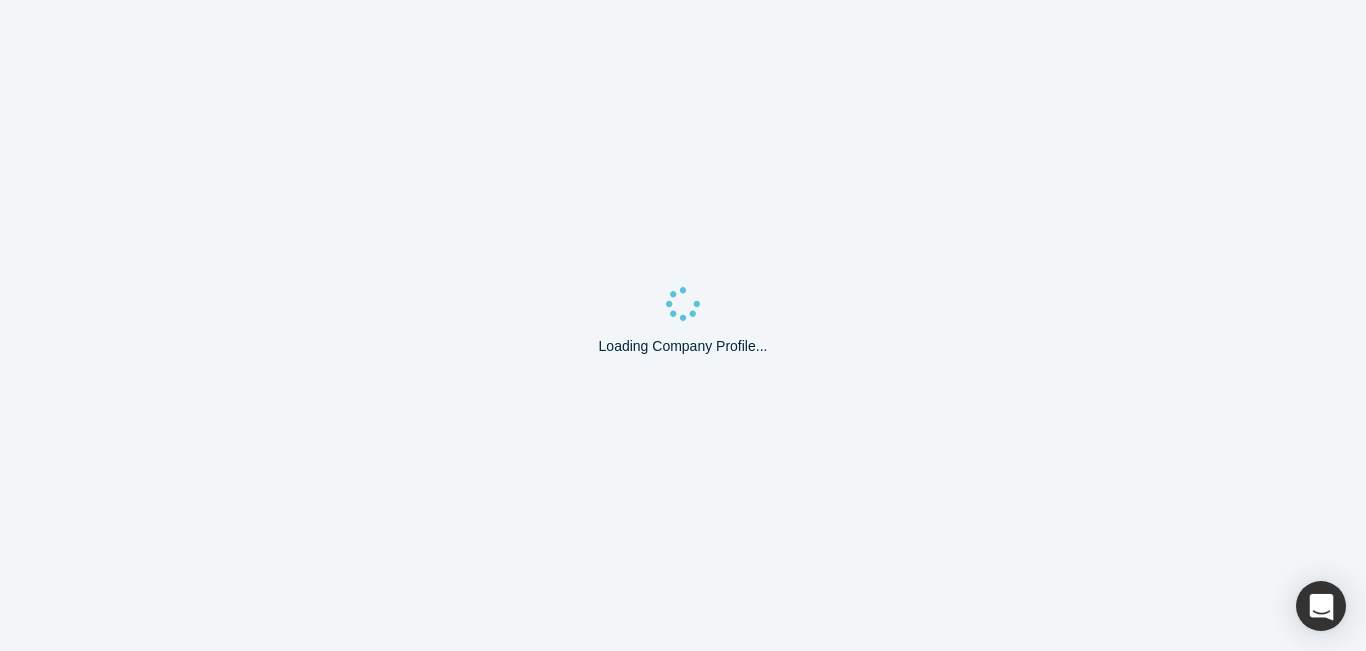 scroll, scrollTop: 0, scrollLeft: 0, axis: both 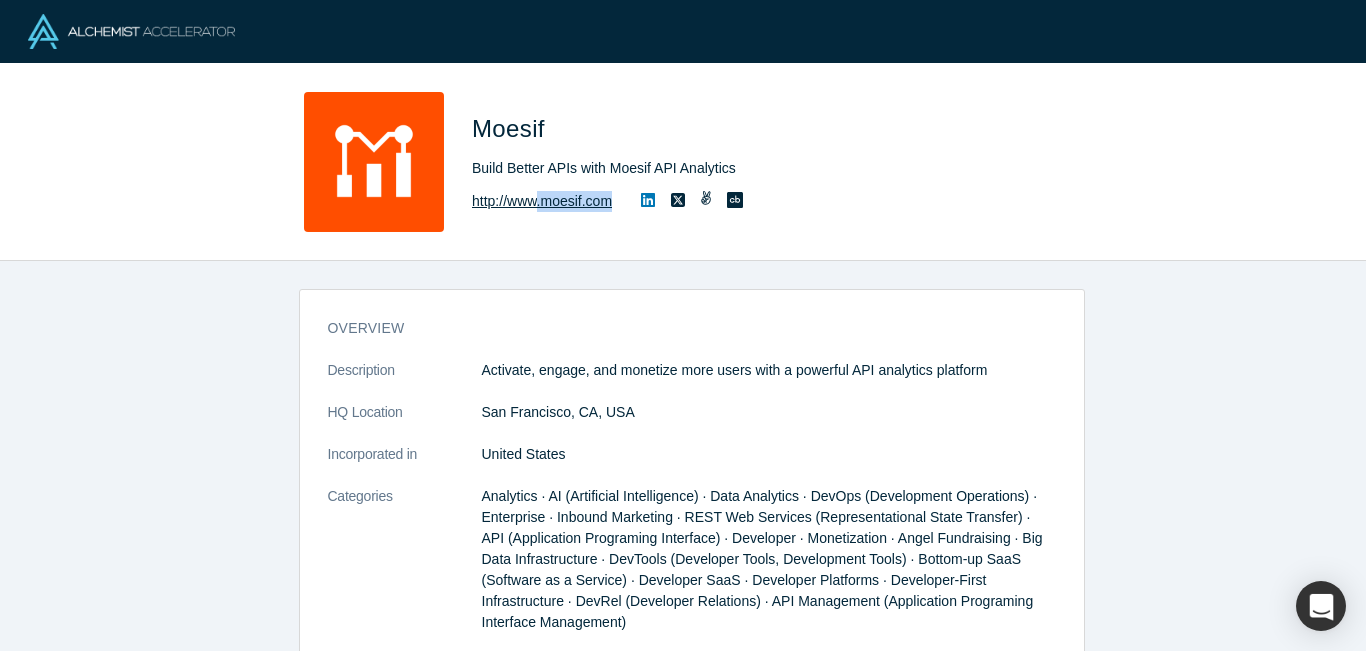 drag, startPoint x: 626, startPoint y: 207, endPoint x: 537, endPoint y: 204, distance: 89.050545 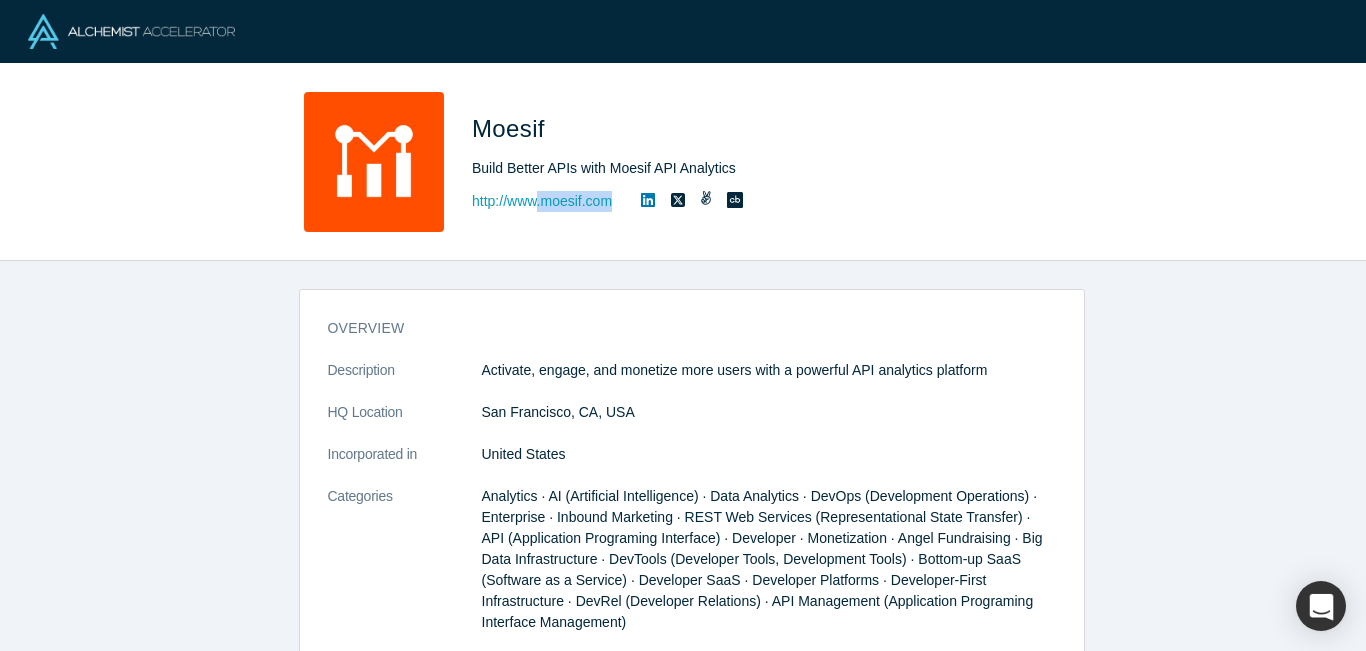 copy on ".moesif.com" 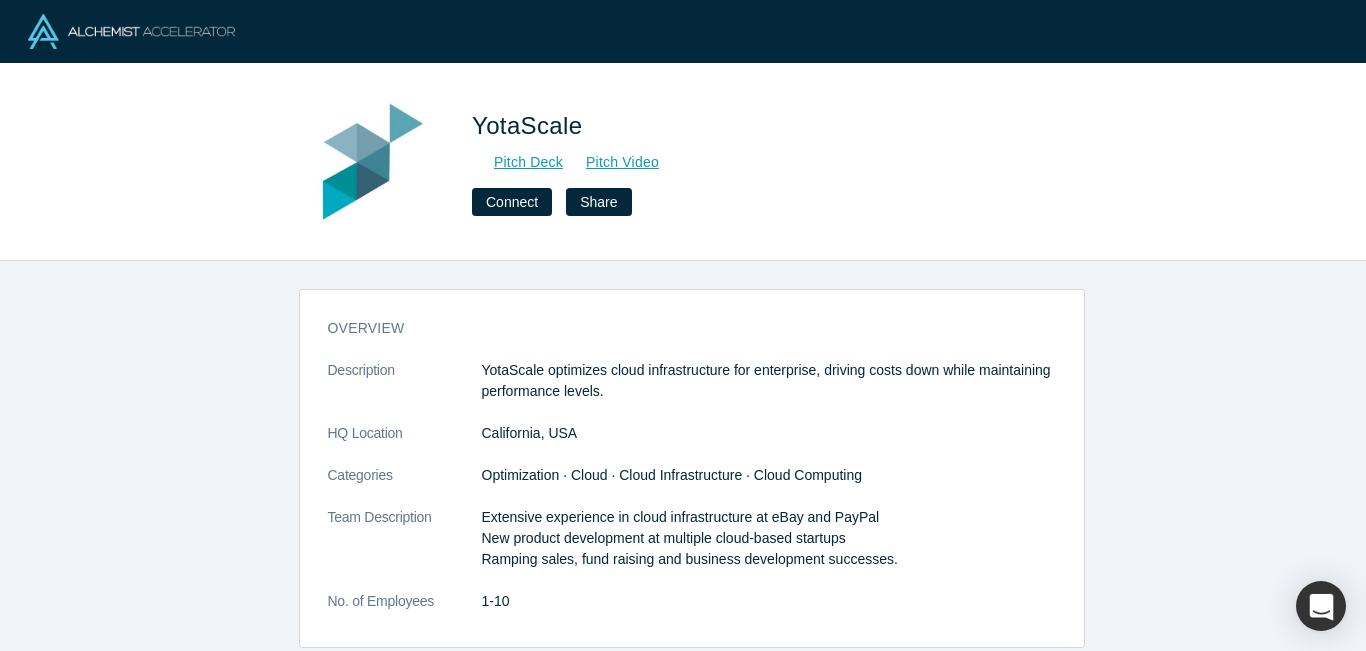 scroll, scrollTop: 0, scrollLeft: 0, axis: both 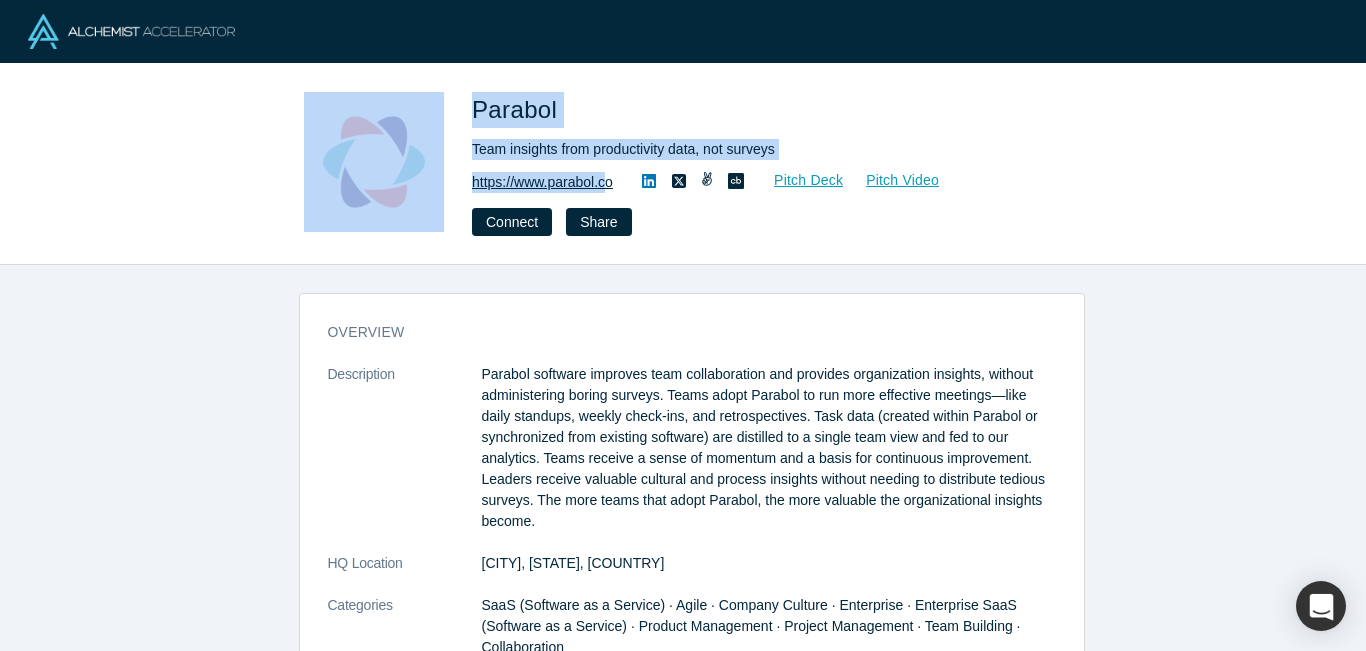 drag, startPoint x: 452, startPoint y: 177, endPoint x: 610, endPoint y: 189, distance: 158.45505 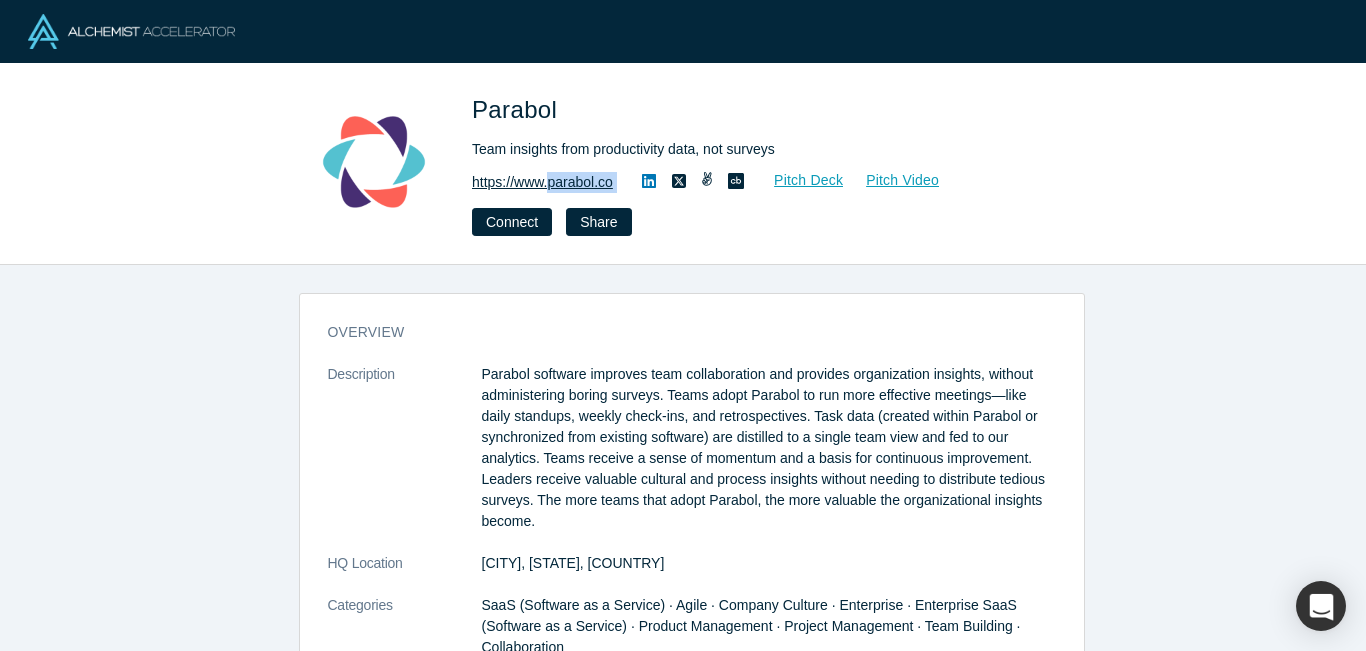 copy on "parabol.co Pitch Deck Pitch Video Connect Share" 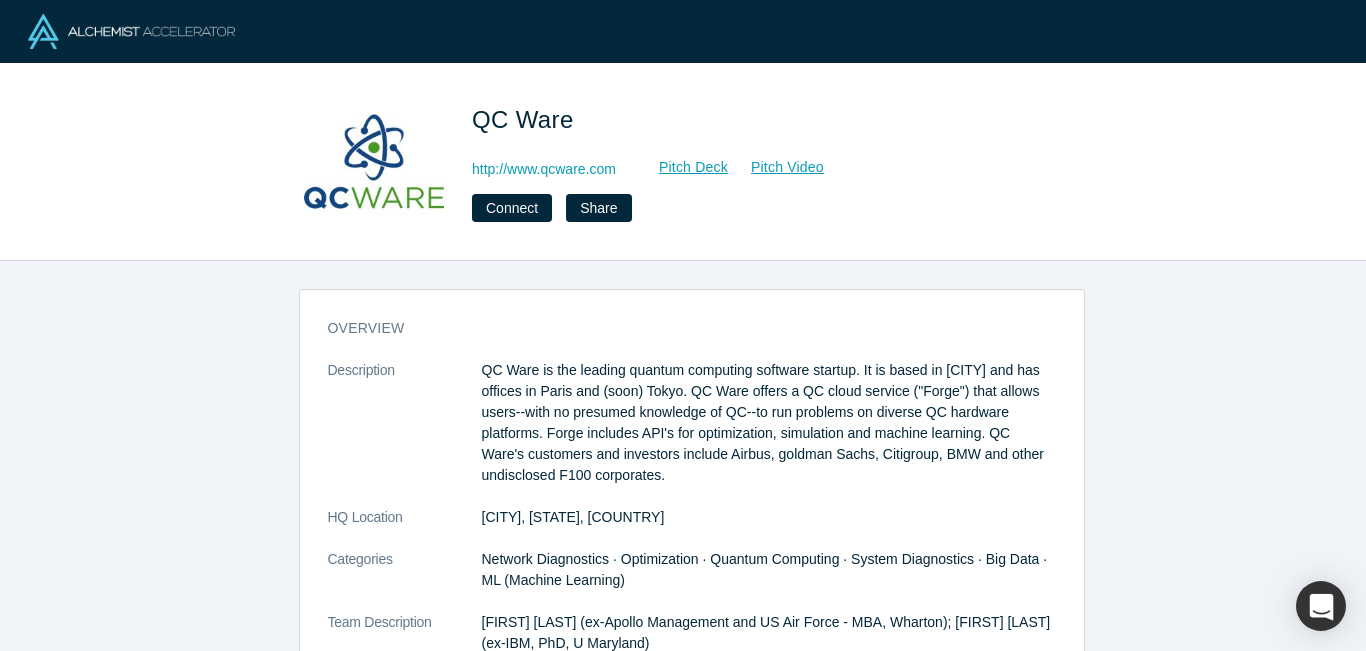 scroll, scrollTop: 0, scrollLeft: 0, axis: both 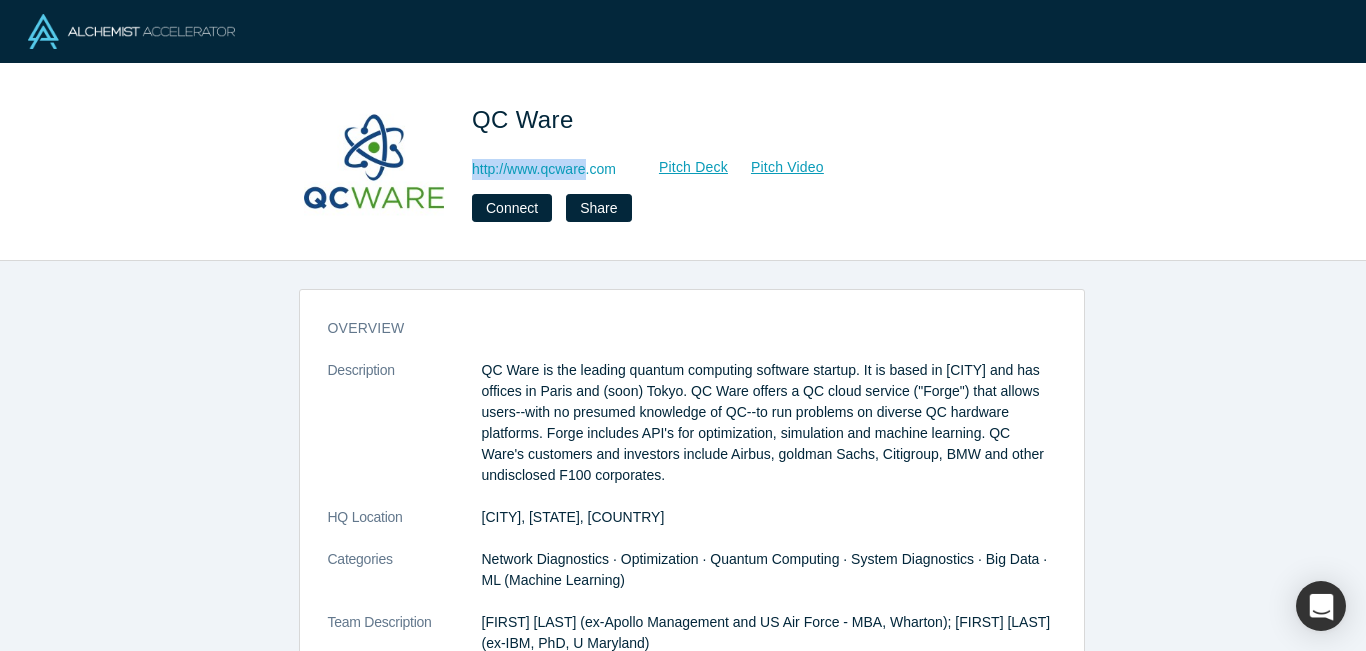drag, startPoint x: 641, startPoint y: 155, endPoint x: 662, endPoint y: 151, distance: 21.377558 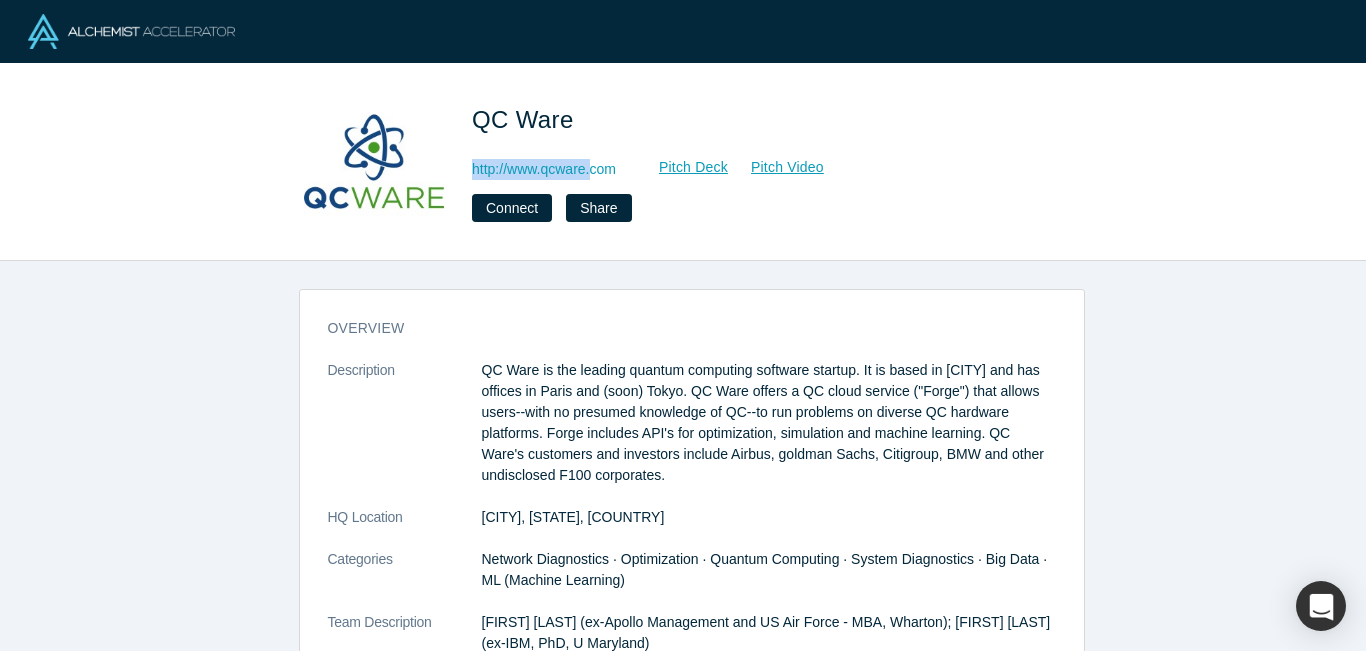 click on "QC Ware     http://www.qcware.com Pitch Deck Pitch Video Connect Share" at bounding box center [752, 162] 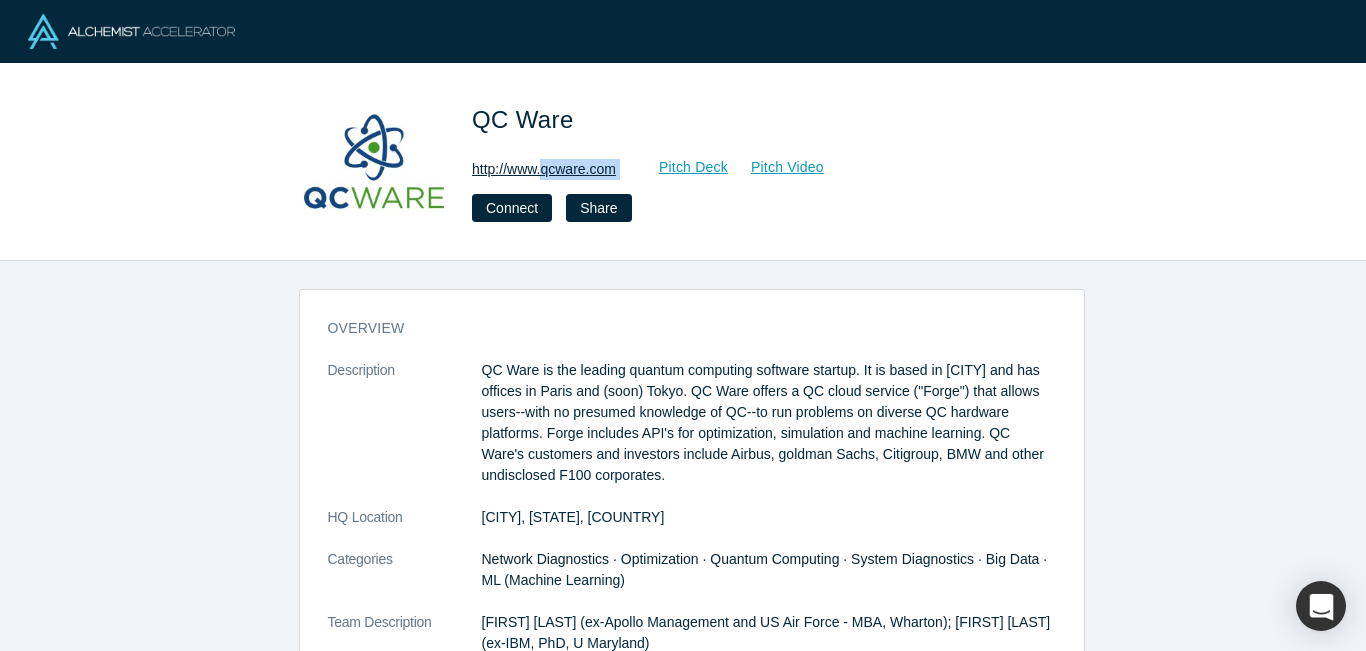 copy on "qcware.com Pitch Deck Pitch Video Connect Share" 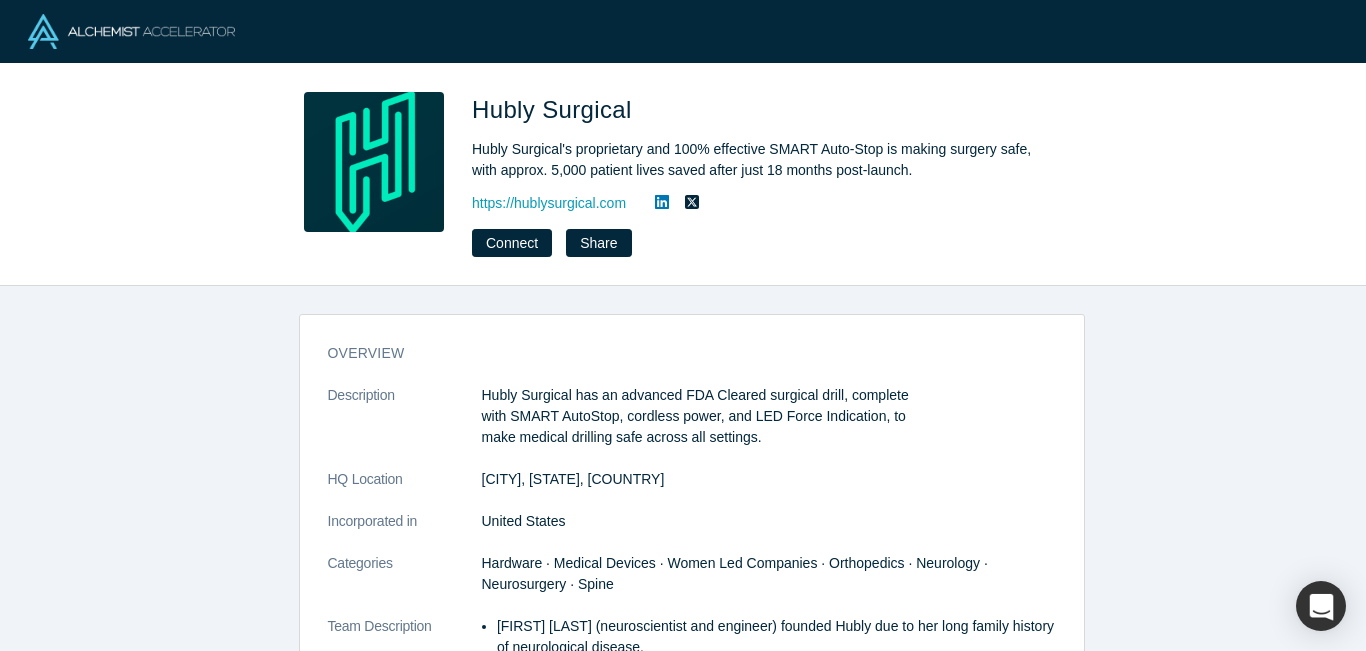 scroll, scrollTop: 0, scrollLeft: 0, axis: both 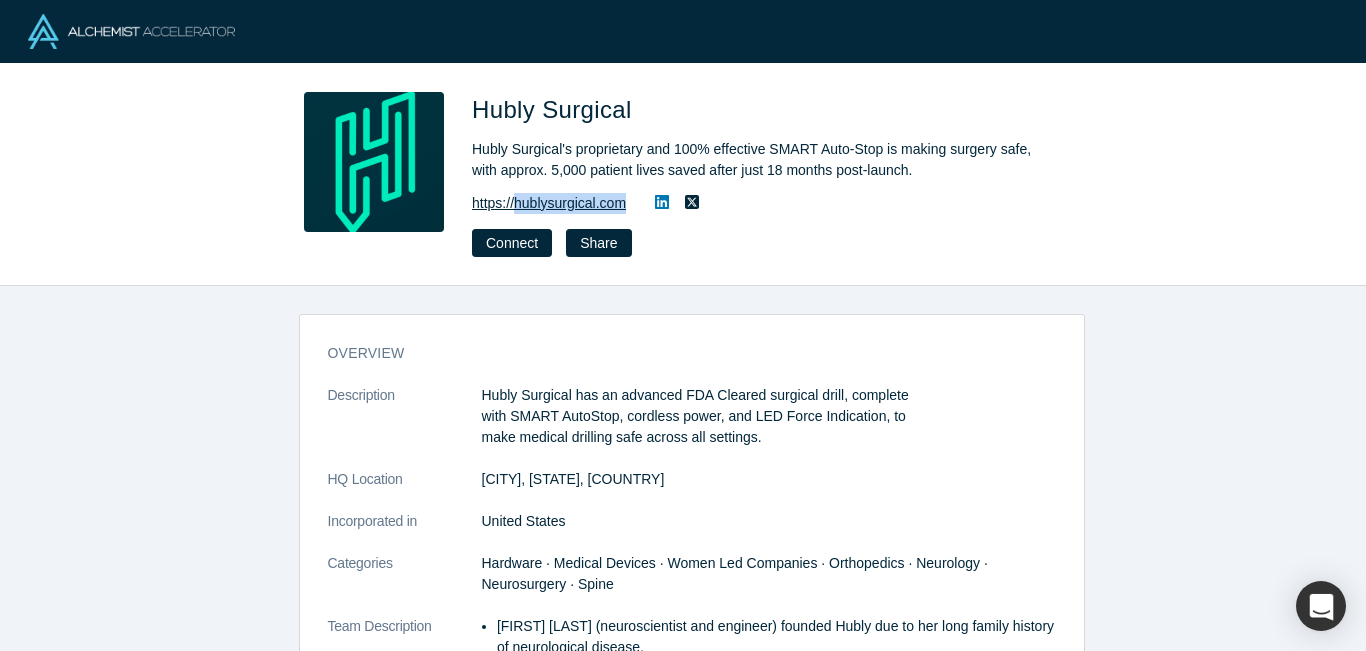 drag, startPoint x: 635, startPoint y: 207, endPoint x: 516, endPoint y: 208, distance: 119.0042 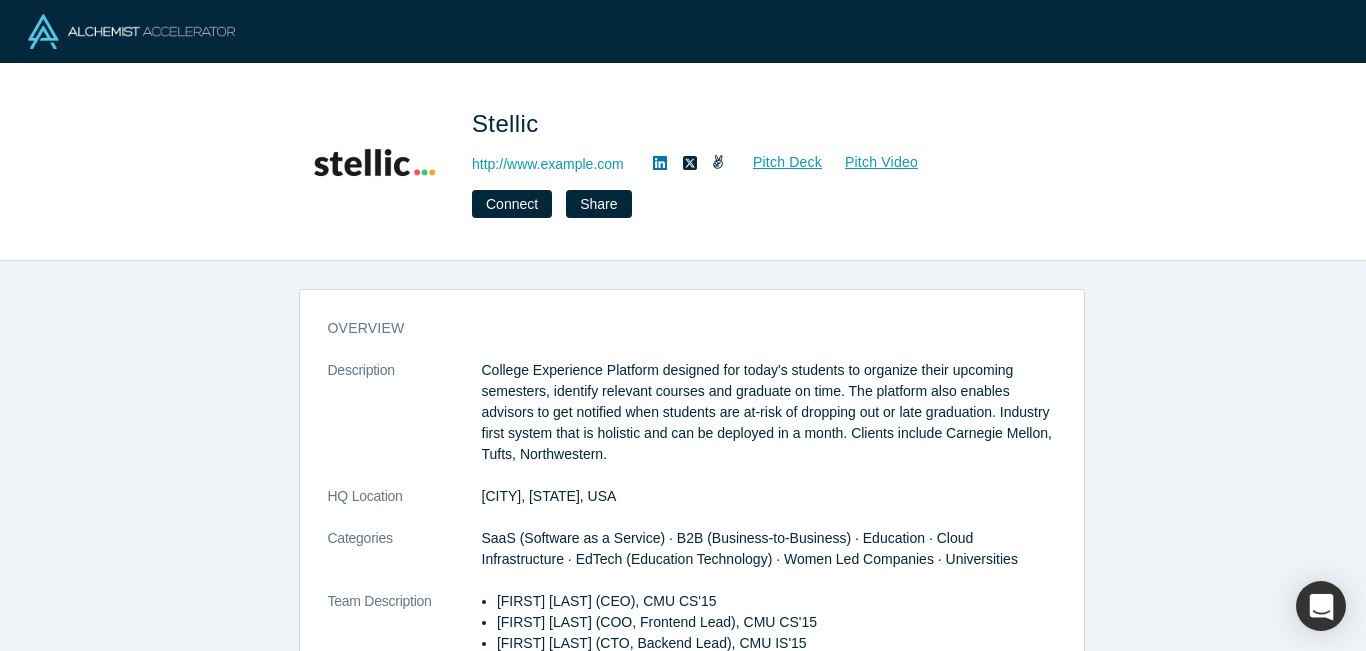 scroll, scrollTop: 0, scrollLeft: 0, axis: both 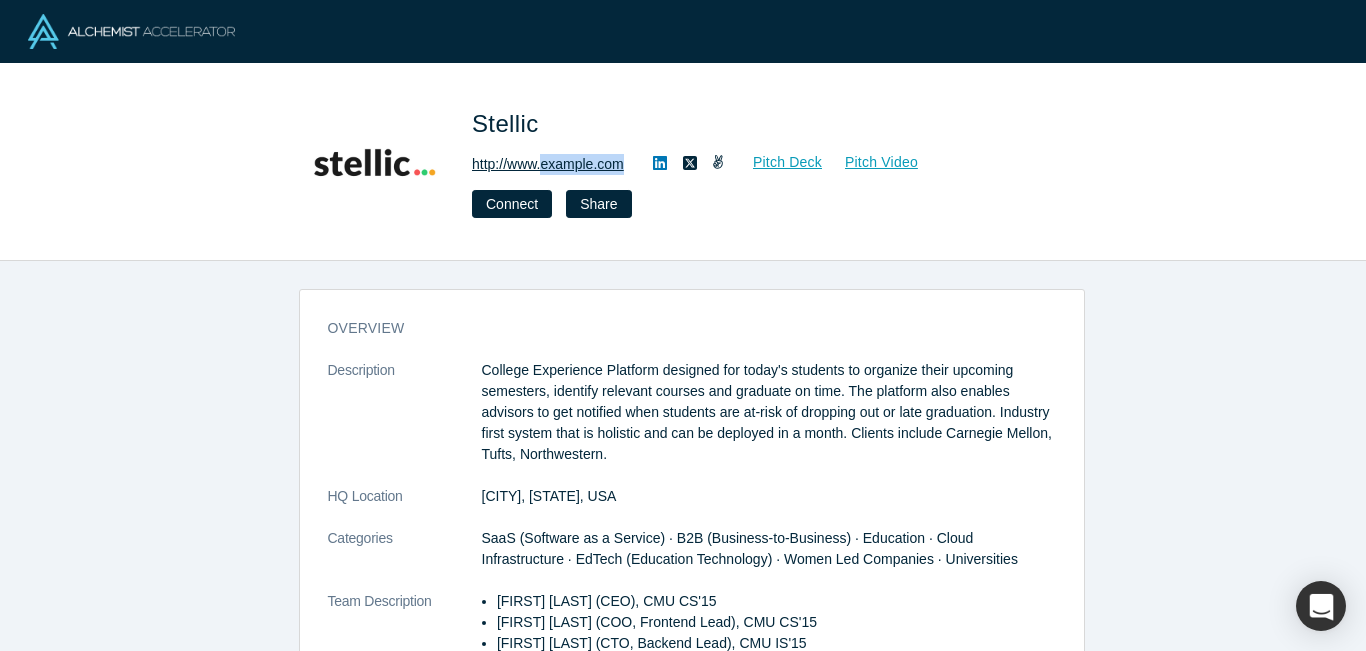 drag, startPoint x: 610, startPoint y: 162, endPoint x: 547, endPoint y: 166, distance: 63.126858 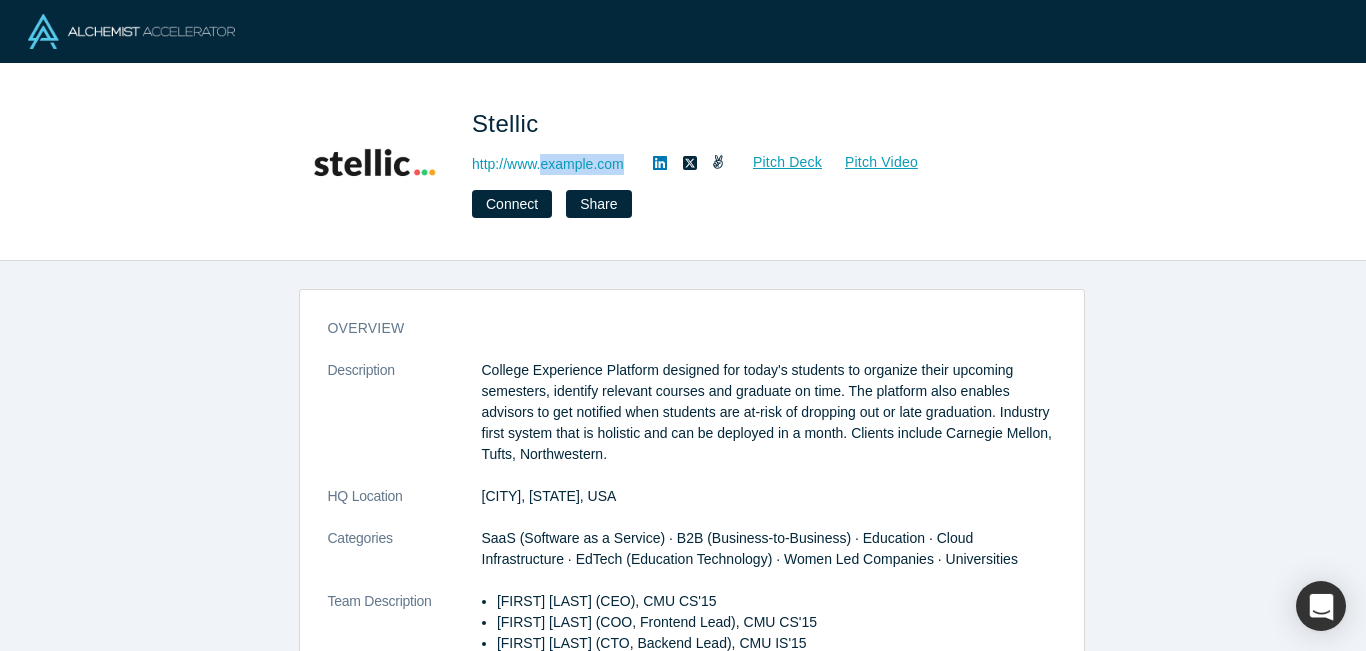 copy on "example.com" 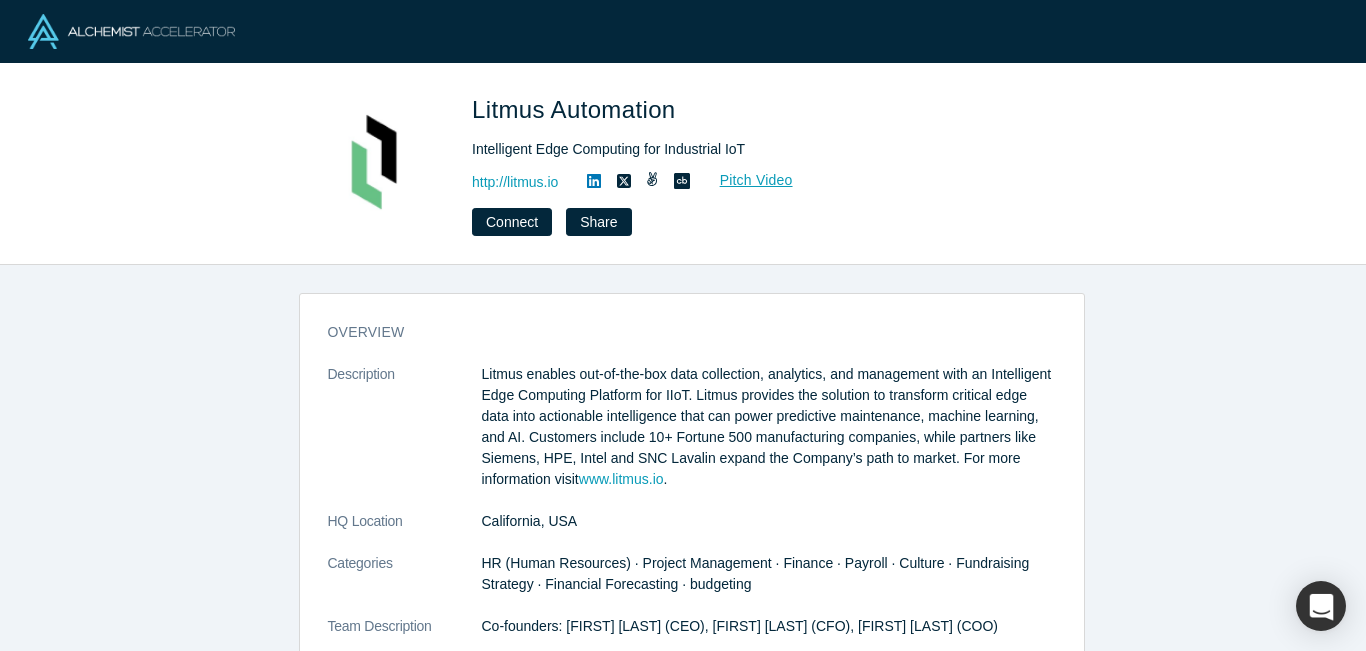 scroll, scrollTop: 0, scrollLeft: 0, axis: both 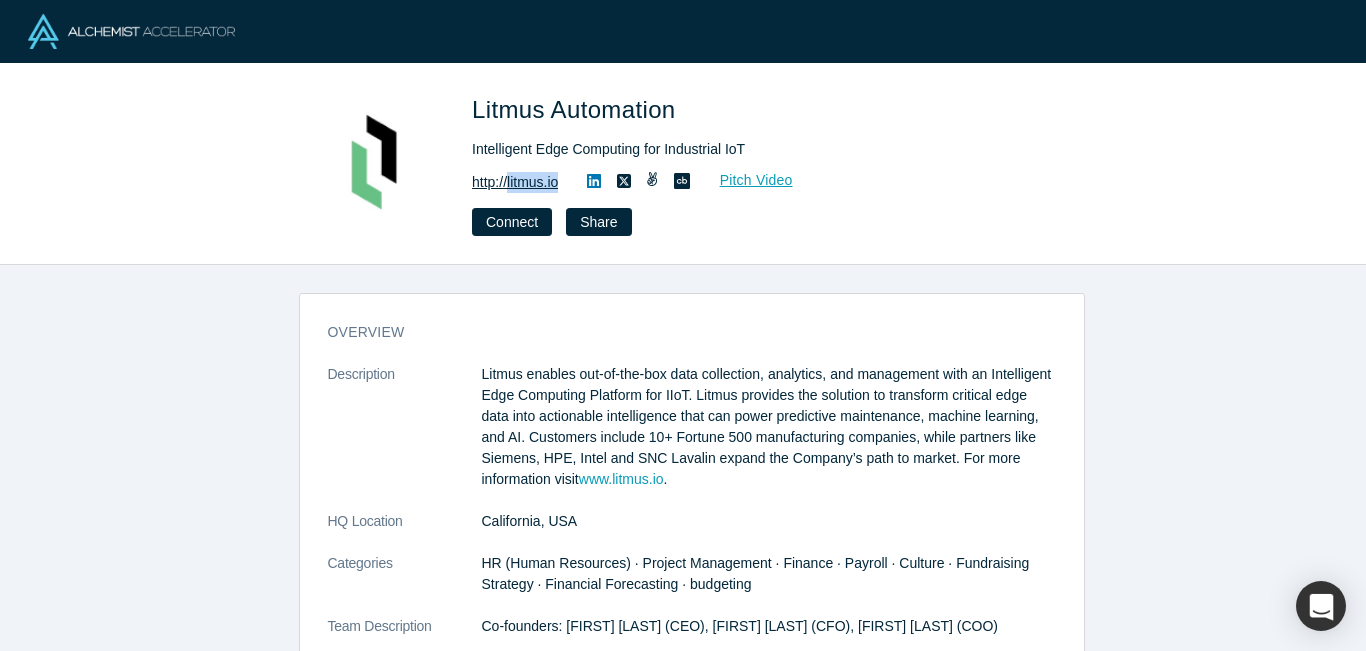 drag, startPoint x: 573, startPoint y: 185, endPoint x: 510, endPoint y: 184, distance: 63.007935 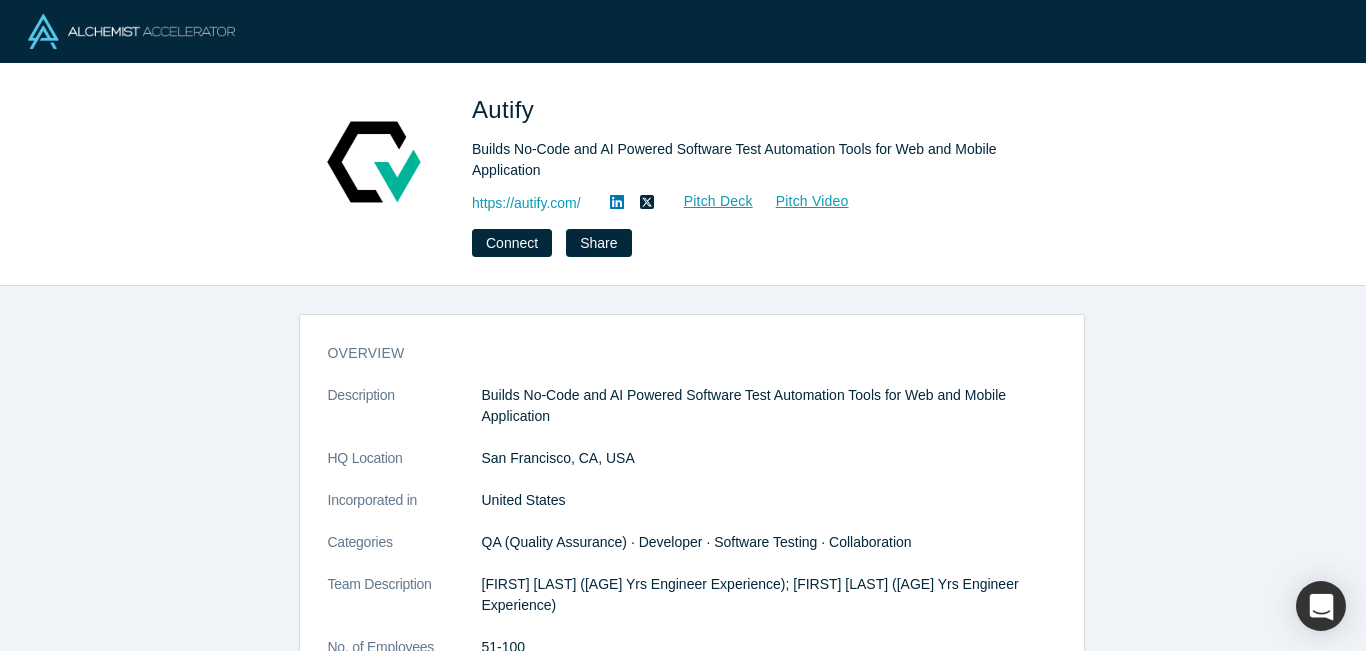 scroll, scrollTop: 0, scrollLeft: 0, axis: both 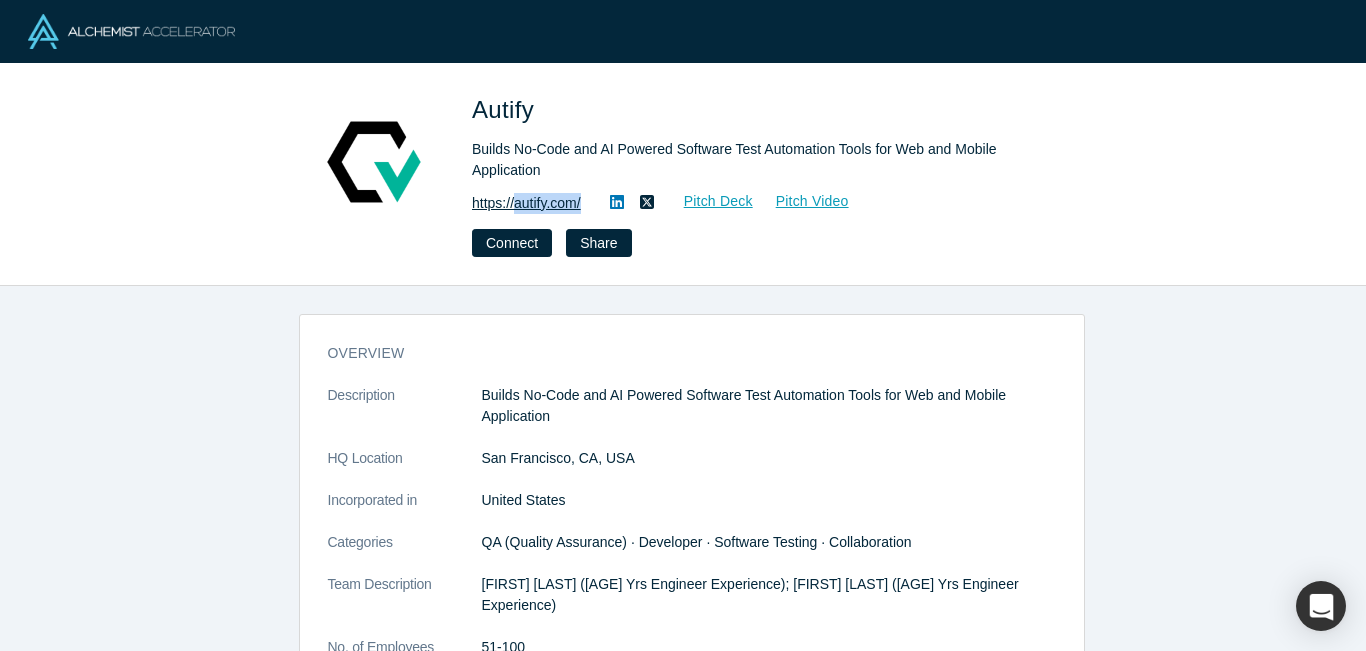 drag, startPoint x: 589, startPoint y: 209, endPoint x: 518, endPoint y: 206, distance: 71.063354 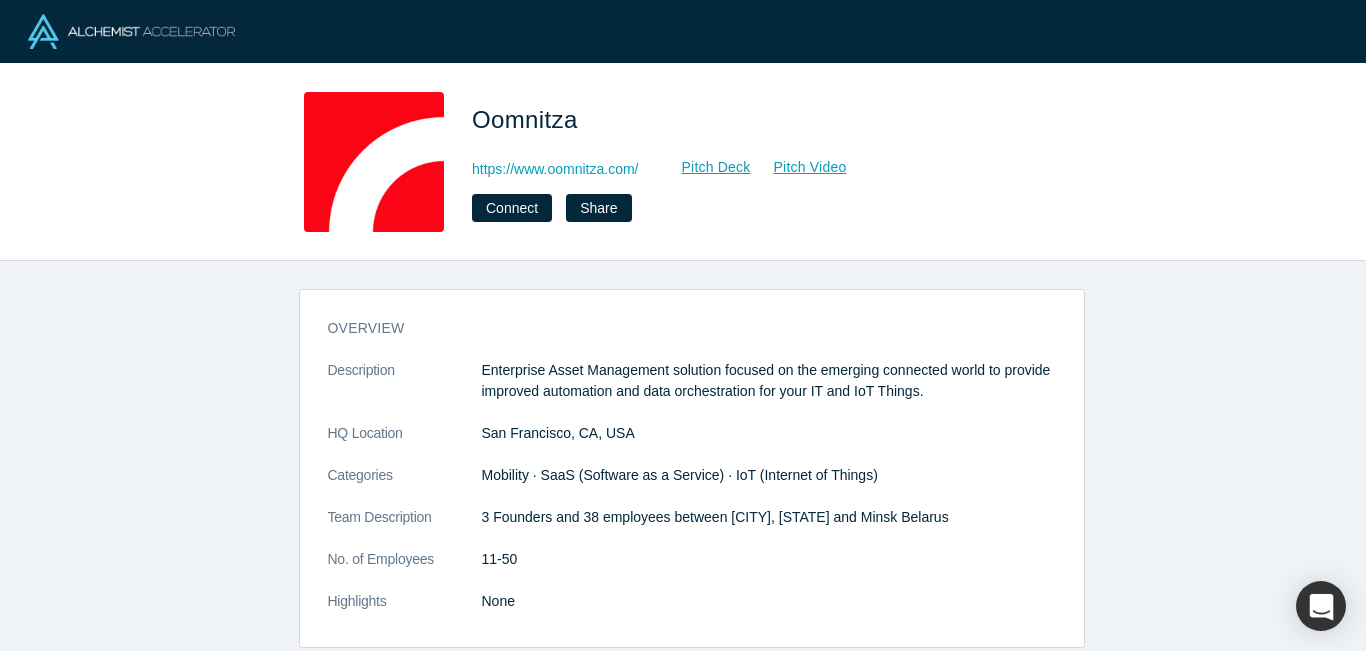 scroll, scrollTop: 0, scrollLeft: 0, axis: both 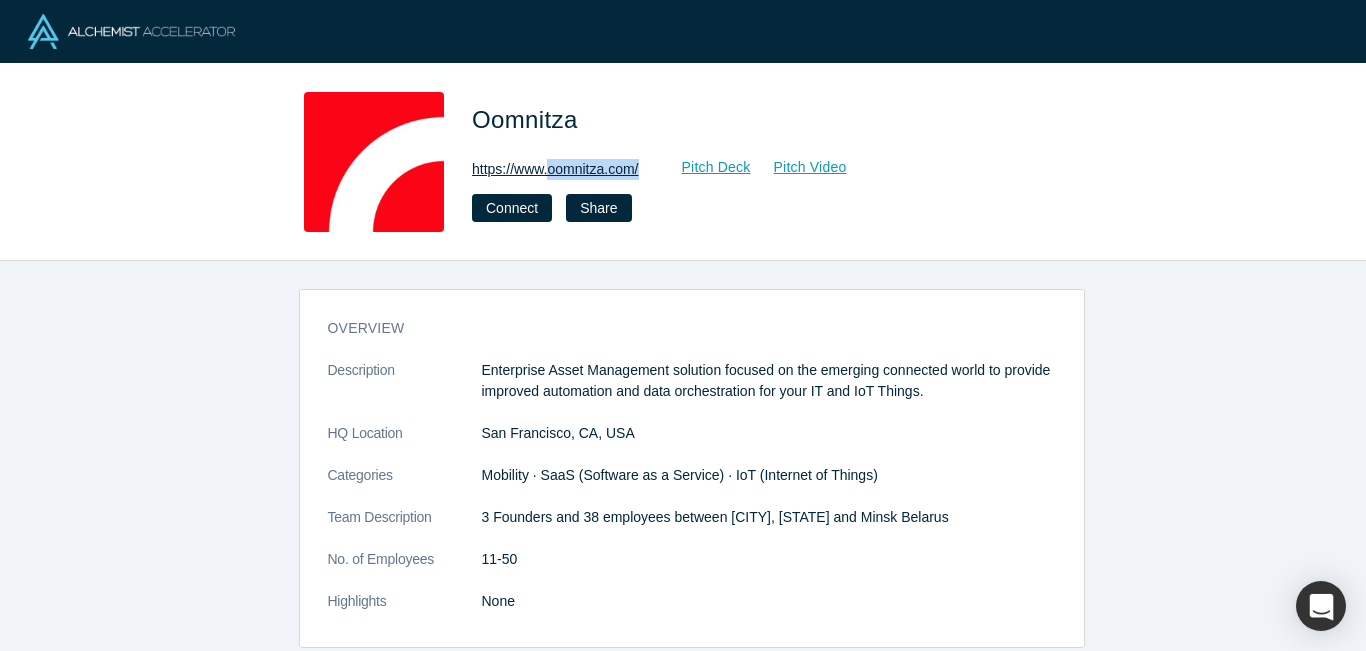 drag, startPoint x: 654, startPoint y: 166, endPoint x: 550, endPoint y: 169, distance: 104.04326 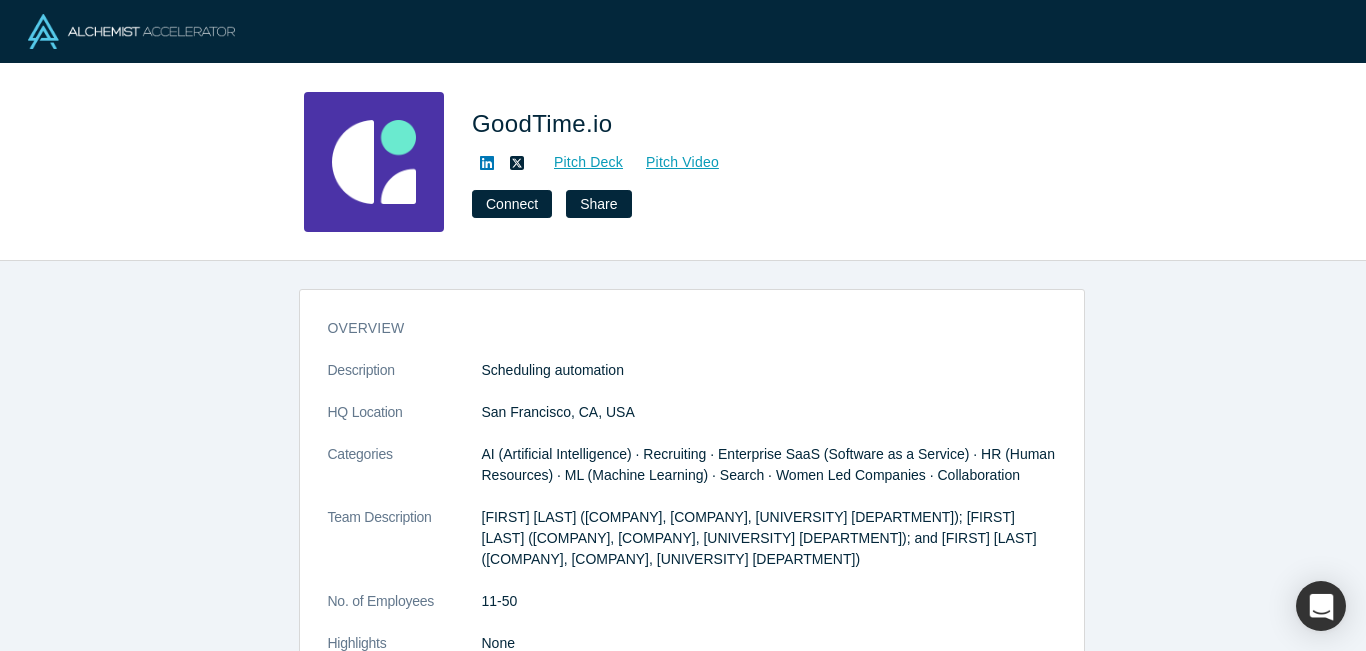 scroll, scrollTop: 0, scrollLeft: 0, axis: both 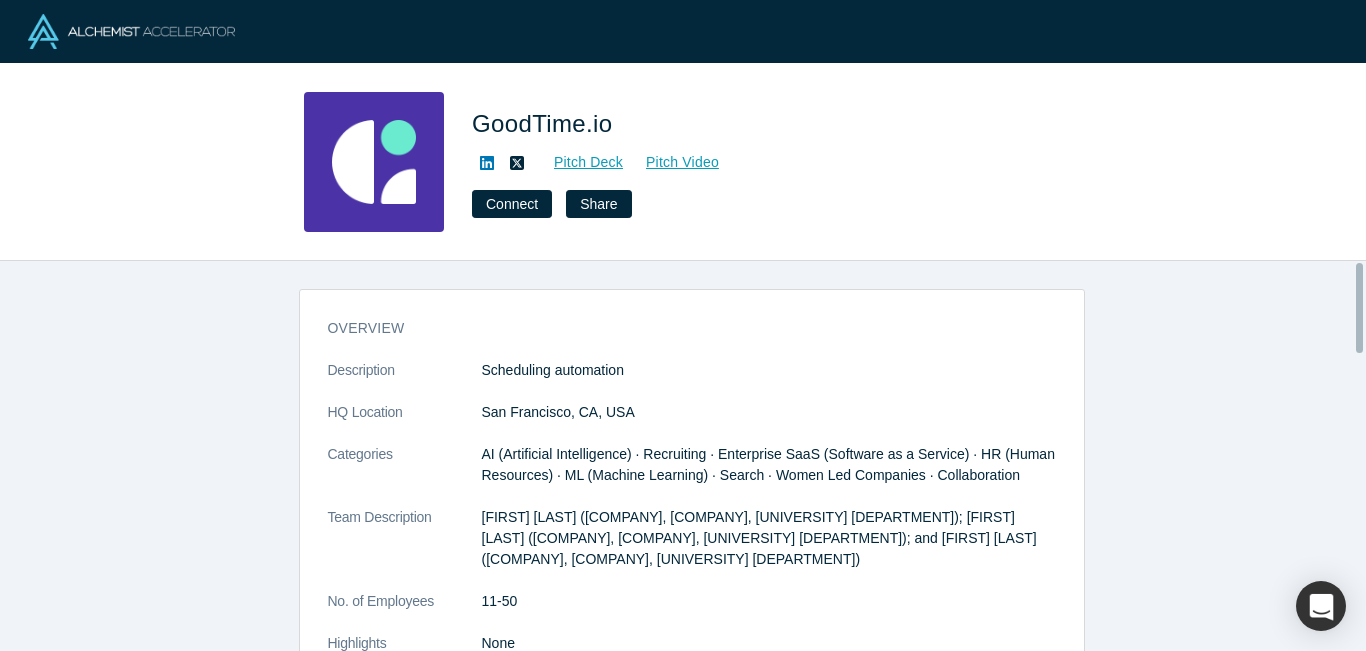 click 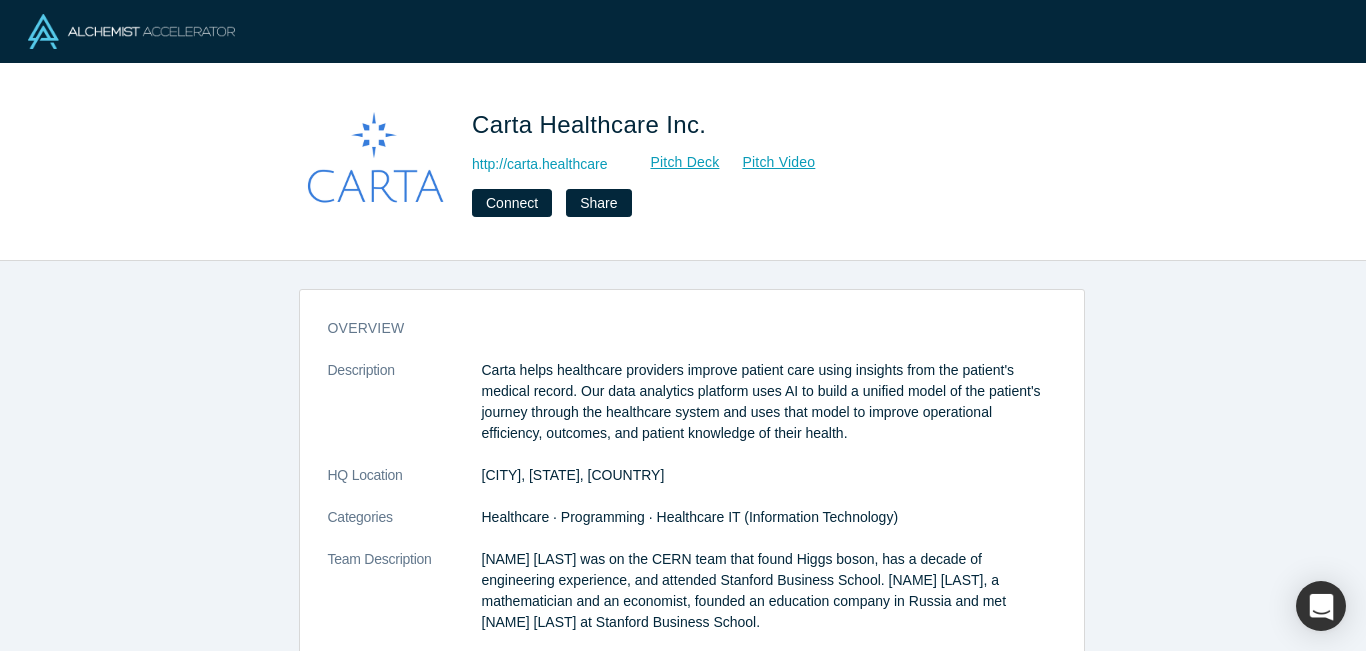scroll, scrollTop: 0, scrollLeft: 0, axis: both 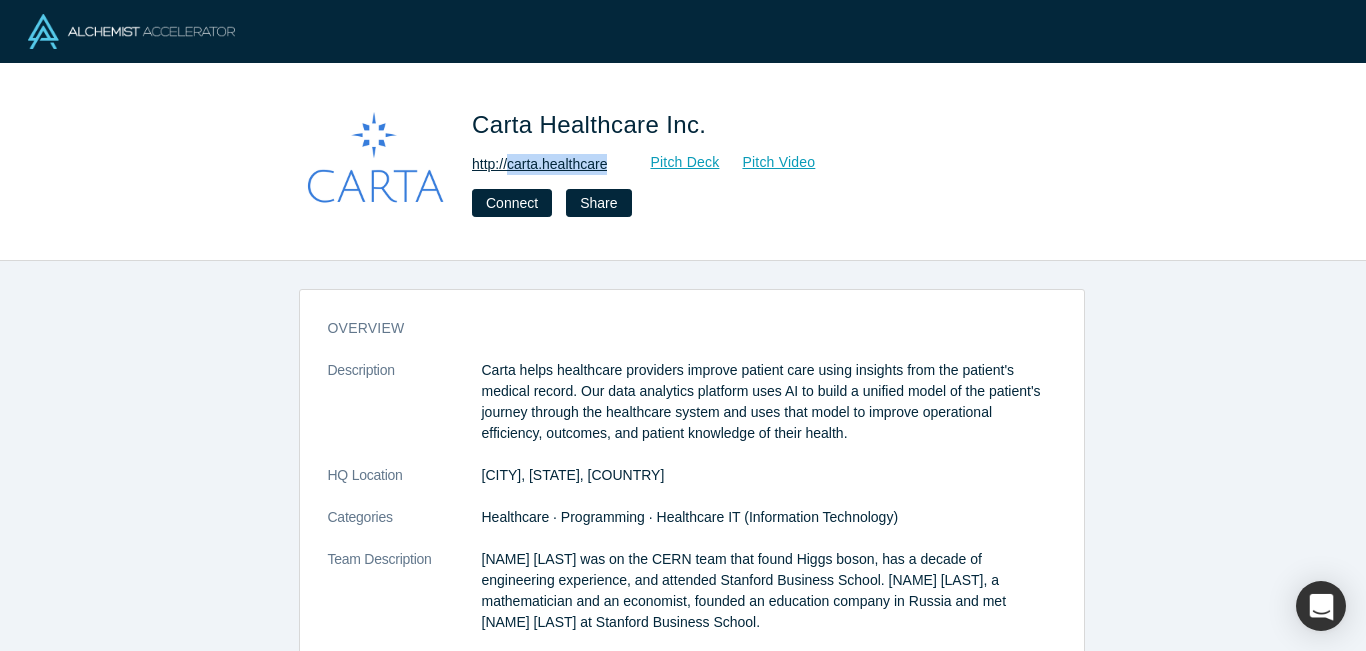 drag, startPoint x: 616, startPoint y: 162, endPoint x: 511, endPoint y: 162, distance: 105 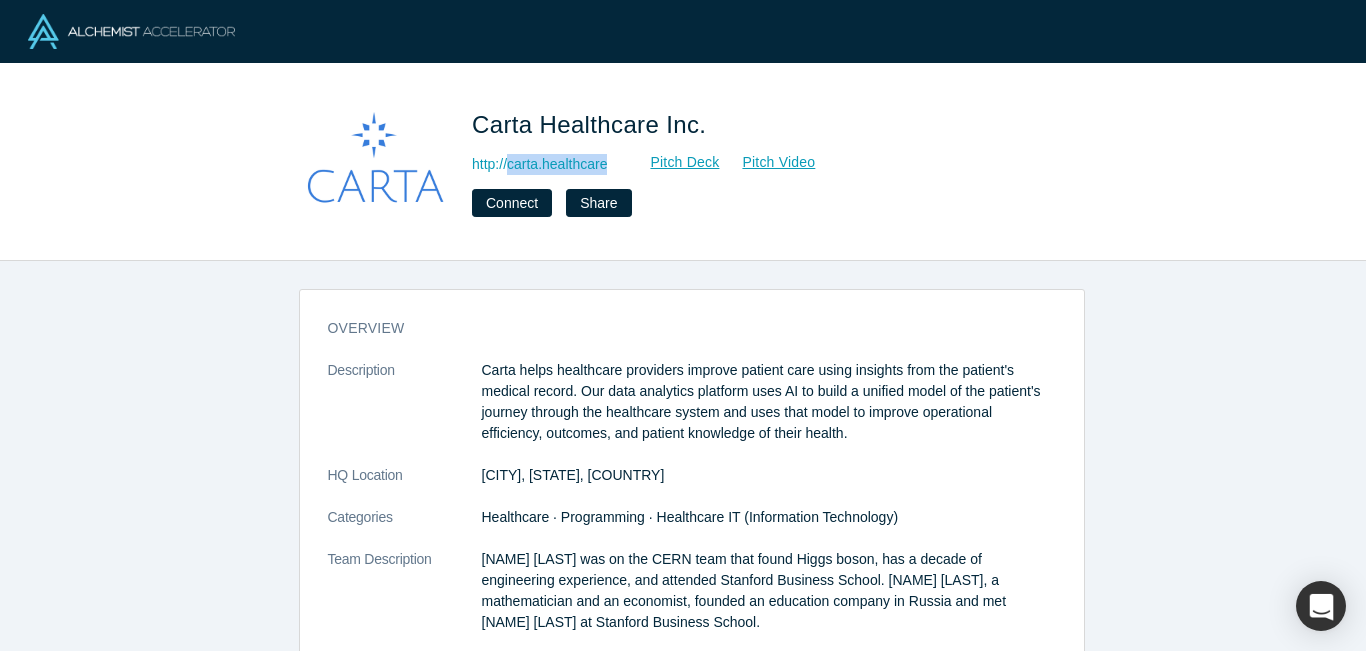 copy on "carta.healthcare" 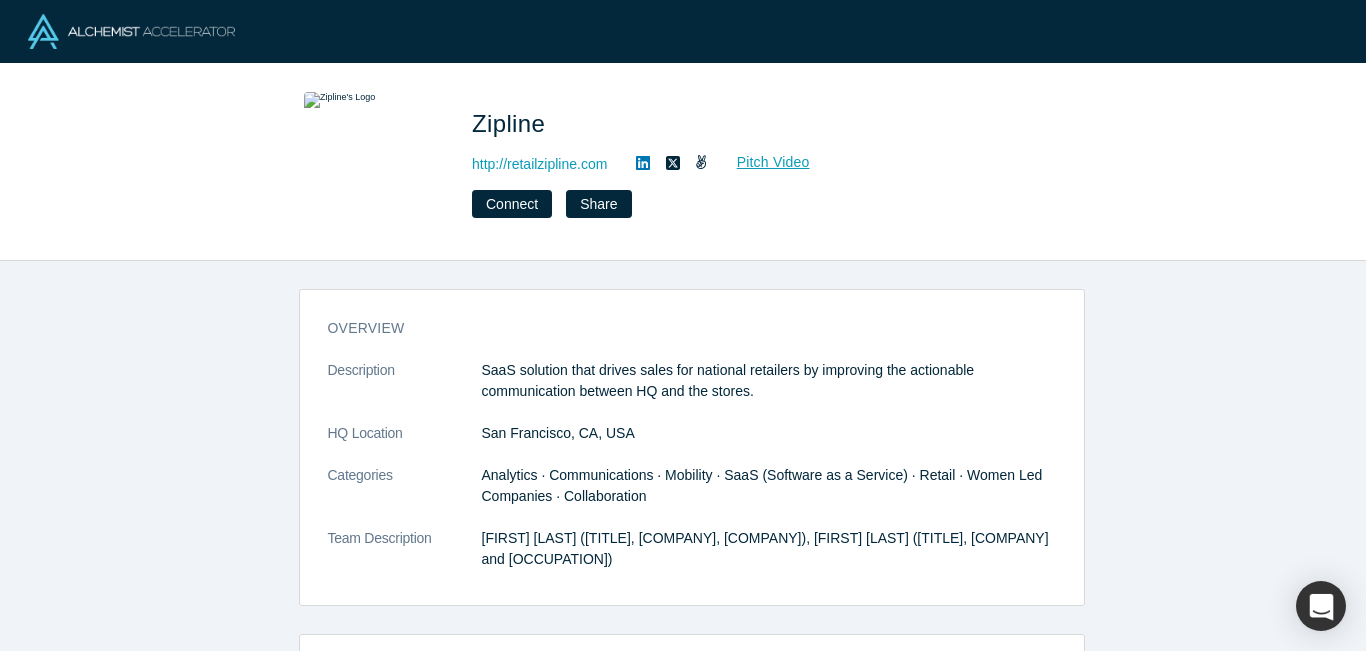 scroll, scrollTop: 0, scrollLeft: 0, axis: both 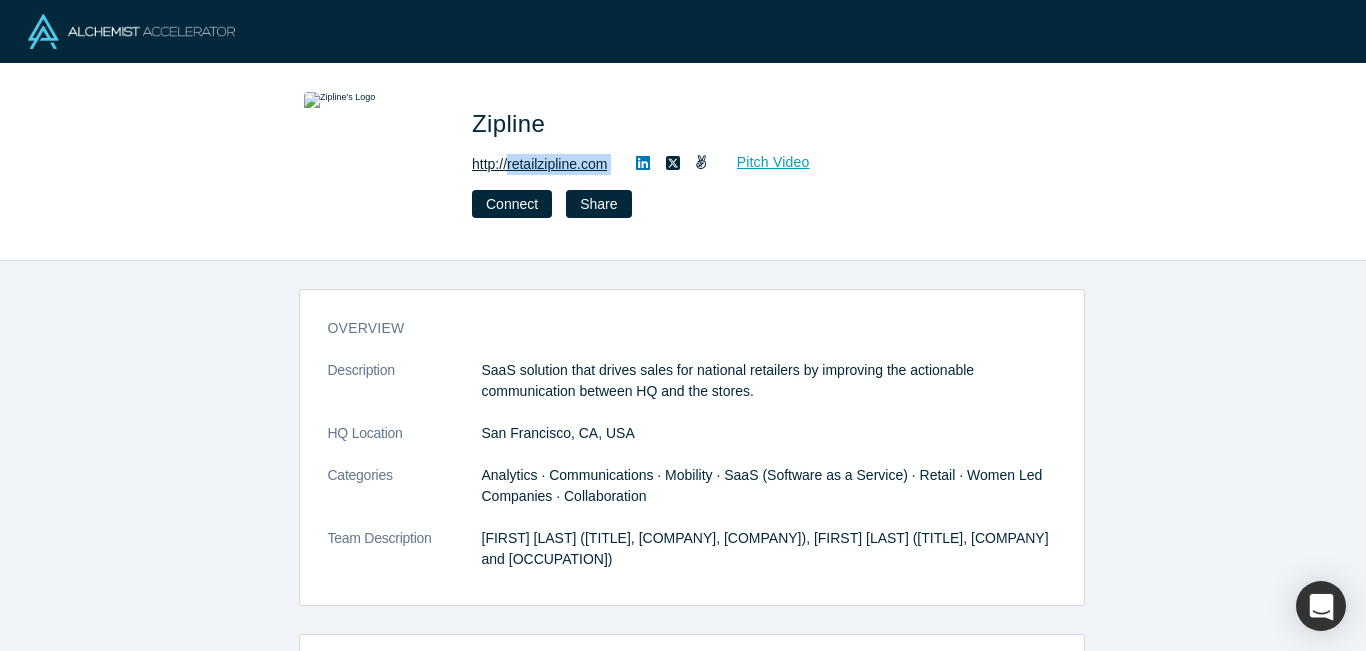 drag, startPoint x: 615, startPoint y: 169, endPoint x: 511, endPoint y: 169, distance: 104 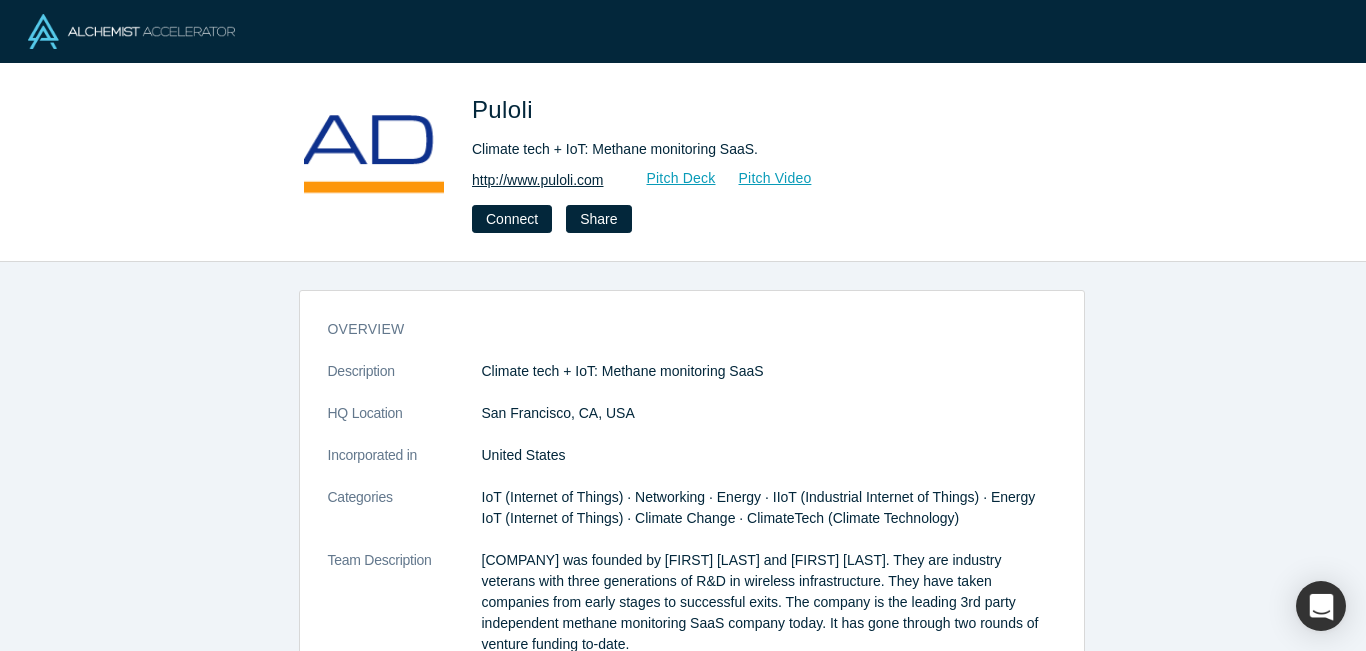 scroll, scrollTop: 0, scrollLeft: 0, axis: both 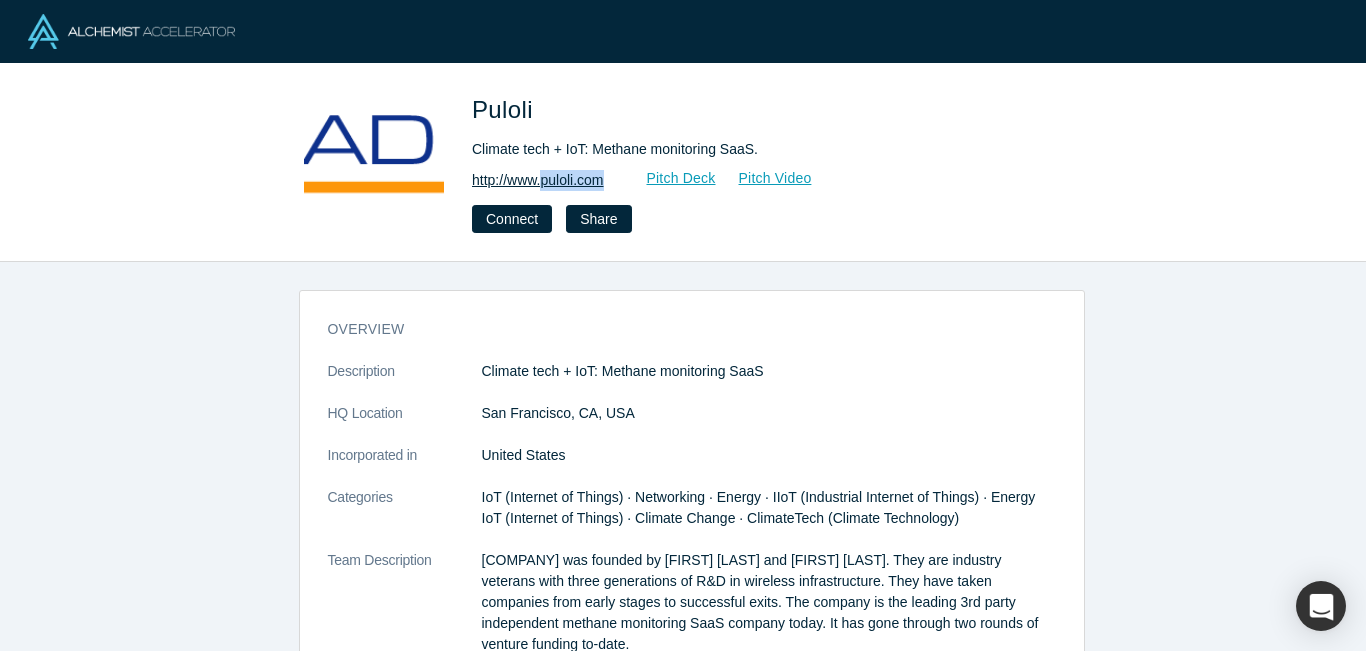 click on "http://www.puloli.com Pitch Deck Pitch Video" at bounding box center [752, 180] 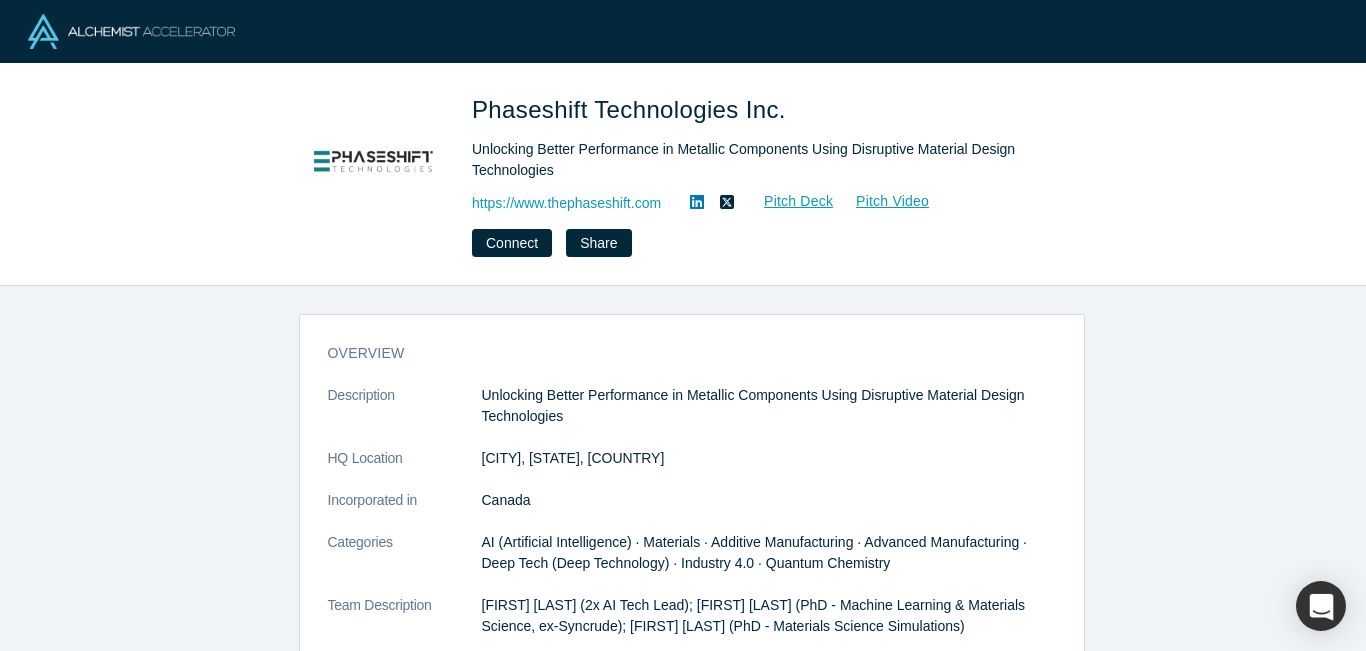 scroll, scrollTop: 0, scrollLeft: 0, axis: both 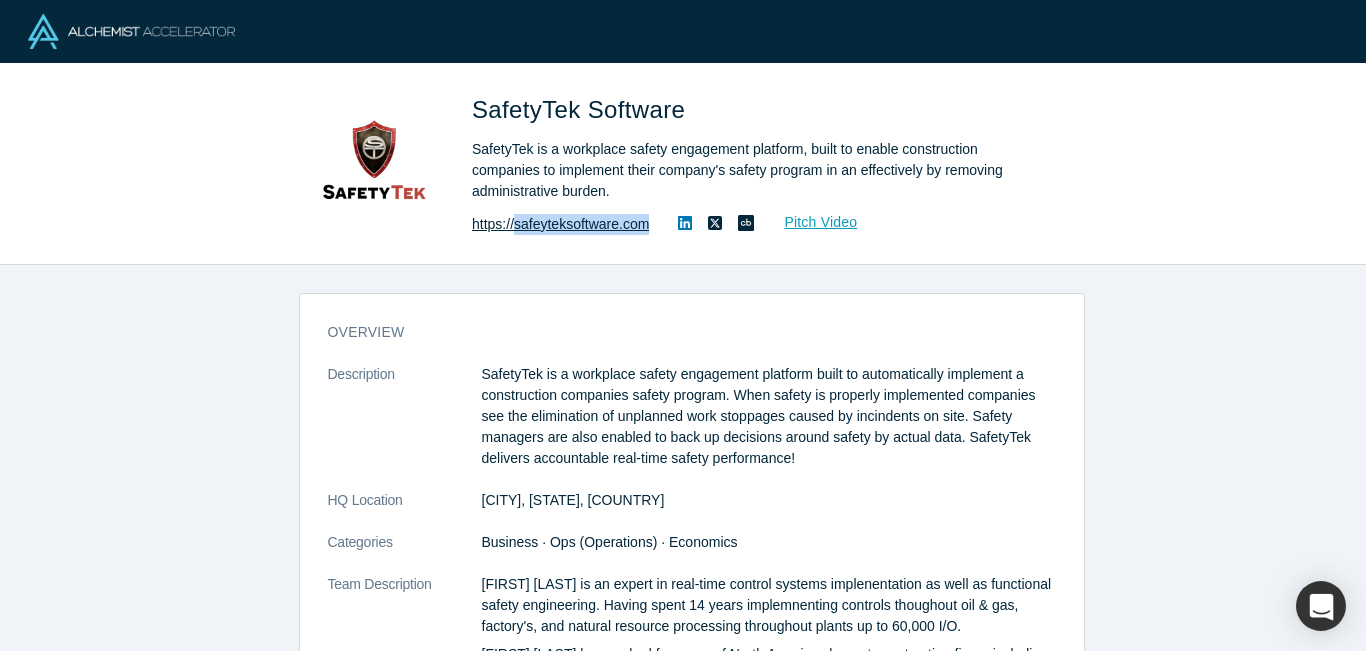 copy on "safeyteksoftware.com" 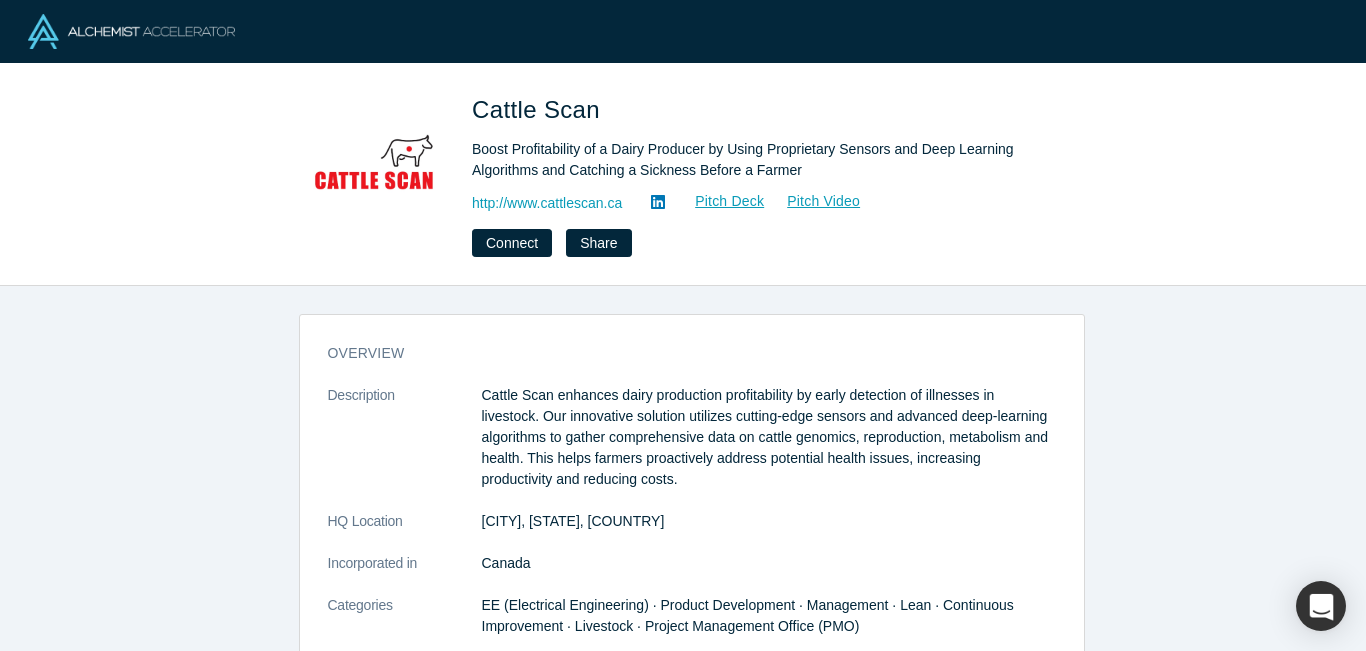 scroll, scrollTop: 0, scrollLeft: 0, axis: both 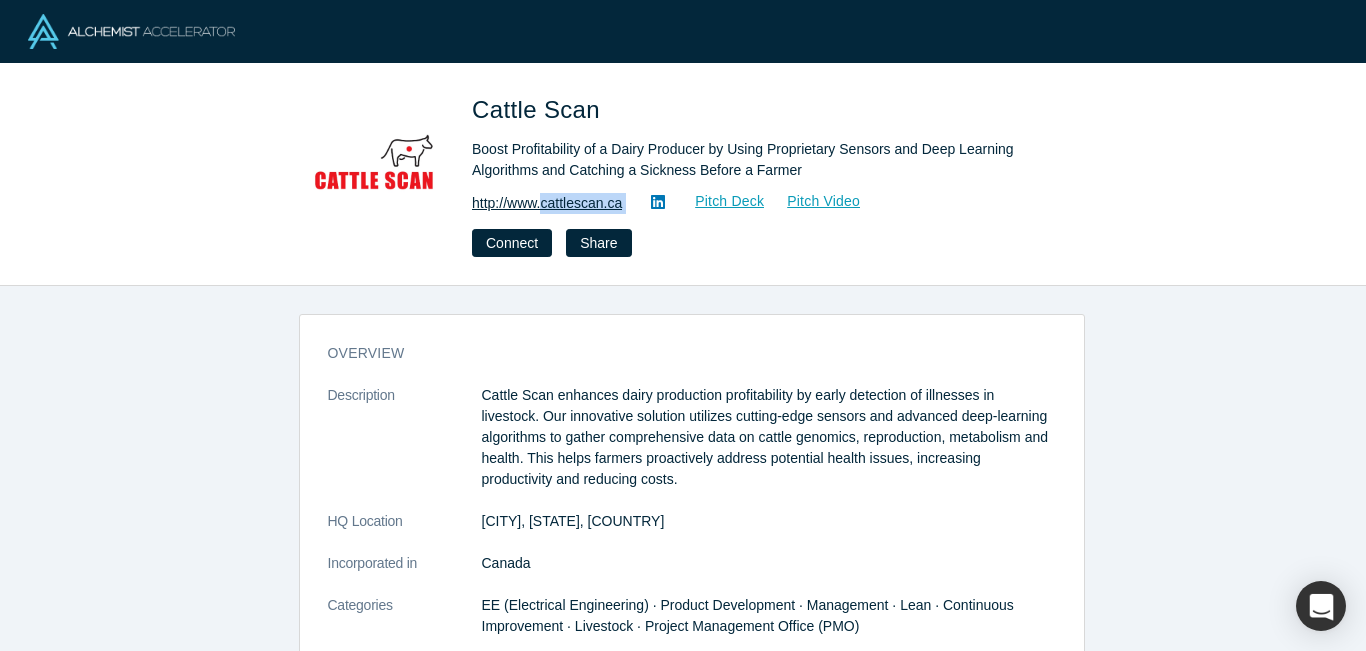 drag, startPoint x: 633, startPoint y: 203, endPoint x: 547, endPoint y: 207, distance: 86.09297 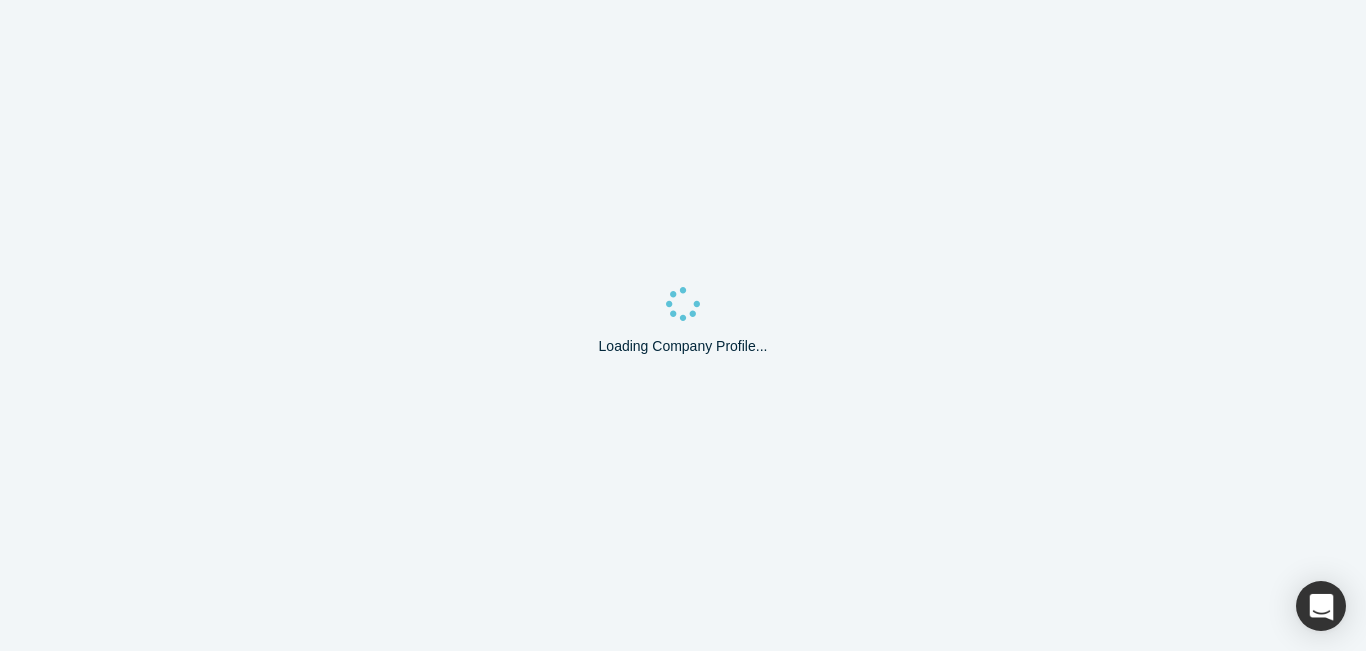 scroll, scrollTop: 0, scrollLeft: 0, axis: both 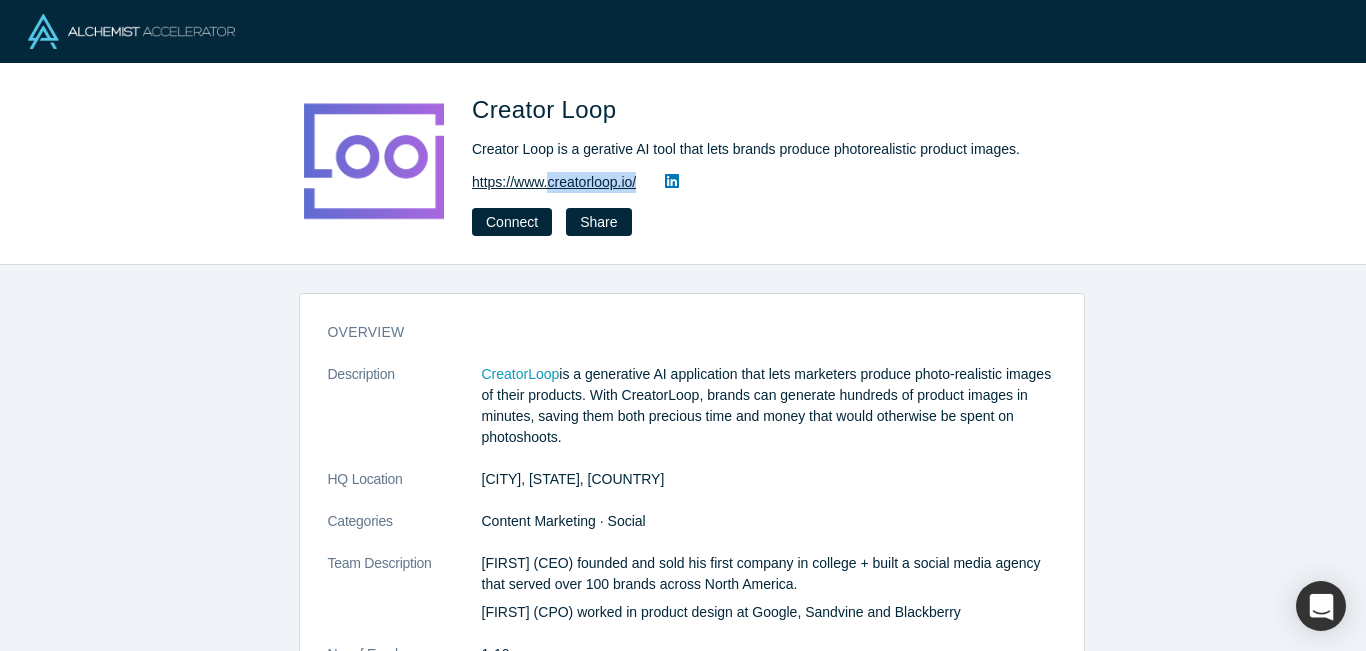 drag, startPoint x: 647, startPoint y: 181, endPoint x: 552, endPoint y: 182, distance: 95.005264 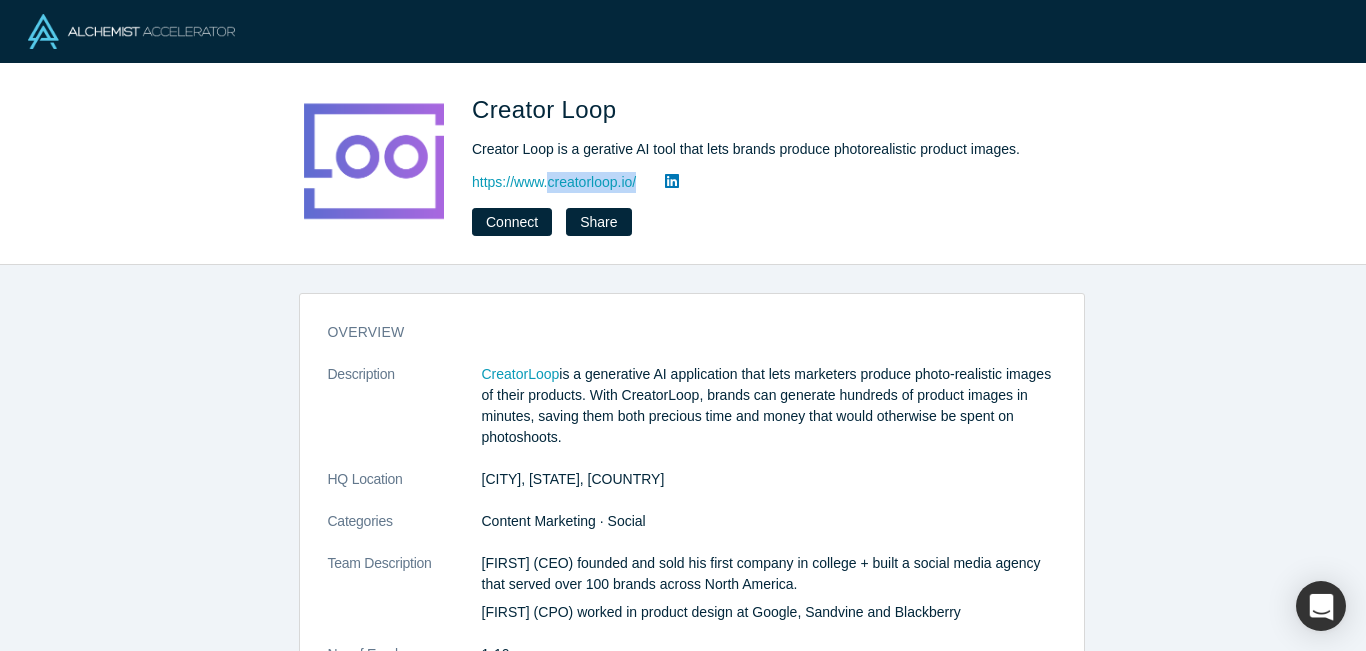 copy on "creatorloop.io/" 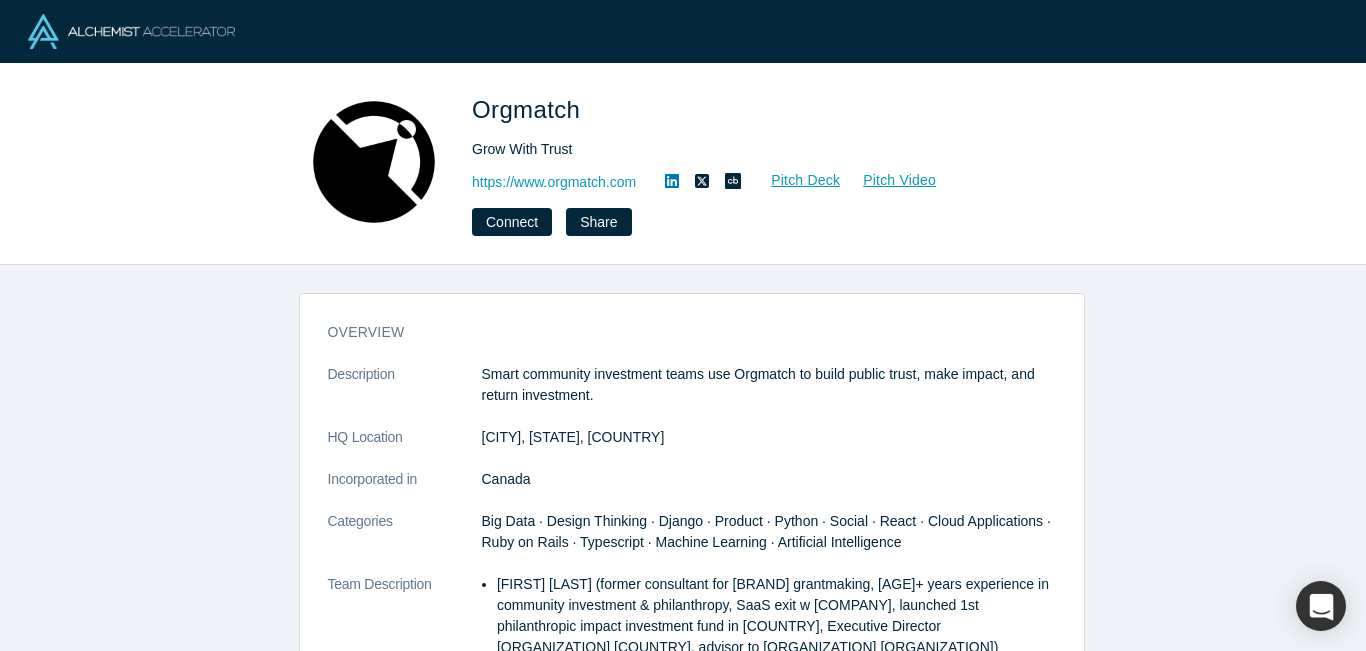 scroll, scrollTop: 0, scrollLeft: 0, axis: both 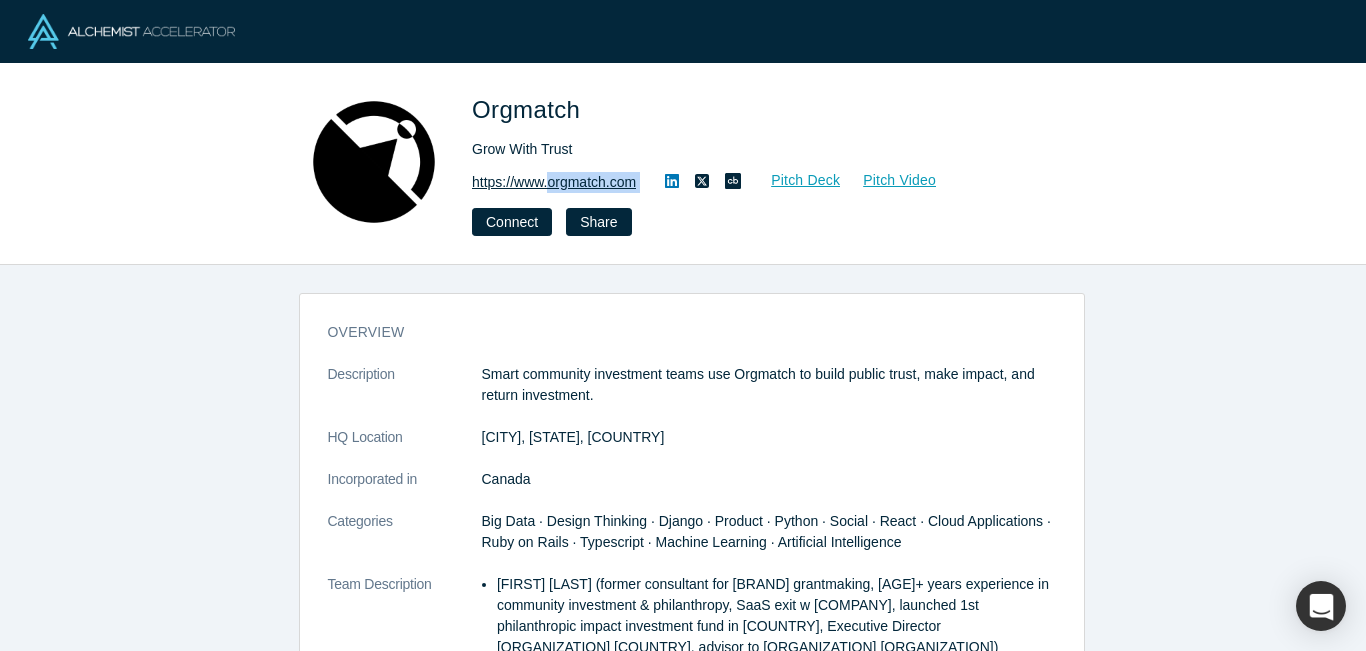drag, startPoint x: 655, startPoint y: 187, endPoint x: 554, endPoint y: 182, distance: 101.12369 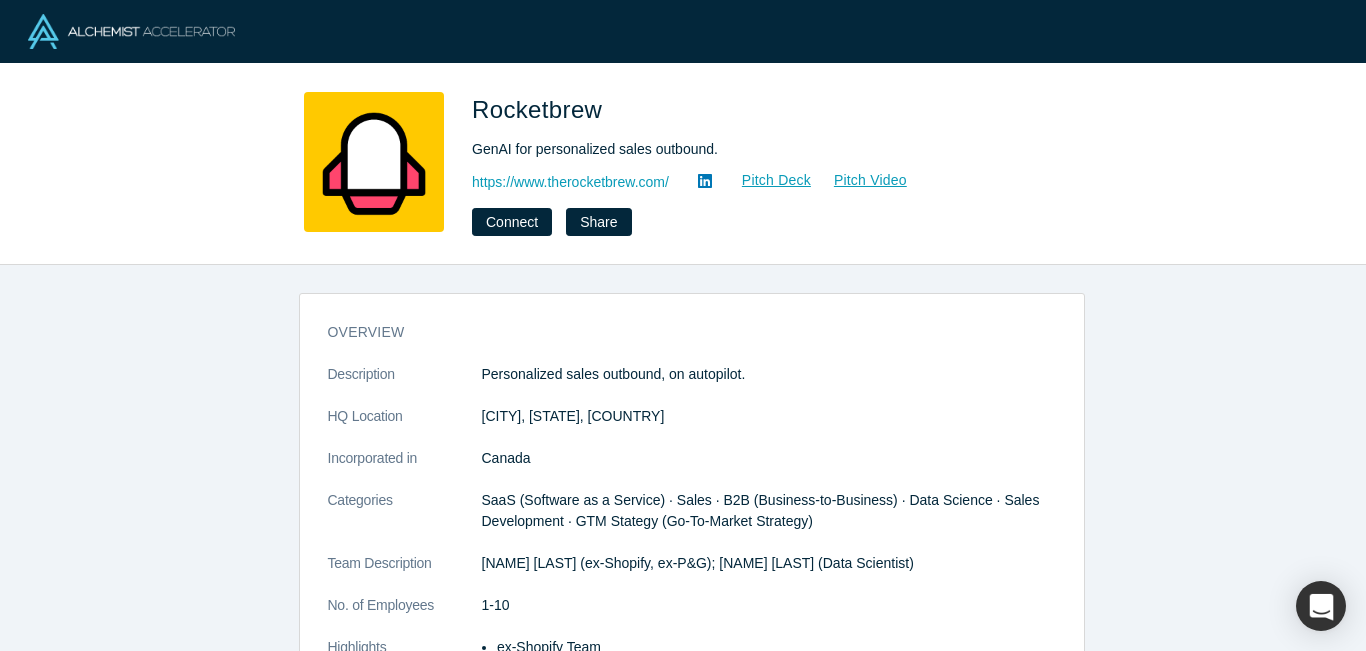scroll, scrollTop: 0, scrollLeft: 0, axis: both 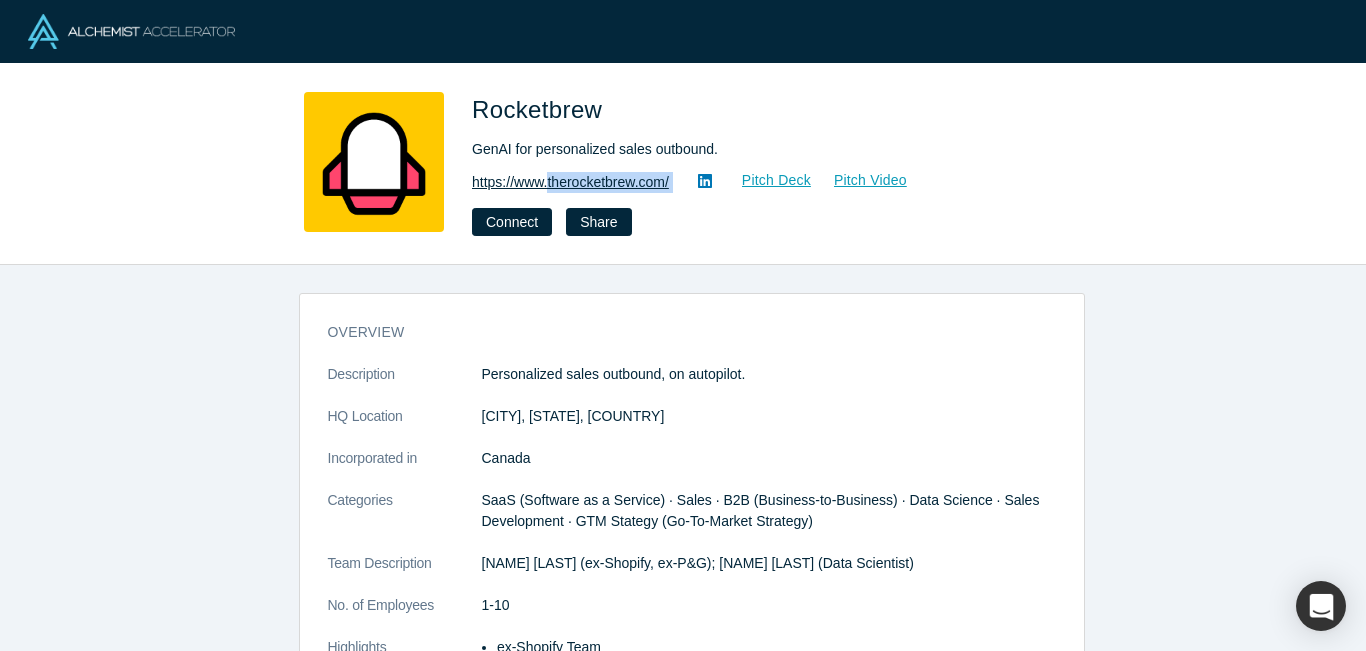 drag, startPoint x: 687, startPoint y: 181, endPoint x: 551, endPoint y: 180, distance: 136.00368 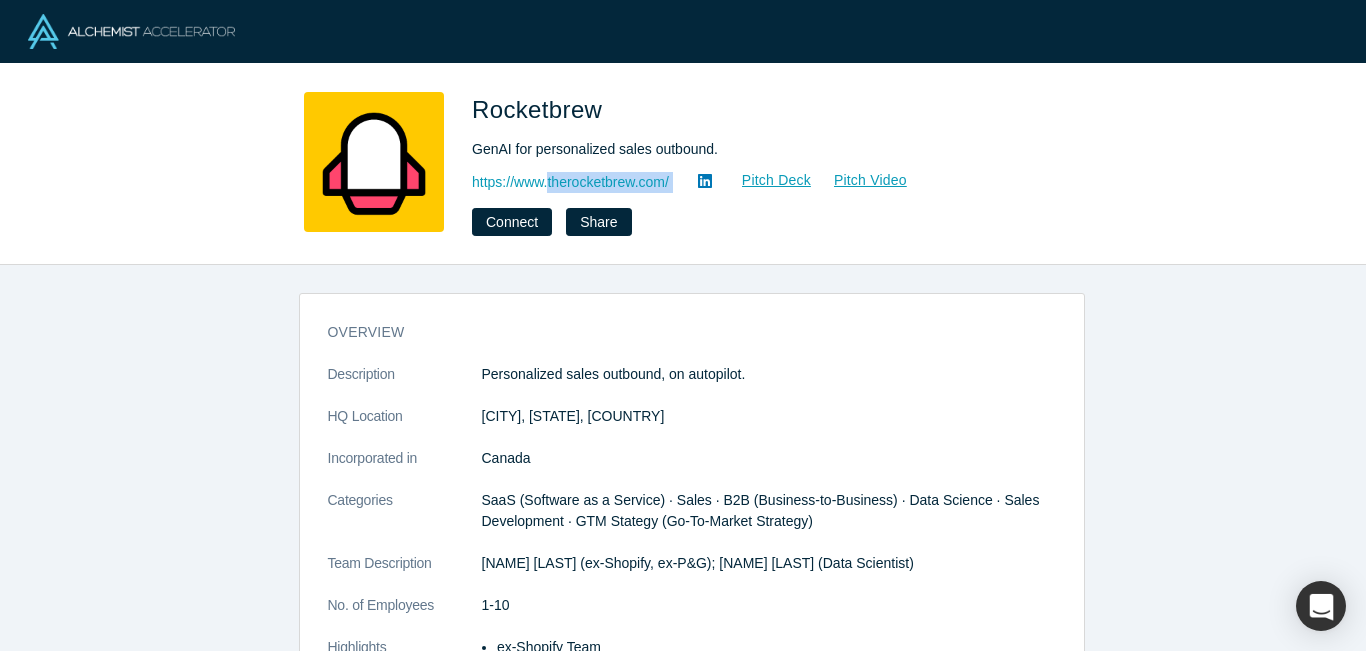 copy on "therocketbrew.com/ Pitch Deck Pitch Video Connect Share" 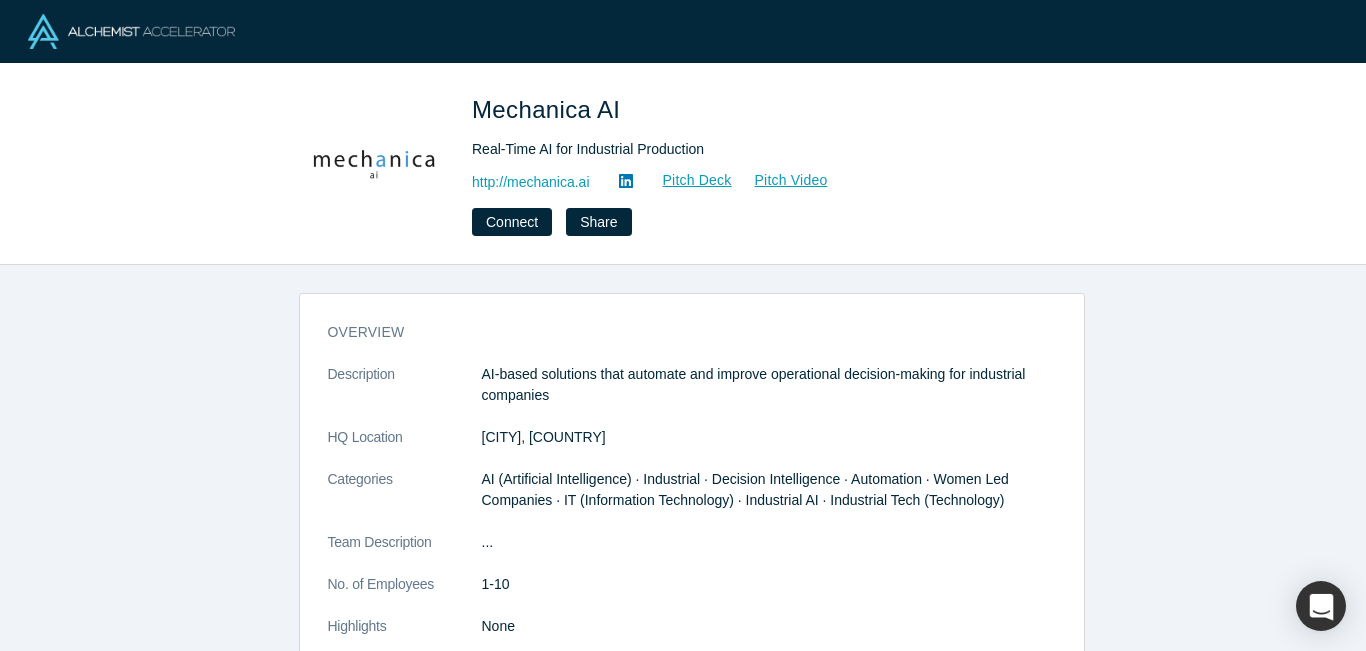 scroll, scrollTop: 0, scrollLeft: 0, axis: both 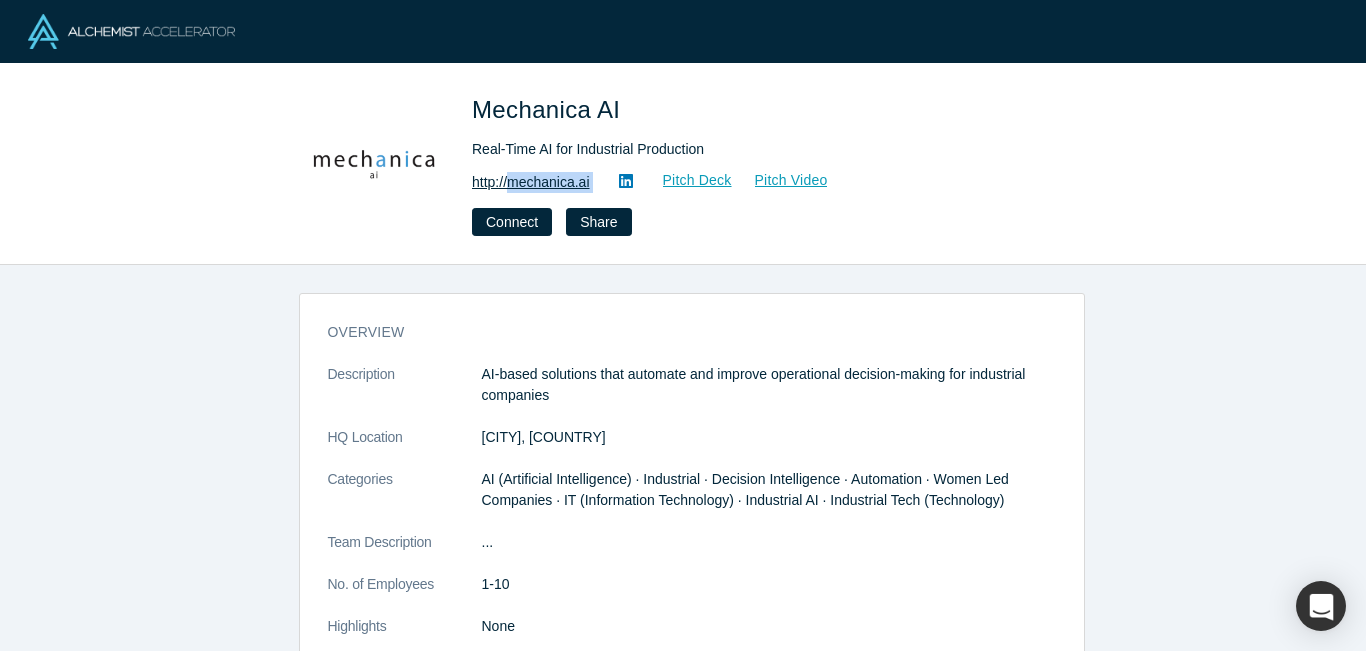 drag, startPoint x: 609, startPoint y: 190, endPoint x: 513, endPoint y: 186, distance: 96.0833 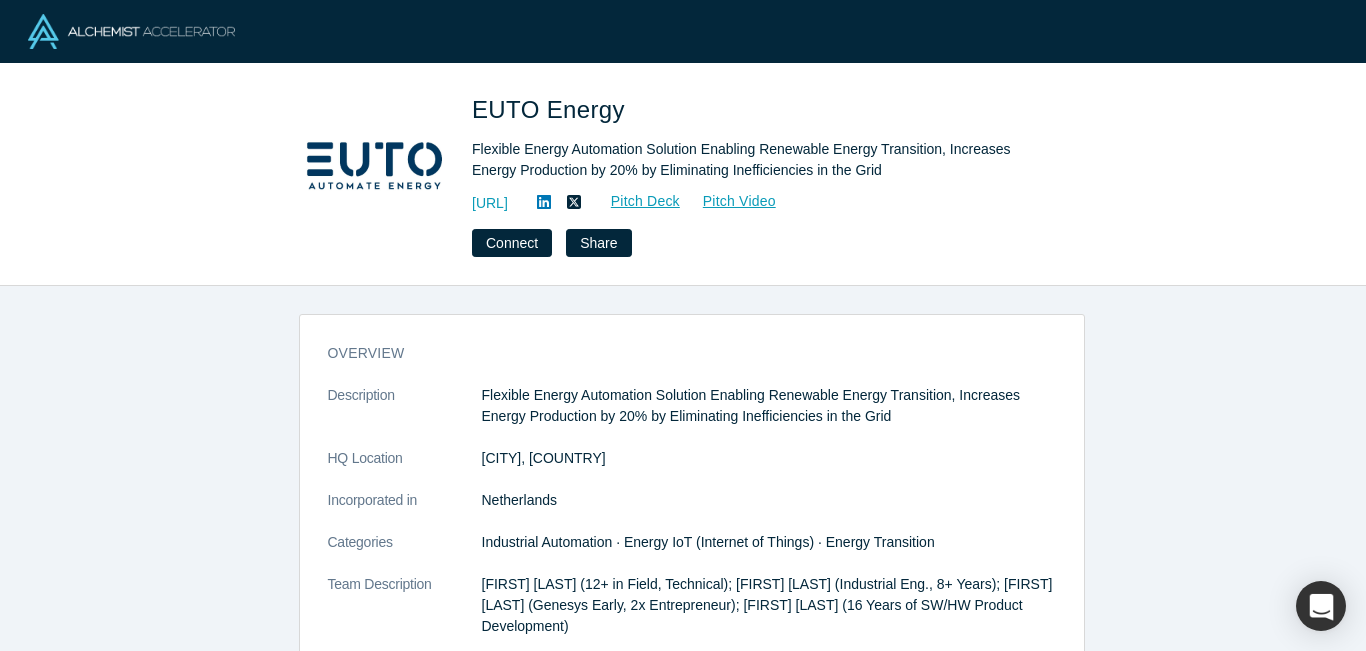 scroll, scrollTop: 0, scrollLeft: 0, axis: both 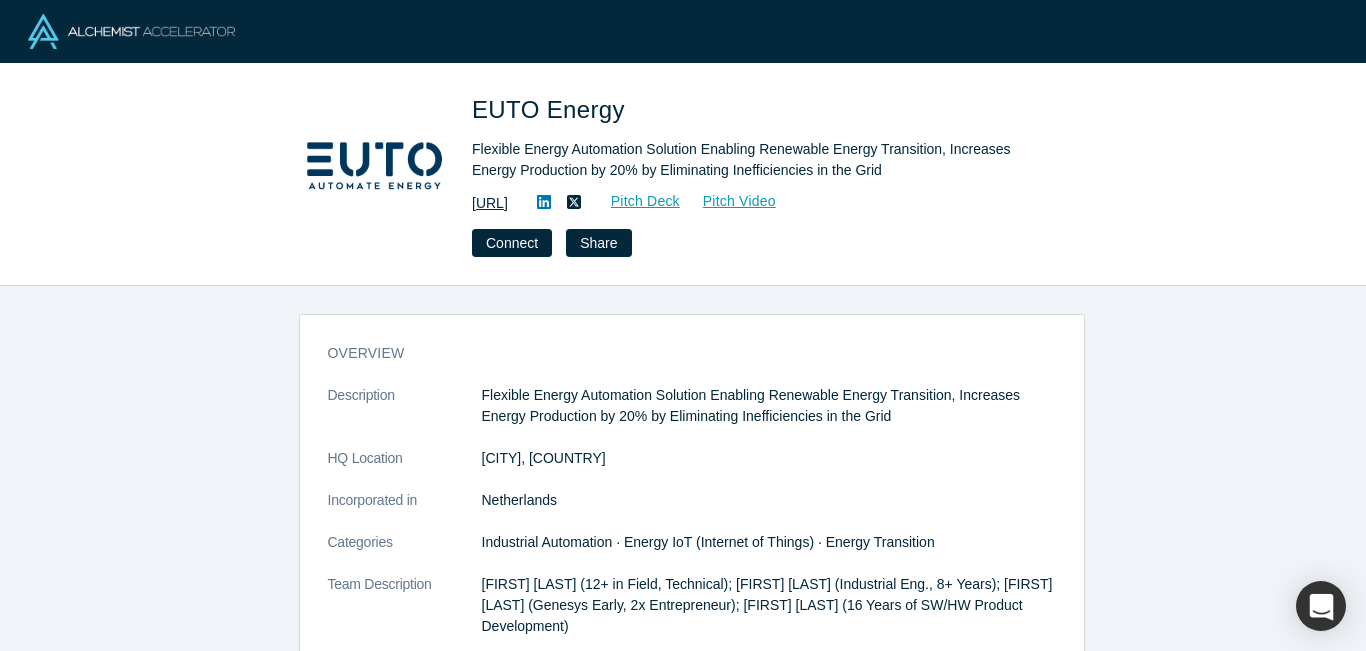 copy on "[EMAIL]" 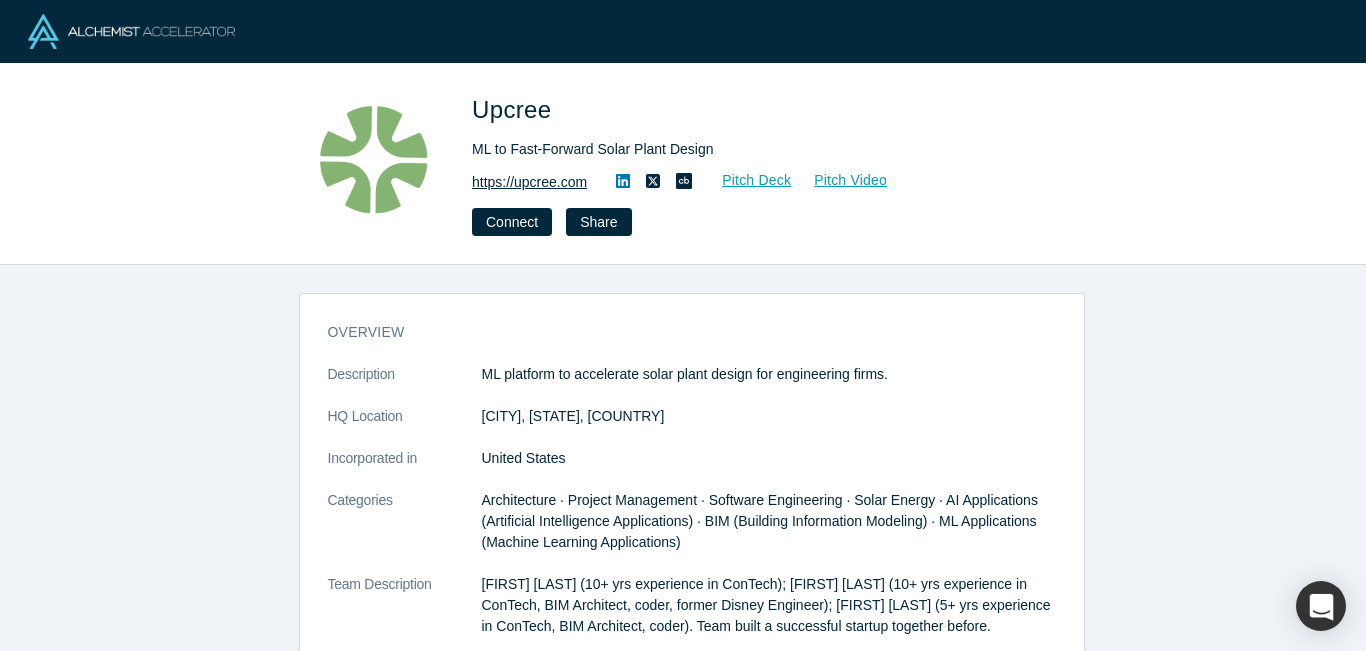 scroll, scrollTop: 0, scrollLeft: 0, axis: both 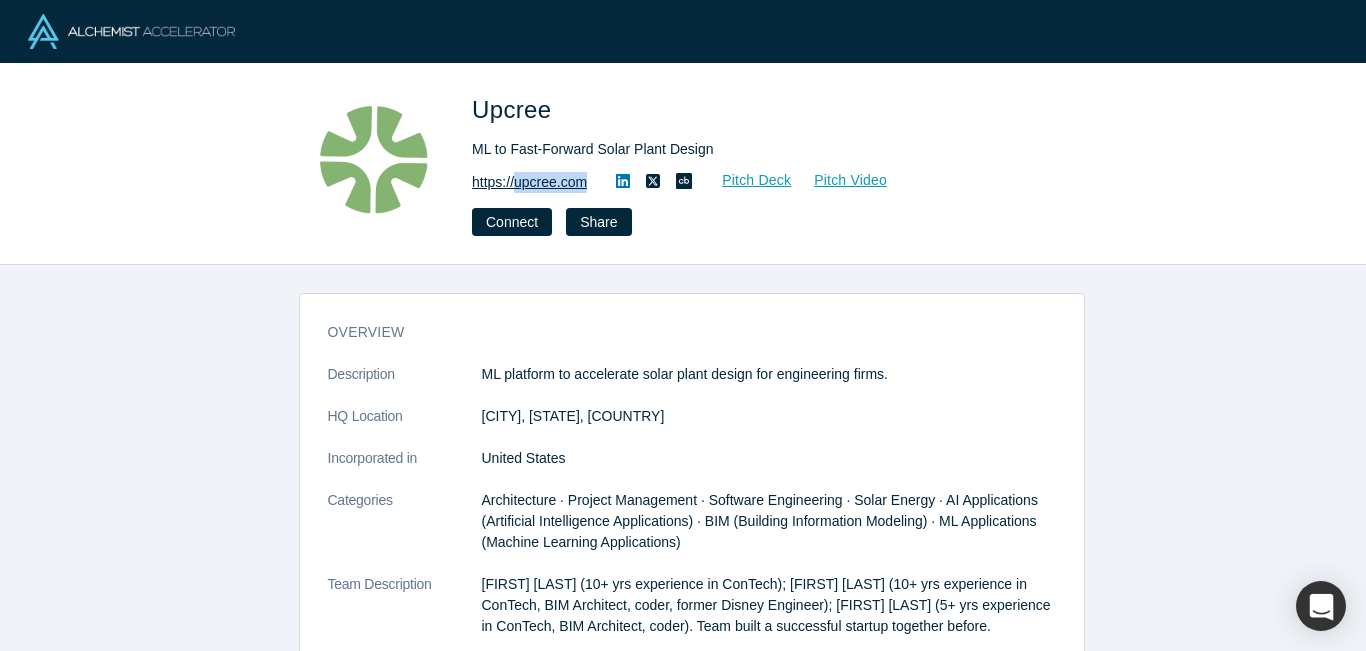 drag, startPoint x: 596, startPoint y: 179, endPoint x: 516, endPoint y: 184, distance: 80.1561 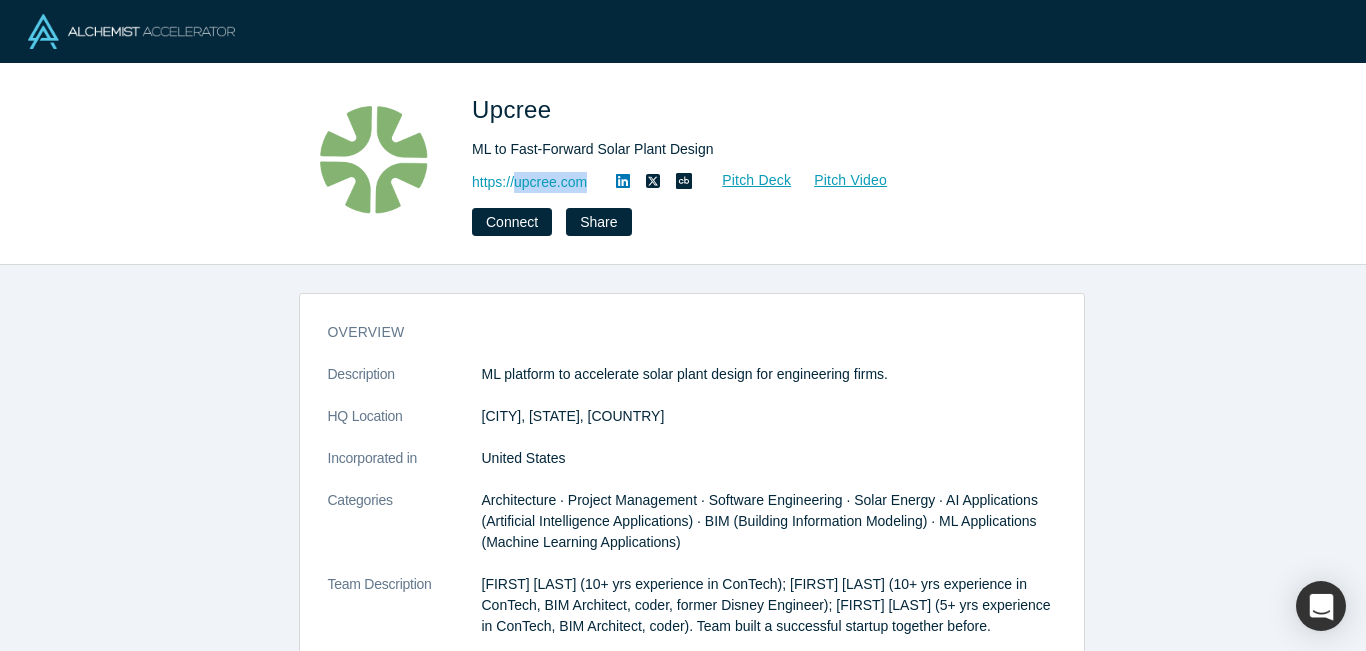 click 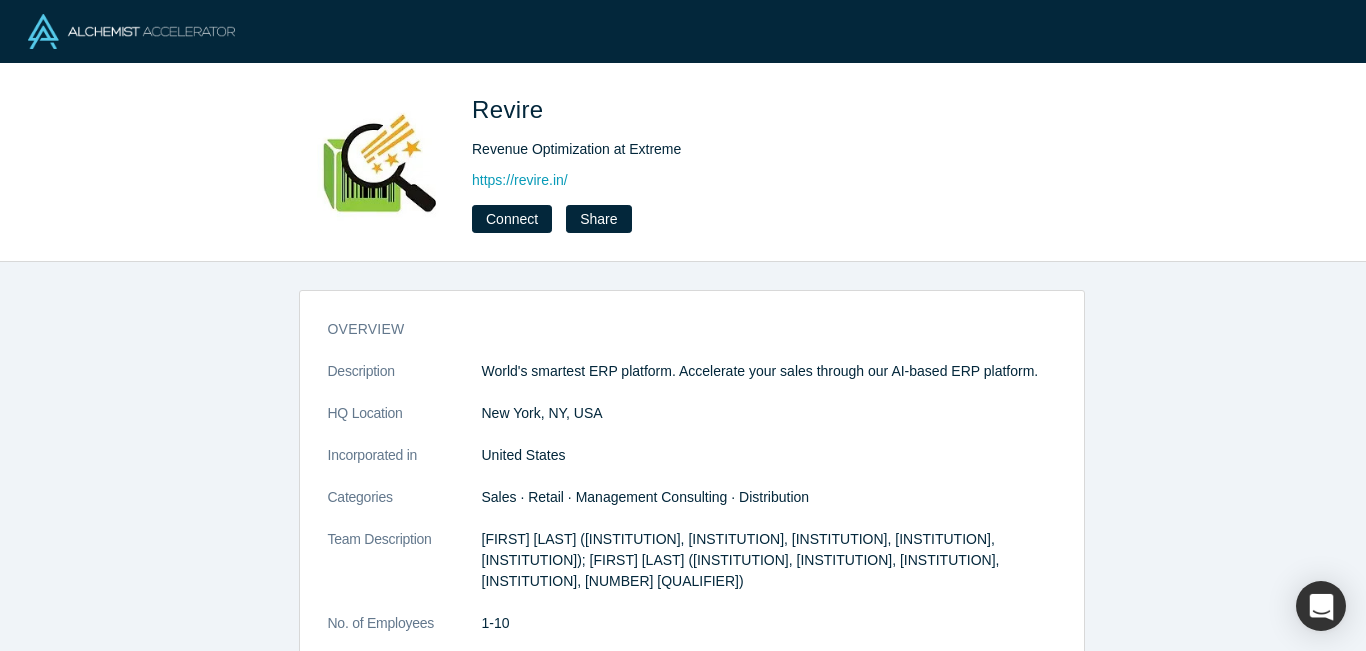 scroll, scrollTop: 0, scrollLeft: 0, axis: both 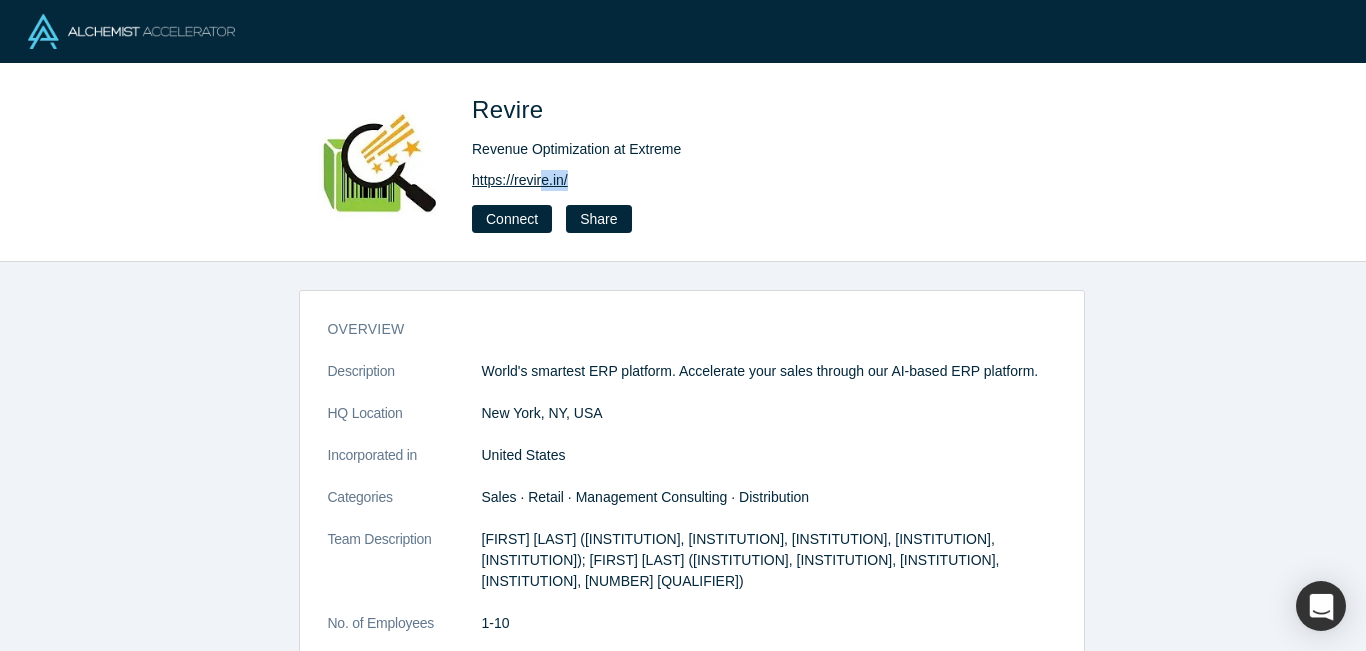 drag, startPoint x: 582, startPoint y: 180, endPoint x: 544, endPoint y: 183, distance: 38.118237 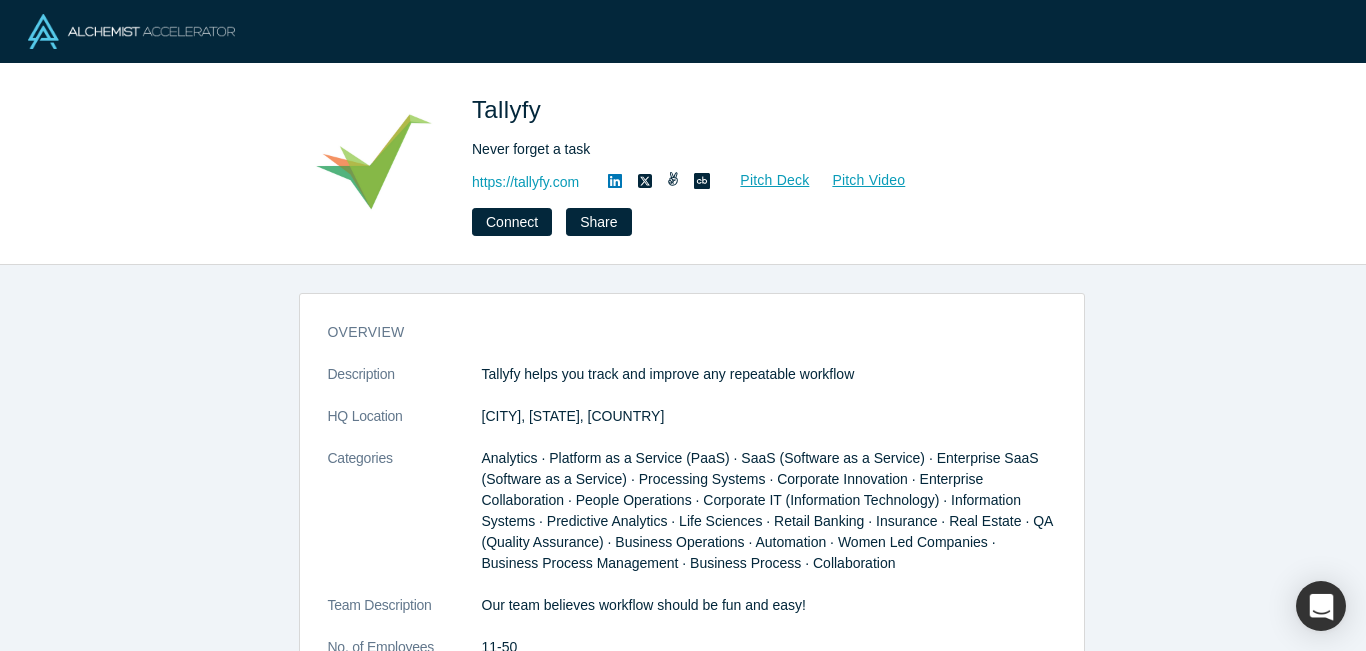 scroll, scrollTop: 0, scrollLeft: 0, axis: both 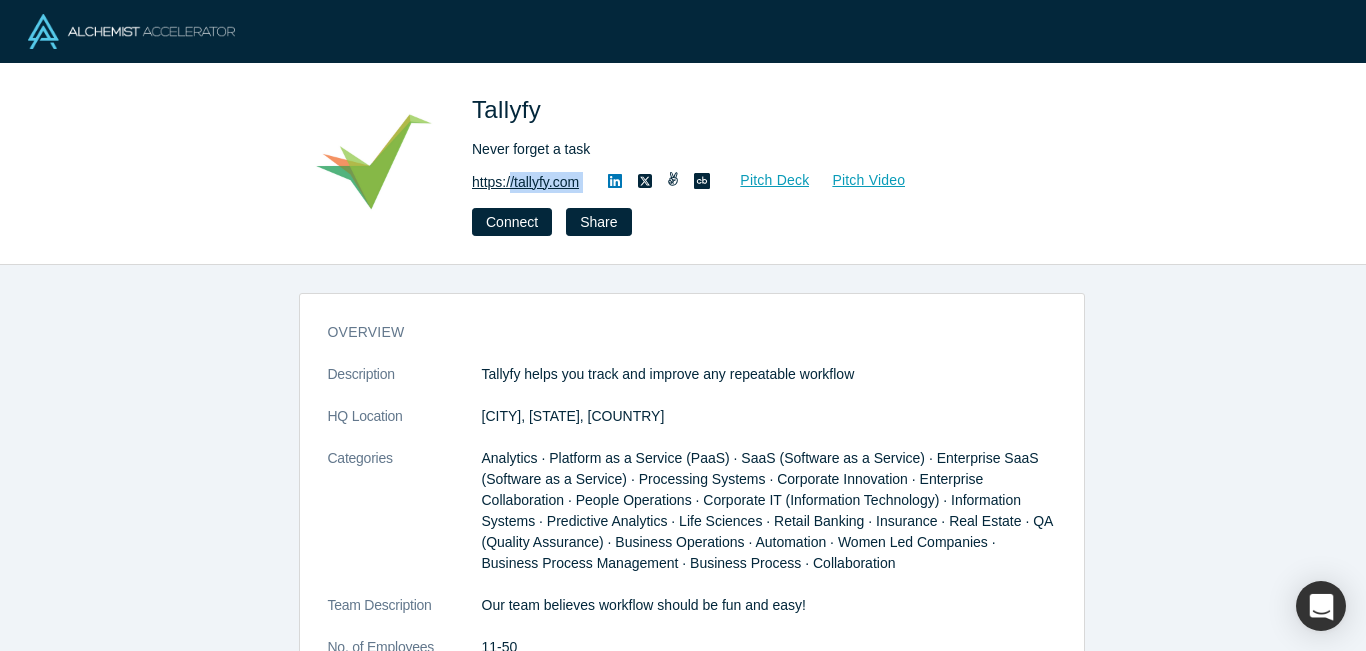 drag, startPoint x: 596, startPoint y: 184, endPoint x: 515, endPoint y: 179, distance: 81.154175 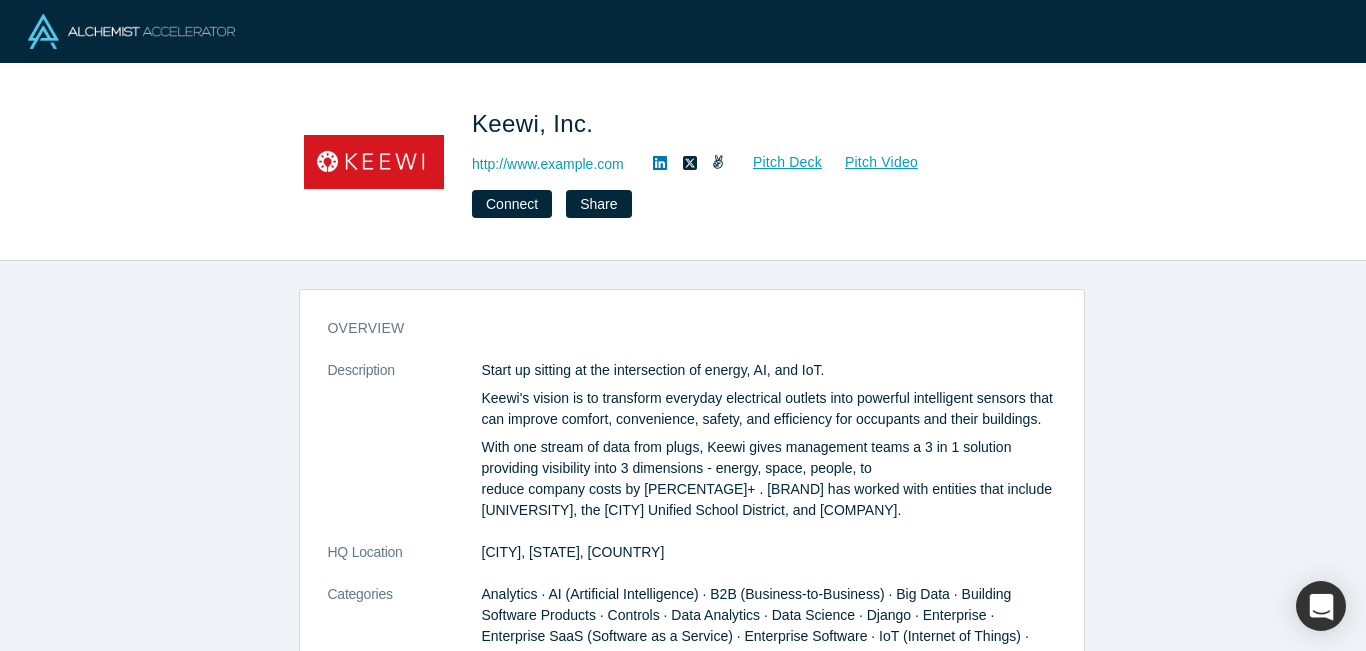 scroll, scrollTop: 0, scrollLeft: 0, axis: both 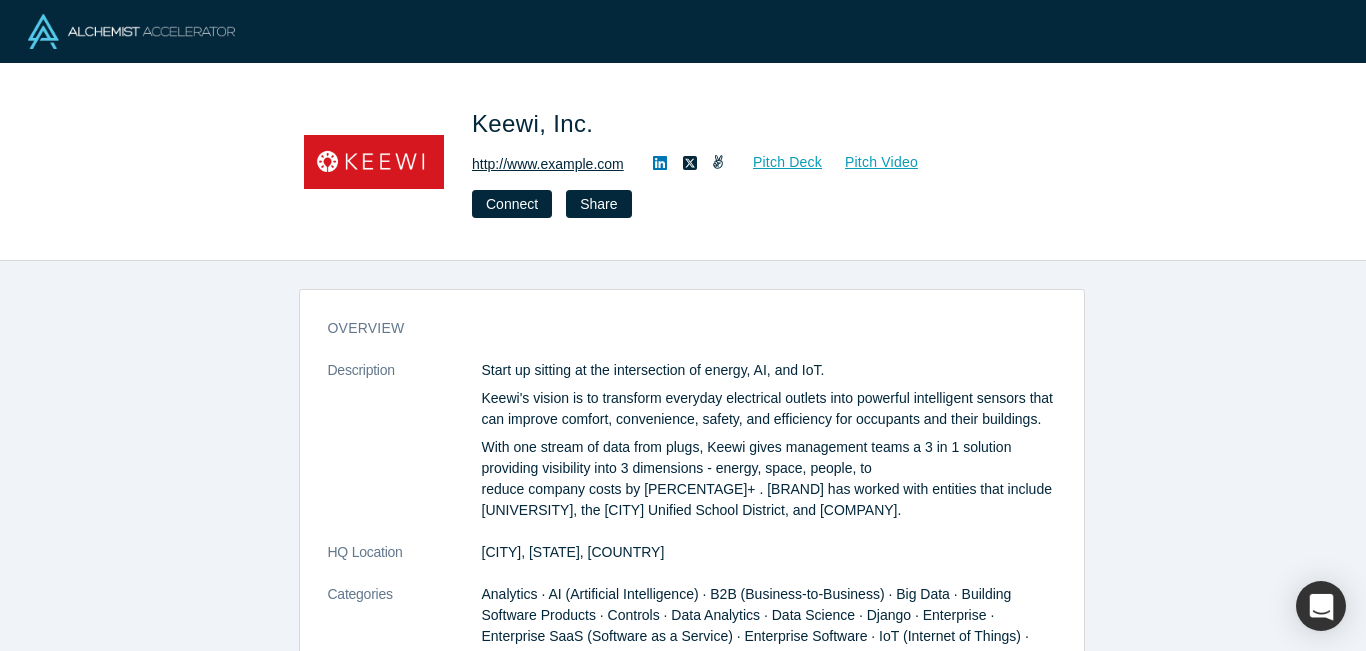 copy on "keewisolutions.com" 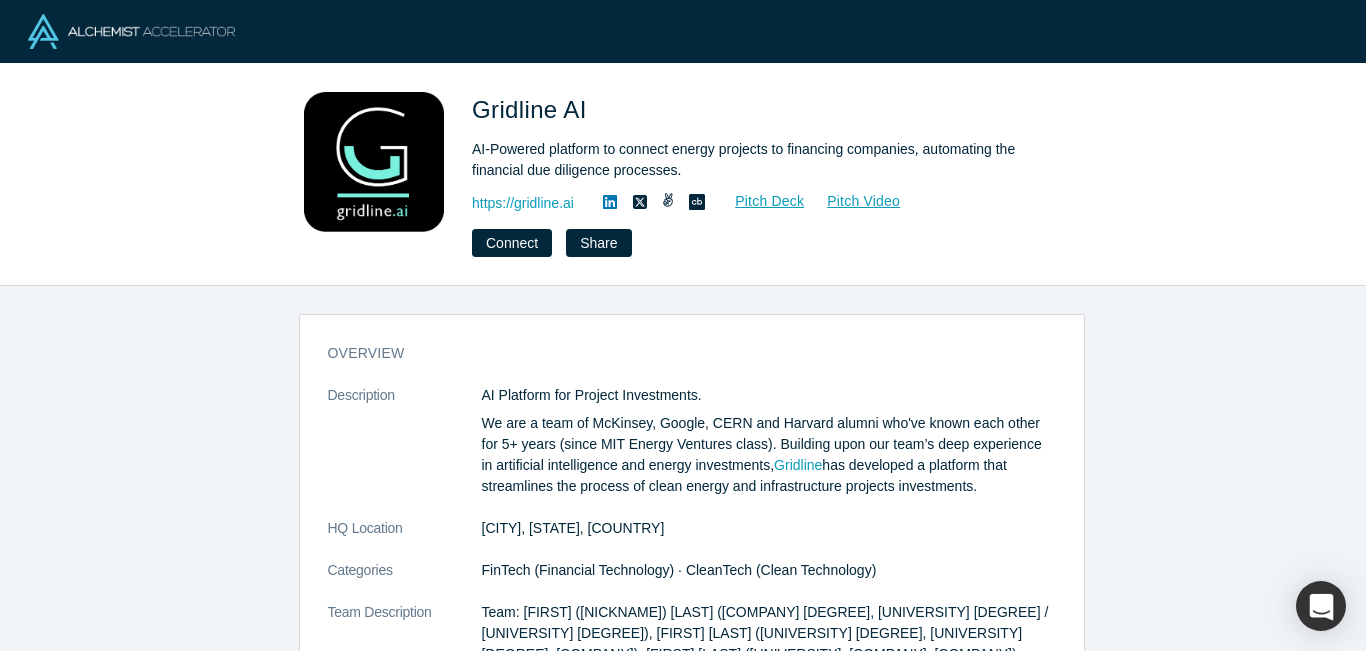 scroll, scrollTop: 0, scrollLeft: 0, axis: both 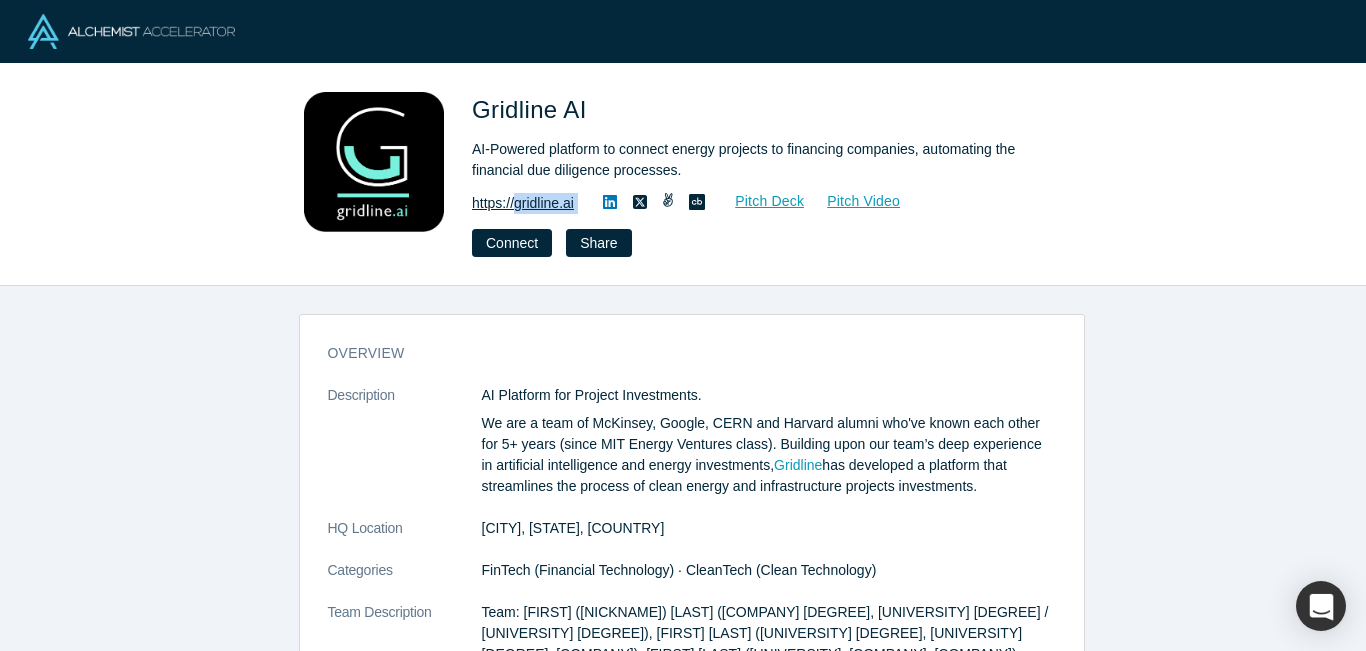 drag, startPoint x: 590, startPoint y: 202, endPoint x: 521, endPoint y: 206, distance: 69.115845 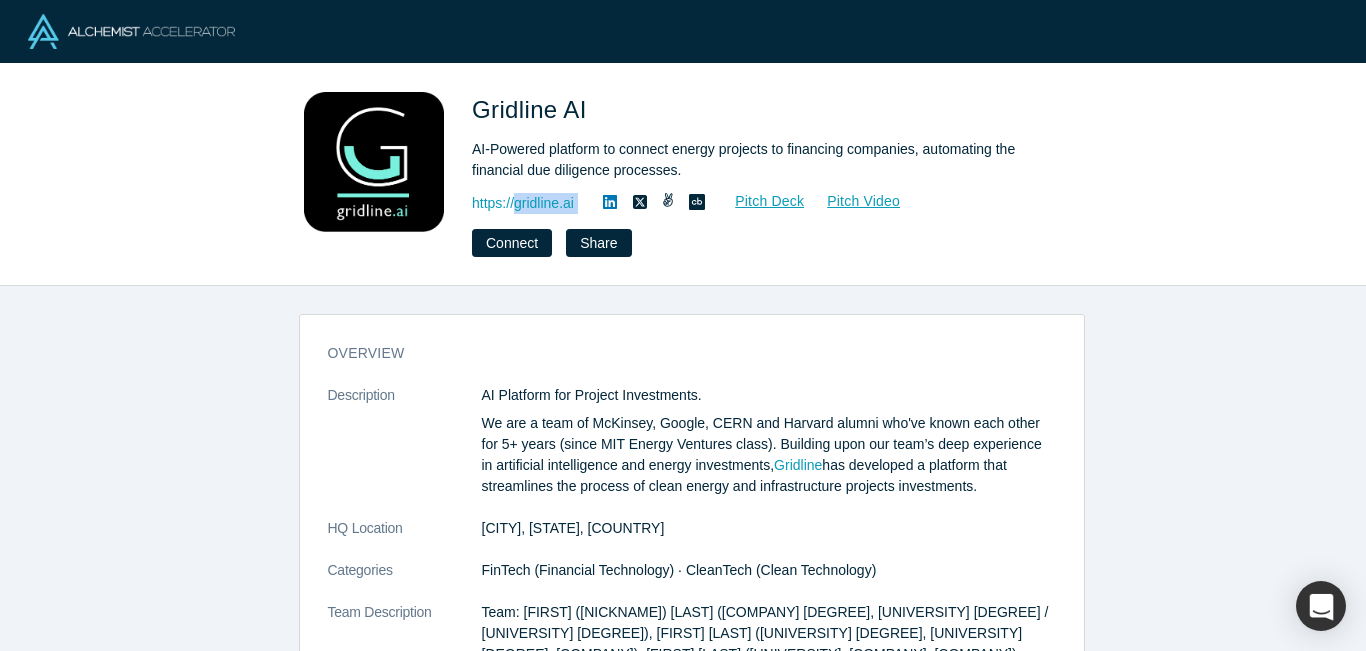 copy on "gridline.ai Pitch Deck Pitch Video Connect Share" 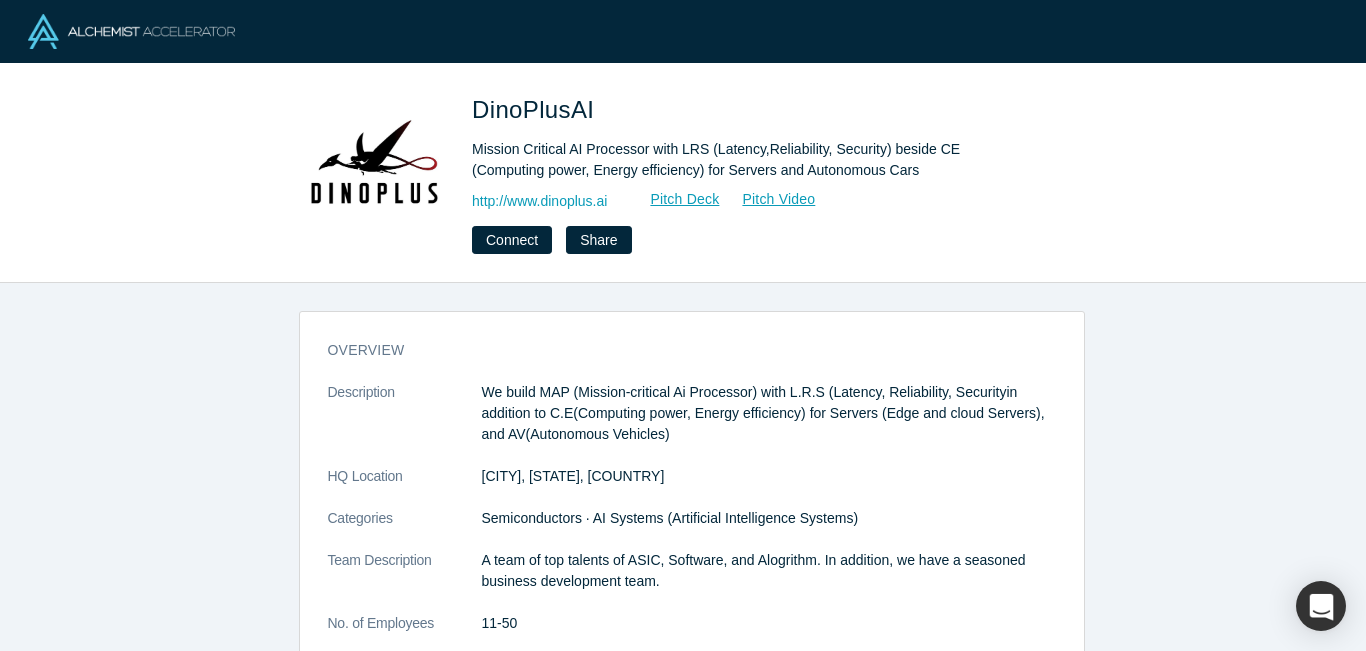 scroll, scrollTop: 0, scrollLeft: 0, axis: both 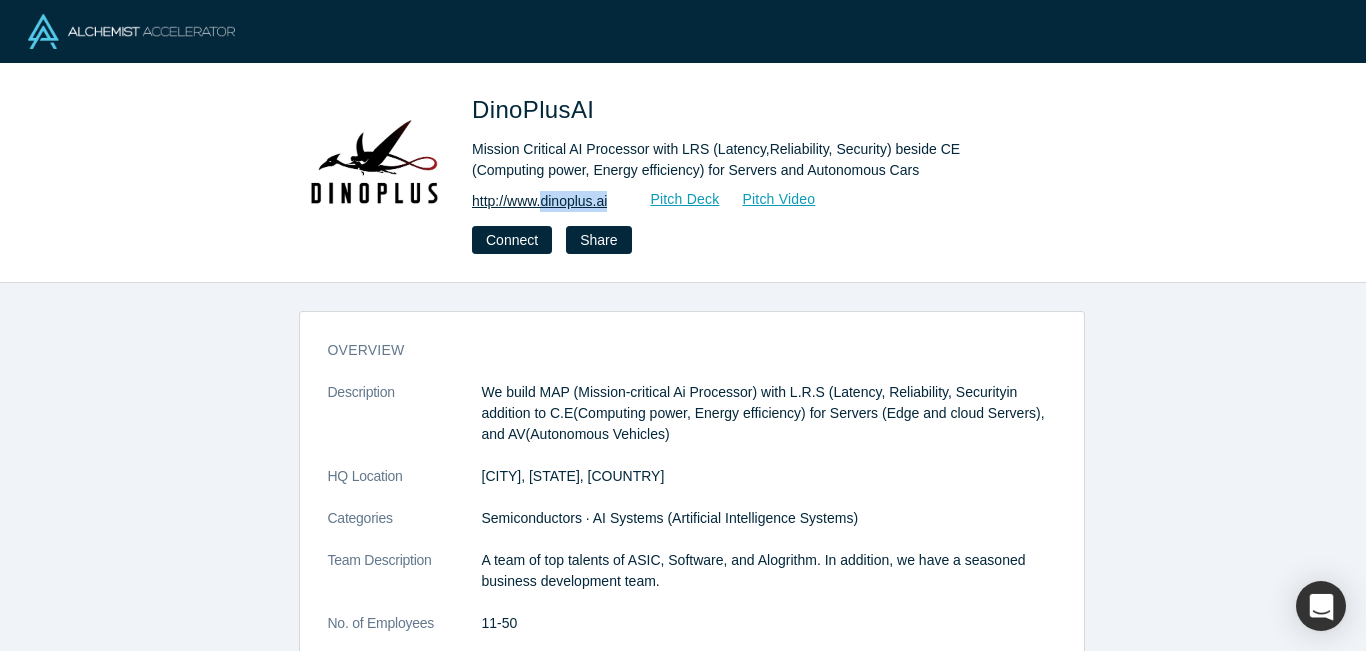copy on "dinoplus.ai" 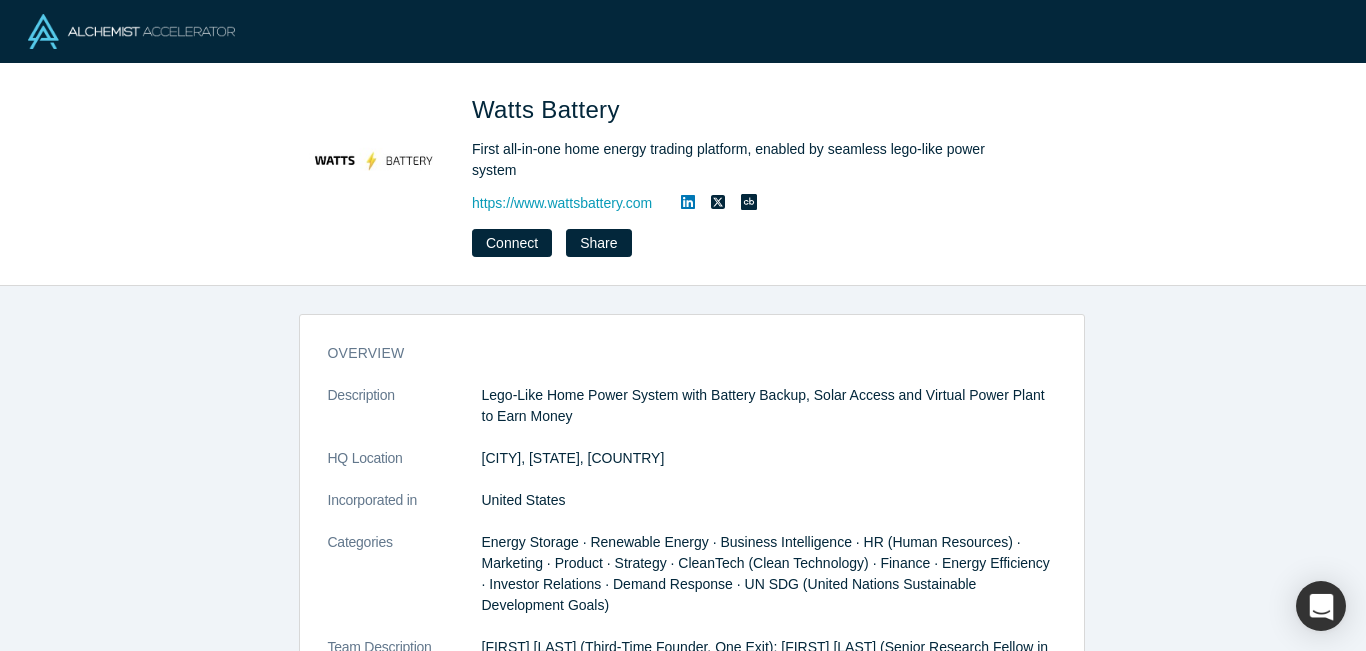 scroll, scrollTop: 0, scrollLeft: 0, axis: both 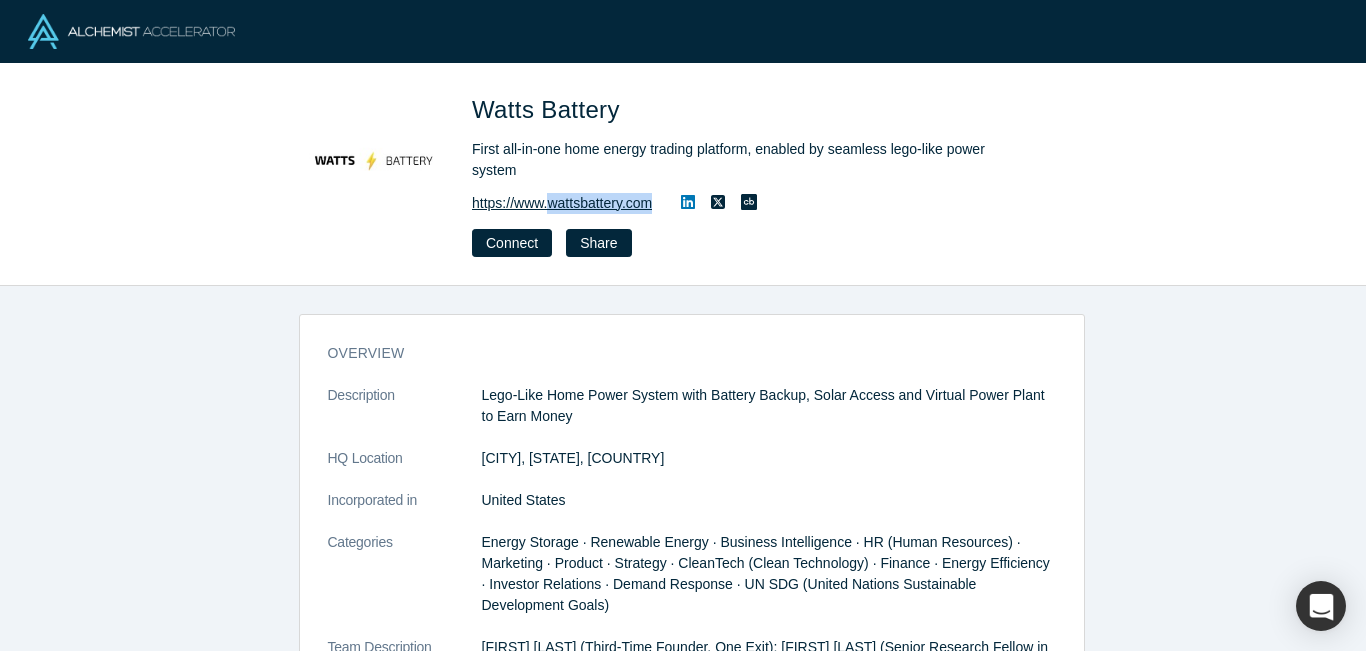 copy on "example.com" 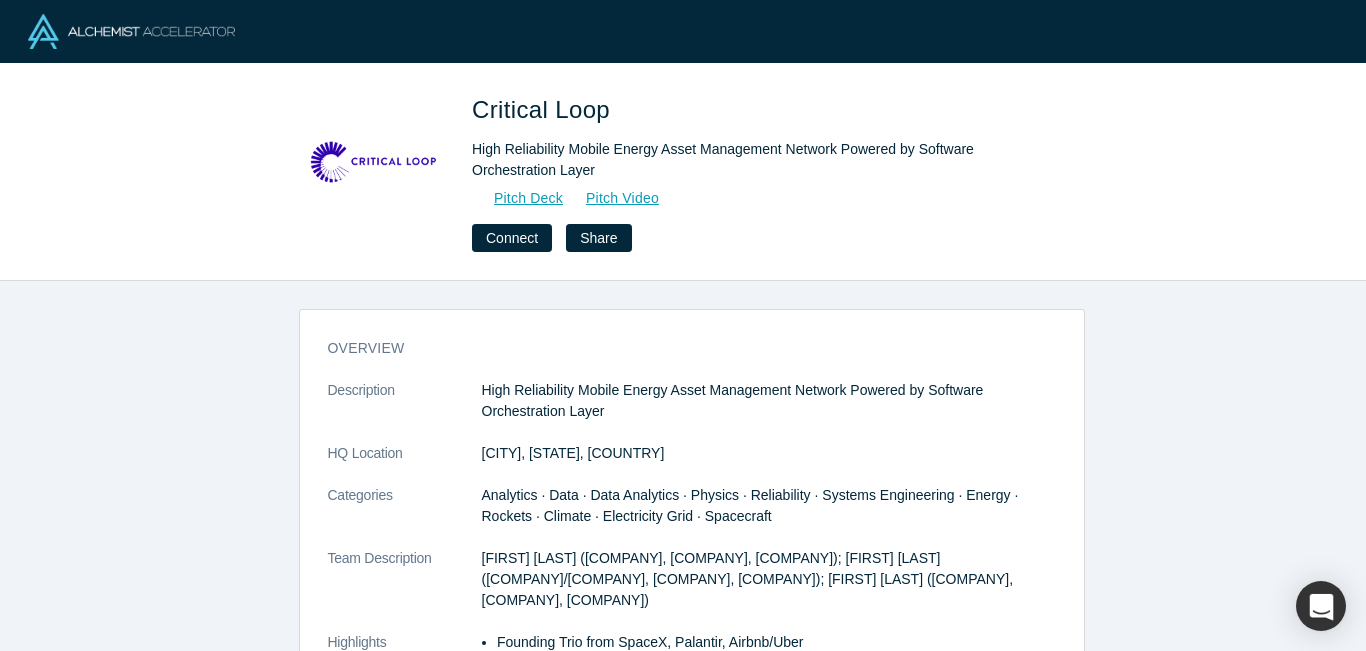 scroll, scrollTop: 0, scrollLeft: 0, axis: both 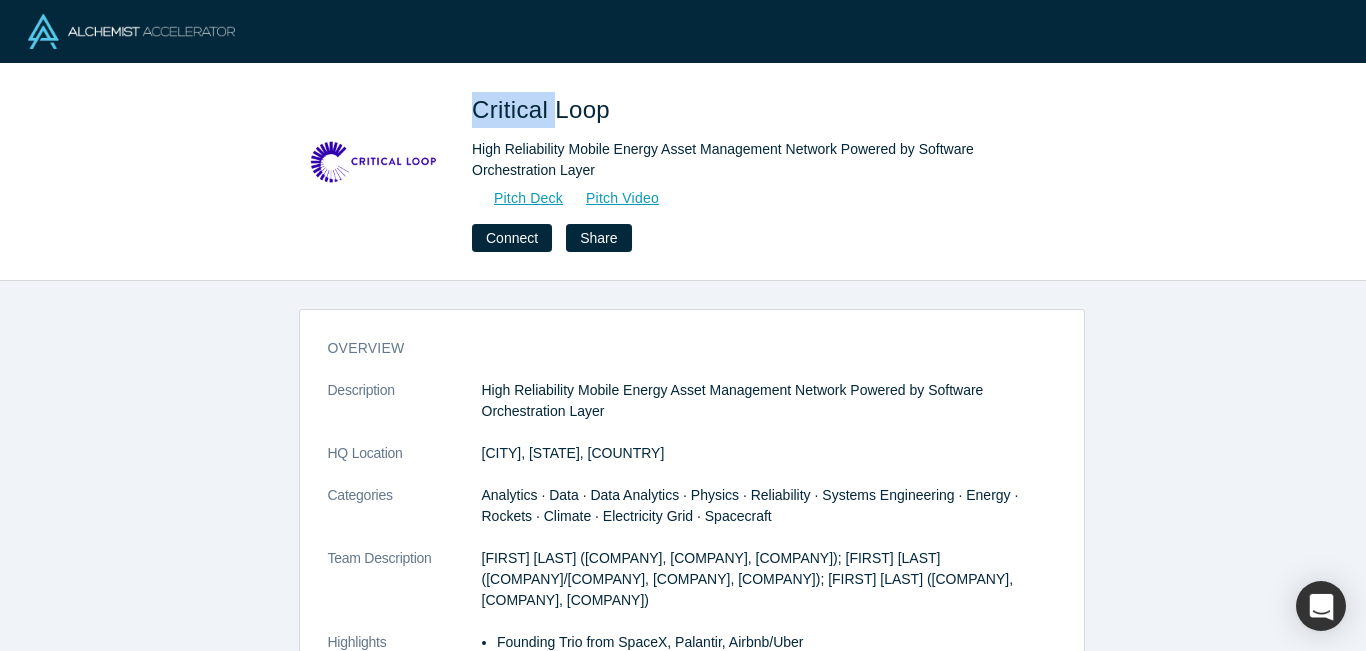 click on "Critical Loop" at bounding box center (544, 109) 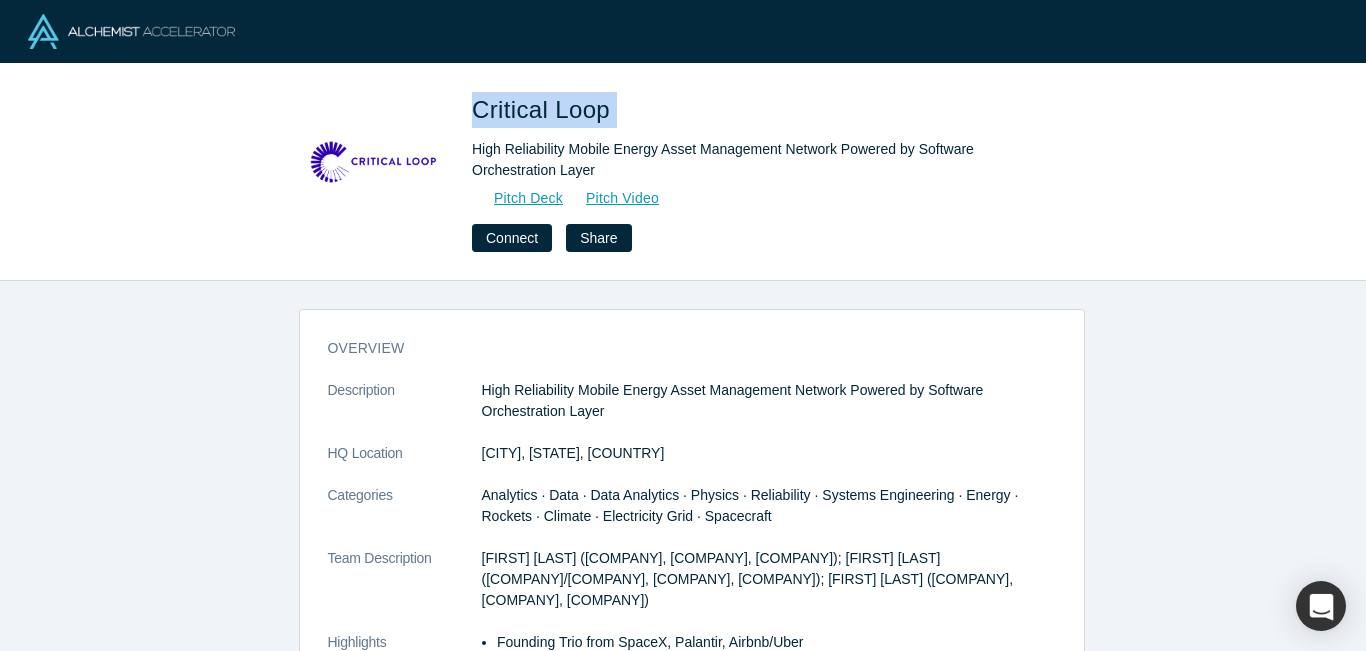 click on "Critical Loop" at bounding box center [544, 109] 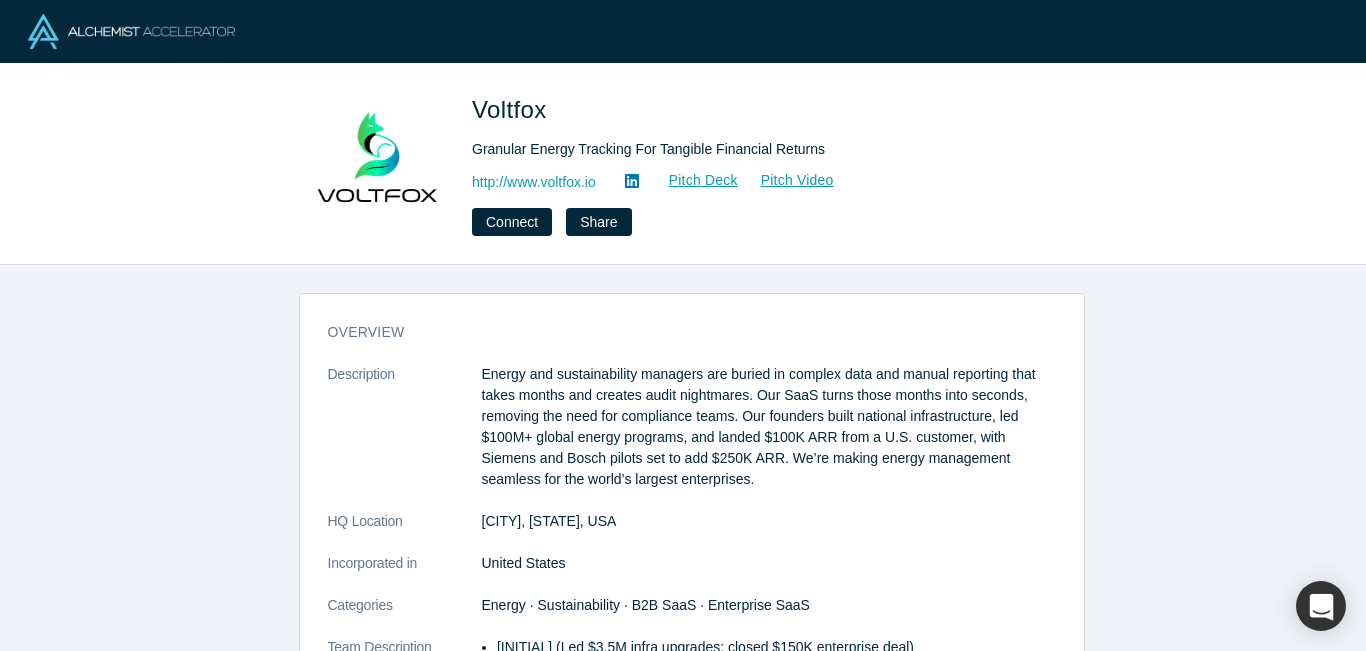 scroll, scrollTop: 0, scrollLeft: 0, axis: both 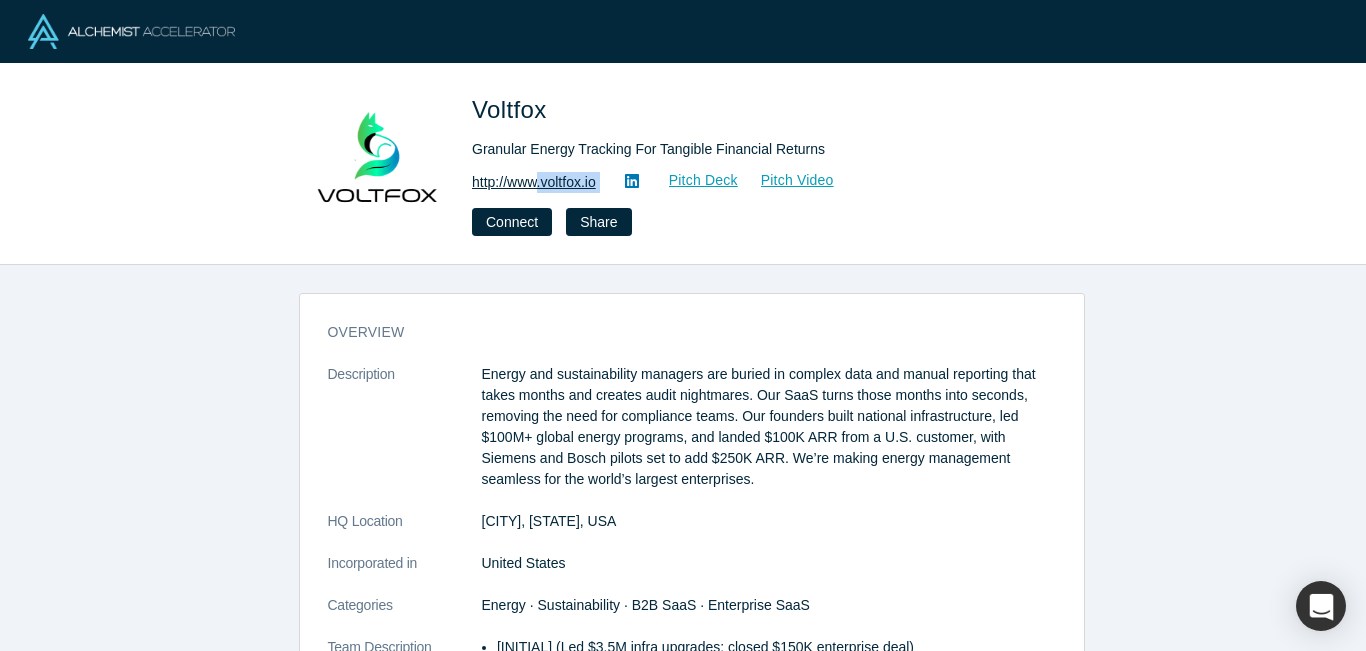 drag, startPoint x: 612, startPoint y: 181, endPoint x: 542, endPoint y: 182, distance: 70.00714 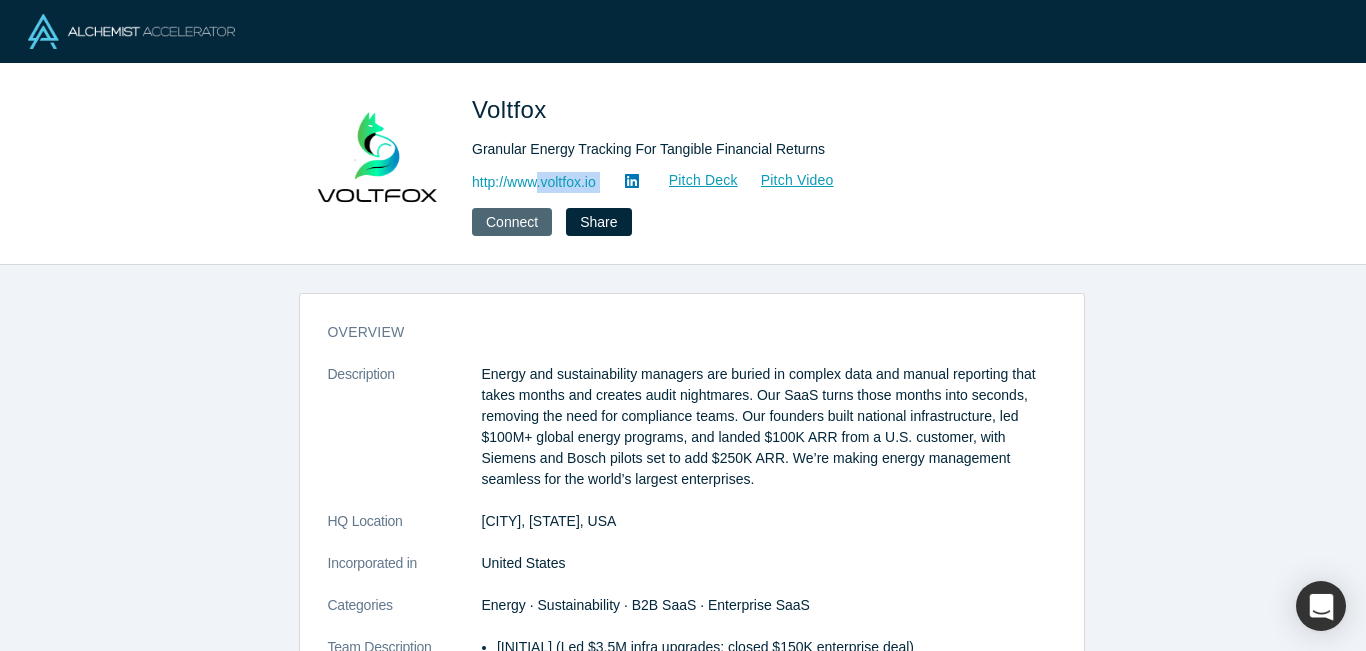 copy on ".voltfox.io Pitch Deck Pitch Video Connect Share" 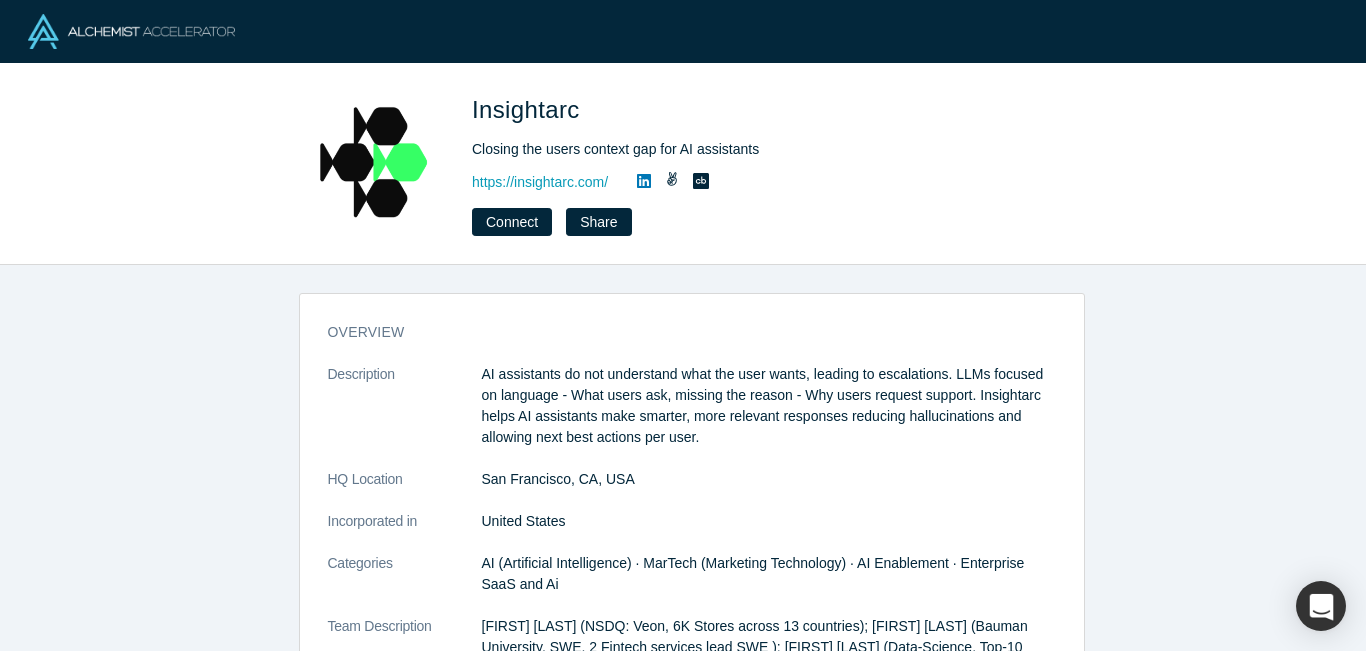 scroll, scrollTop: 0, scrollLeft: 0, axis: both 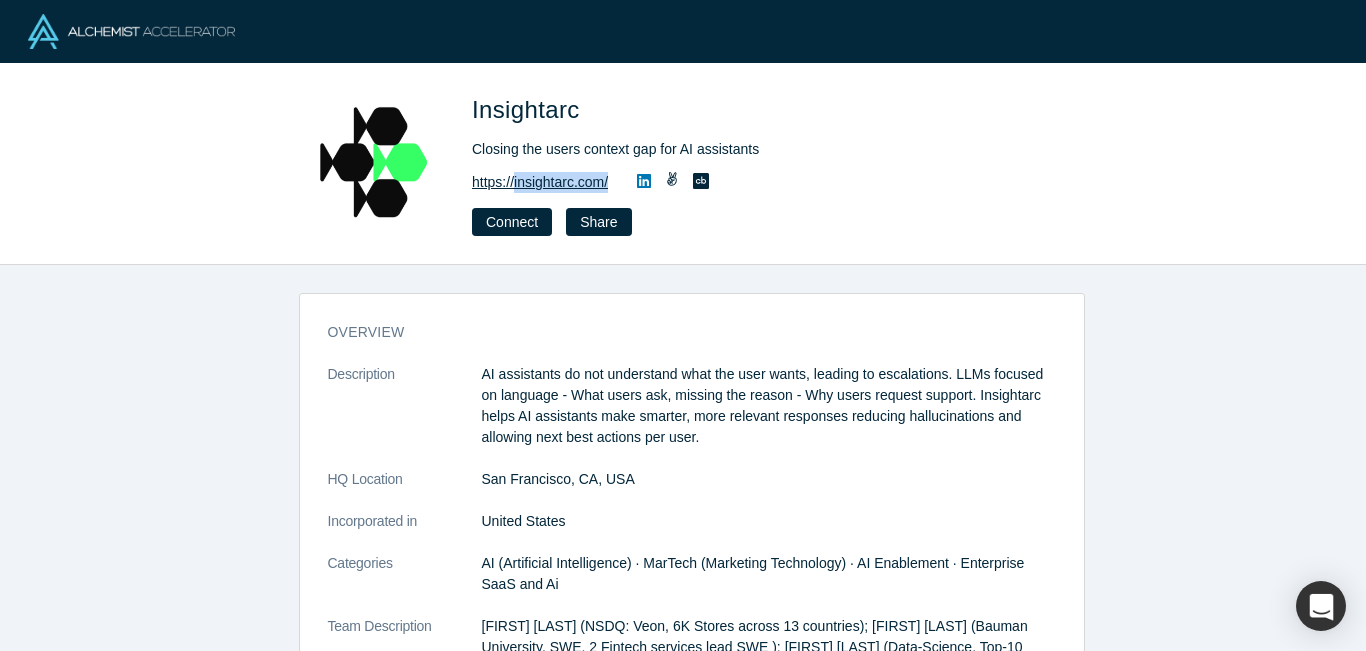 drag, startPoint x: 621, startPoint y: 185, endPoint x: 519, endPoint y: 178, distance: 102.239914 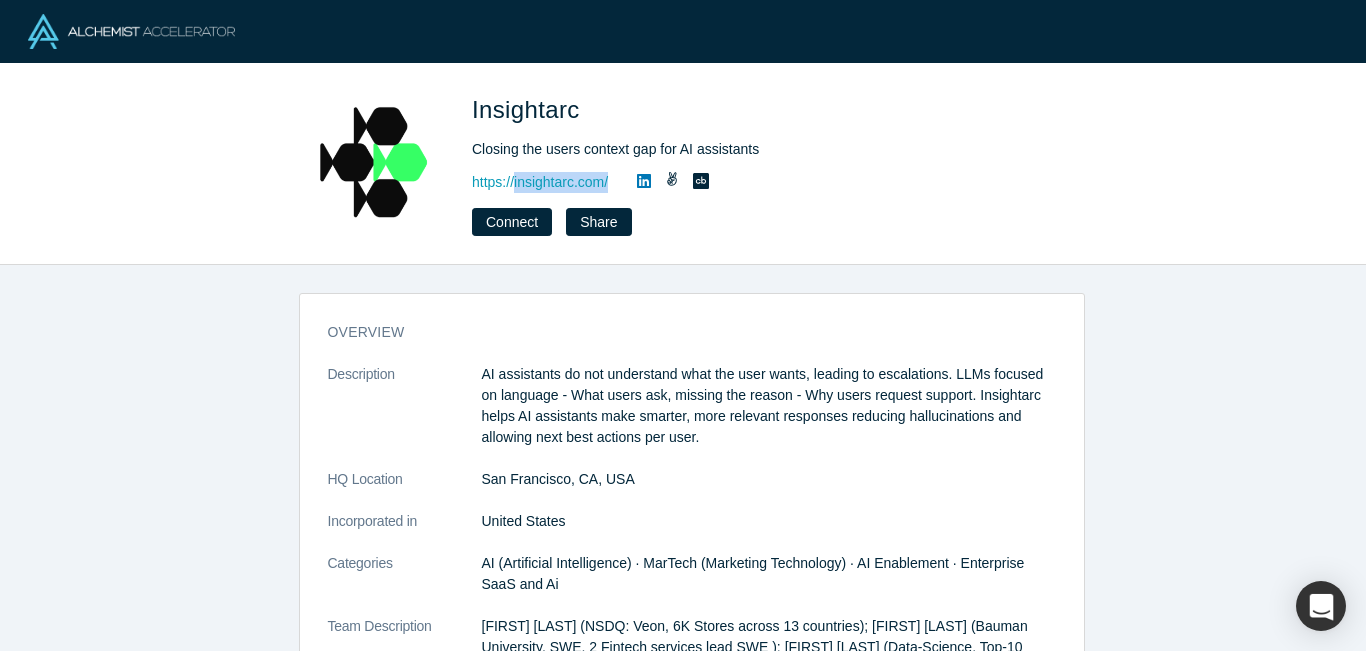 copy on "insightarc.com/" 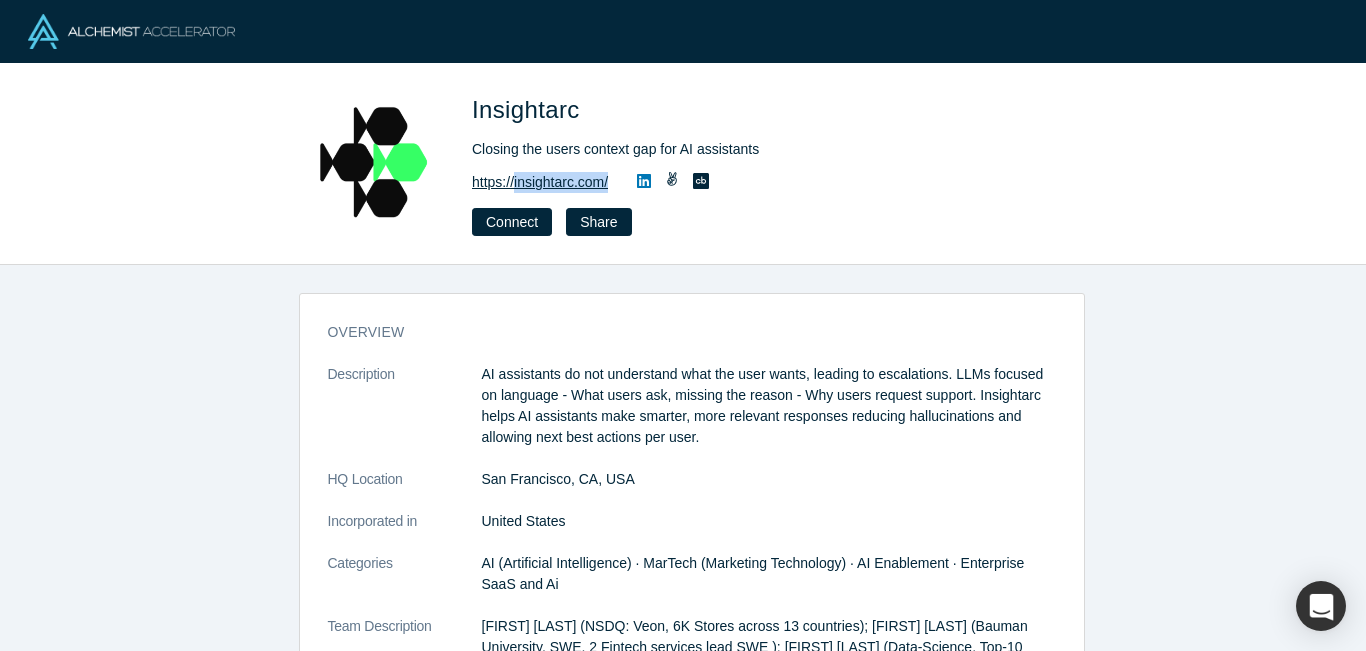 click on "https://insightarc.com/" at bounding box center [540, 182] 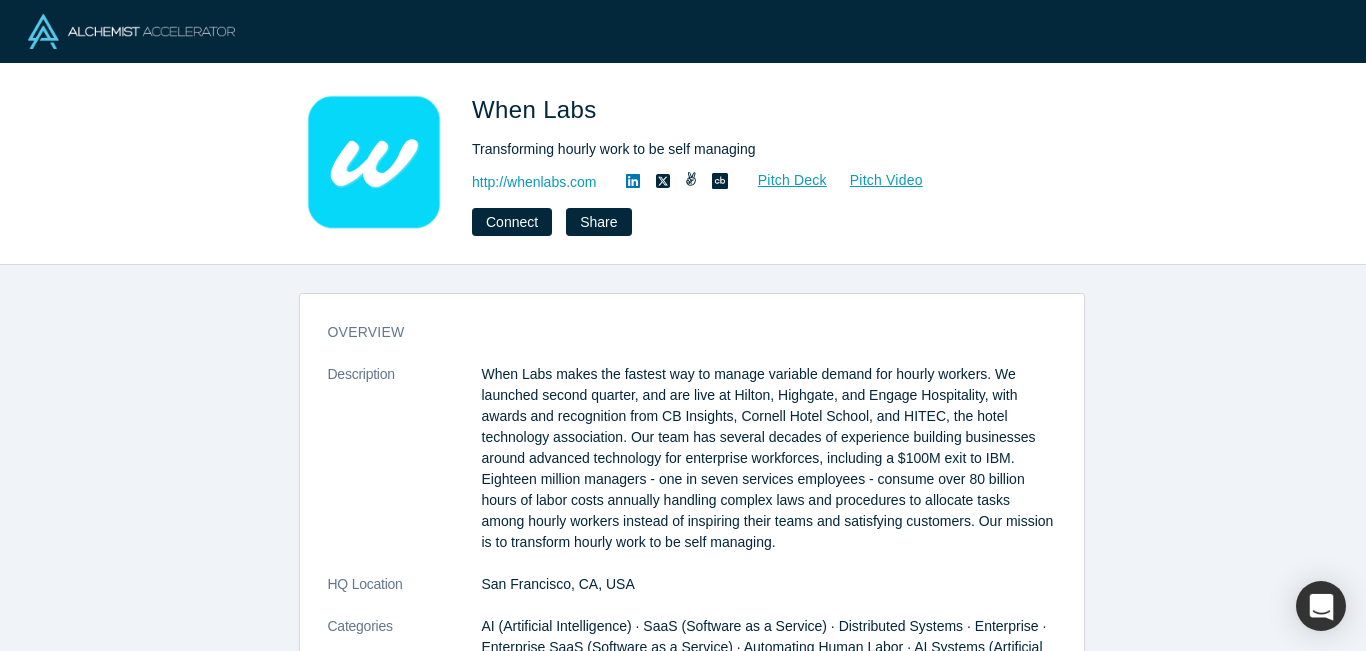 scroll, scrollTop: 0, scrollLeft: 0, axis: both 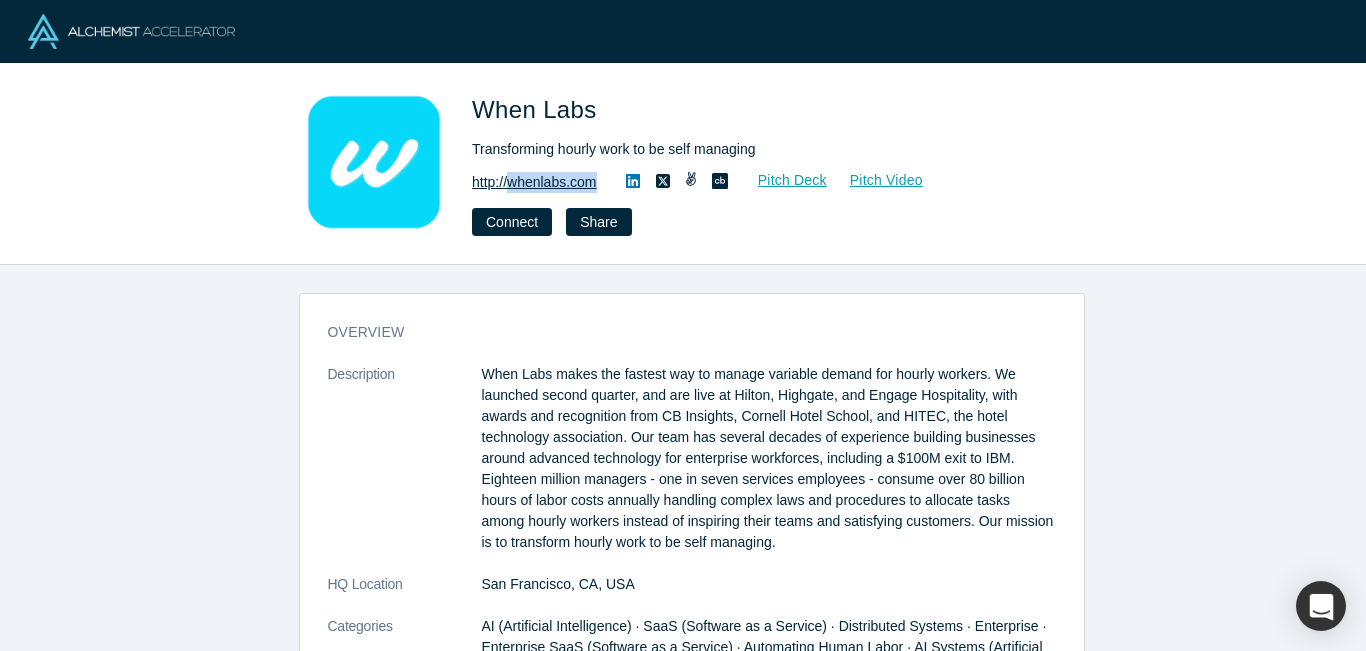 drag, startPoint x: 605, startPoint y: 180, endPoint x: 513, endPoint y: 187, distance: 92.26592 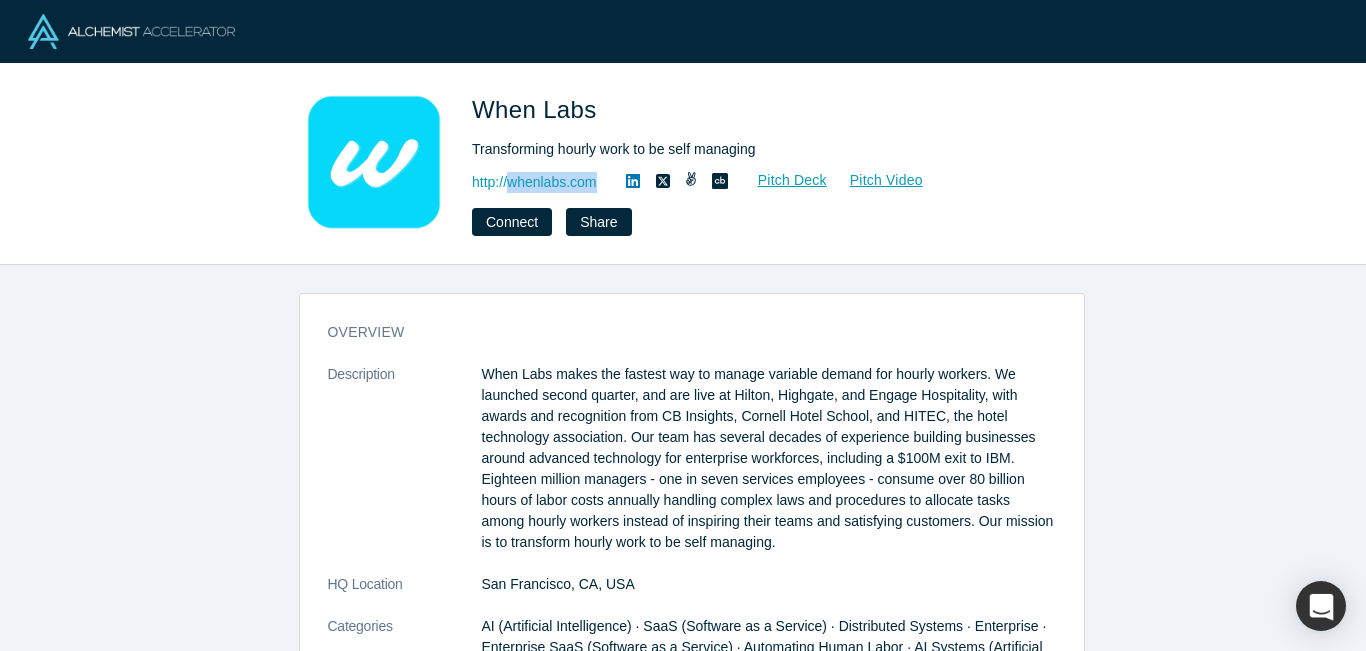 copy on "whenlabs.com" 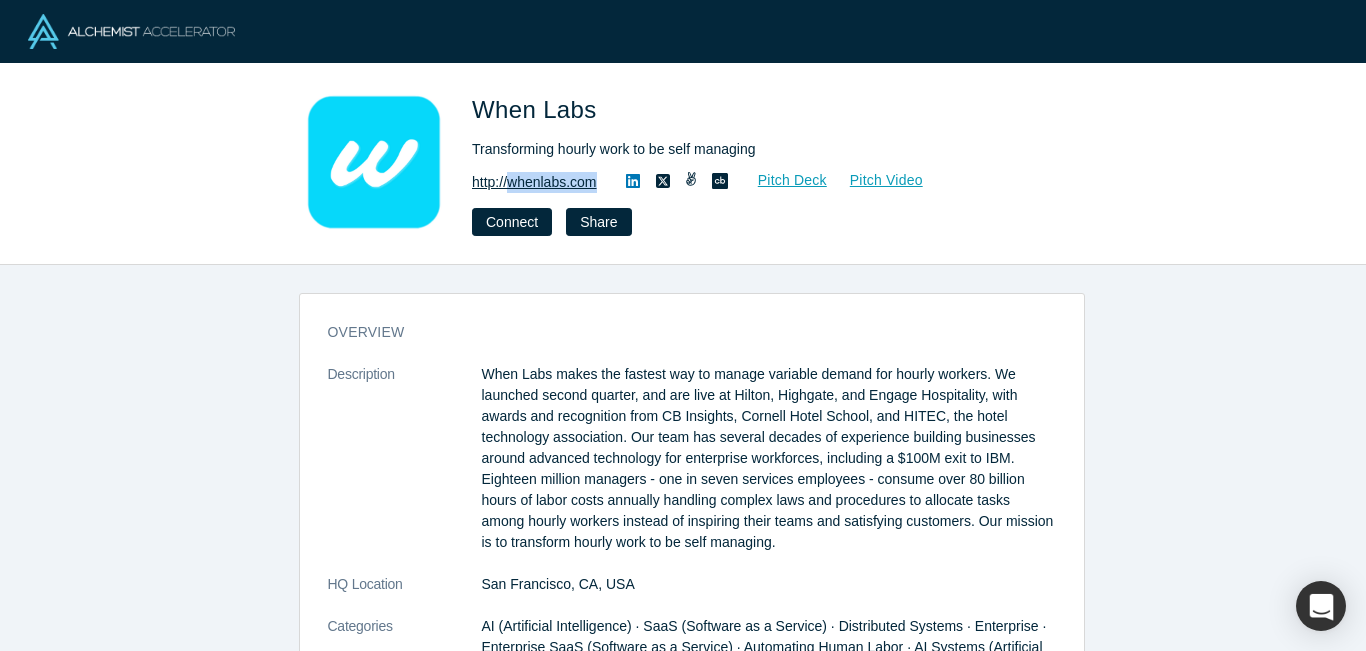 click on "http://whenlabs.com" at bounding box center (534, 182) 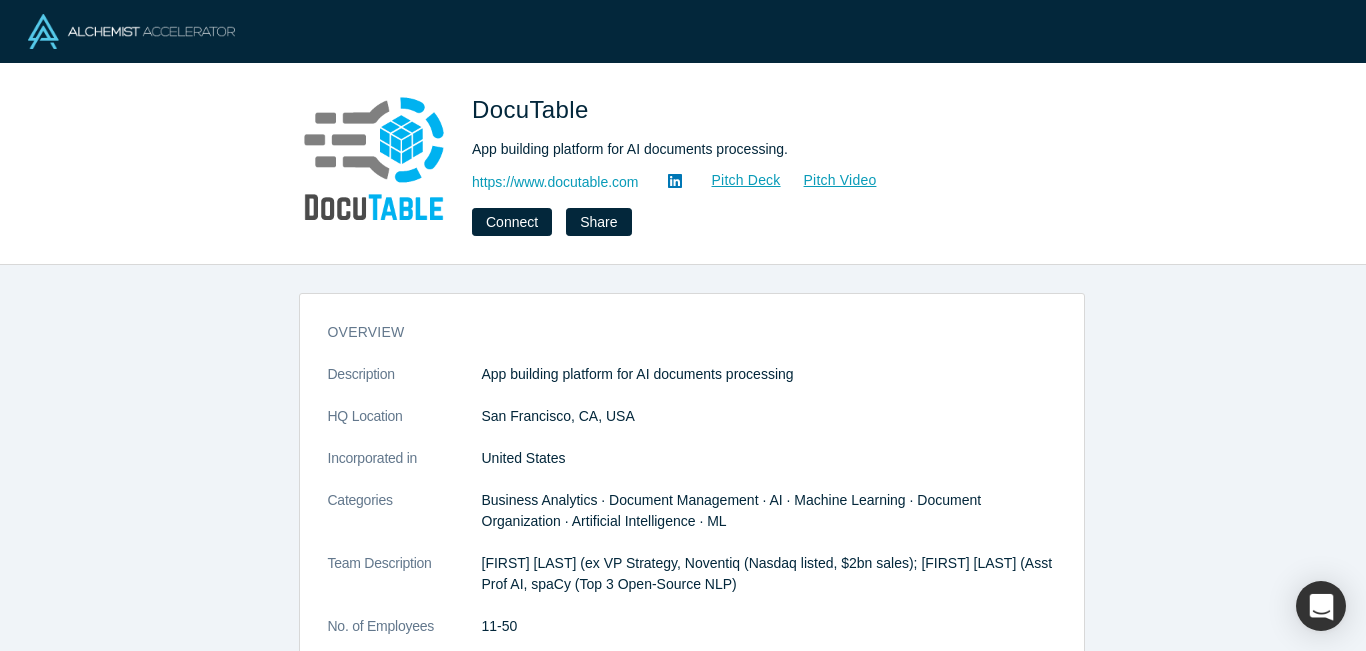 scroll, scrollTop: 0, scrollLeft: 0, axis: both 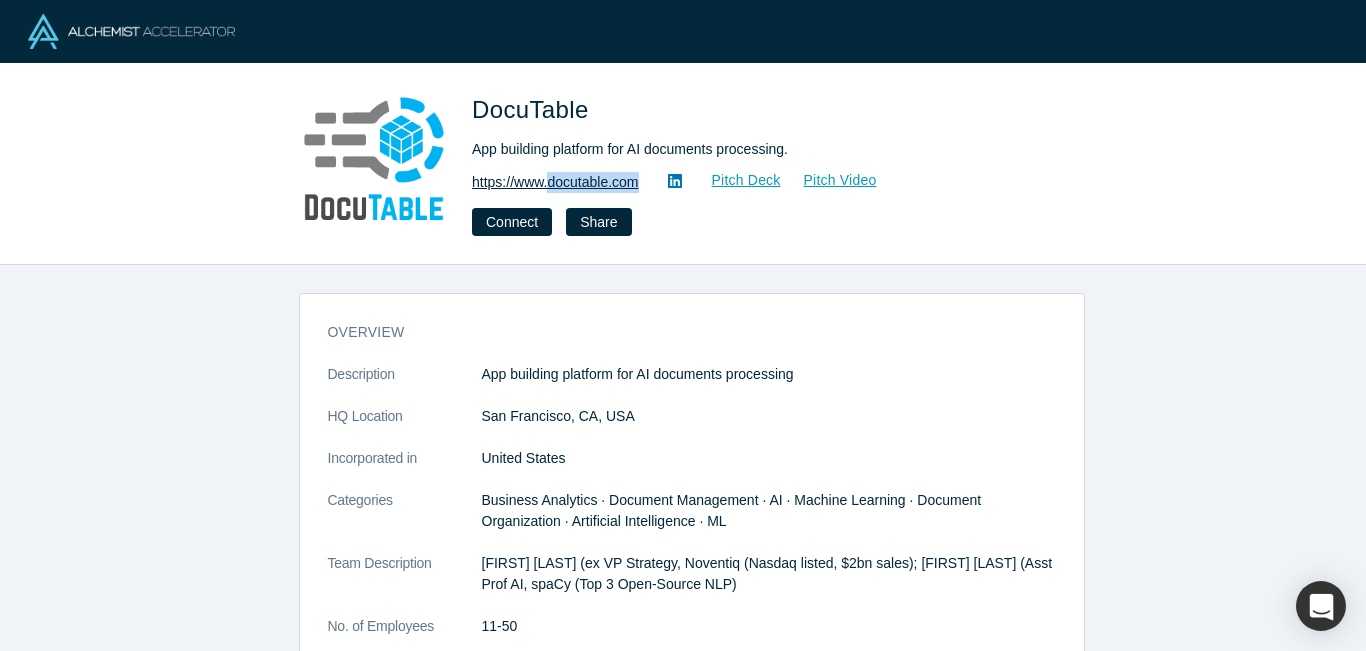 drag, startPoint x: 645, startPoint y: 180, endPoint x: 552, endPoint y: 180, distance: 93 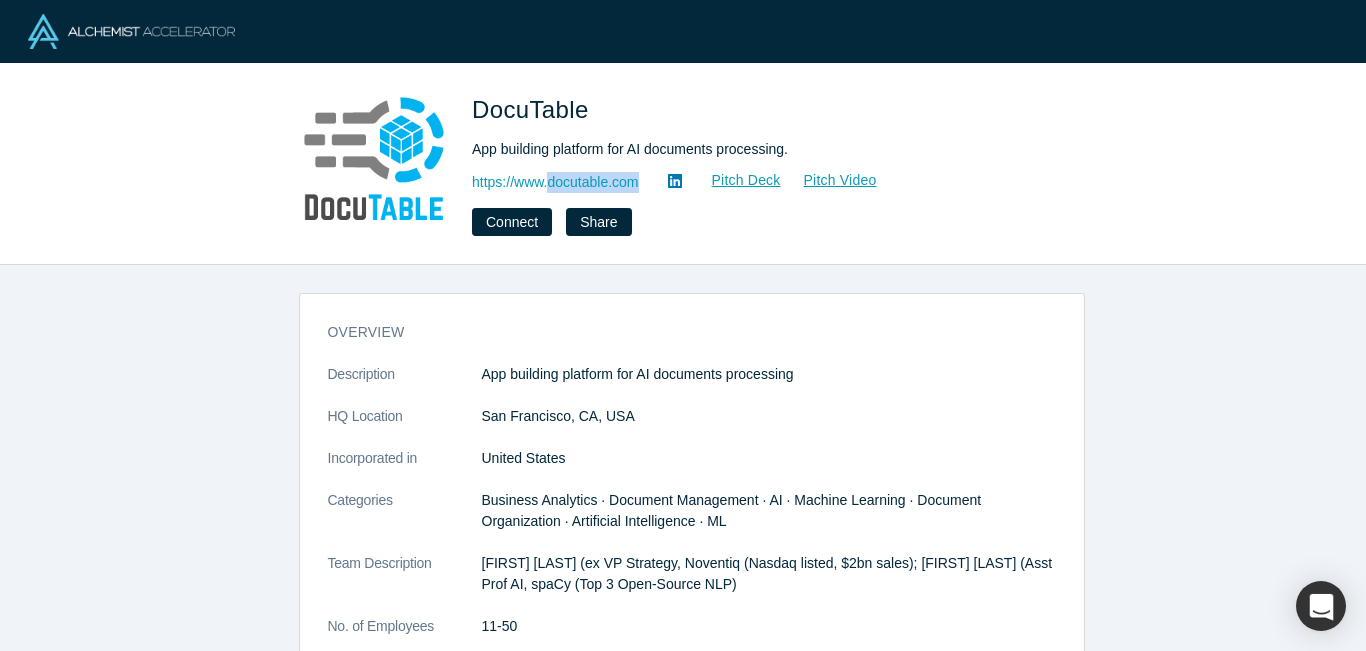 copy on "docutable.com" 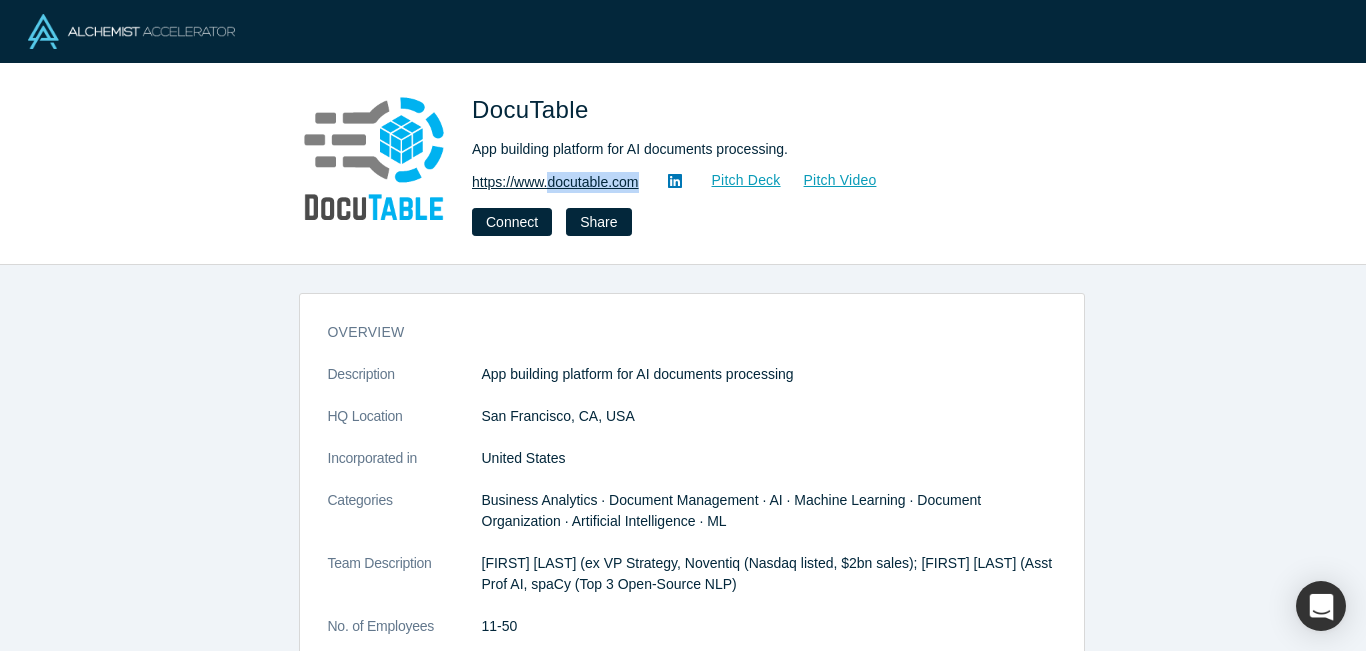 click on "https://www.docutable.com" at bounding box center [555, 182] 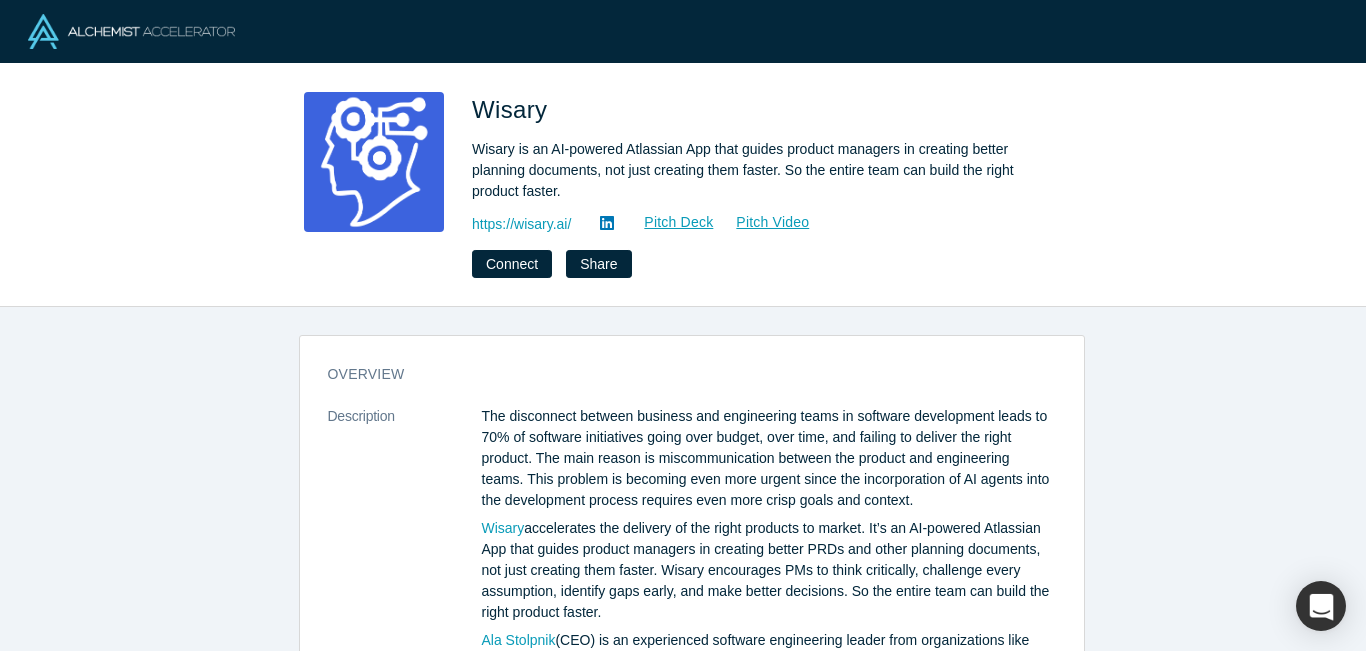 scroll, scrollTop: 0, scrollLeft: 0, axis: both 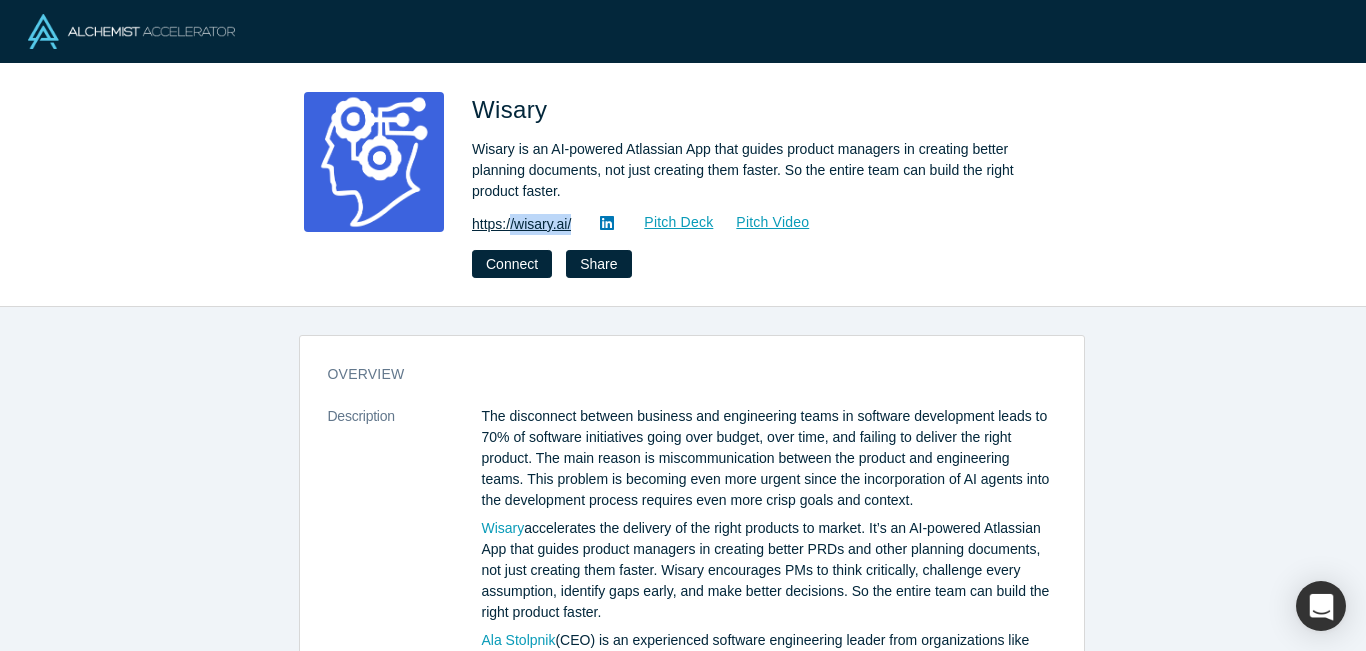 drag, startPoint x: 583, startPoint y: 222, endPoint x: 513, endPoint y: 223, distance: 70.00714 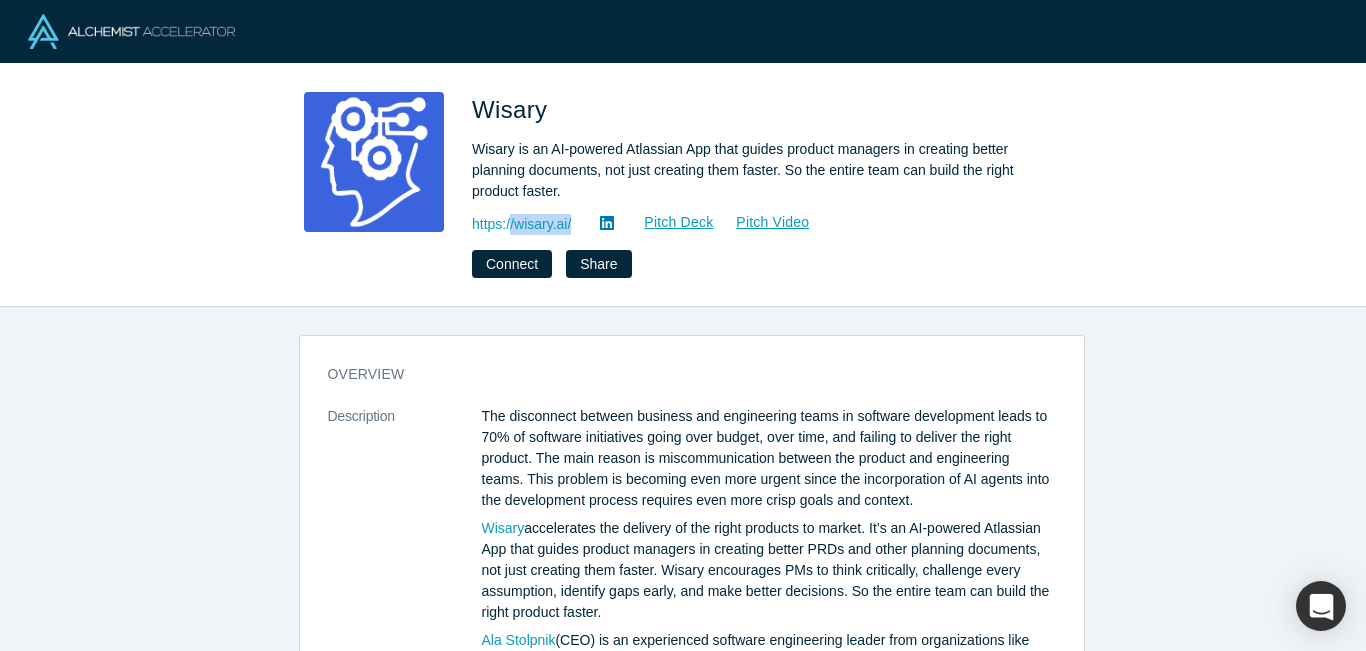 copy on "/wisary.ai/" 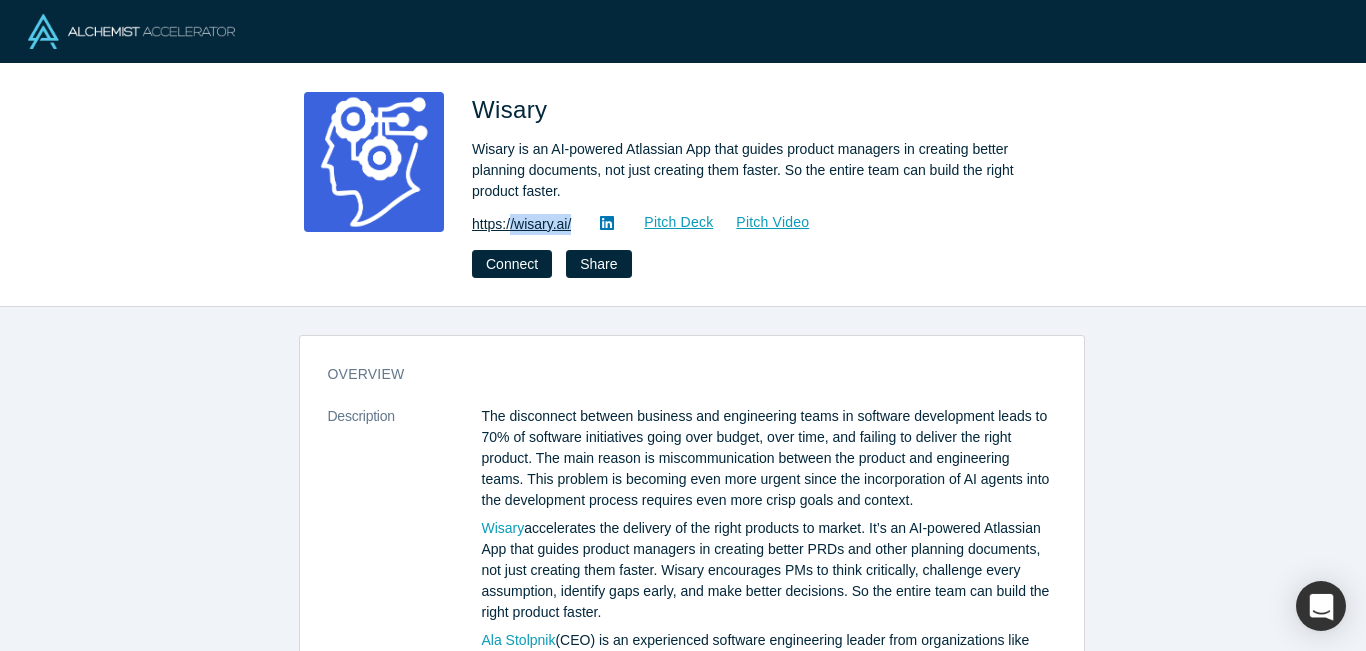 click on "https://wisary.ai/" at bounding box center [521, 224] 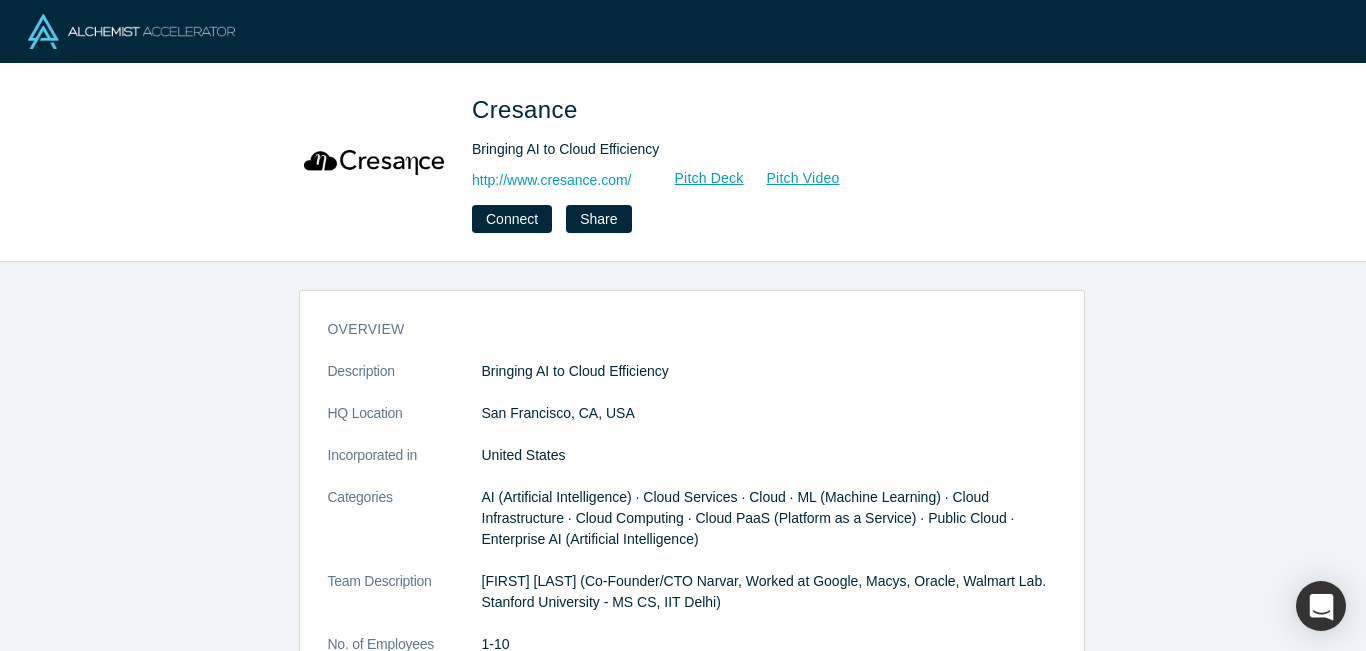 scroll, scrollTop: 0, scrollLeft: 0, axis: both 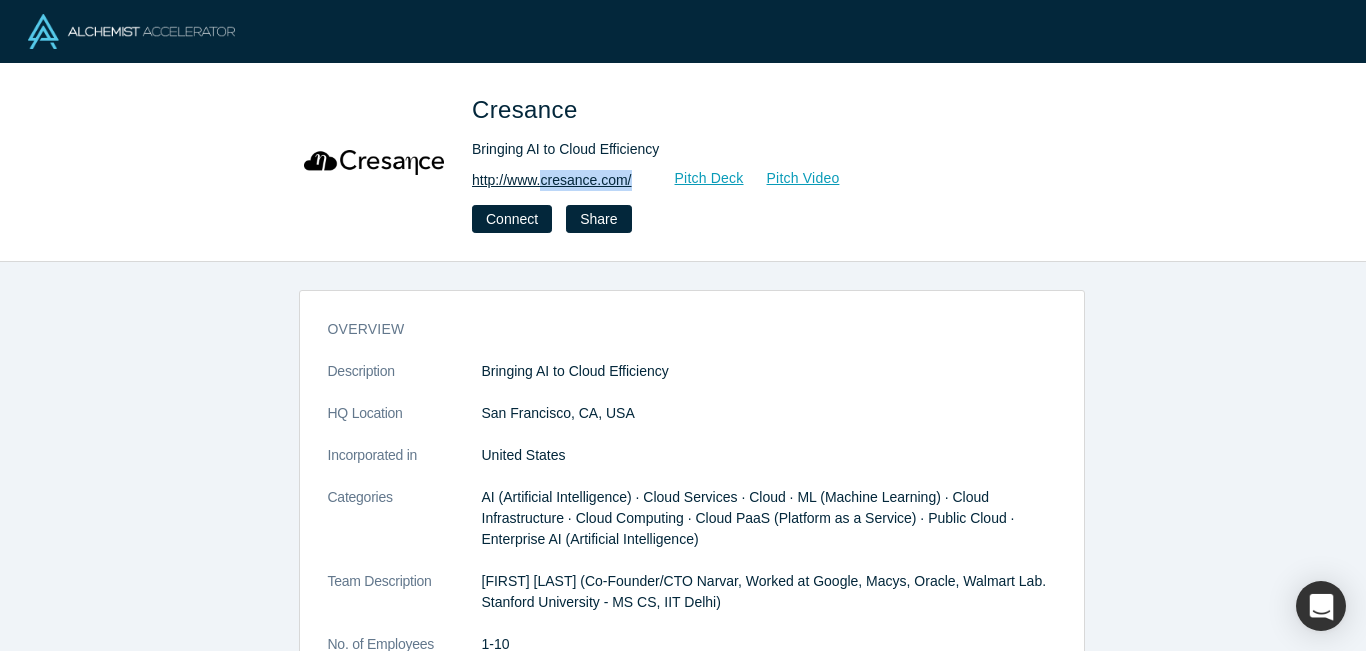 copy on "cresance.com/" 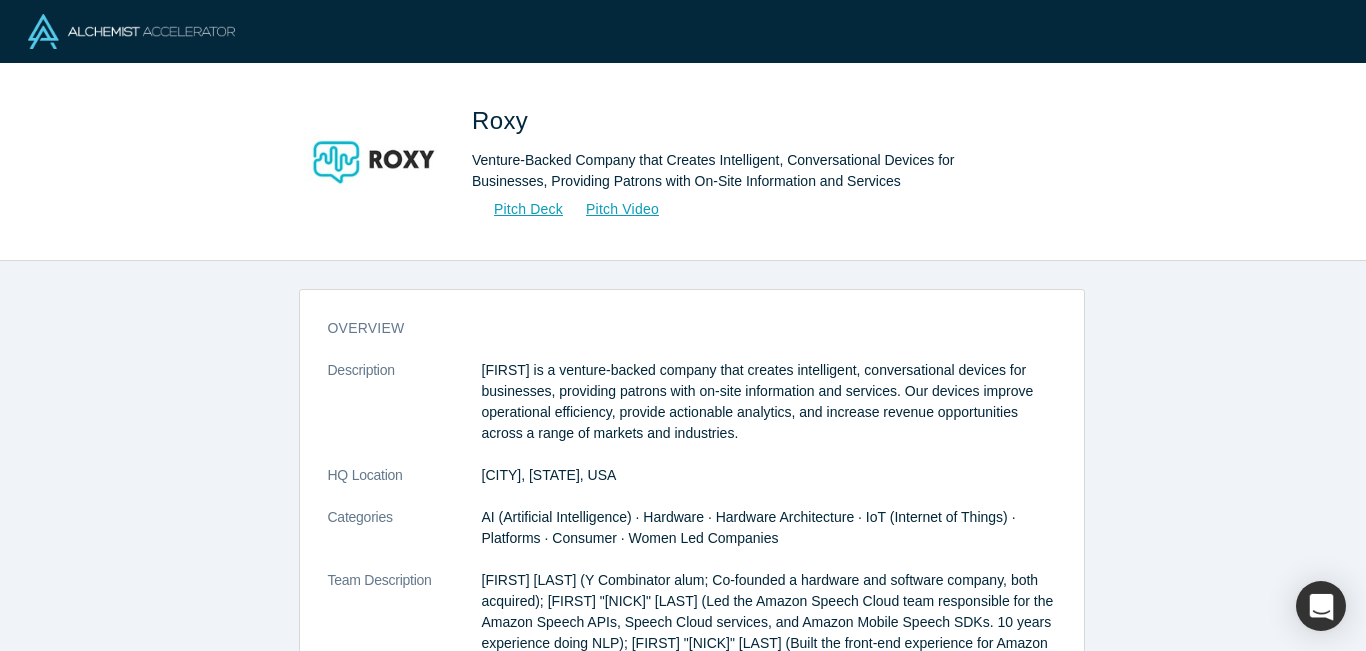 scroll, scrollTop: 0, scrollLeft: 0, axis: both 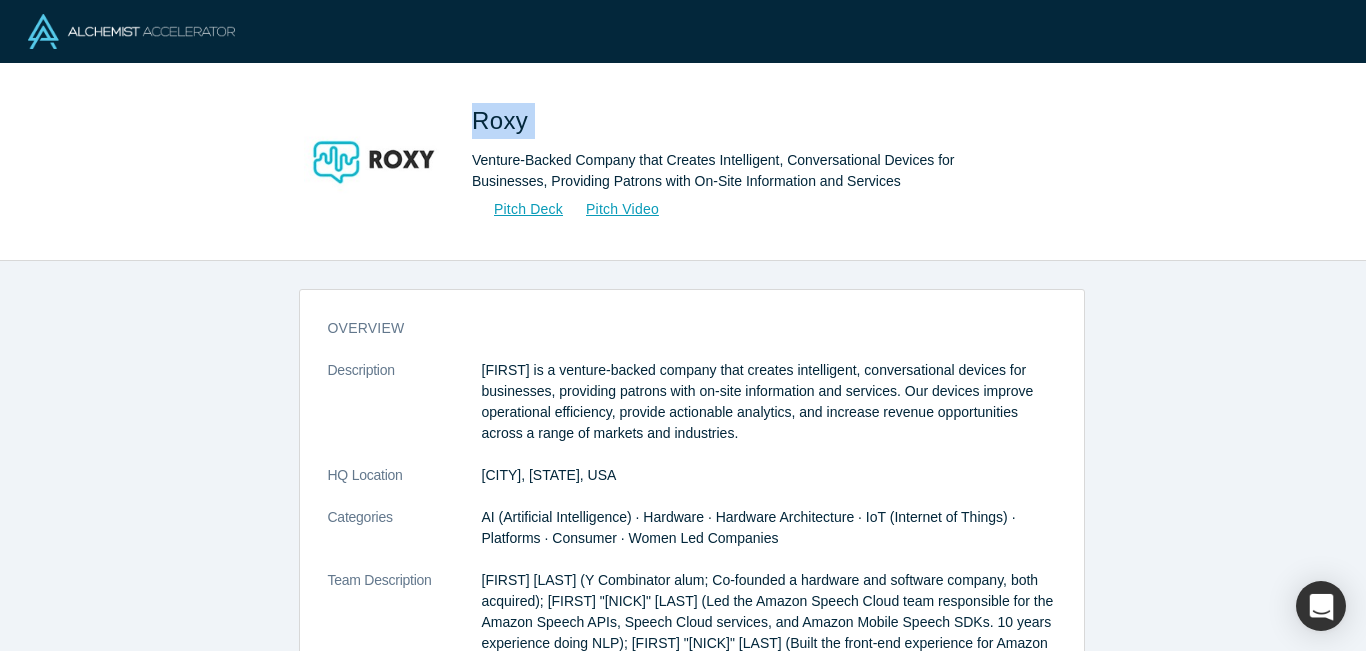 click on "Roxy" at bounding box center [503, 120] 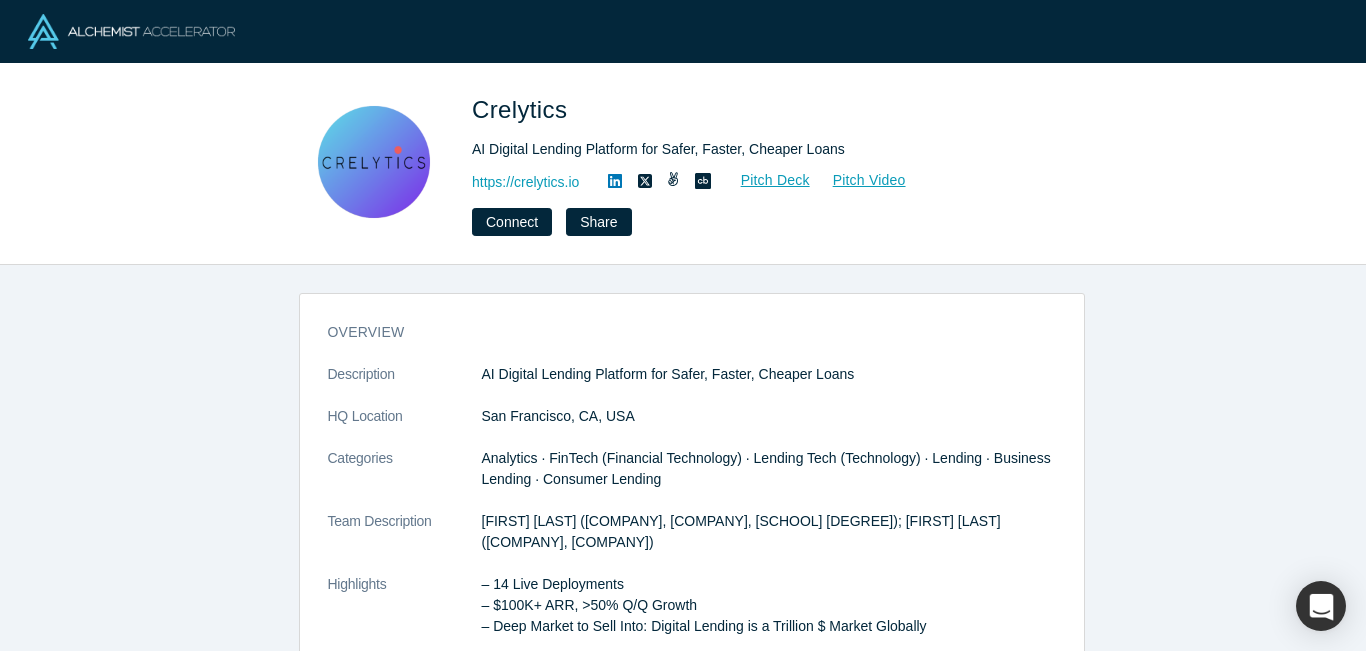 scroll, scrollTop: 0, scrollLeft: 0, axis: both 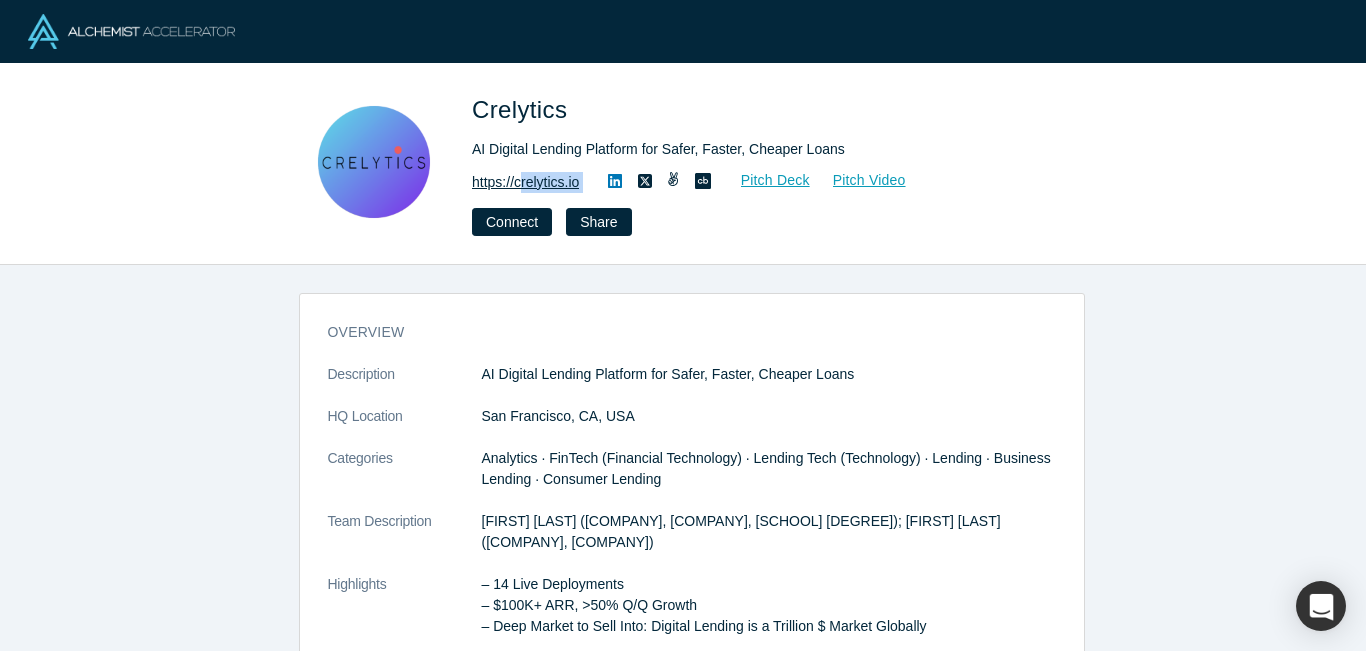 drag, startPoint x: 596, startPoint y: 185, endPoint x: 526, endPoint y: 185, distance: 70 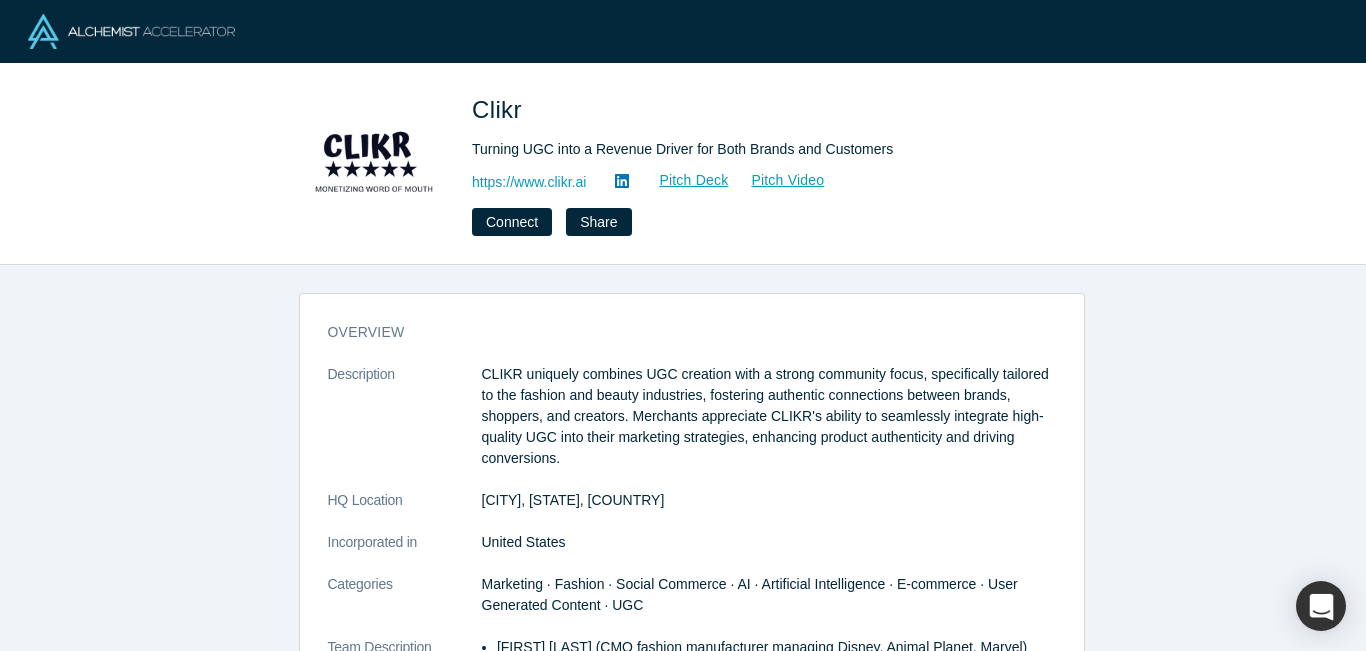 scroll, scrollTop: 0, scrollLeft: 0, axis: both 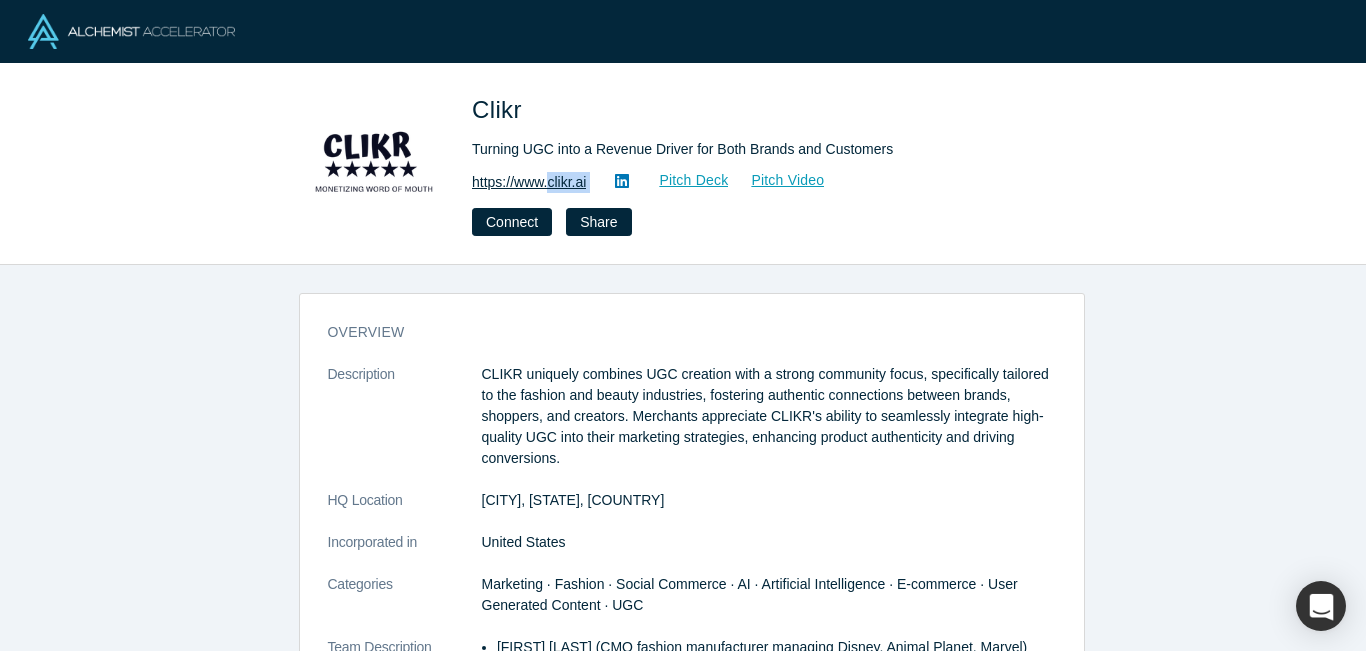 drag, startPoint x: 603, startPoint y: 178, endPoint x: 550, endPoint y: 180, distance: 53.037724 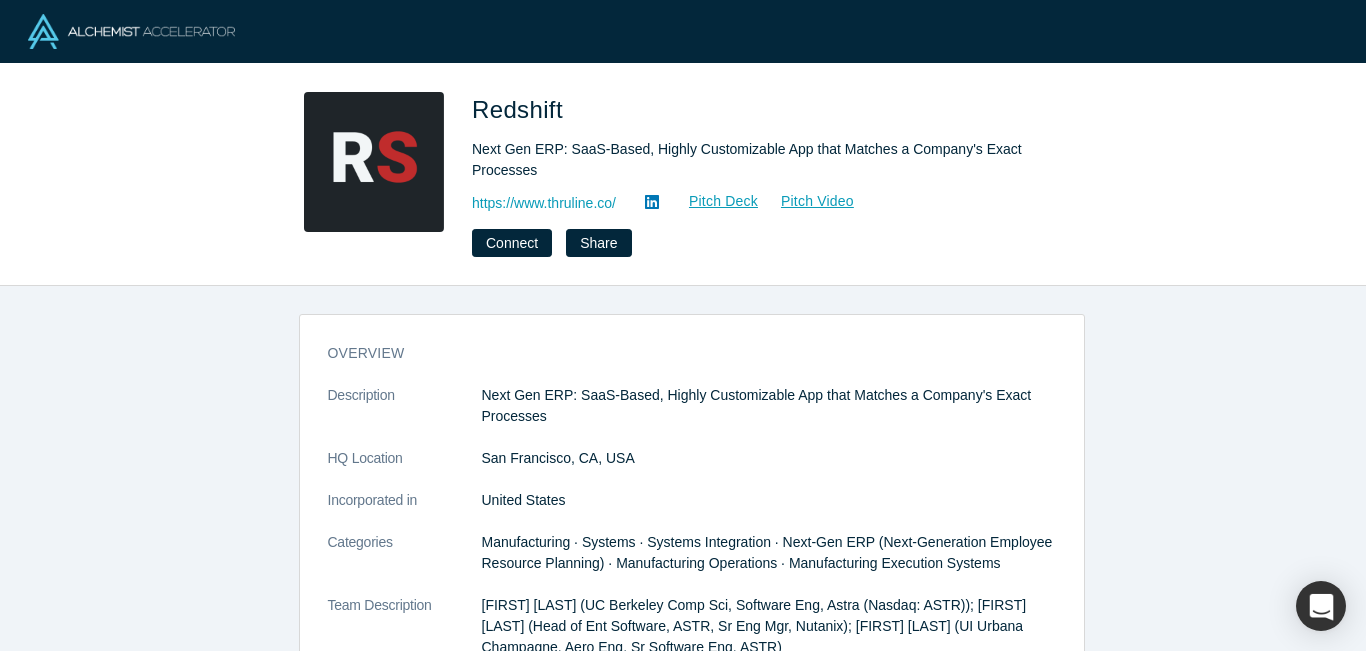 scroll, scrollTop: 0, scrollLeft: 0, axis: both 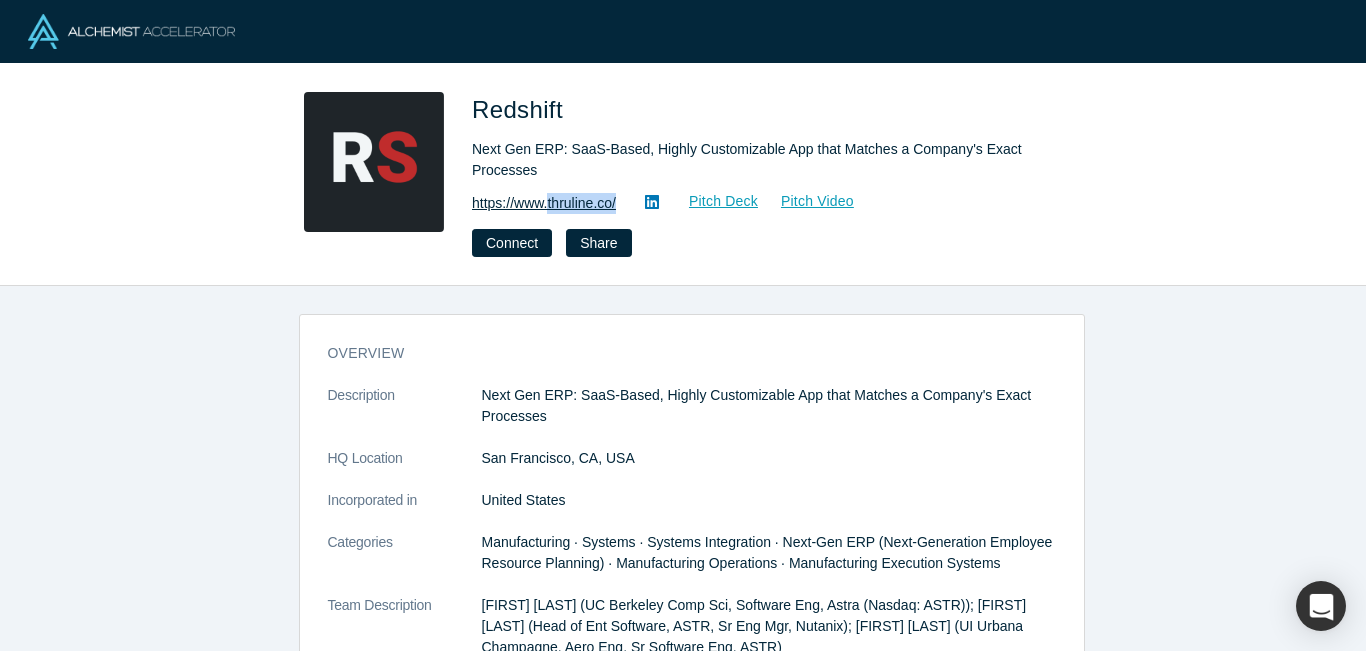 drag, startPoint x: 623, startPoint y: 209, endPoint x: 550, endPoint y: 208, distance: 73.00685 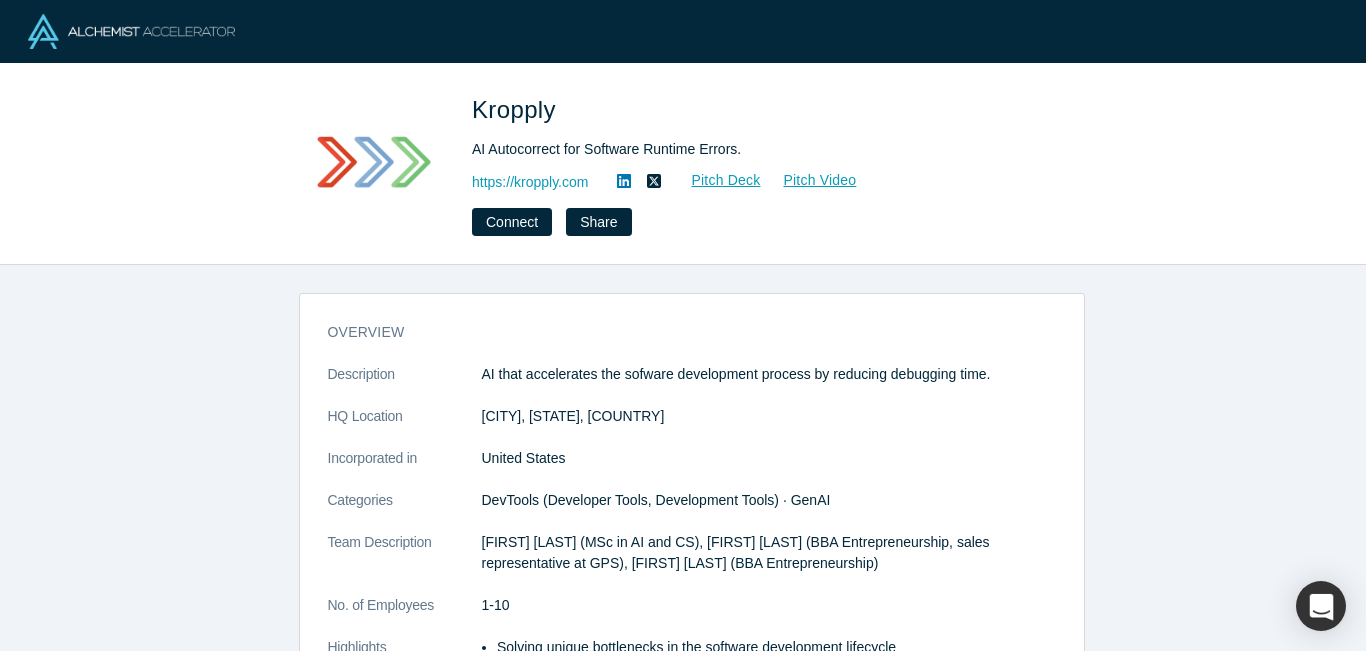 scroll, scrollTop: 0, scrollLeft: 0, axis: both 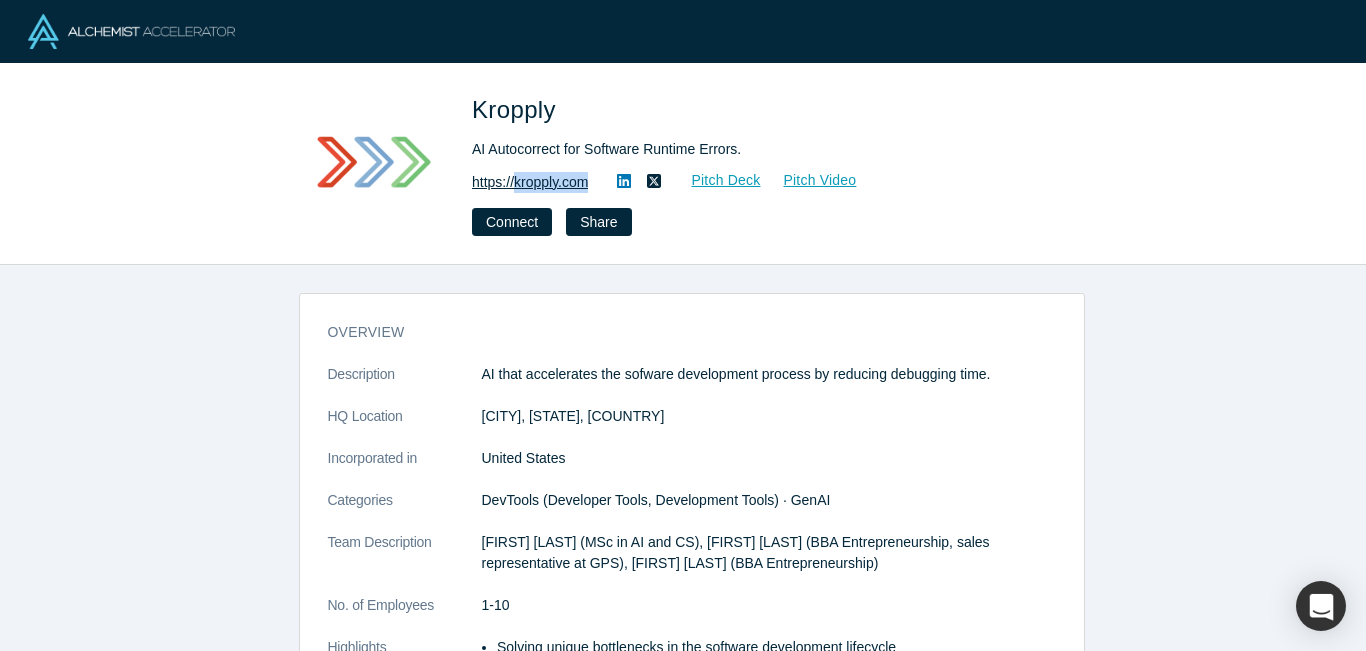 drag, startPoint x: 556, startPoint y: 183, endPoint x: 521, endPoint y: 182, distance: 35.014282 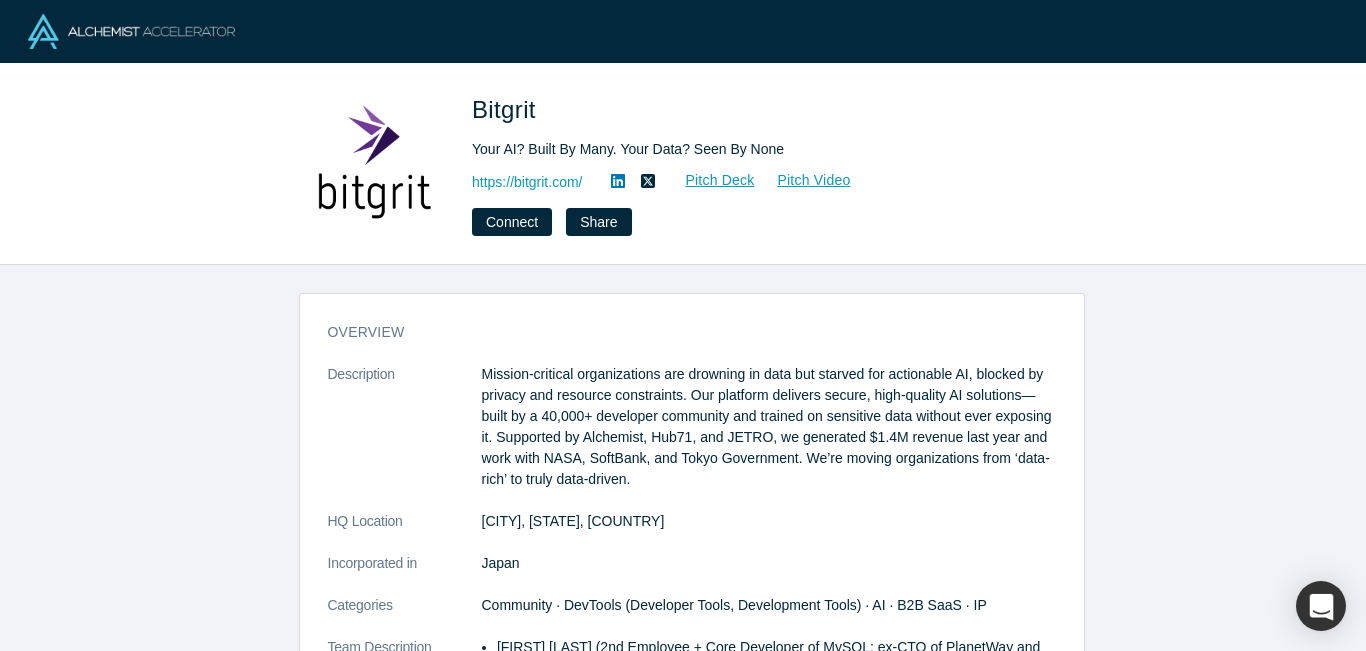 scroll, scrollTop: 0, scrollLeft: 0, axis: both 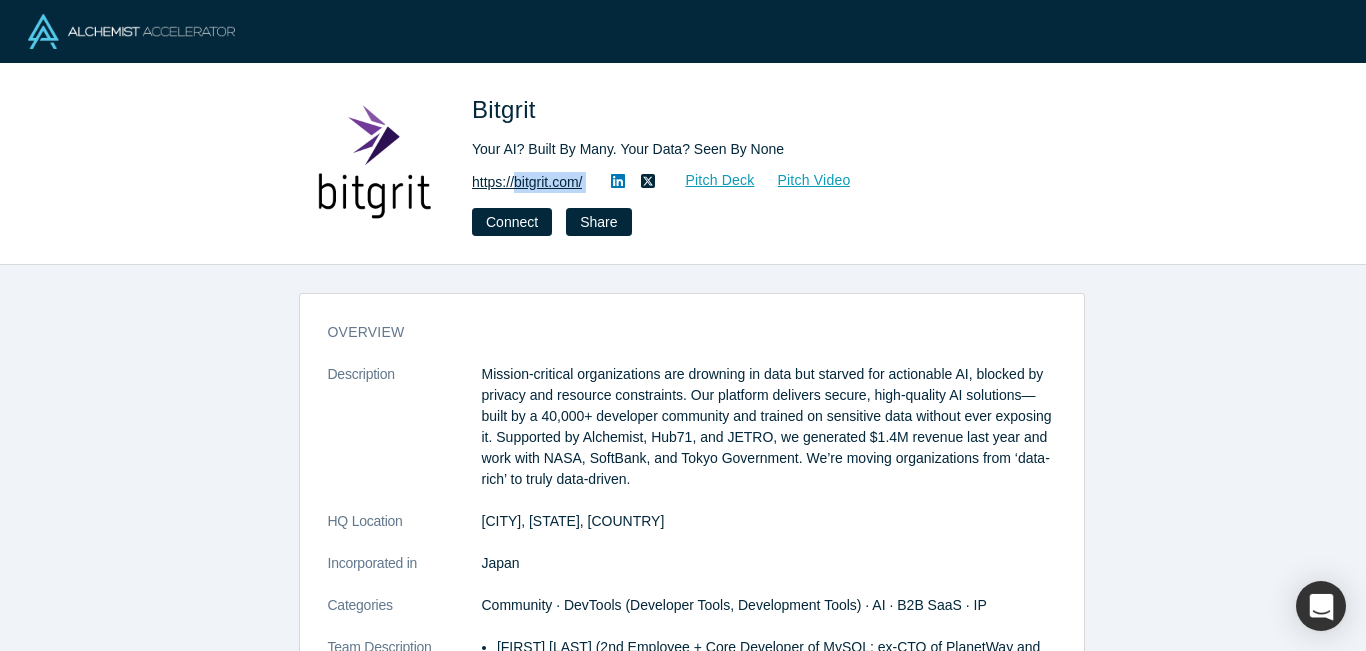 drag, startPoint x: 570, startPoint y: 183, endPoint x: 521, endPoint y: 183, distance: 49 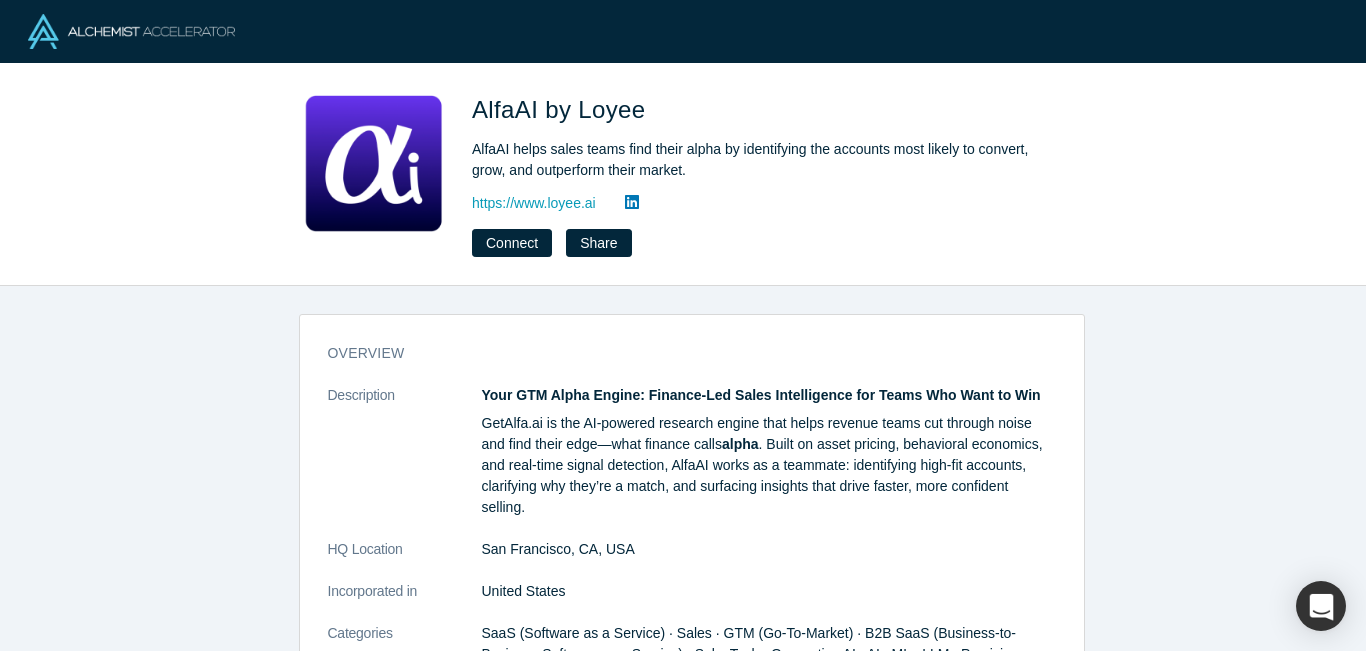 scroll, scrollTop: 0, scrollLeft: 0, axis: both 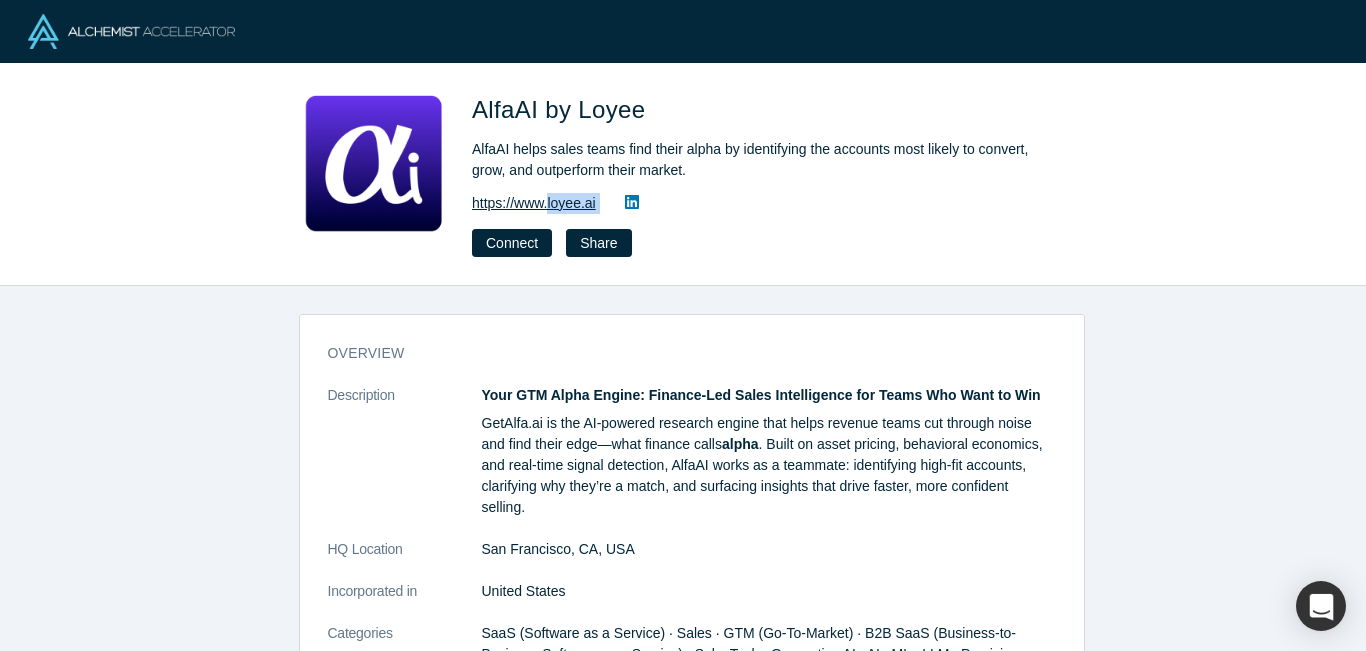 drag, startPoint x: 579, startPoint y: 202, endPoint x: 551, endPoint y: 204, distance: 28.071337 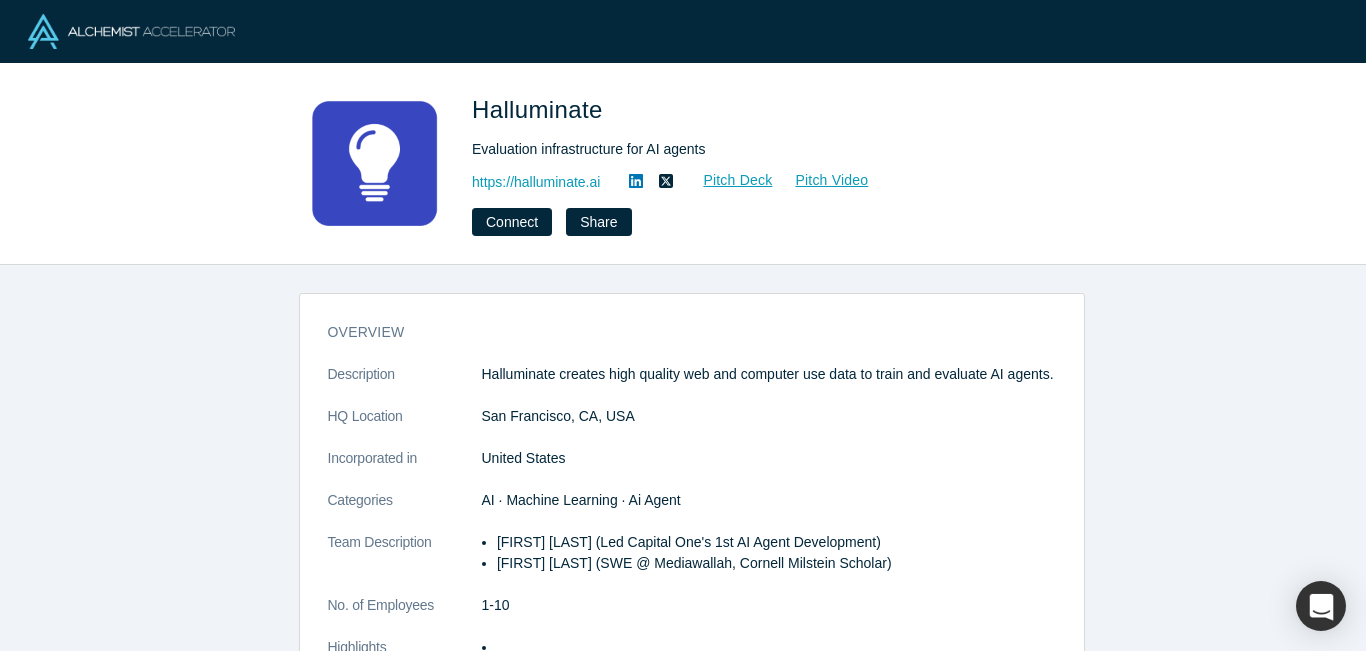 scroll, scrollTop: 0, scrollLeft: 0, axis: both 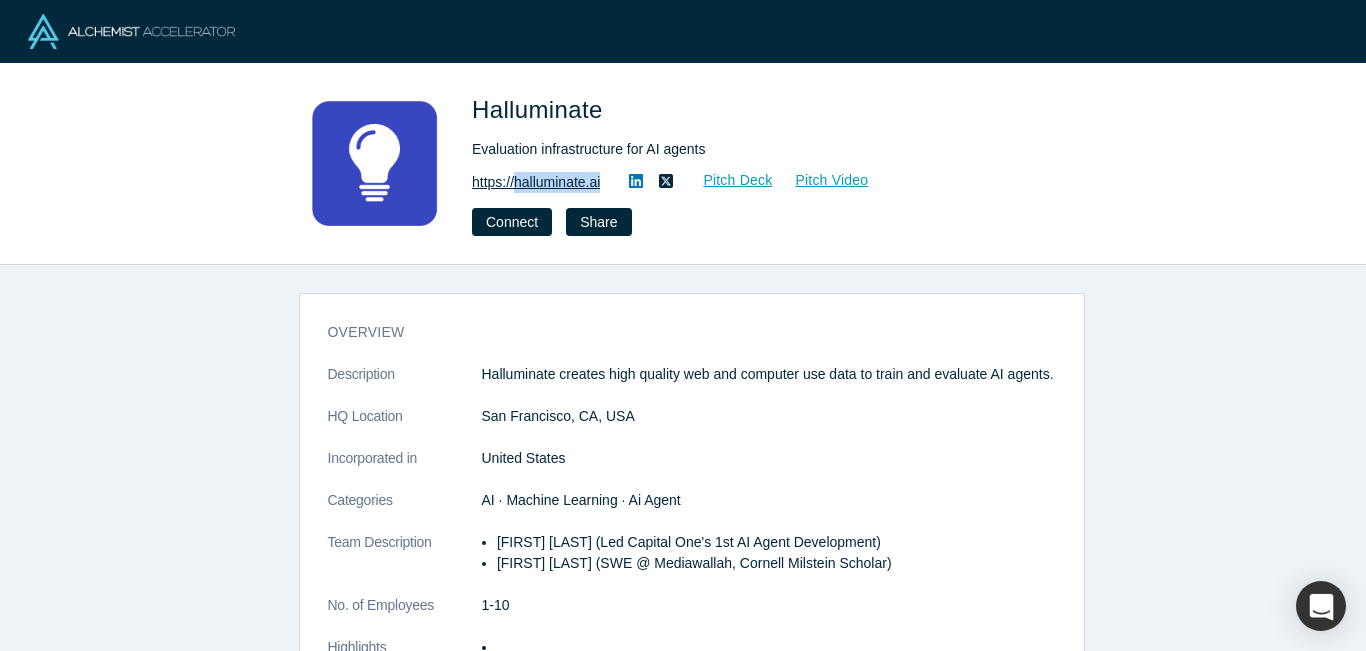 drag, startPoint x: 610, startPoint y: 182, endPoint x: 519, endPoint y: 185, distance: 91.04944 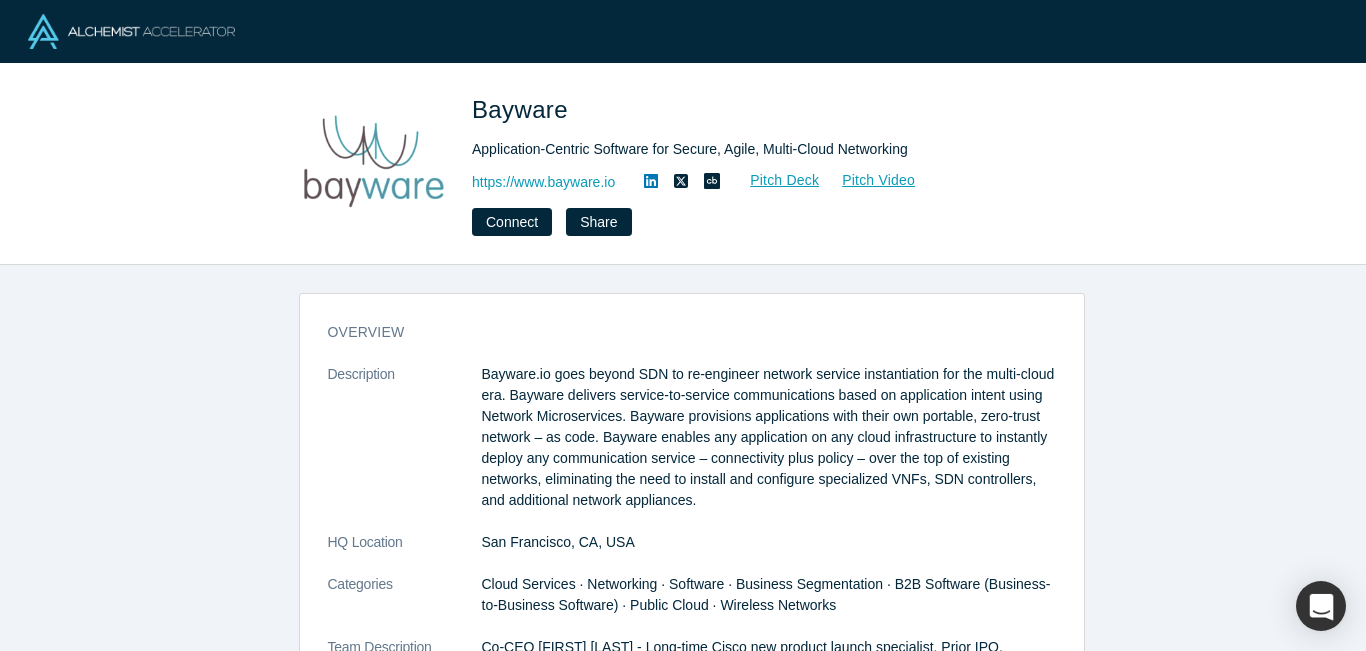 scroll, scrollTop: 0, scrollLeft: 0, axis: both 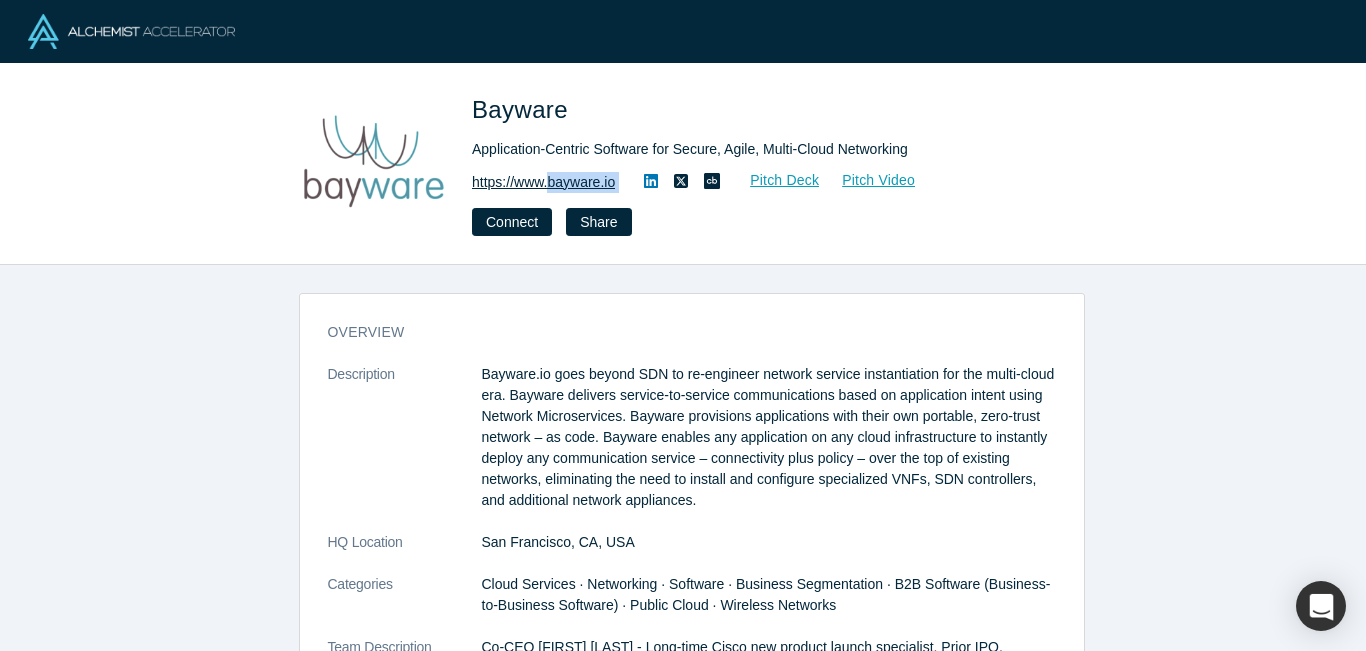 drag, startPoint x: 629, startPoint y: 183, endPoint x: 550, endPoint y: 183, distance: 79 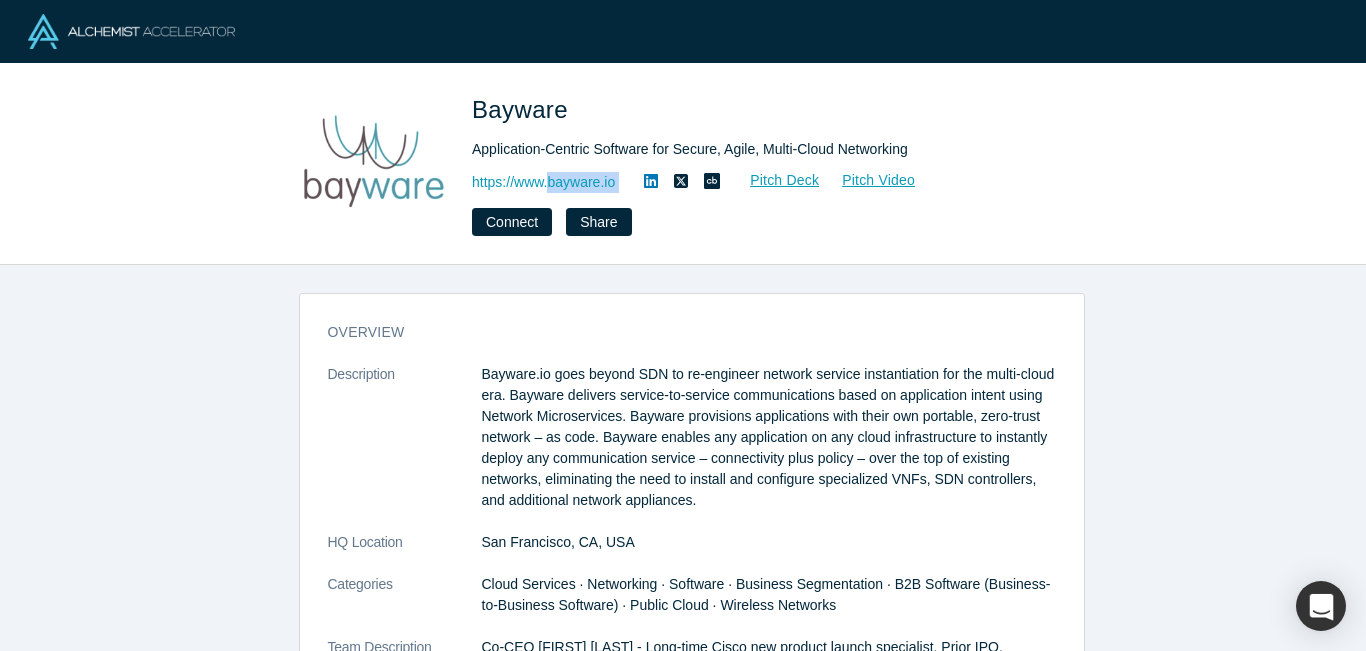 copy on "bayware.io Pitch Deck Pitch Video Connect Share" 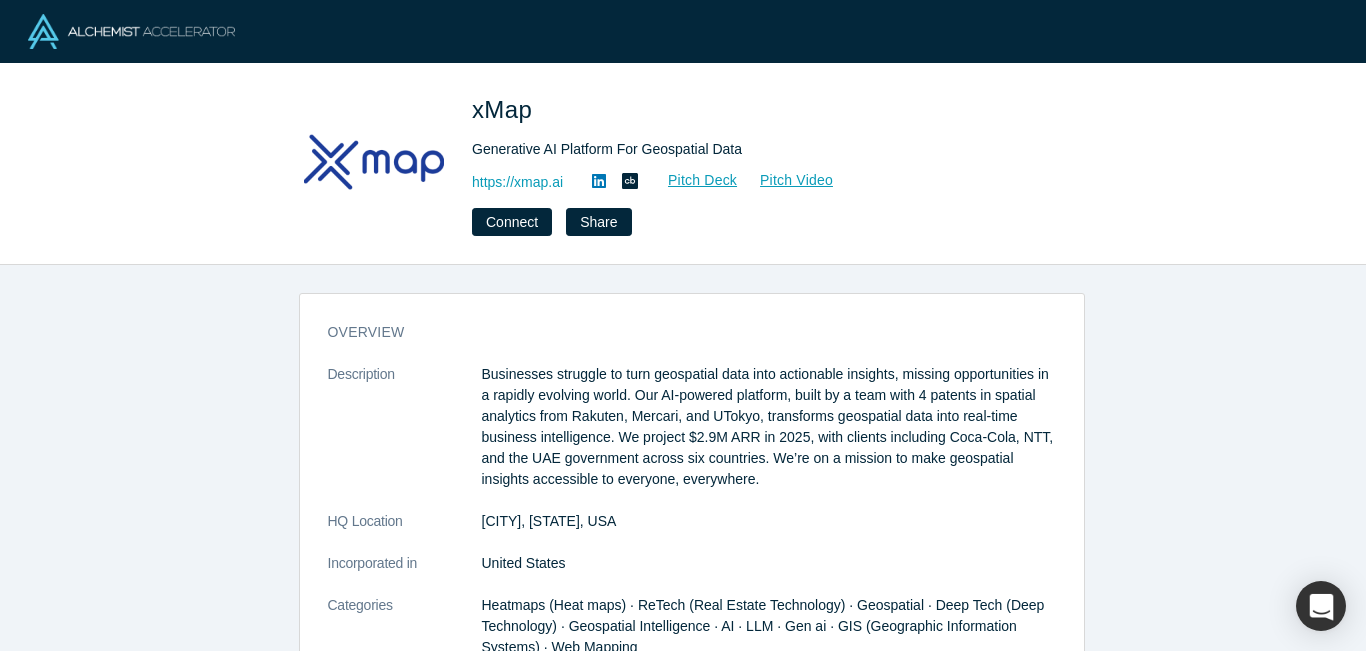scroll, scrollTop: 0, scrollLeft: 0, axis: both 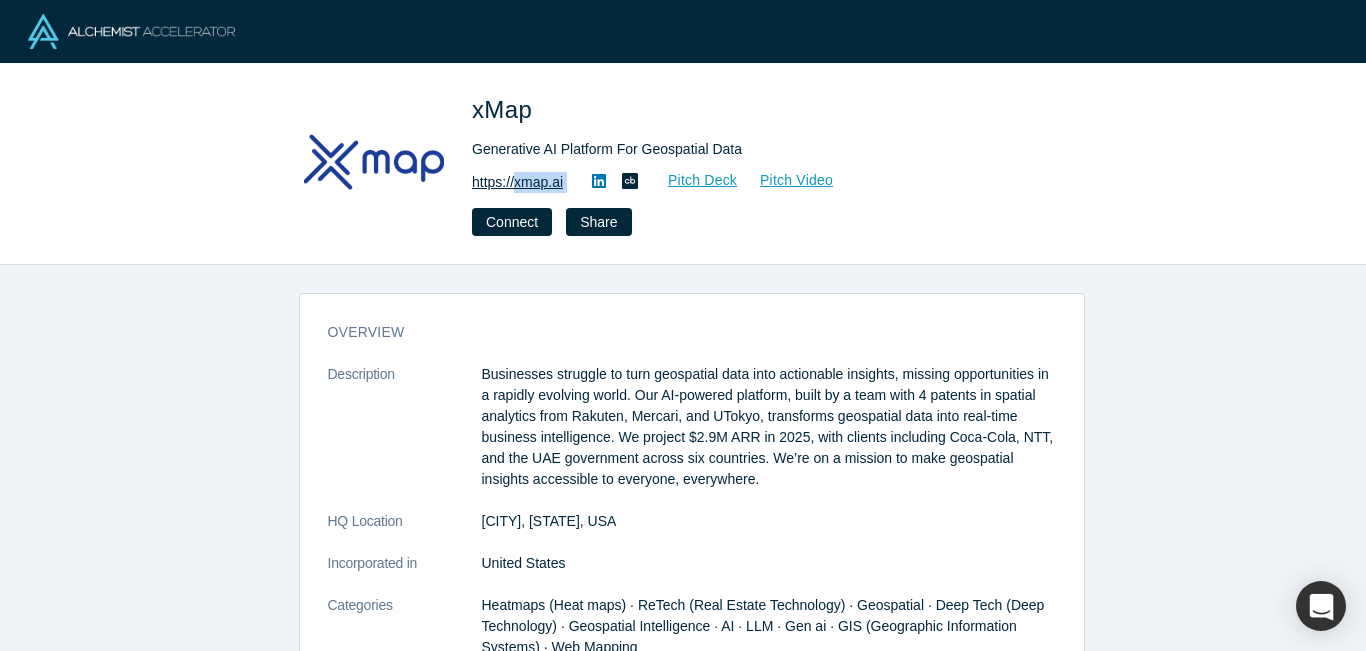 drag, startPoint x: 576, startPoint y: 175, endPoint x: 518, endPoint y: 179, distance: 58.137768 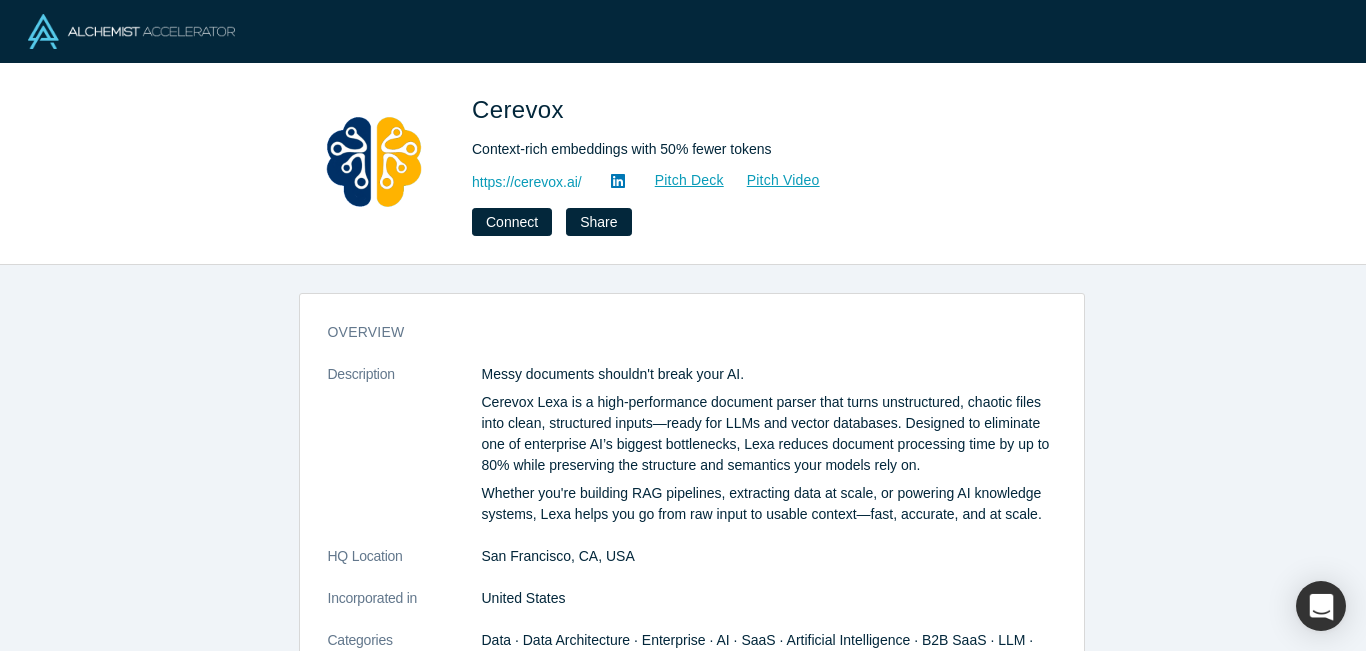 scroll, scrollTop: 0, scrollLeft: 0, axis: both 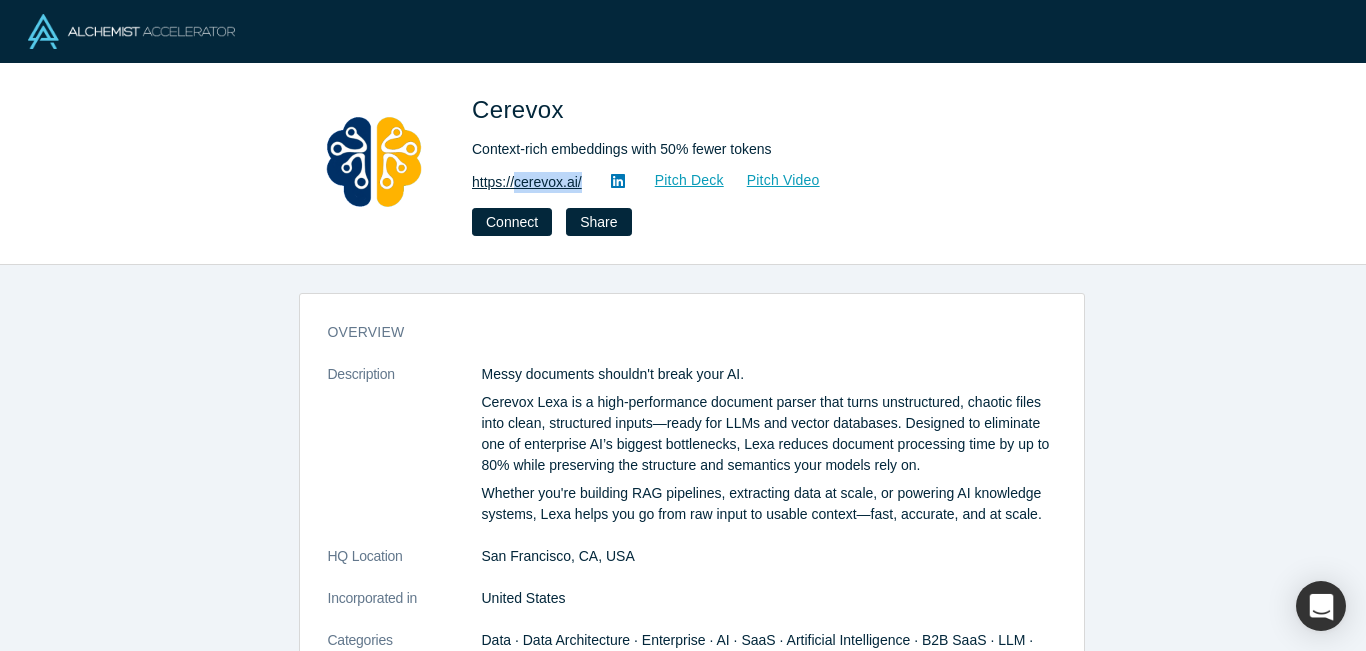 copy on "cerevox.ai/" 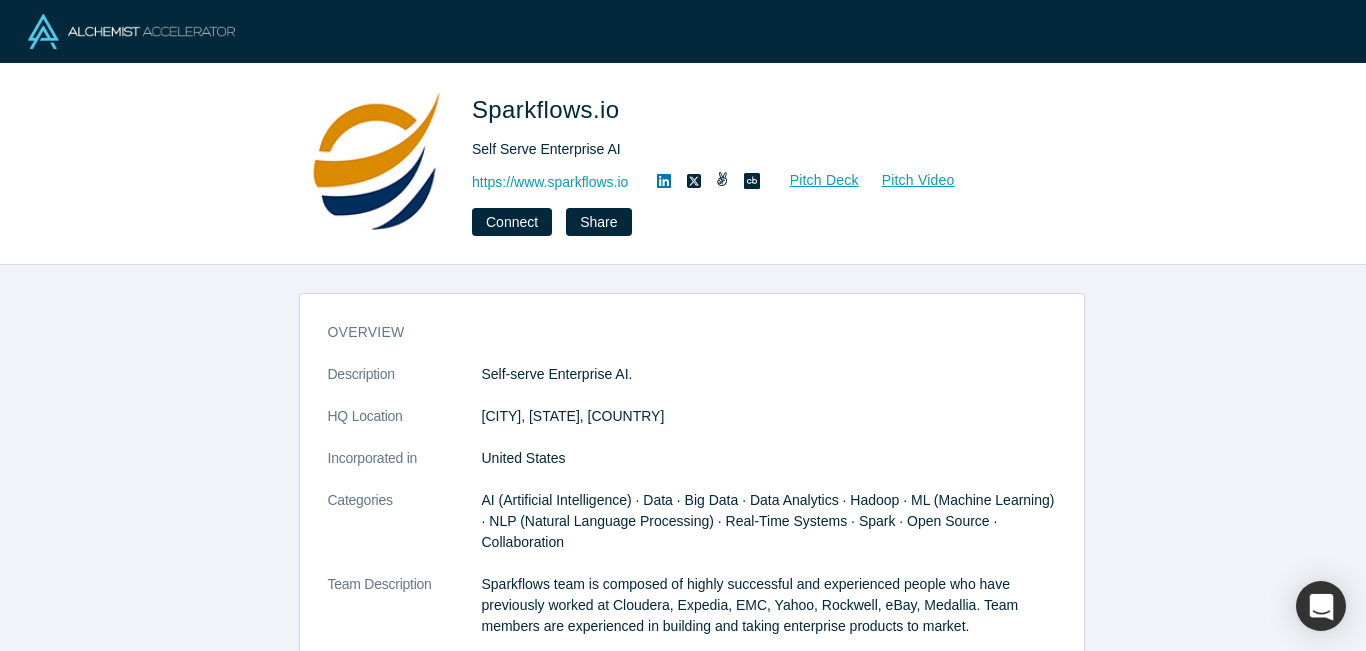 scroll, scrollTop: 0, scrollLeft: 0, axis: both 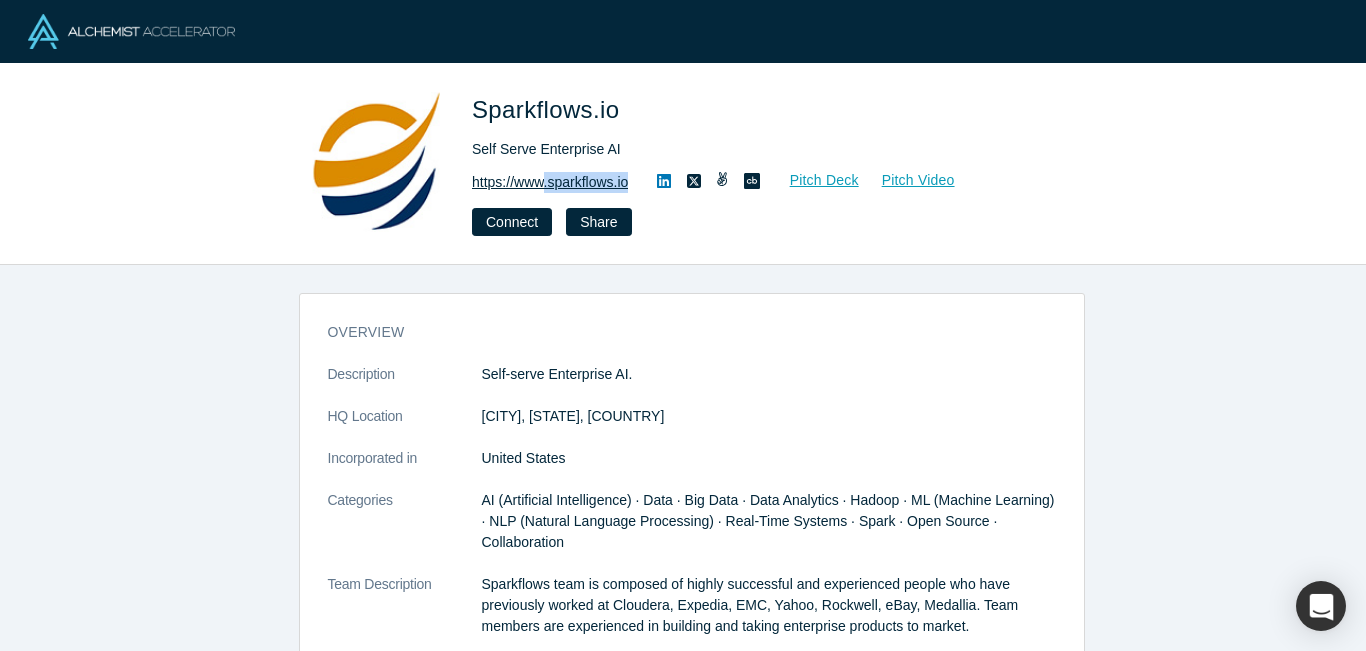 drag, startPoint x: 636, startPoint y: 180, endPoint x: 548, endPoint y: 182, distance: 88.02273 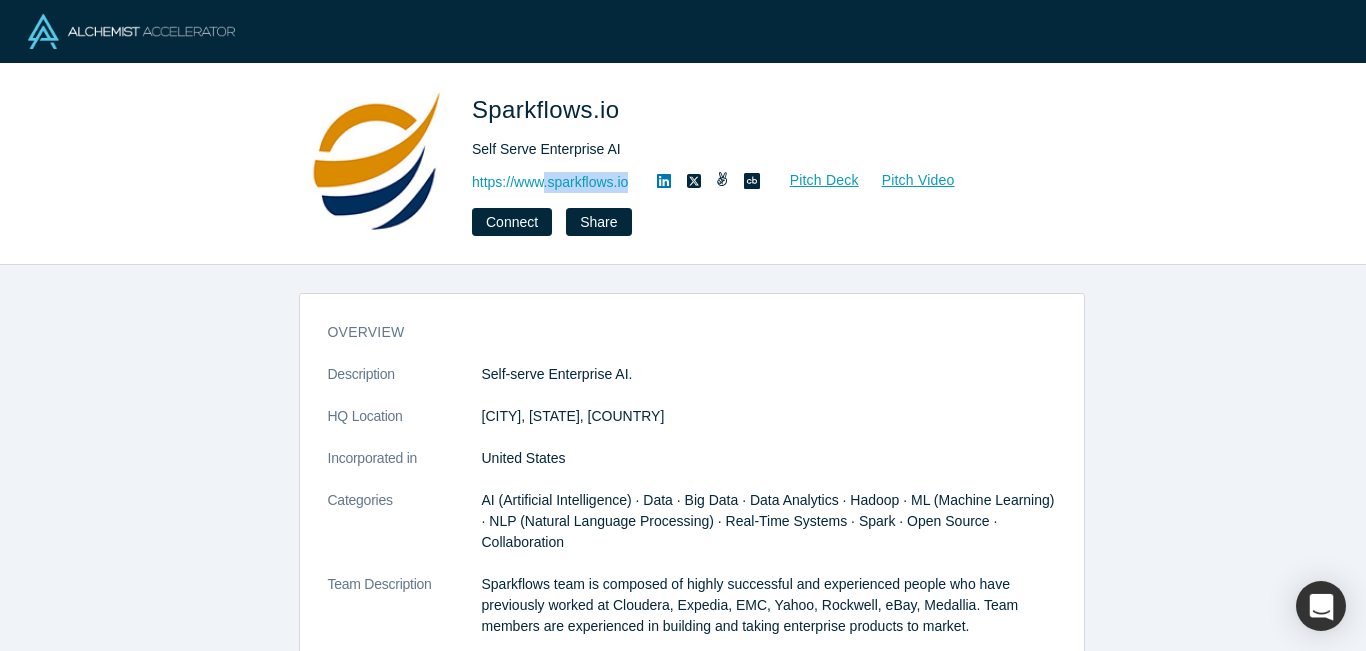 copy on ".sparkflows.io" 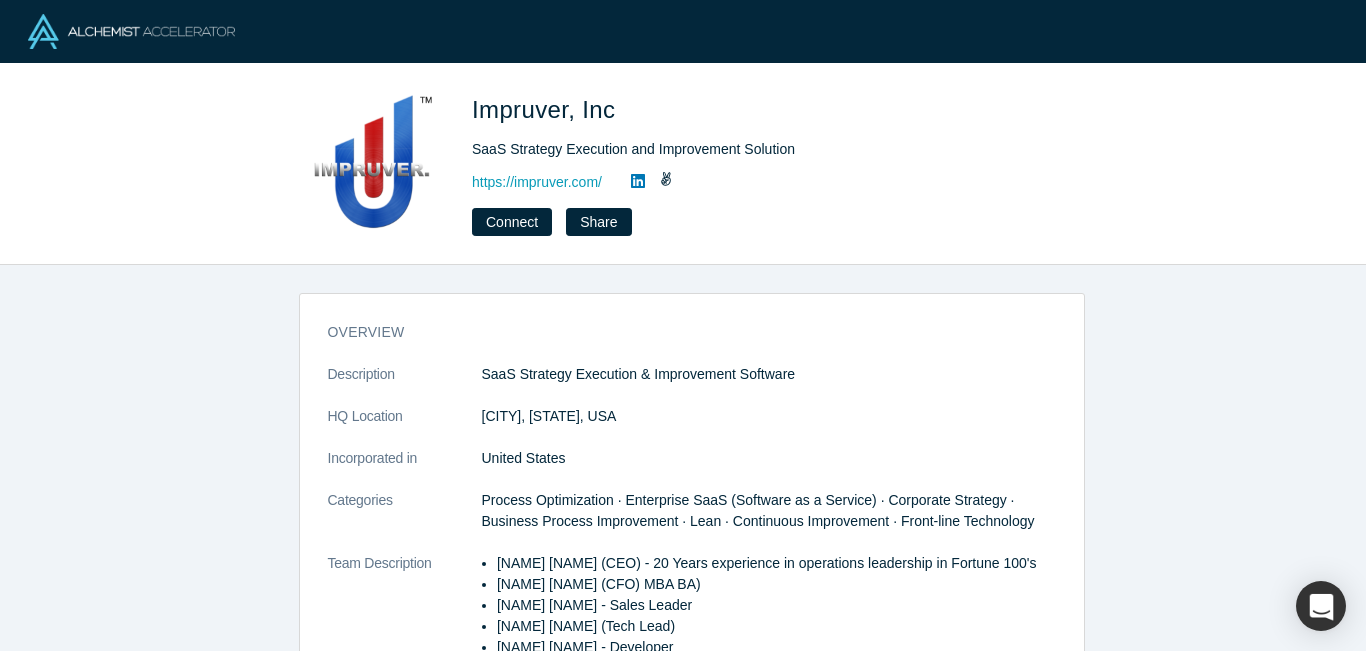 scroll, scrollTop: 0, scrollLeft: 0, axis: both 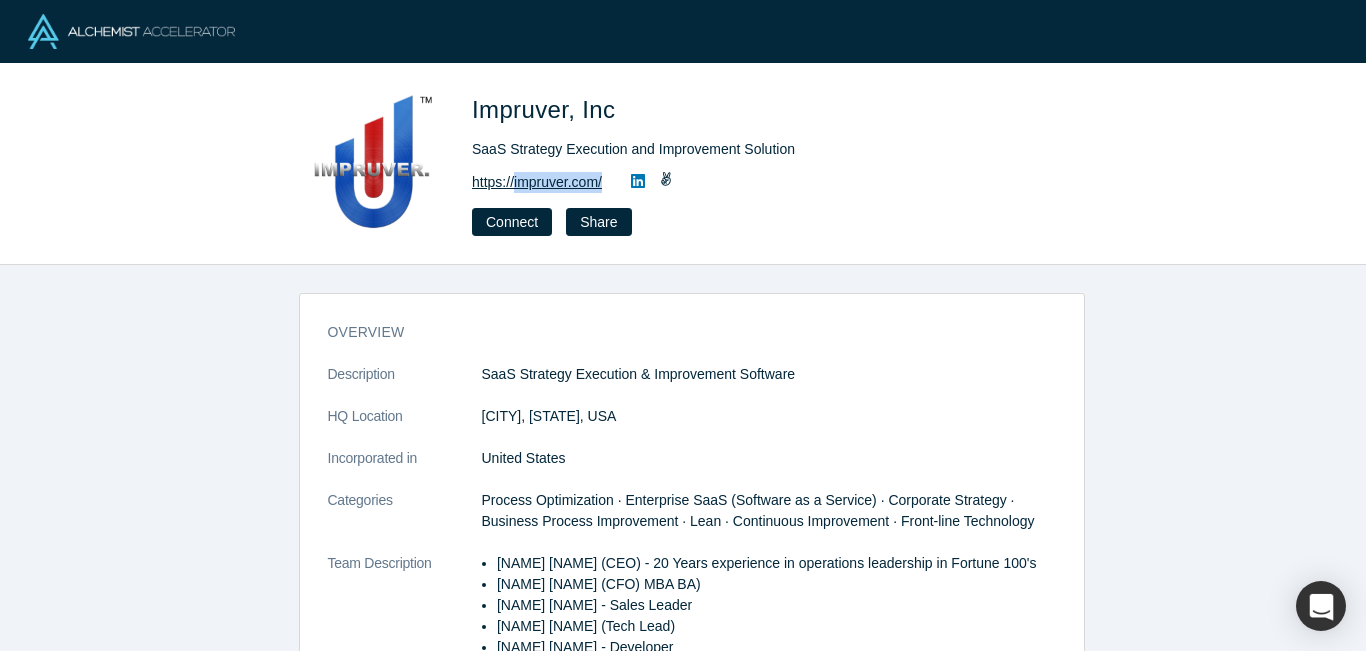 copy on "impruver.com/" 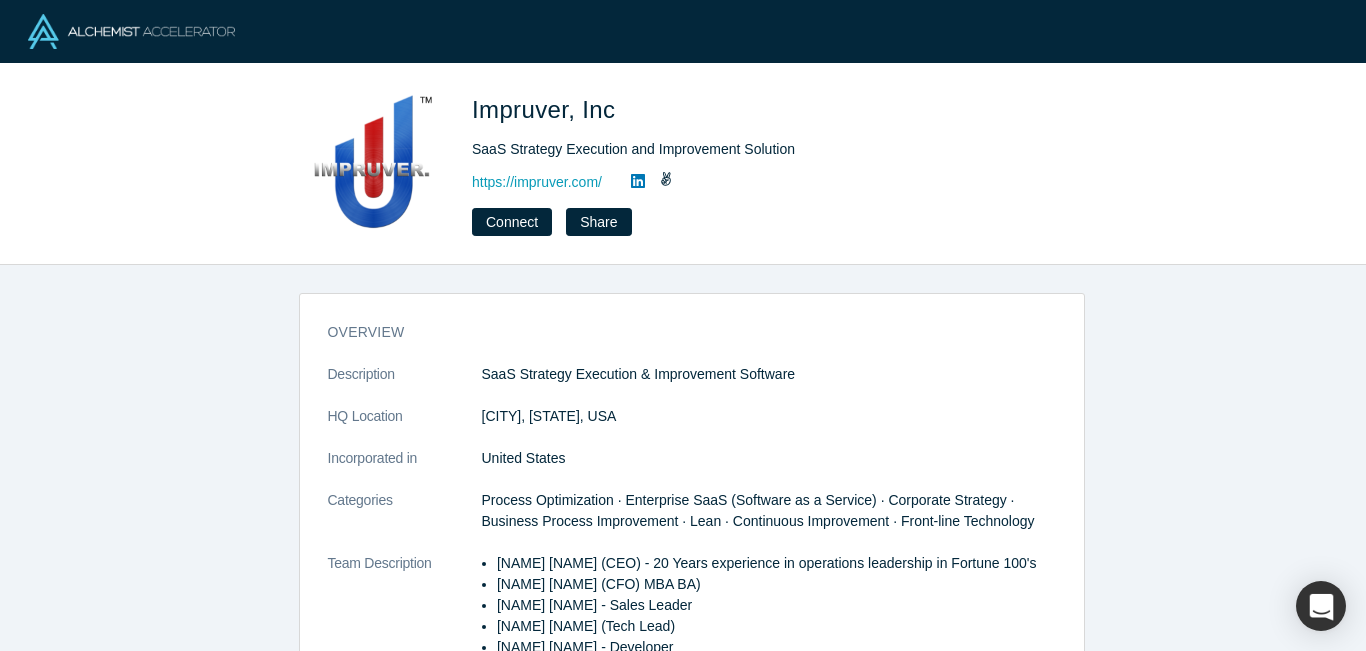 click at bounding box center [683, 31] 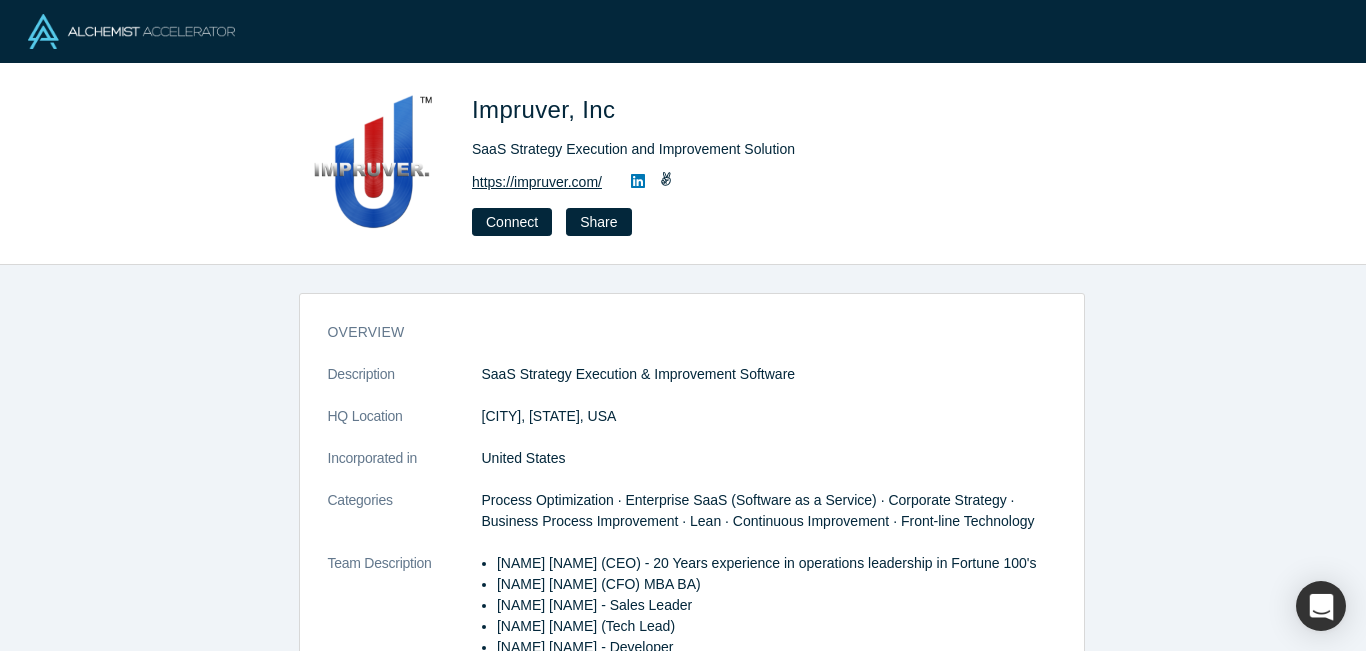 click on "https://impruver.com/" at bounding box center (537, 182) 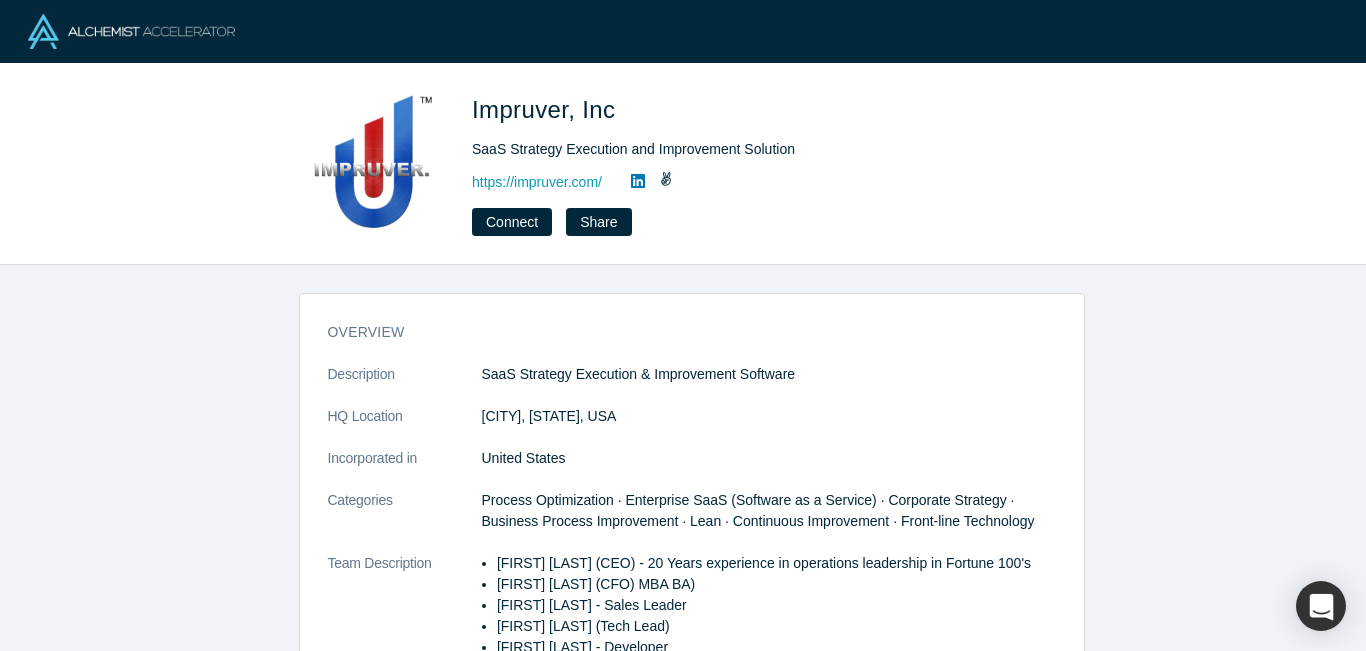 scroll, scrollTop: 0, scrollLeft: 0, axis: both 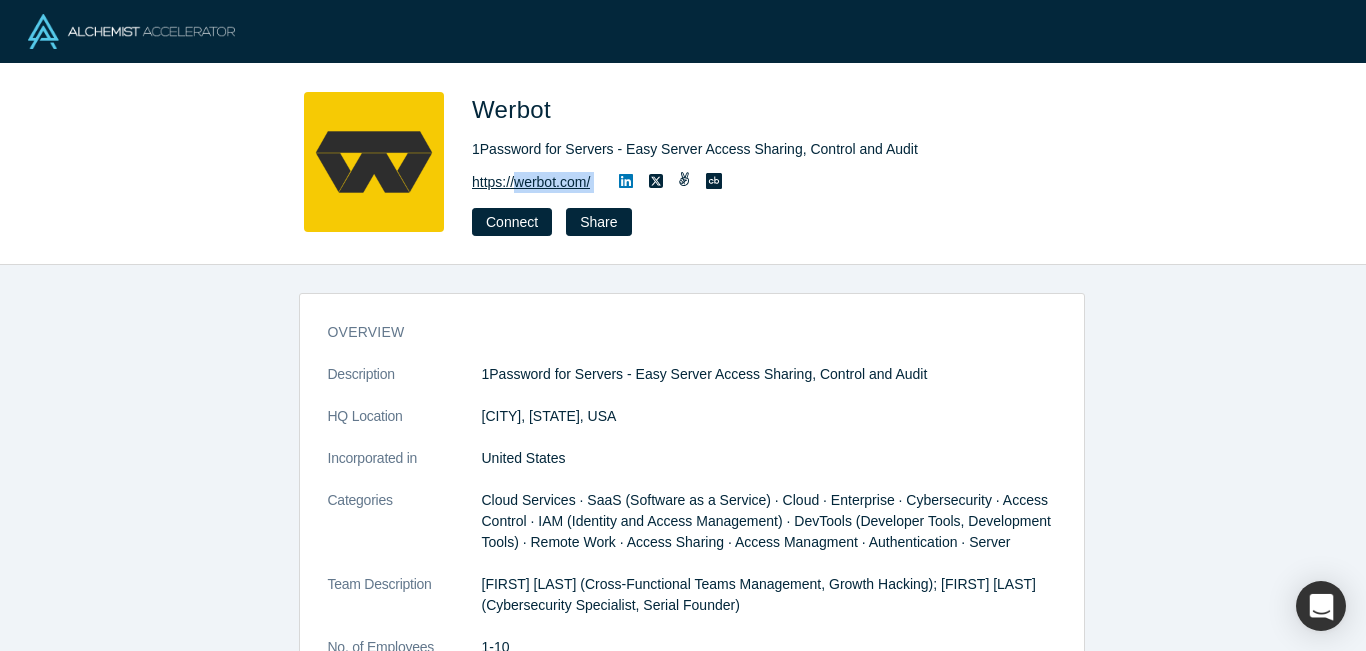 drag, startPoint x: 608, startPoint y: 185, endPoint x: 521, endPoint y: 183, distance: 87.02299 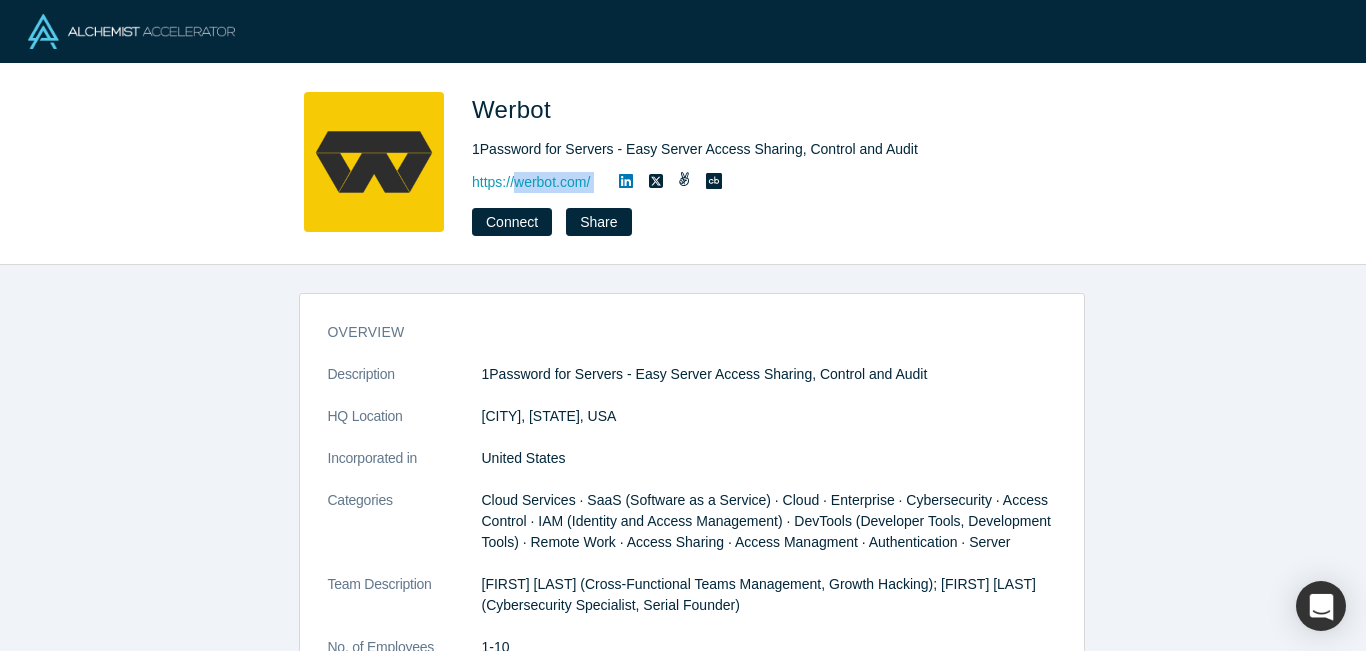 copy on "werbot.com/ Connect Share" 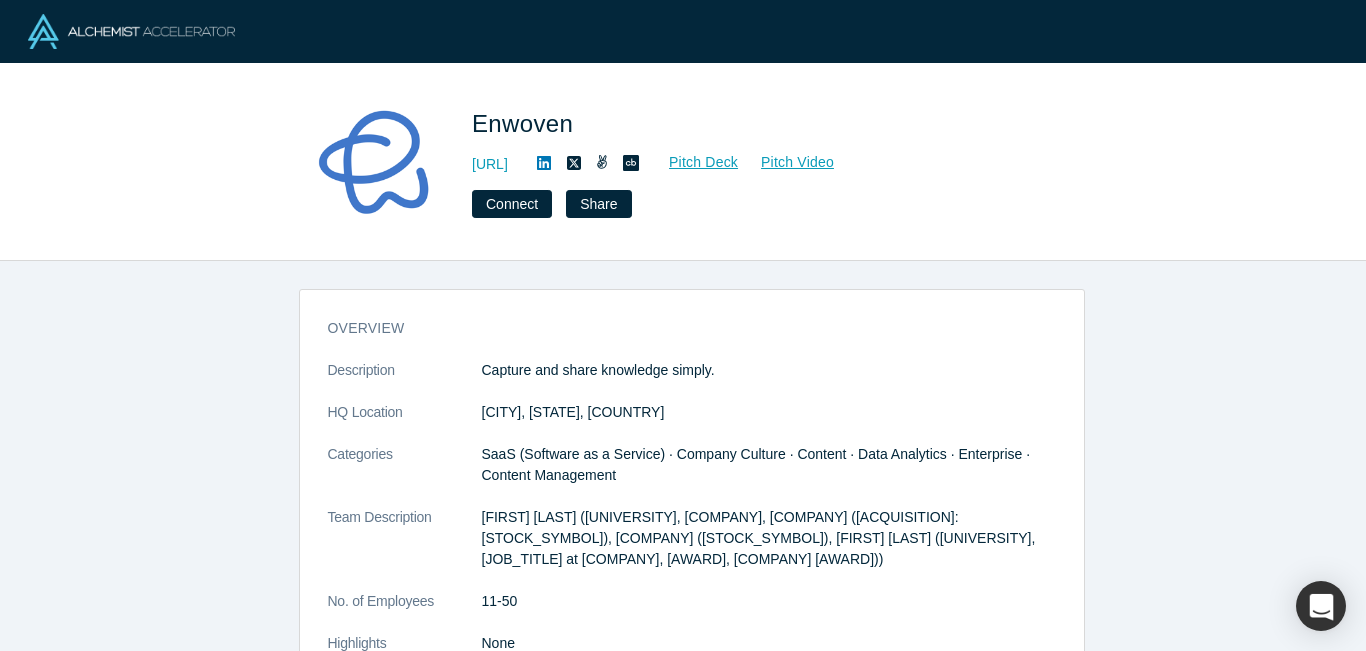 scroll, scrollTop: 0, scrollLeft: 0, axis: both 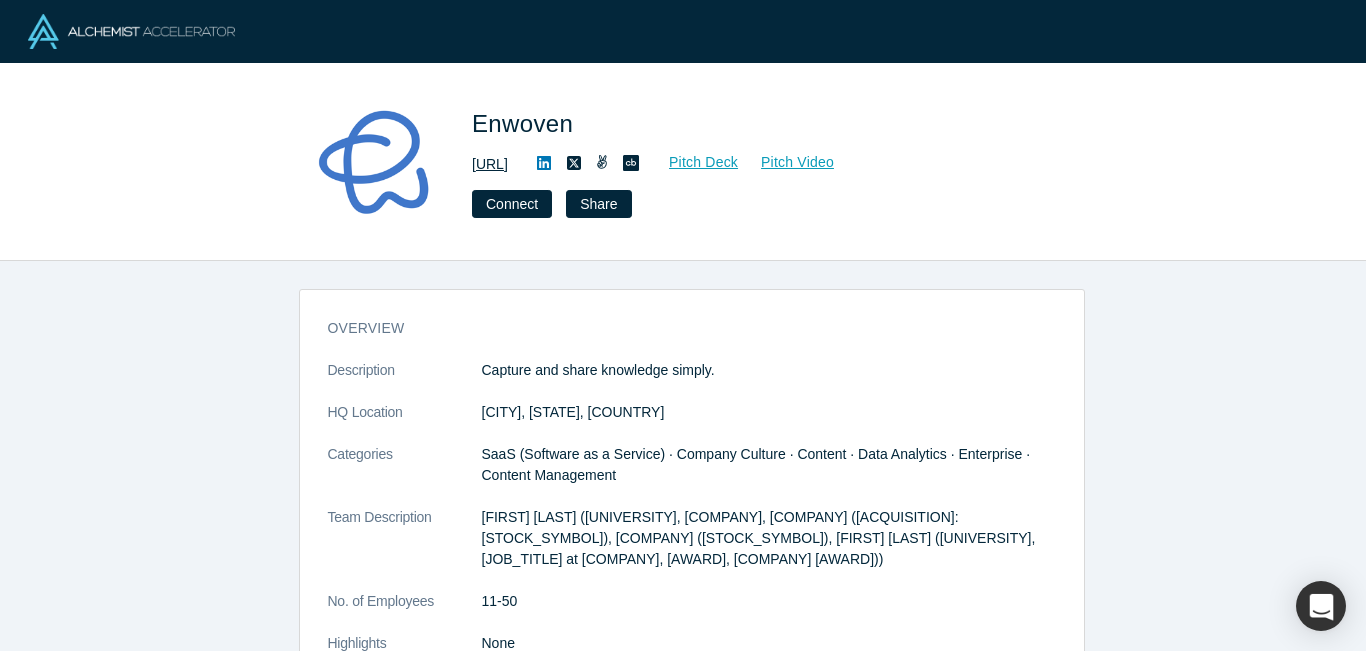 drag, startPoint x: 604, startPoint y: 162, endPoint x: 509, endPoint y: 164, distance: 95.02105 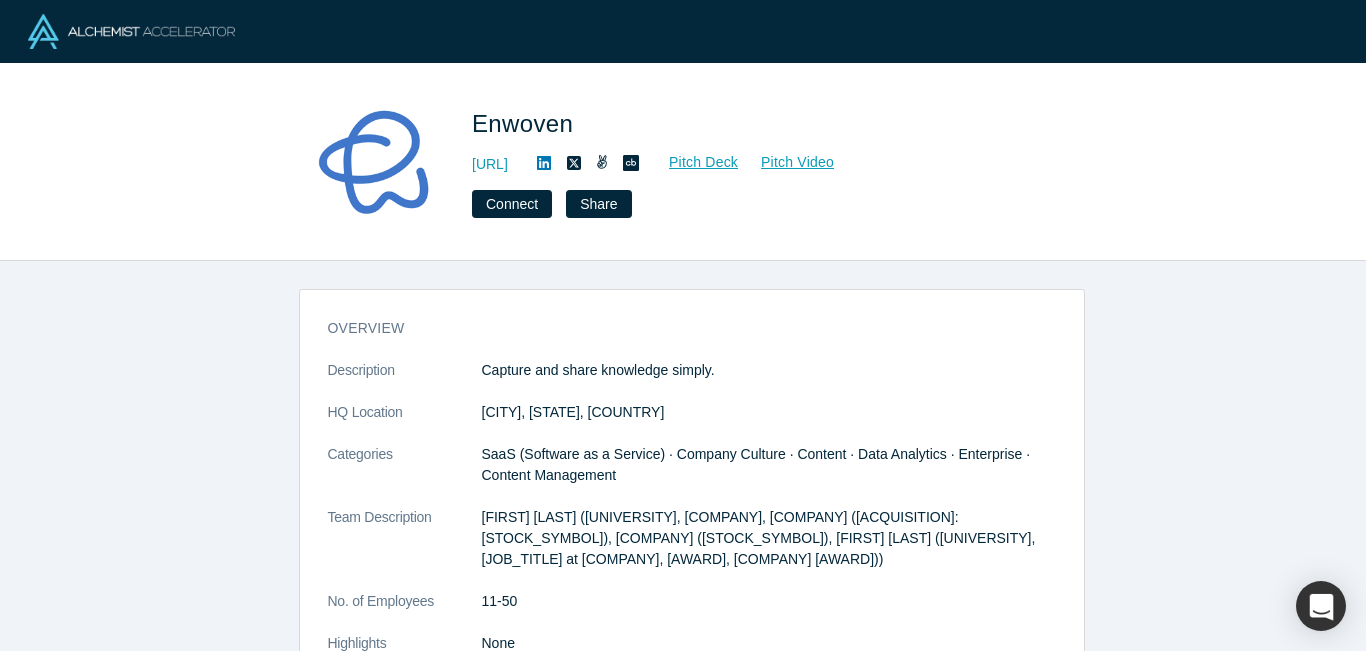 copy on "[DOMAIN]" 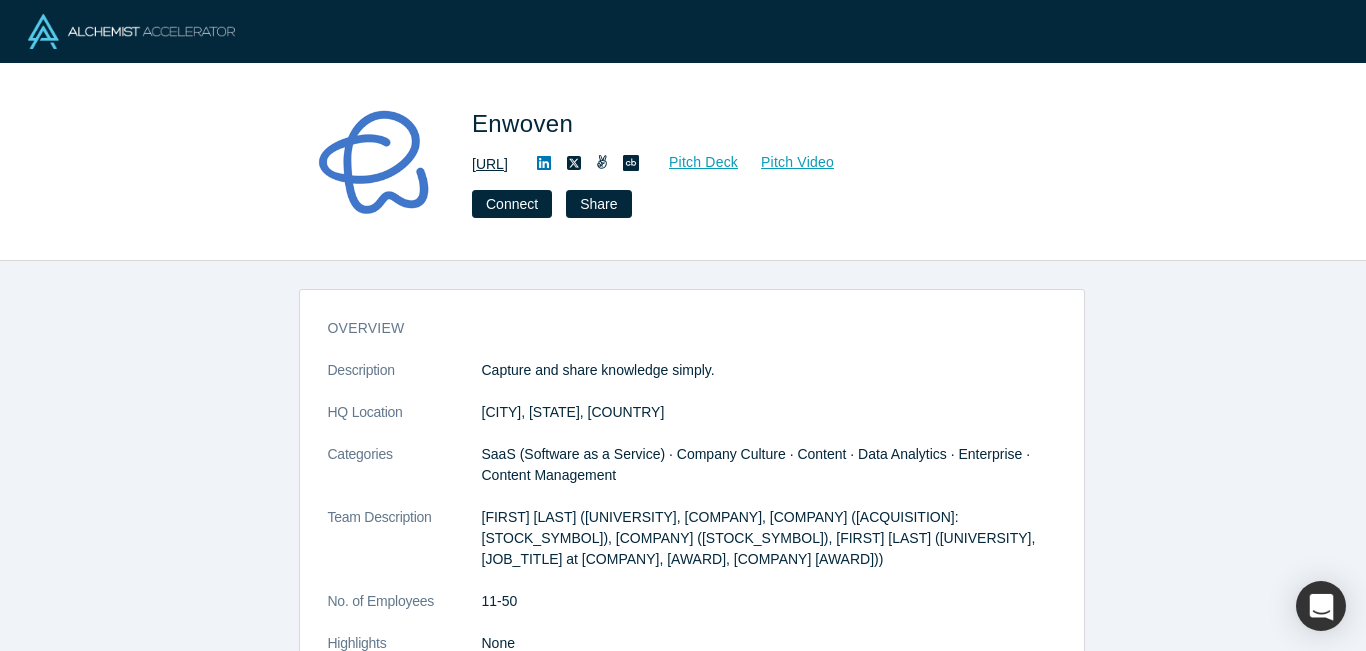 click on "http://enwoven.com" at bounding box center [490, 164] 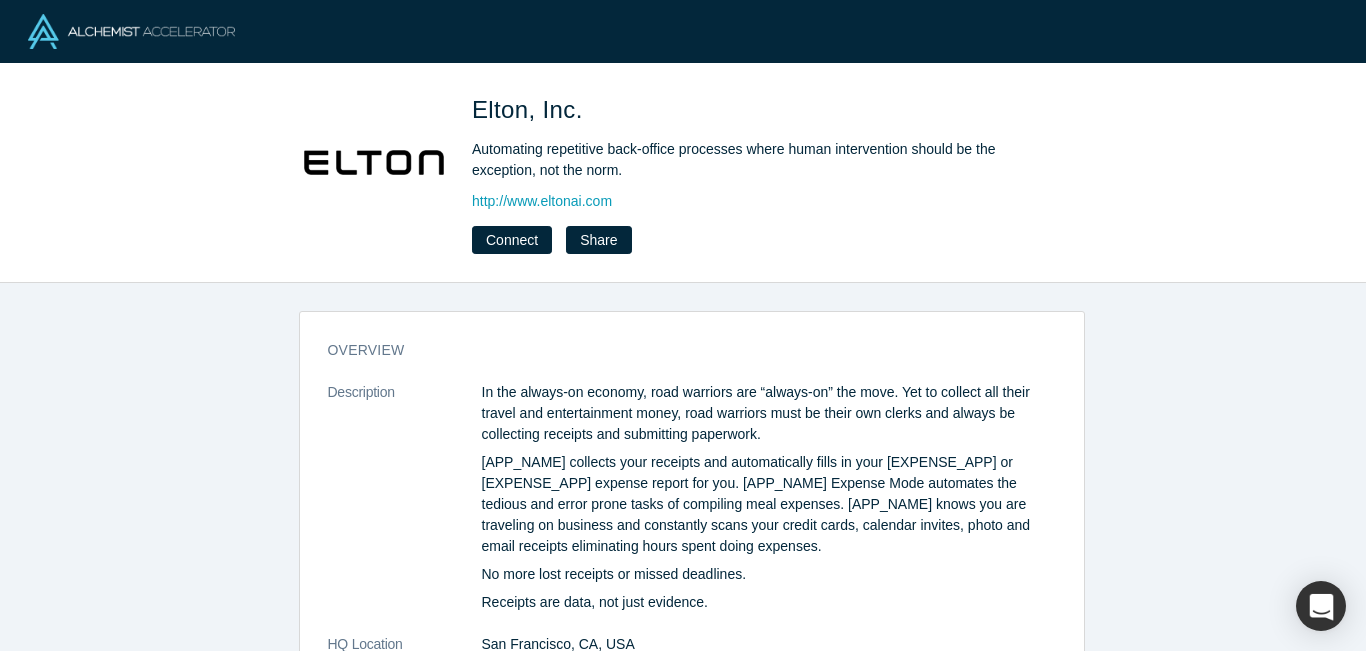 scroll, scrollTop: 0, scrollLeft: 0, axis: both 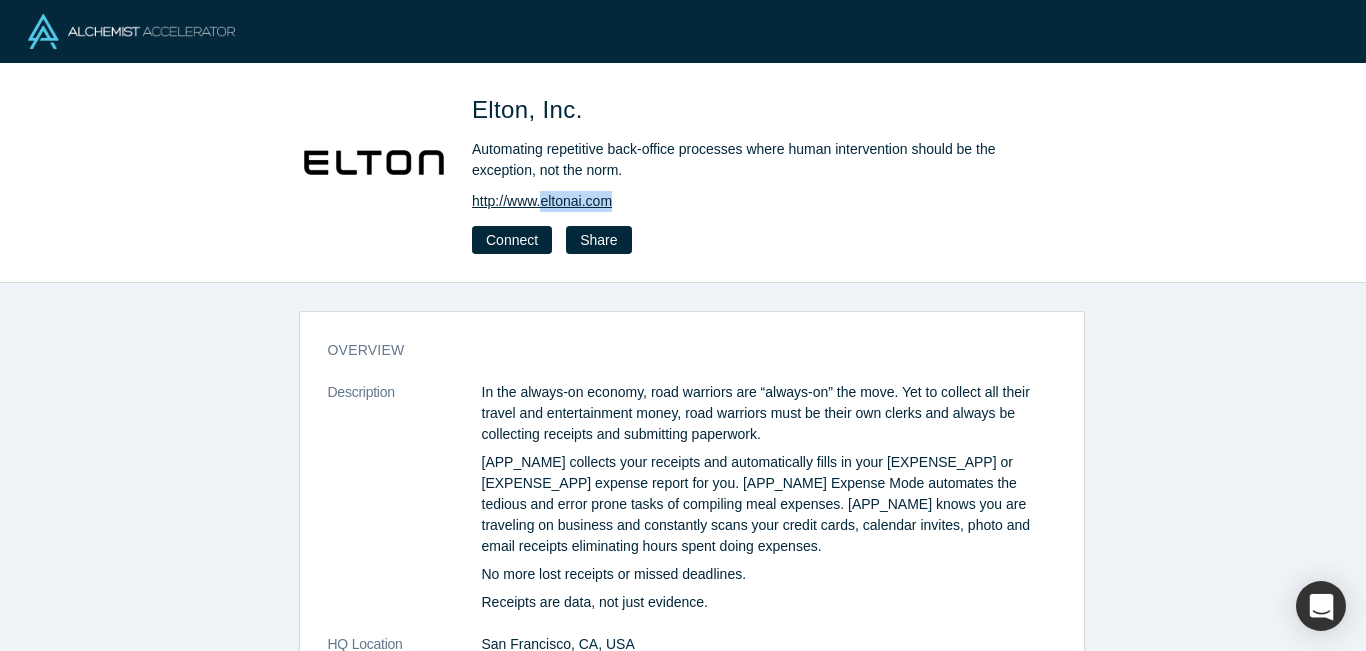 drag, startPoint x: 629, startPoint y: 206, endPoint x: 546, endPoint y: 201, distance: 83.15047 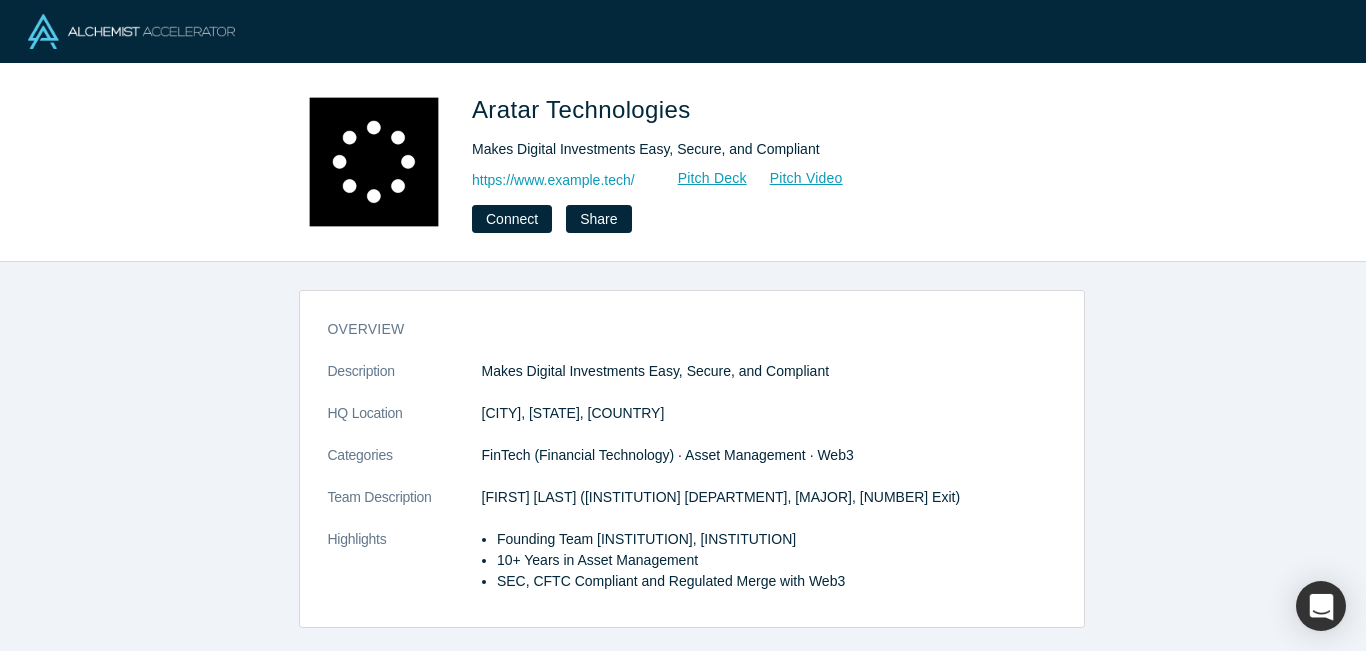 scroll, scrollTop: 0, scrollLeft: 0, axis: both 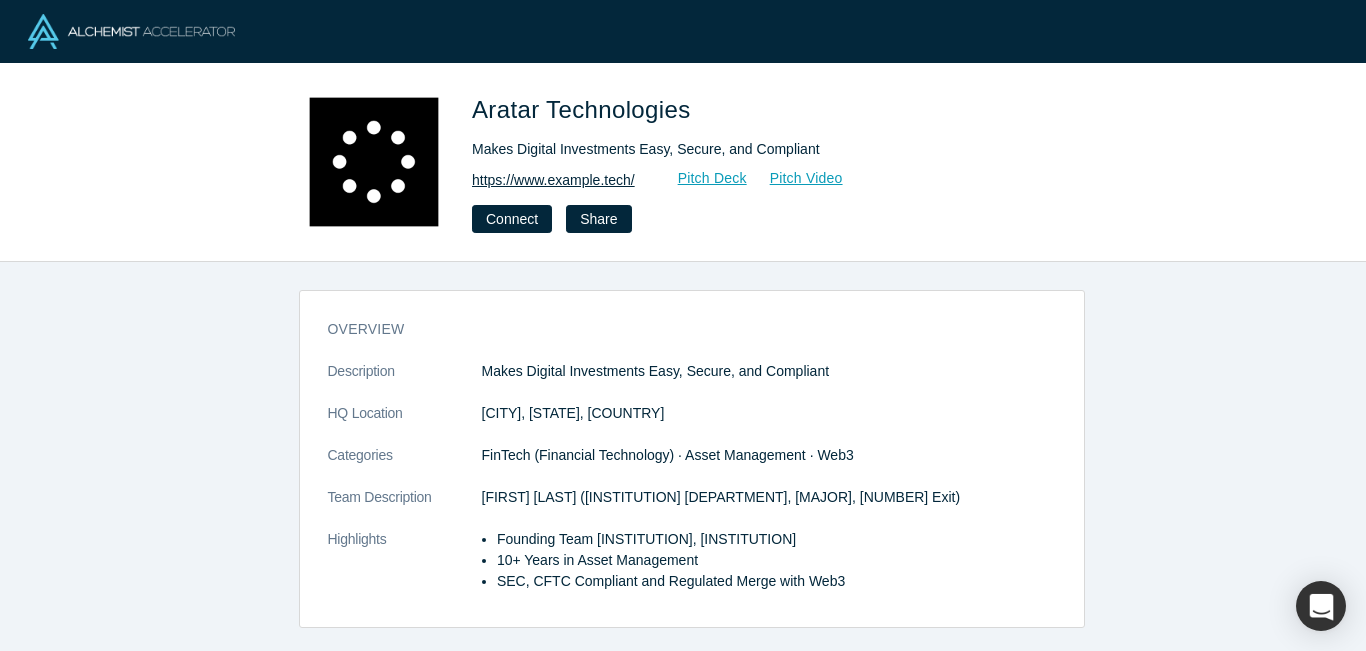 click on "https://www.example.tech/" at bounding box center (553, 180) 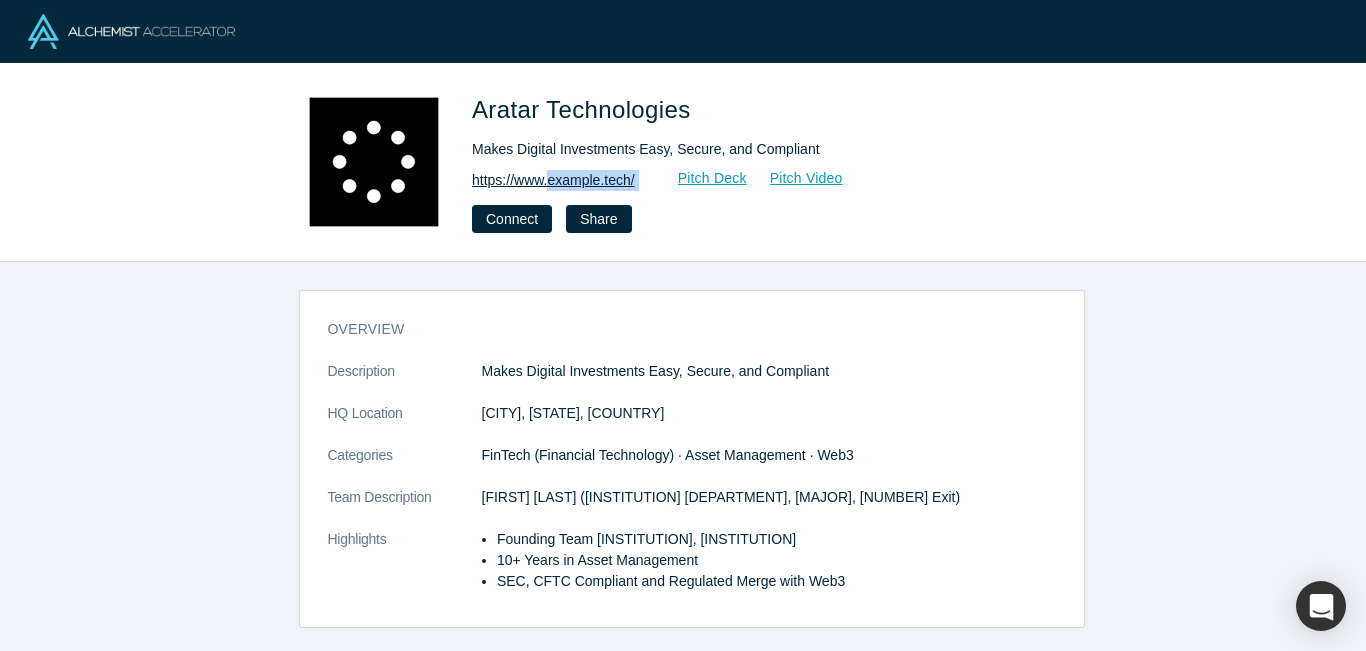 drag, startPoint x: 632, startPoint y: 181, endPoint x: 551, endPoint y: 183, distance: 81.02469 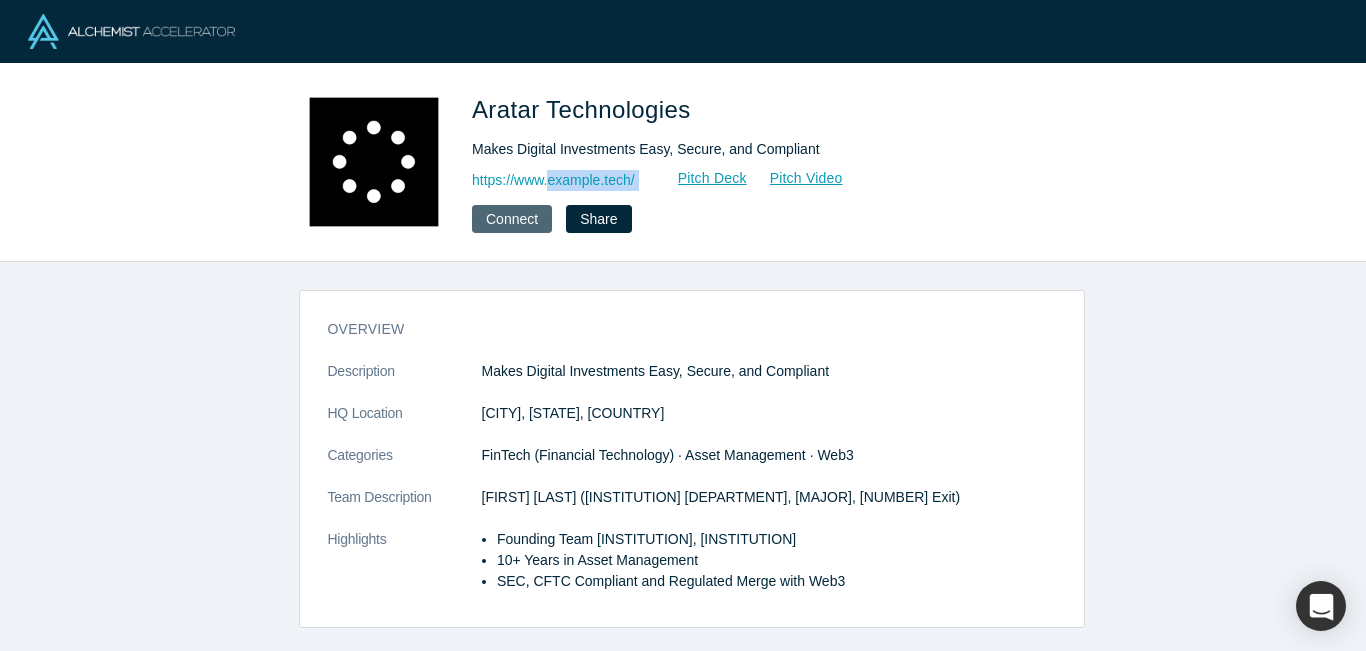 copy on "aratar.tech/ Pitch Deck Pitch Video Connect Share" 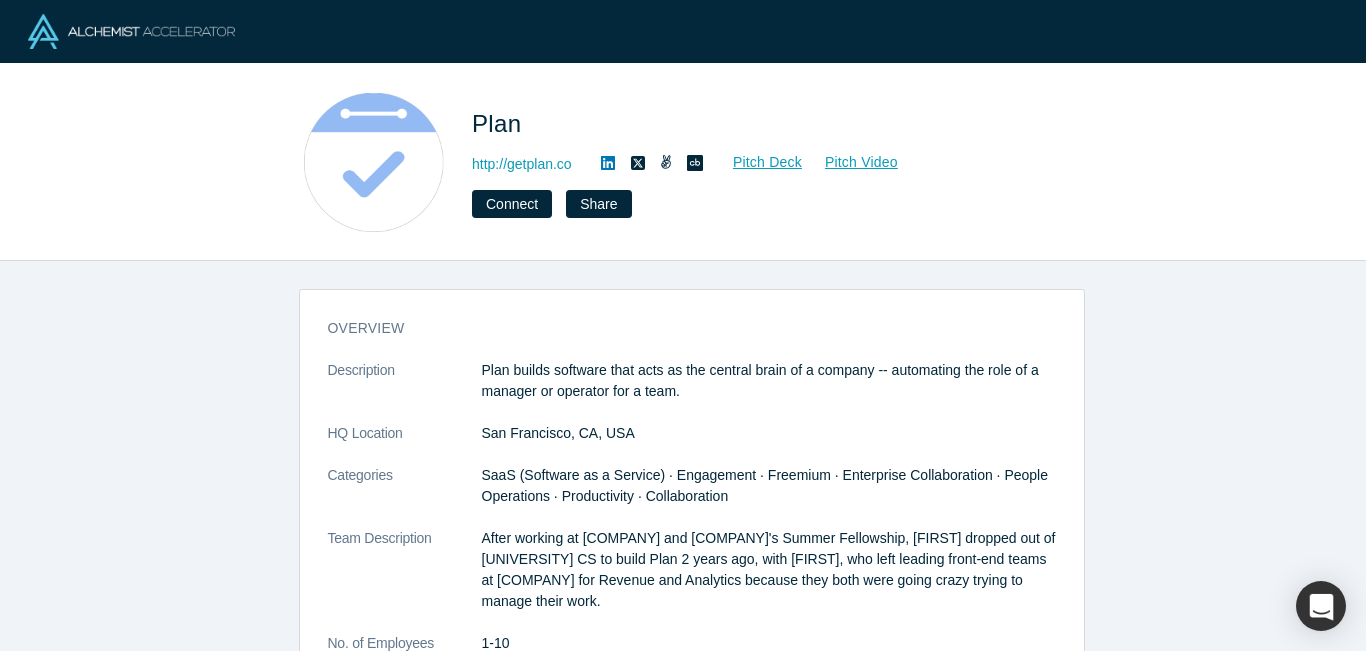 scroll, scrollTop: 0, scrollLeft: 0, axis: both 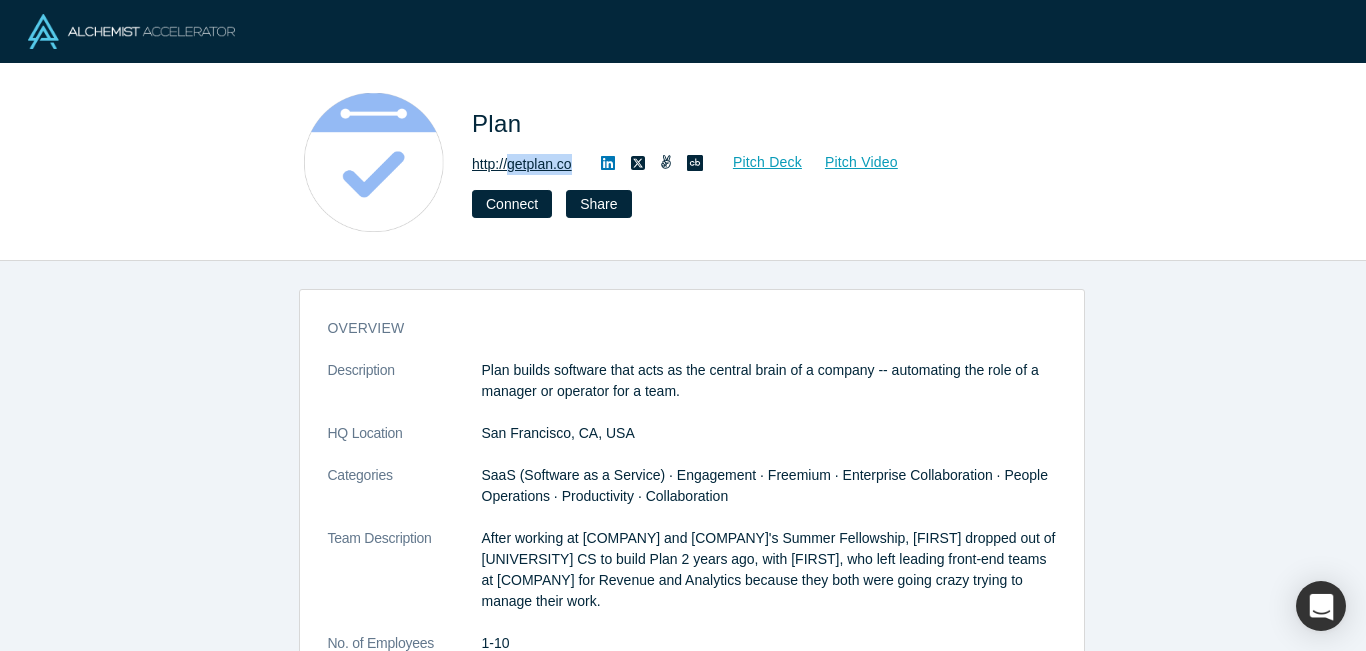 drag, startPoint x: 582, startPoint y: 164, endPoint x: 511, endPoint y: 166, distance: 71.02816 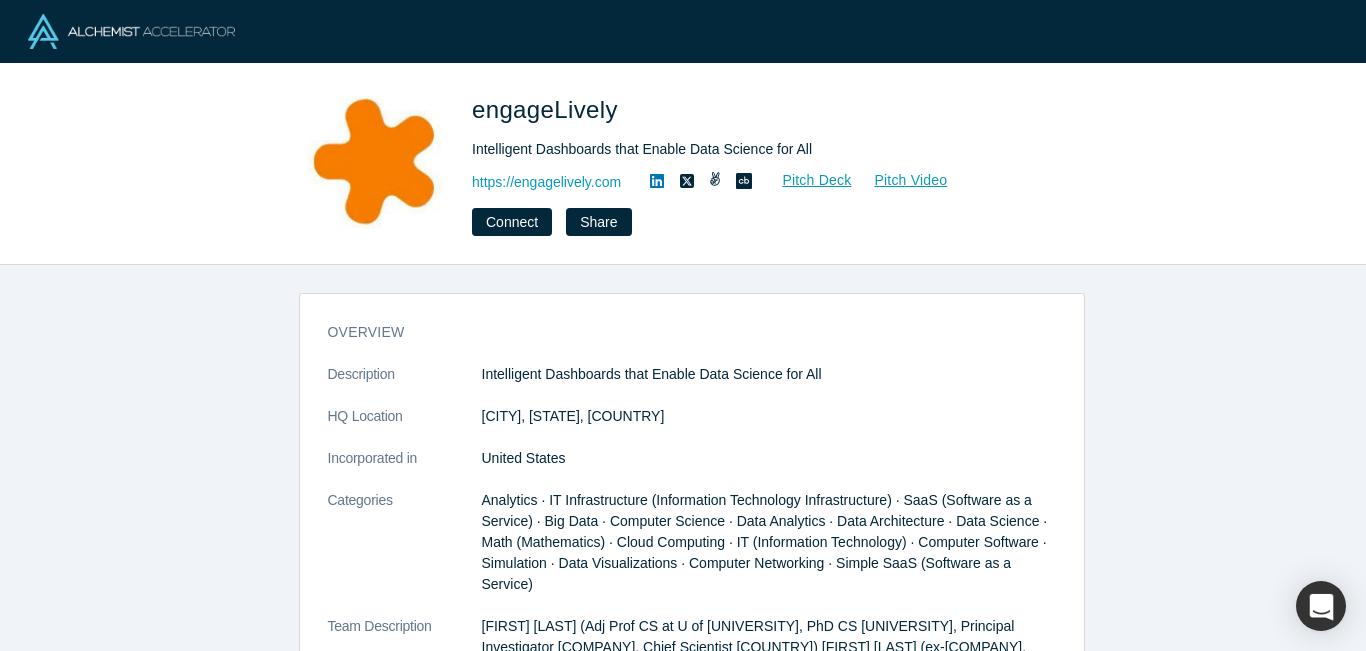 scroll, scrollTop: 0, scrollLeft: 0, axis: both 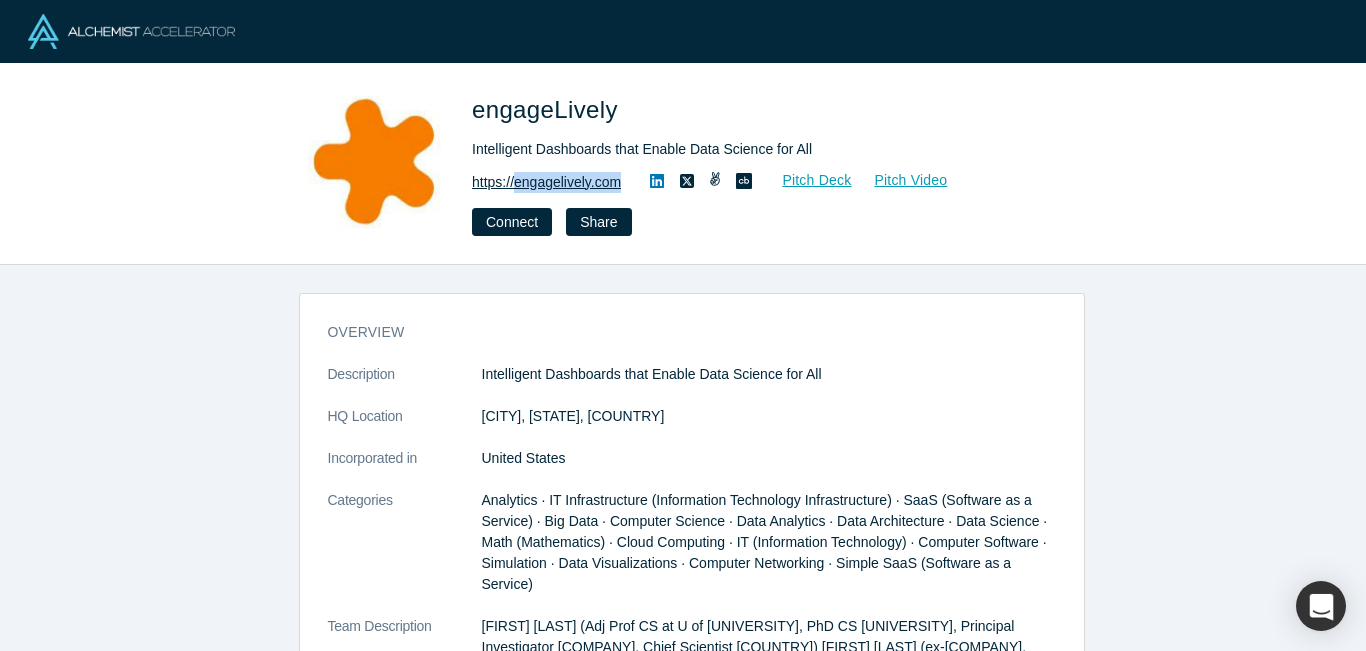 copy on "engagelively.com" 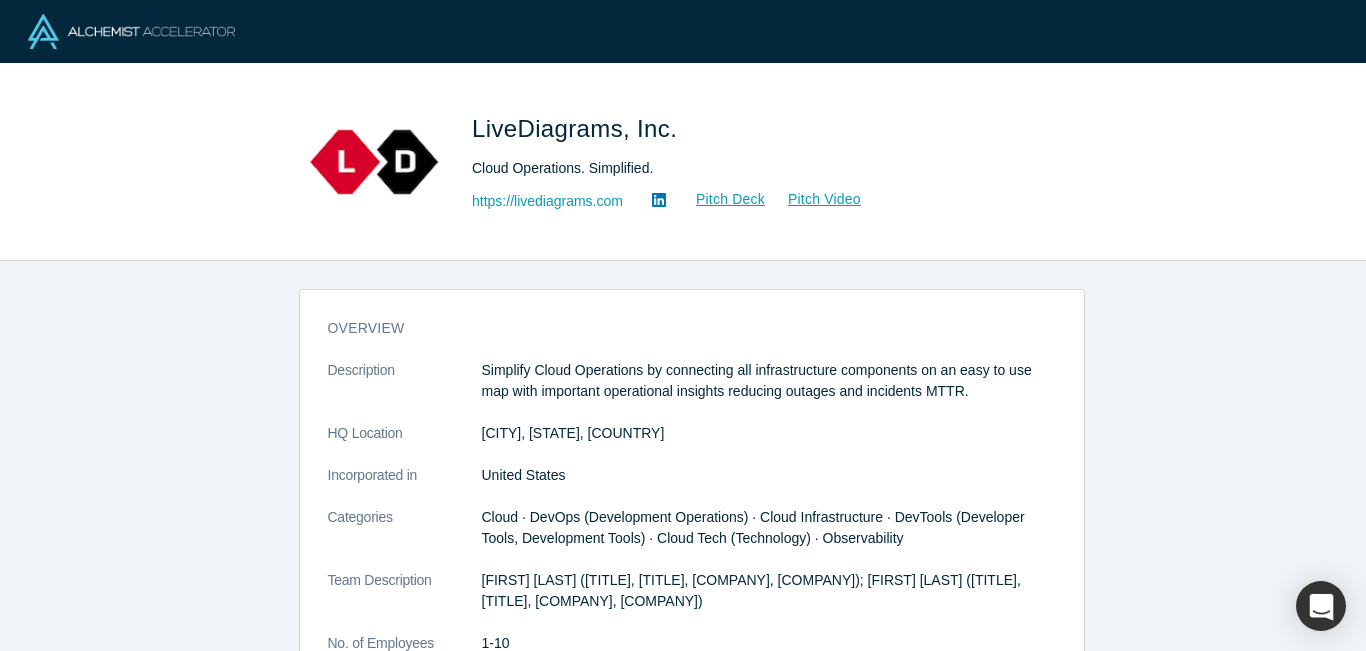 scroll, scrollTop: 0, scrollLeft: 0, axis: both 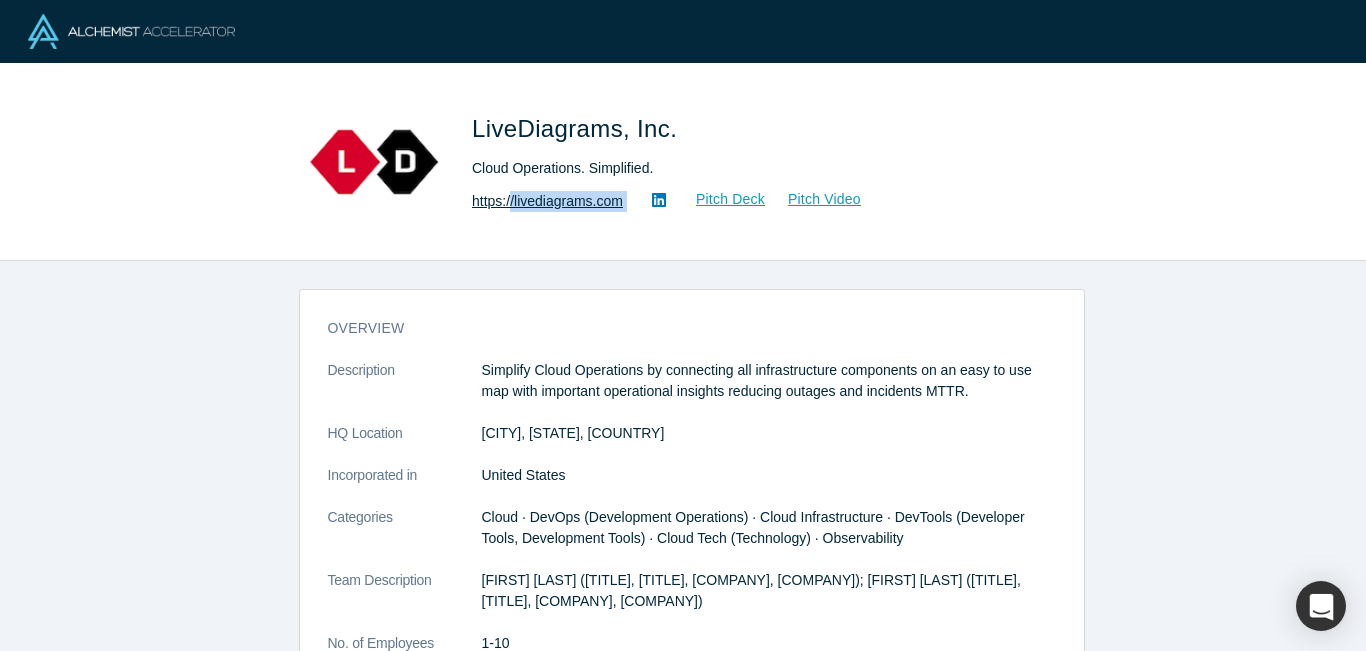 drag, startPoint x: 601, startPoint y: 204, endPoint x: 513, endPoint y: 204, distance: 88 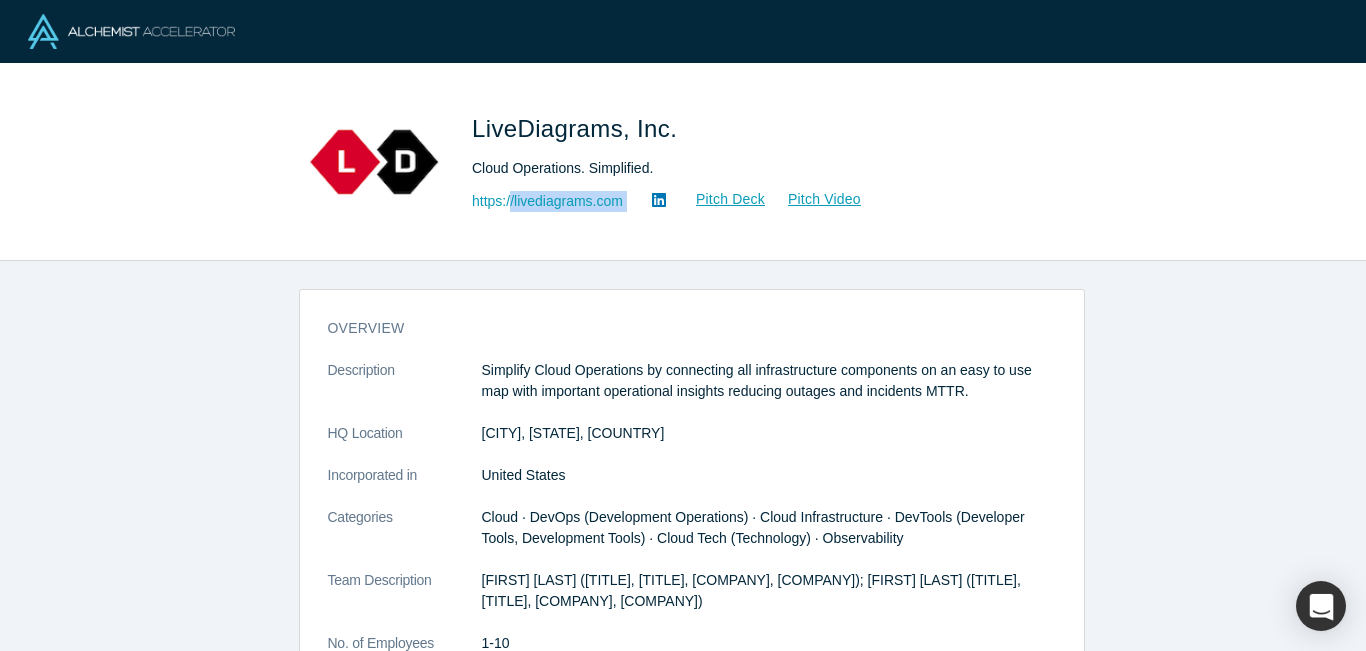 click on "LiveDiagrams, Inc.   Cloud Operations. Simplified. https://livediagrams.com Pitch Deck Pitch Video" at bounding box center [752, 162] 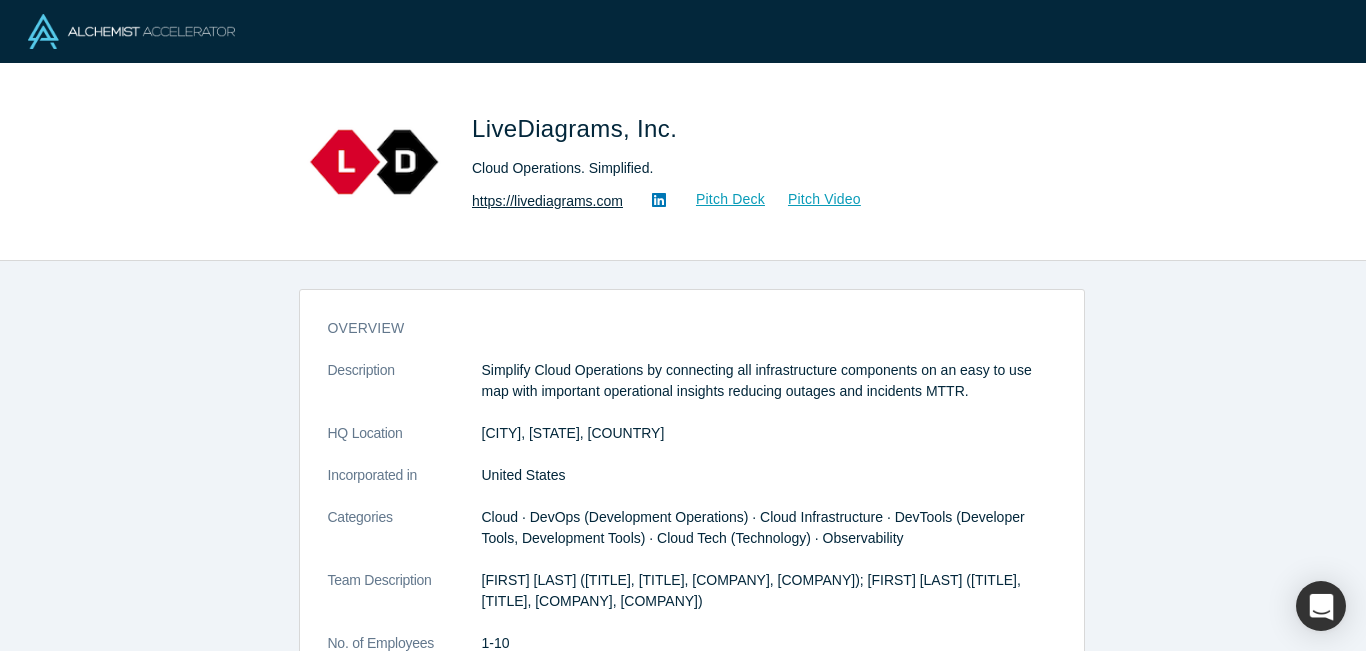 click on "https://livediagrams.com" at bounding box center (547, 201) 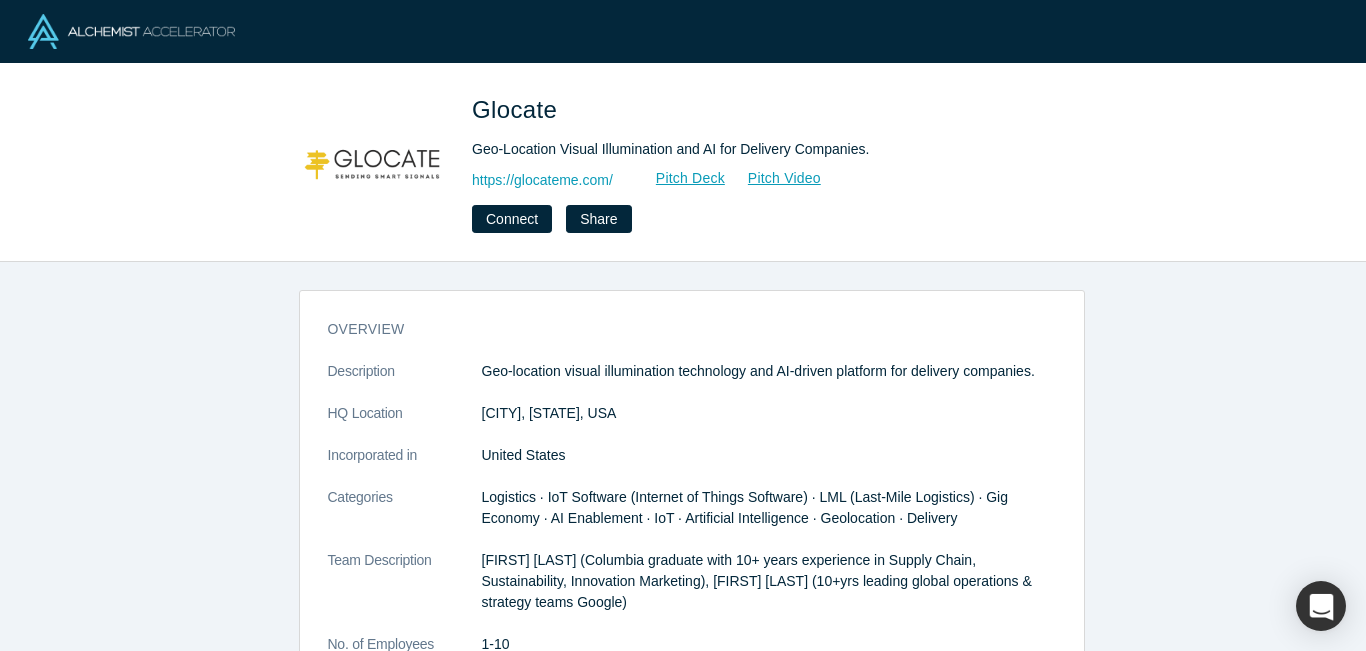 scroll, scrollTop: 0, scrollLeft: 0, axis: both 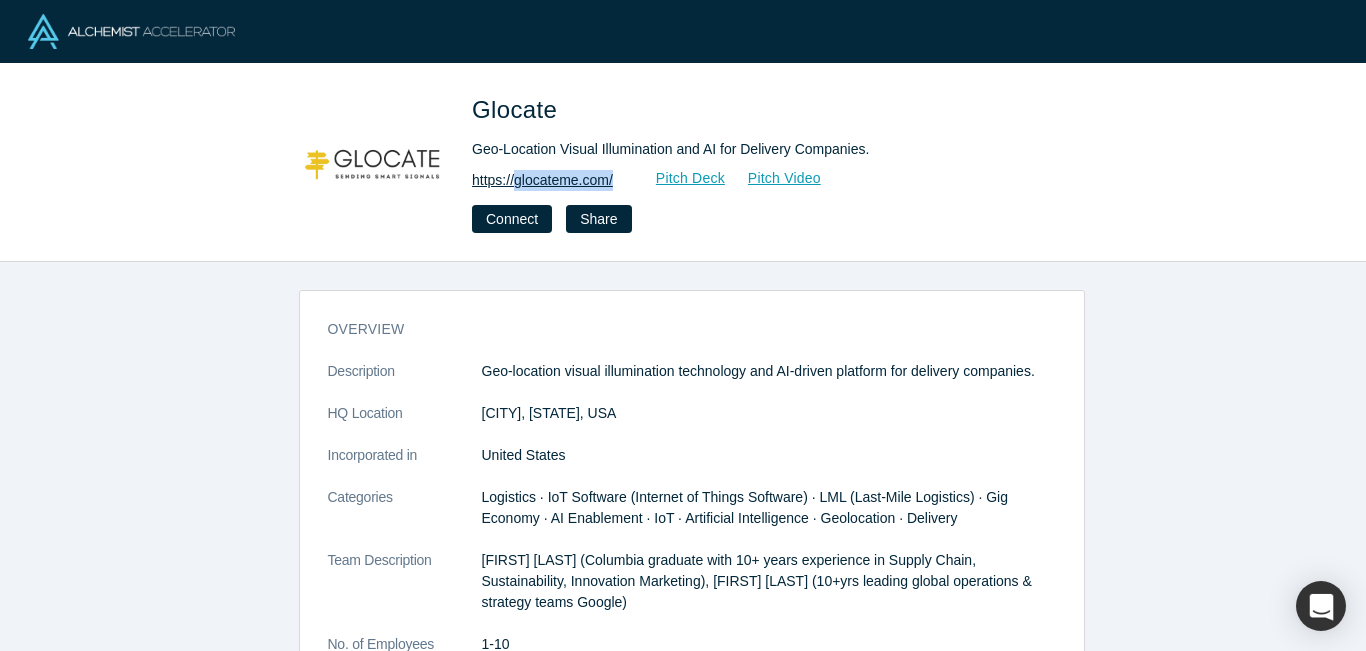 drag, startPoint x: 624, startPoint y: 184, endPoint x: 517, endPoint y: 183, distance: 107.00467 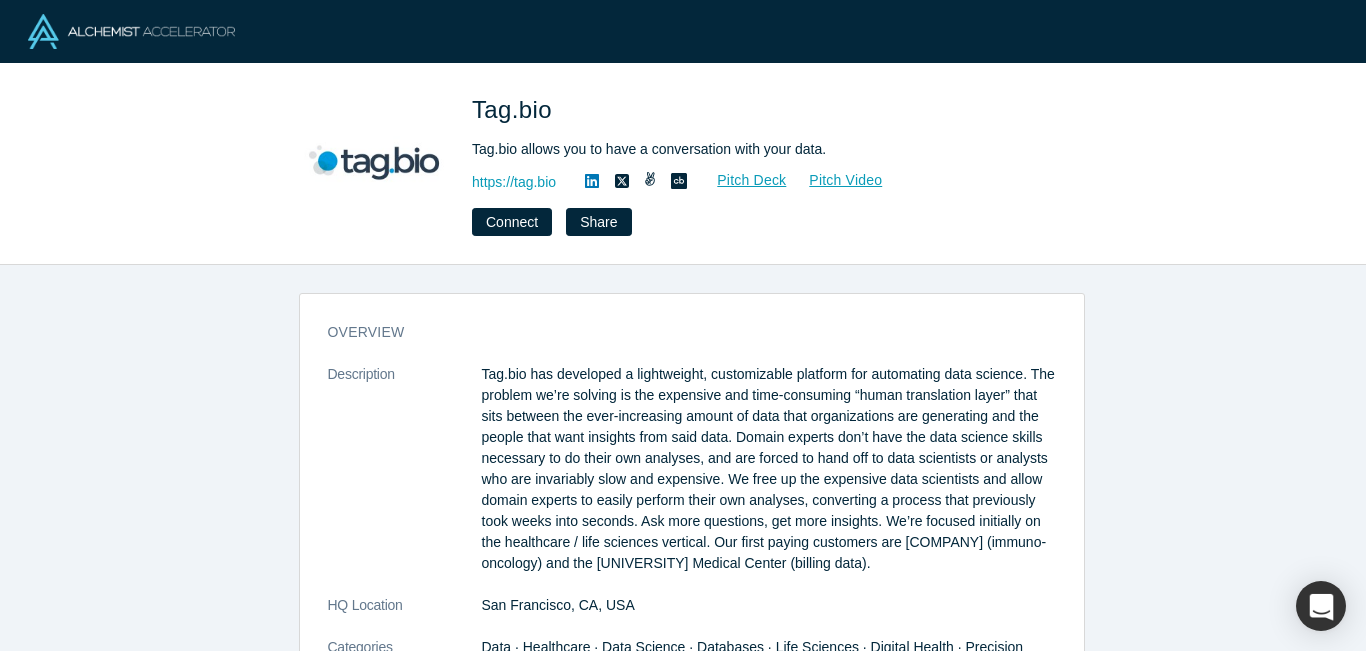 scroll, scrollTop: 0, scrollLeft: 0, axis: both 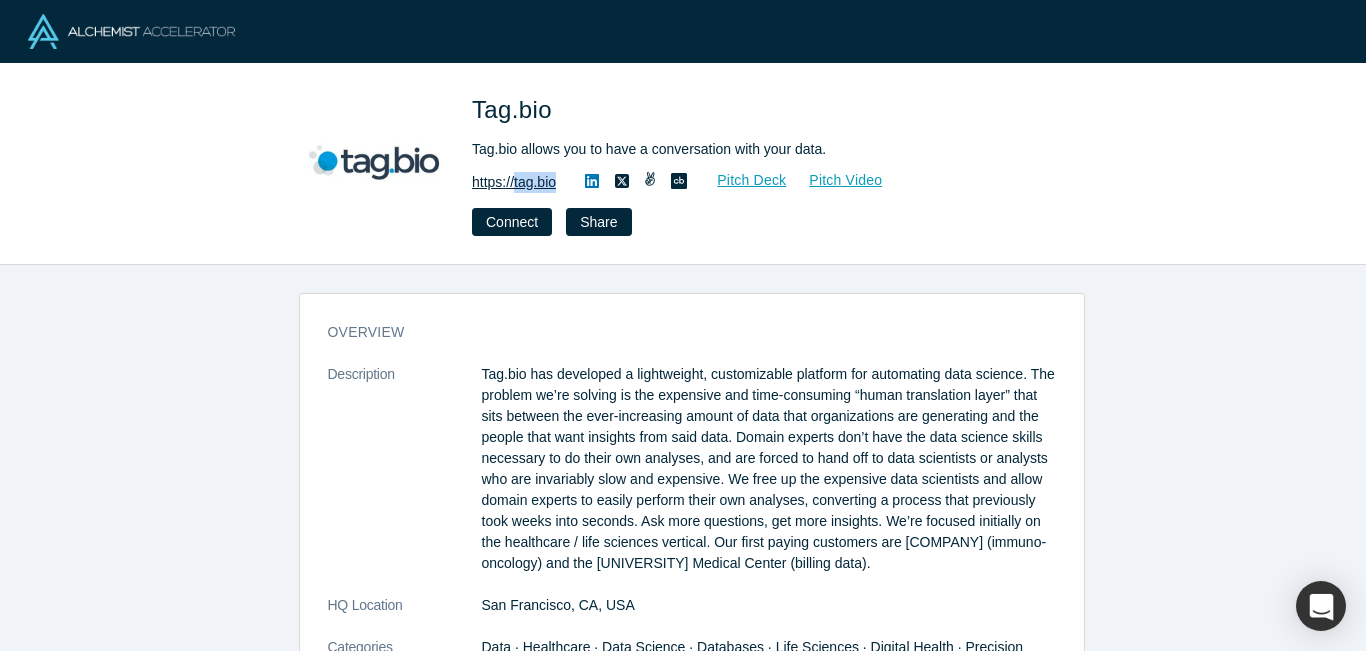 drag, startPoint x: 566, startPoint y: 181, endPoint x: 516, endPoint y: 182, distance: 50.01 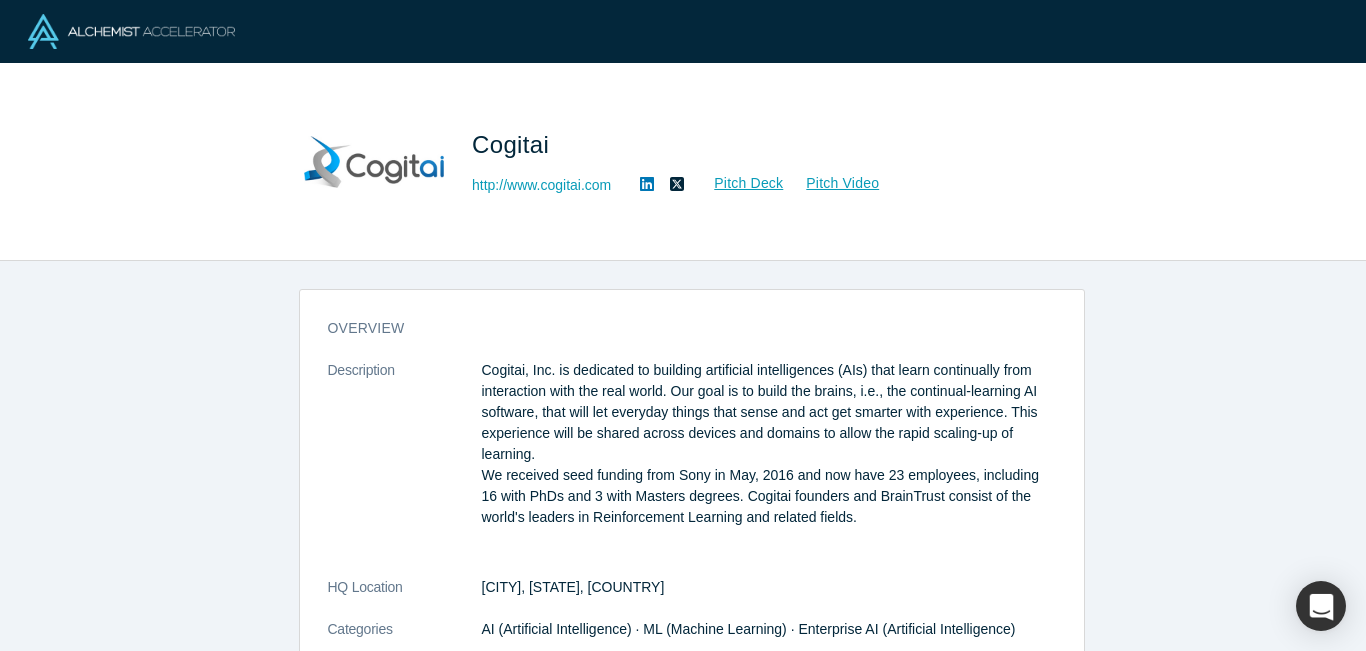 scroll, scrollTop: 0, scrollLeft: 0, axis: both 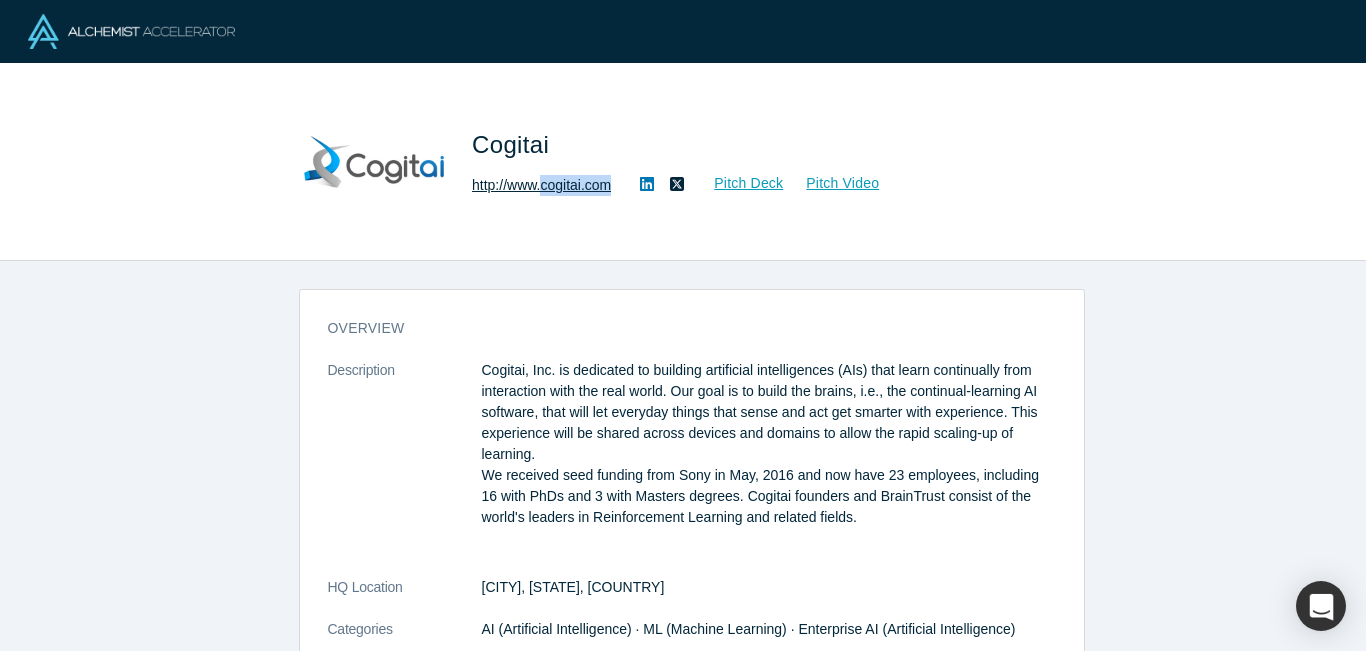 copy on "cogitai.com" 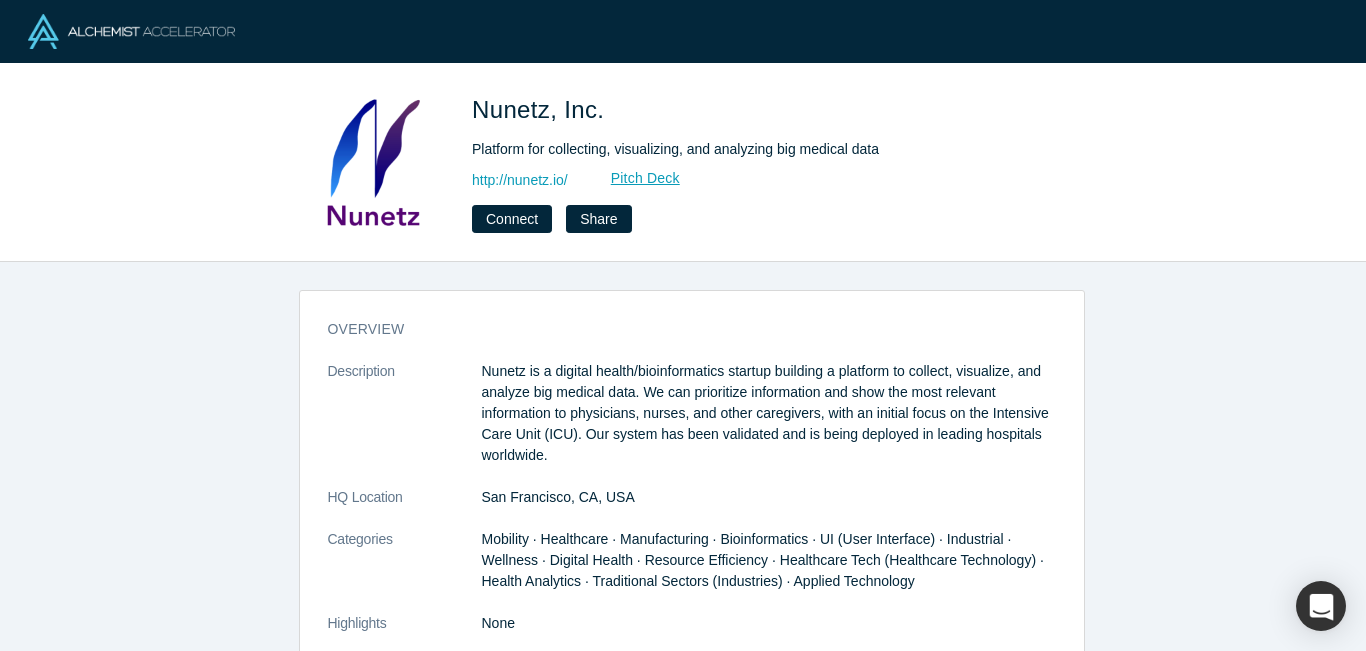 scroll, scrollTop: 0, scrollLeft: 0, axis: both 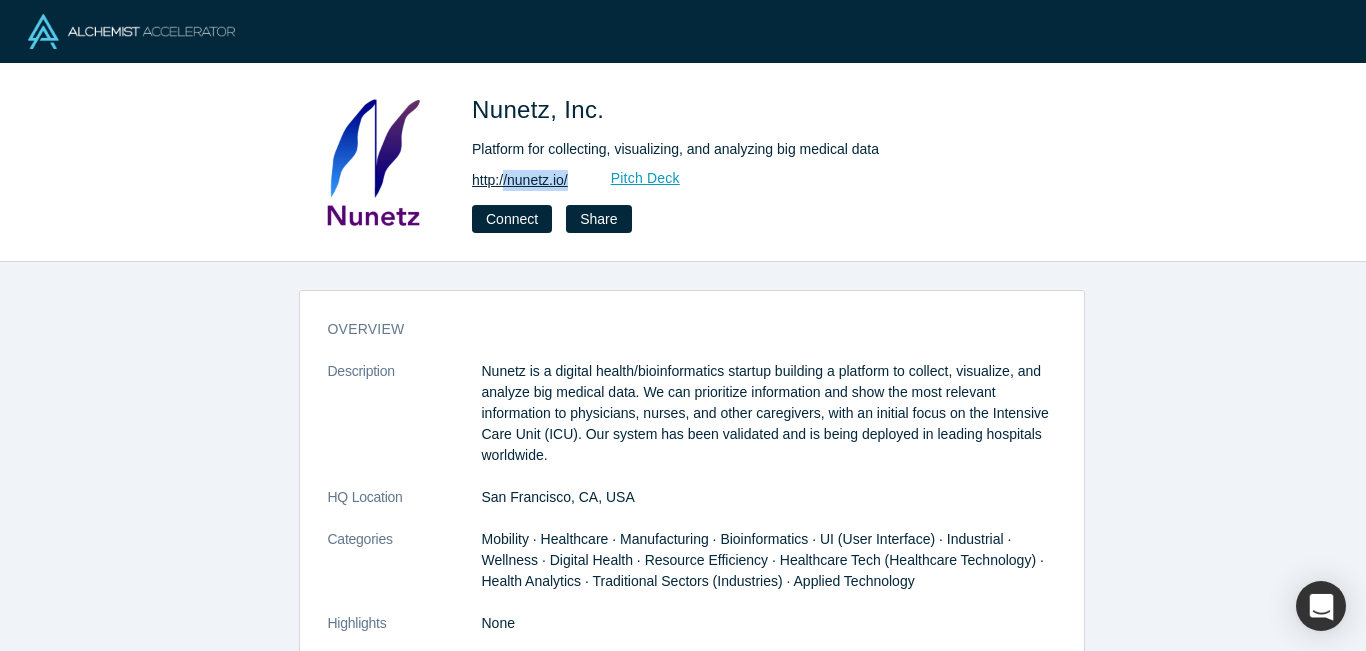 drag, startPoint x: 581, startPoint y: 180, endPoint x: 508, endPoint y: 180, distance: 73 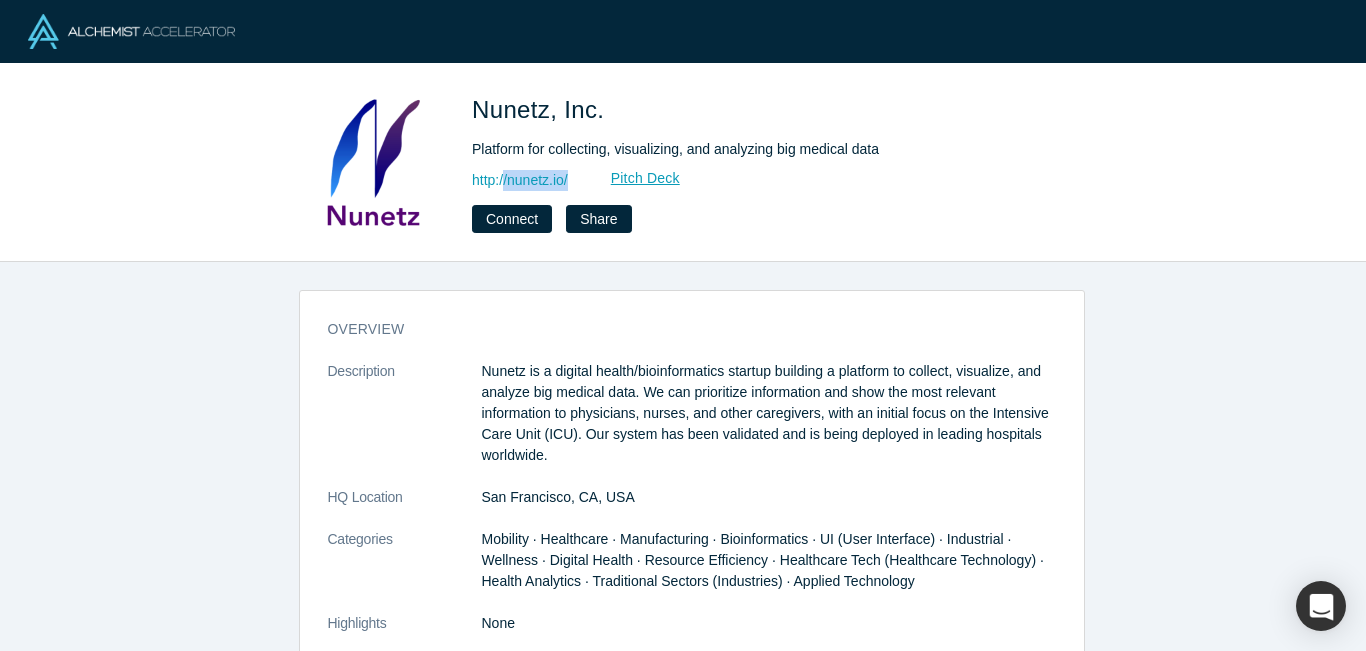 copy on "/nunetz.io/" 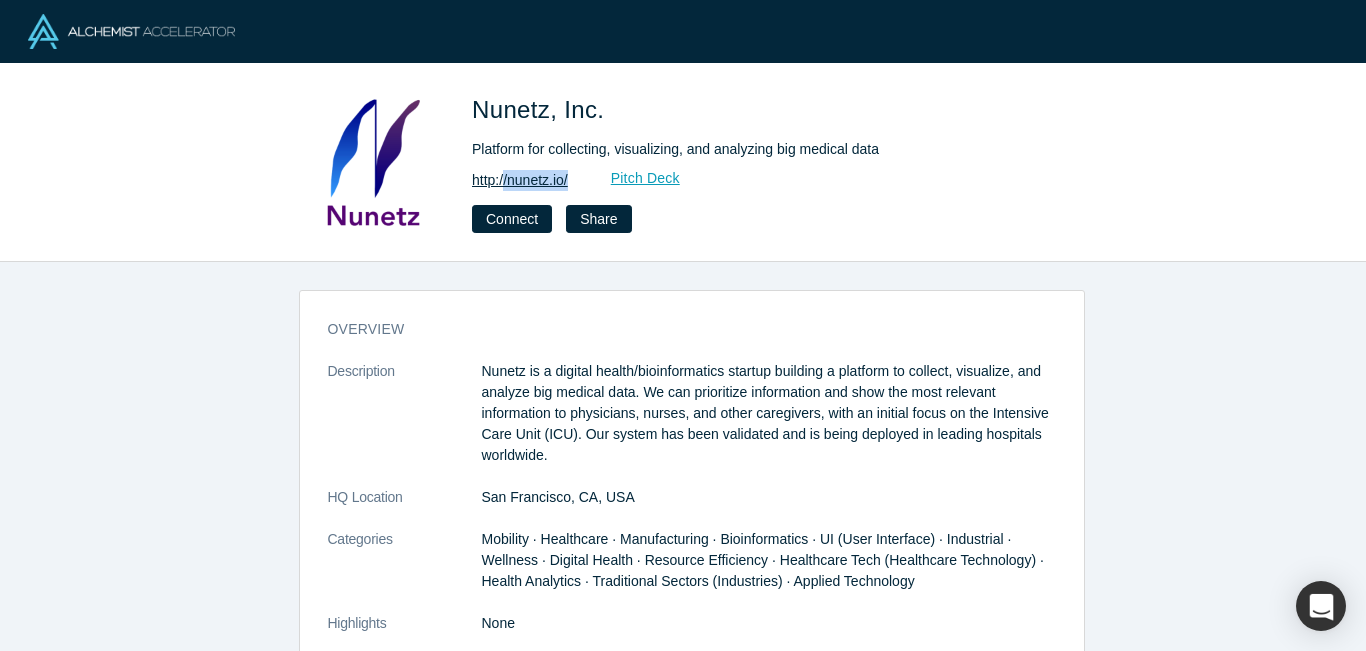 click on "http://nunetz.io/" at bounding box center (520, 180) 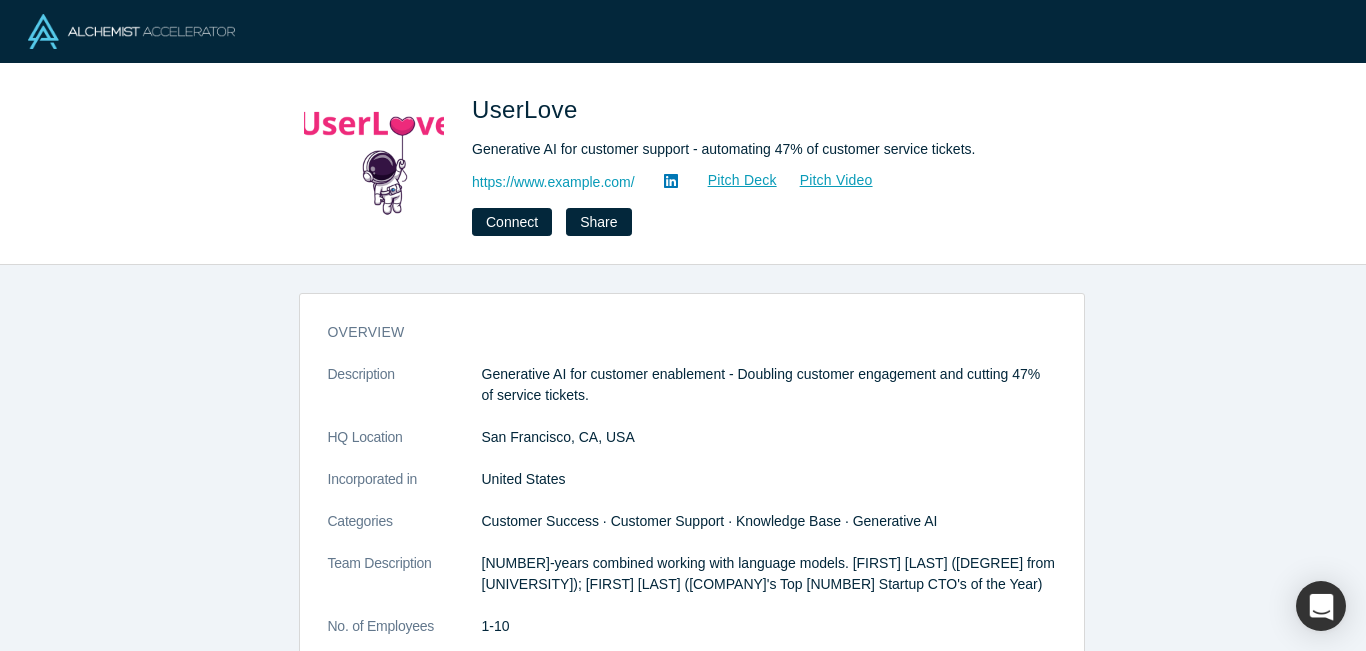 scroll, scrollTop: 0, scrollLeft: 0, axis: both 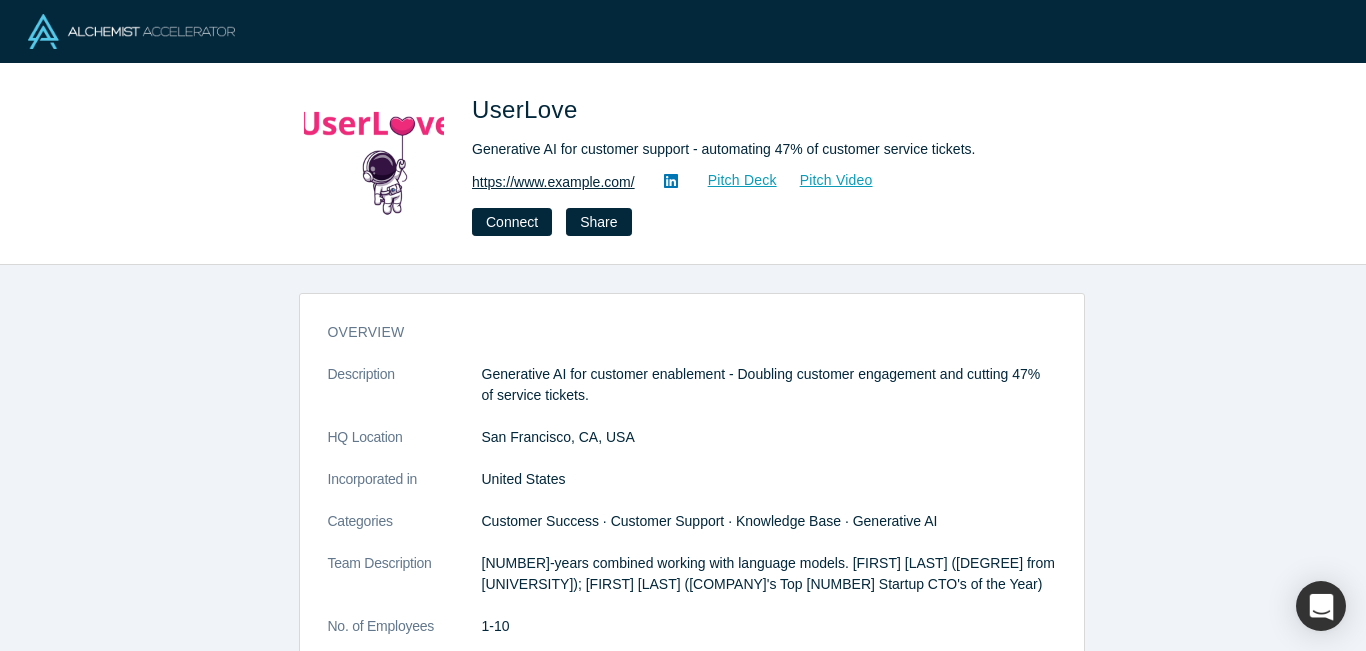 drag, startPoint x: 666, startPoint y: 183, endPoint x: 554, endPoint y: 176, distance: 112.21854 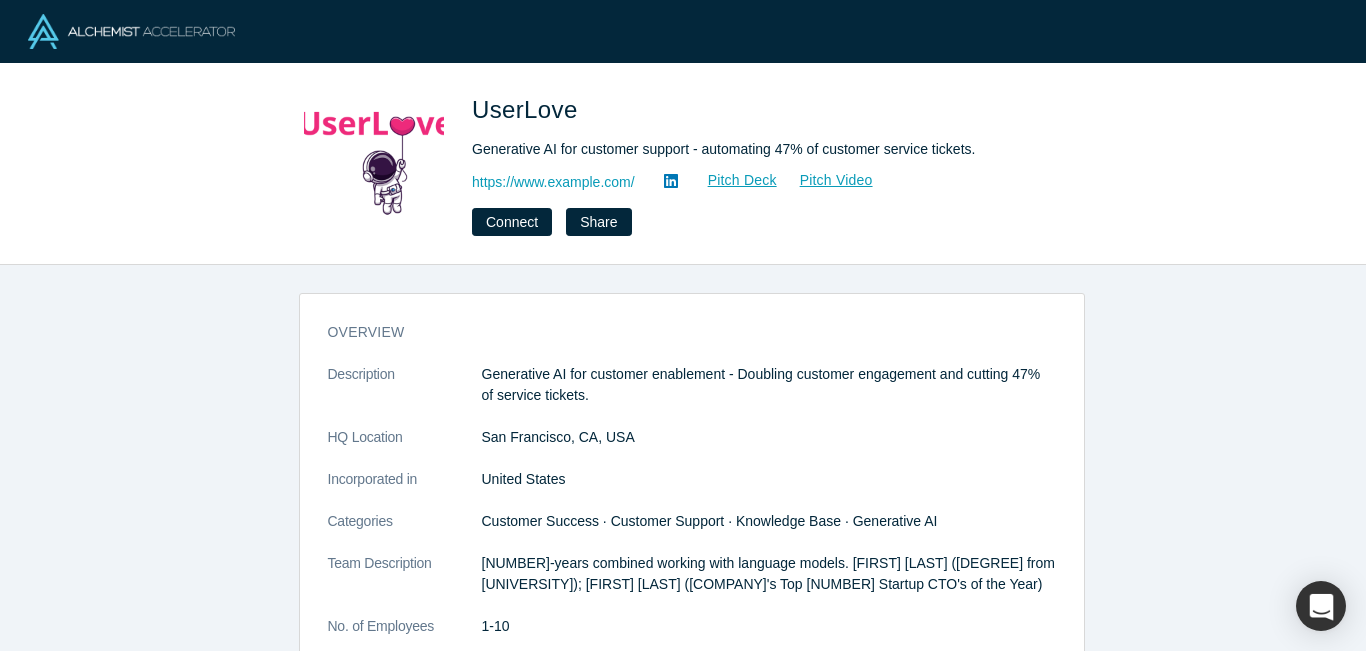 copy on "example.com/" 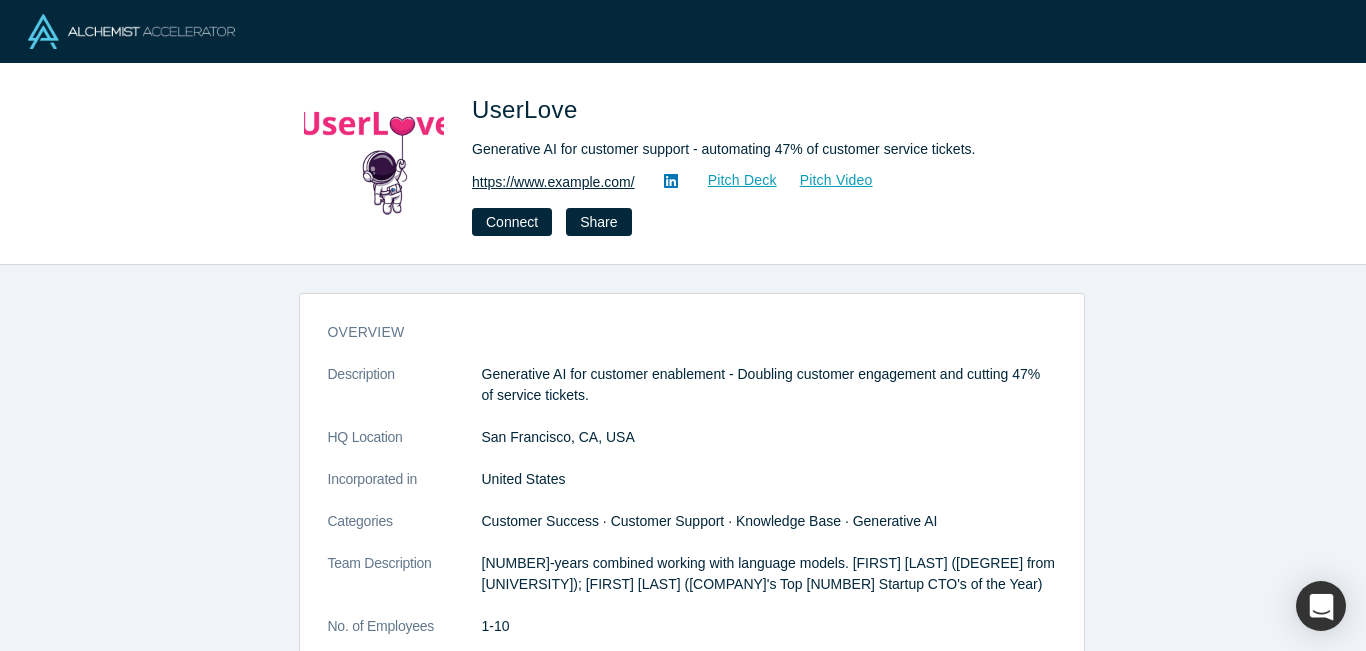 click on "https://www.example.com/" at bounding box center [553, 182] 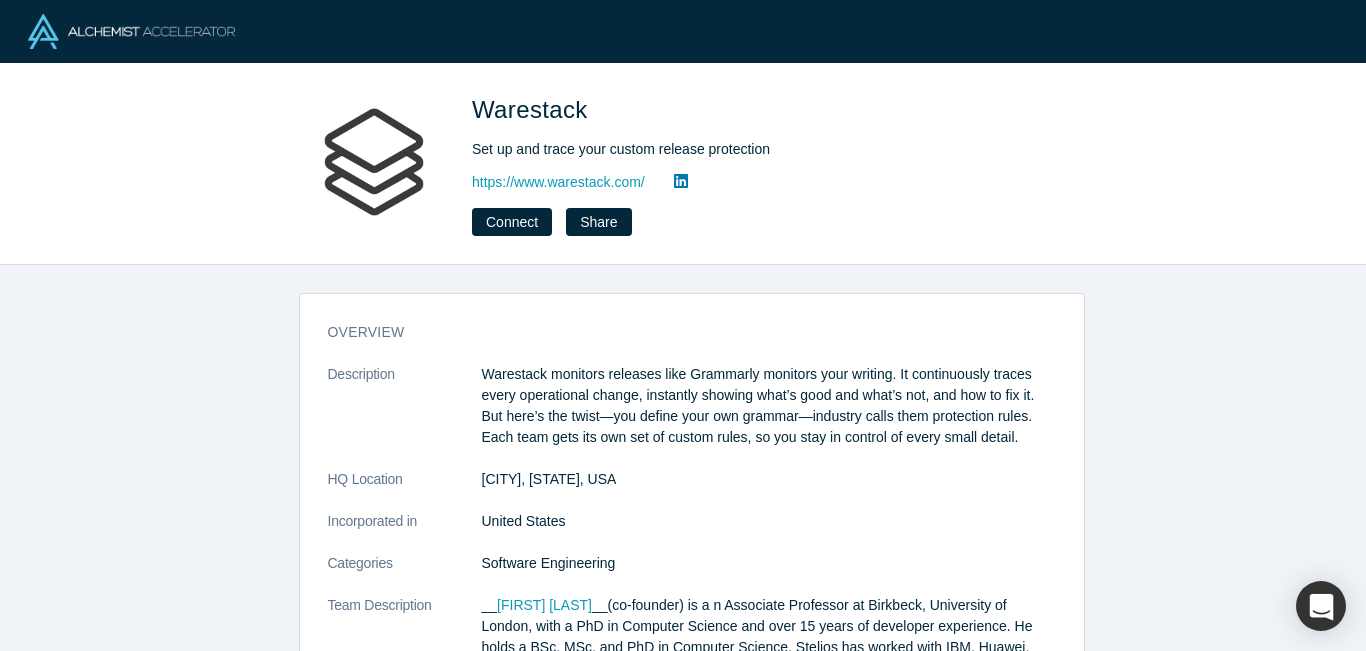 scroll, scrollTop: 0, scrollLeft: 0, axis: both 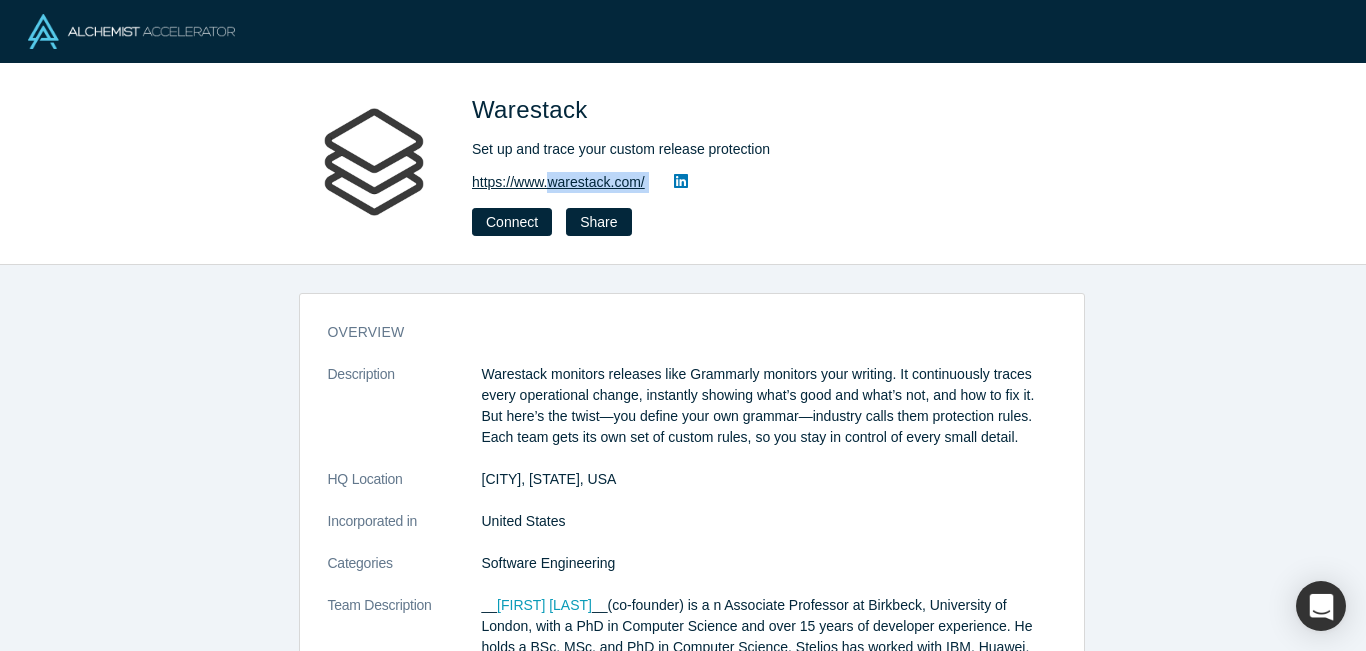 drag, startPoint x: 646, startPoint y: 186, endPoint x: 550, endPoint y: 187, distance: 96.00521 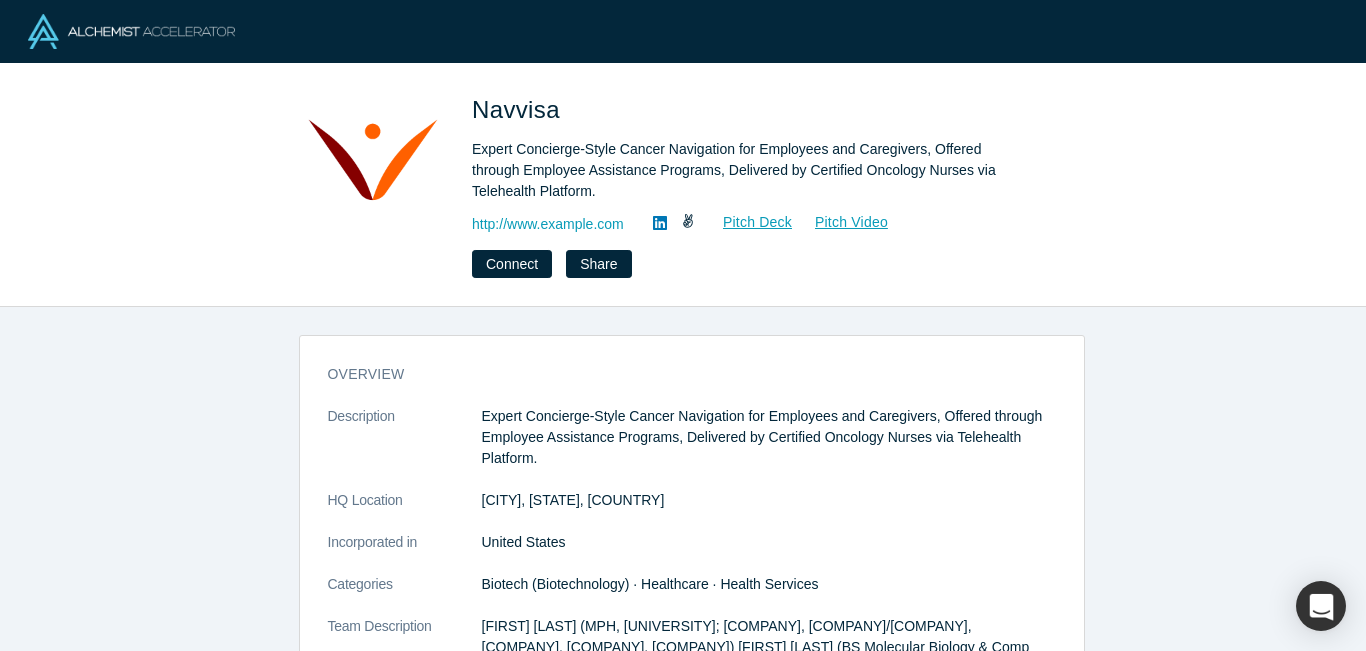 scroll, scrollTop: 0, scrollLeft: 0, axis: both 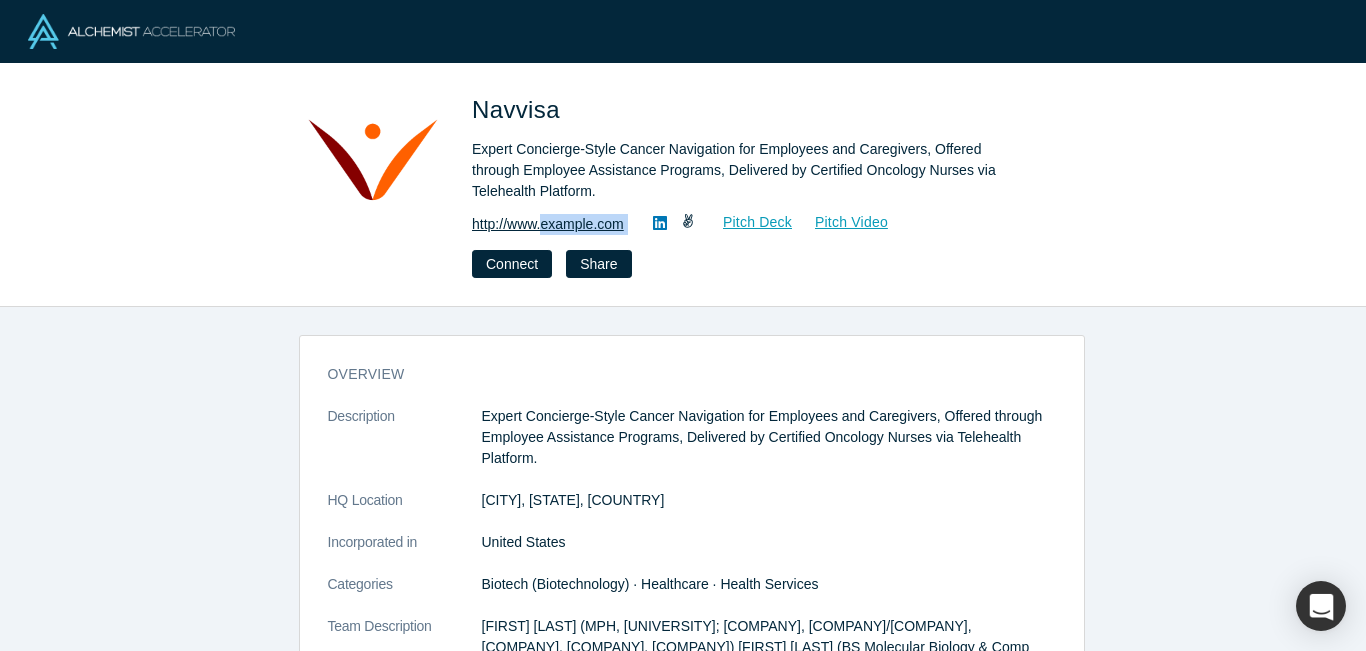 drag, startPoint x: 631, startPoint y: 226, endPoint x: 546, endPoint y: 224, distance: 85.02353 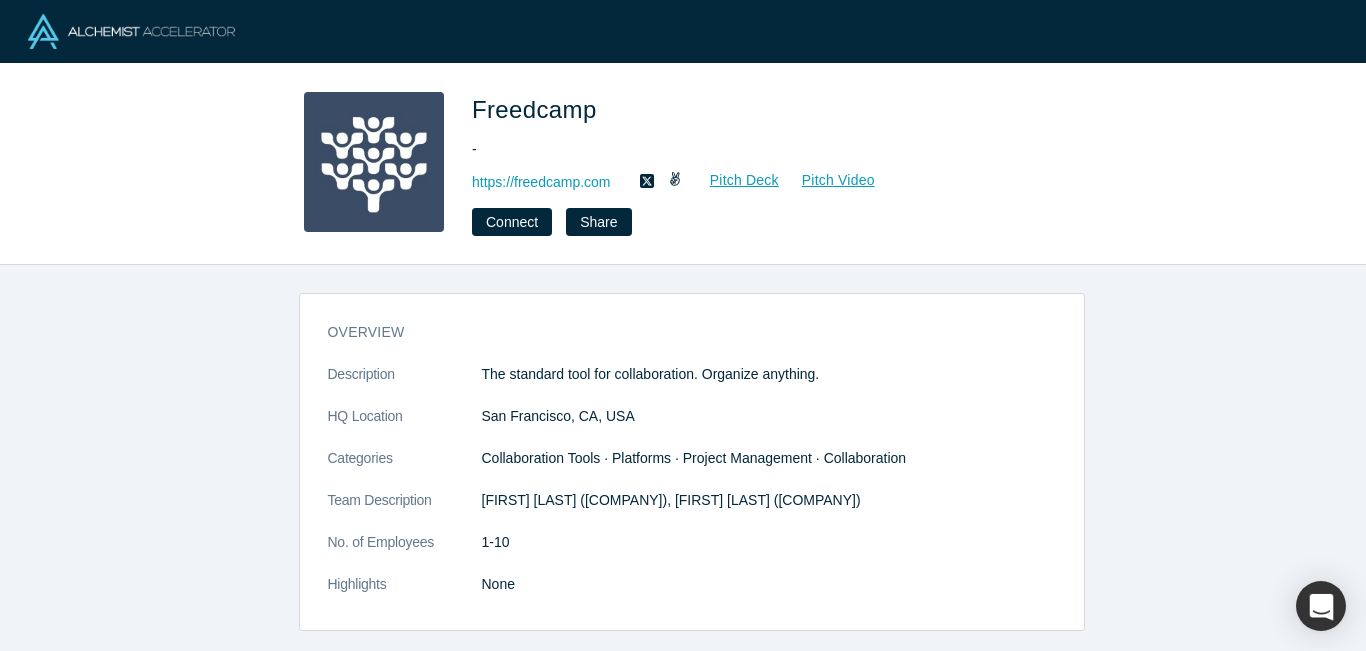 scroll, scrollTop: 0, scrollLeft: 0, axis: both 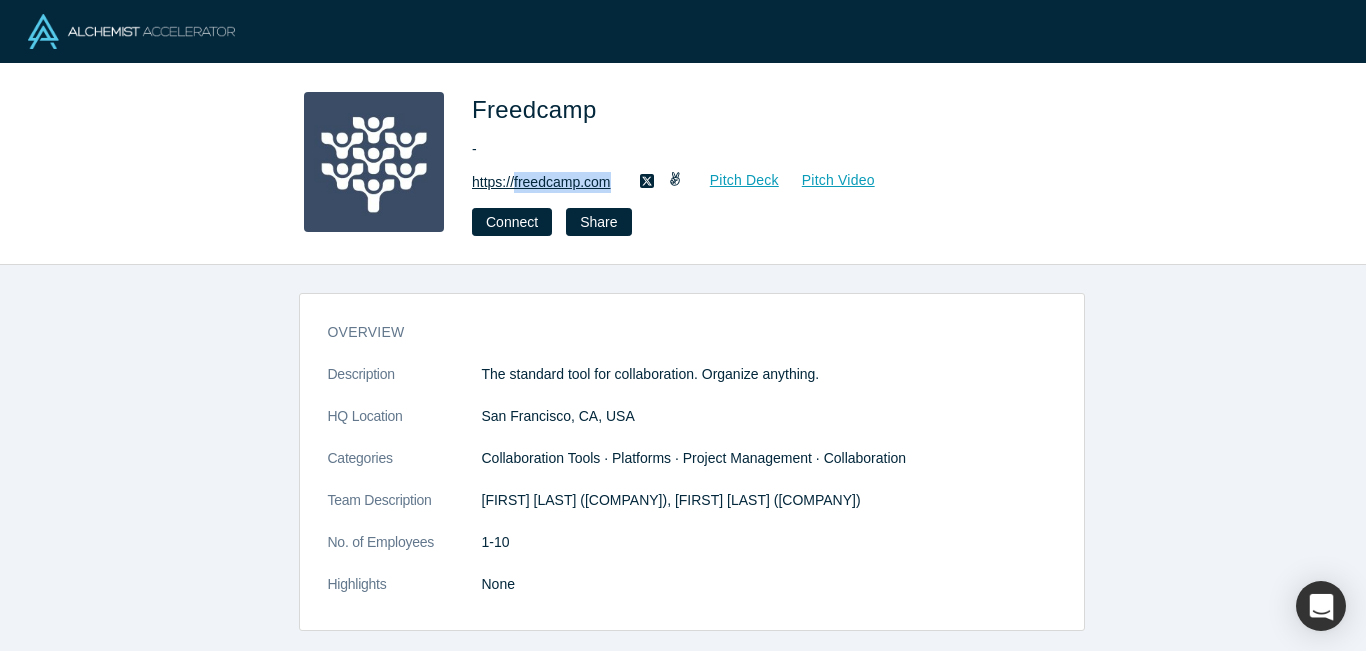 drag, startPoint x: 570, startPoint y: 178, endPoint x: 518, endPoint y: 178, distance: 52 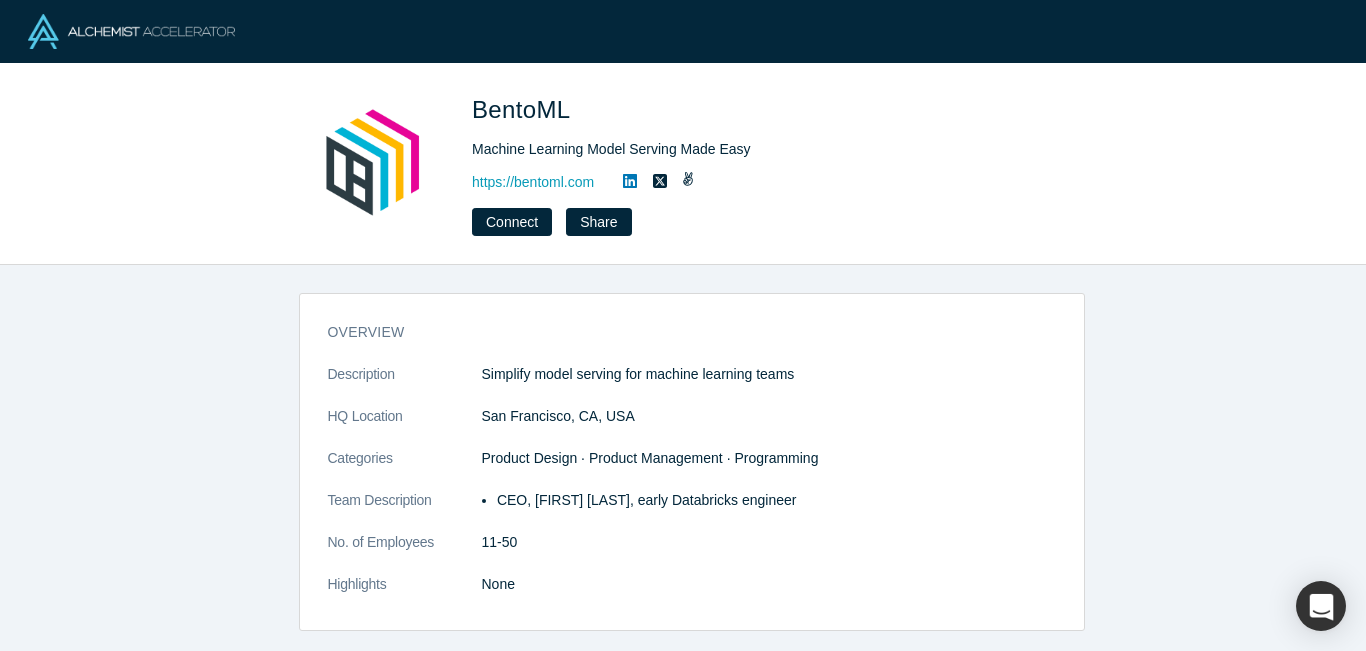 scroll, scrollTop: 0, scrollLeft: 0, axis: both 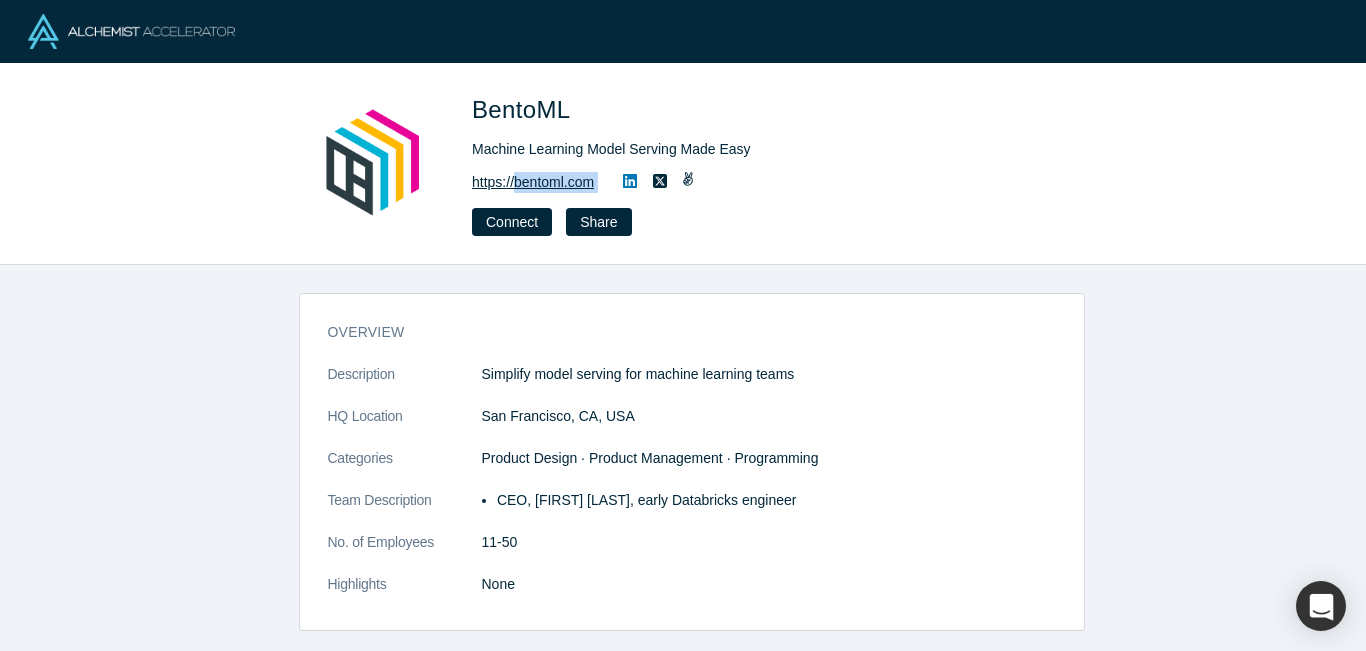 drag, startPoint x: 610, startPoint y: 182, endPoint x: 521, endPoint y: 184, distance: 89.02247 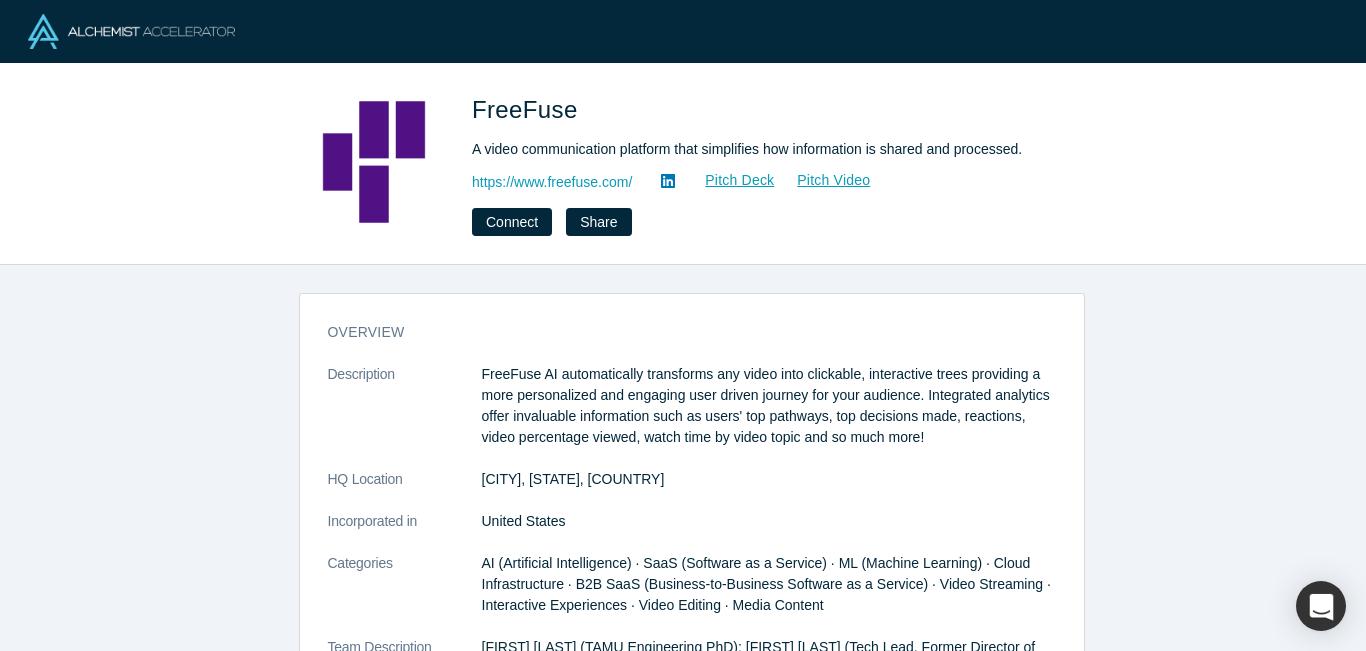 scroll, scrollTop: 0, scrollLeft: 0, axis: both 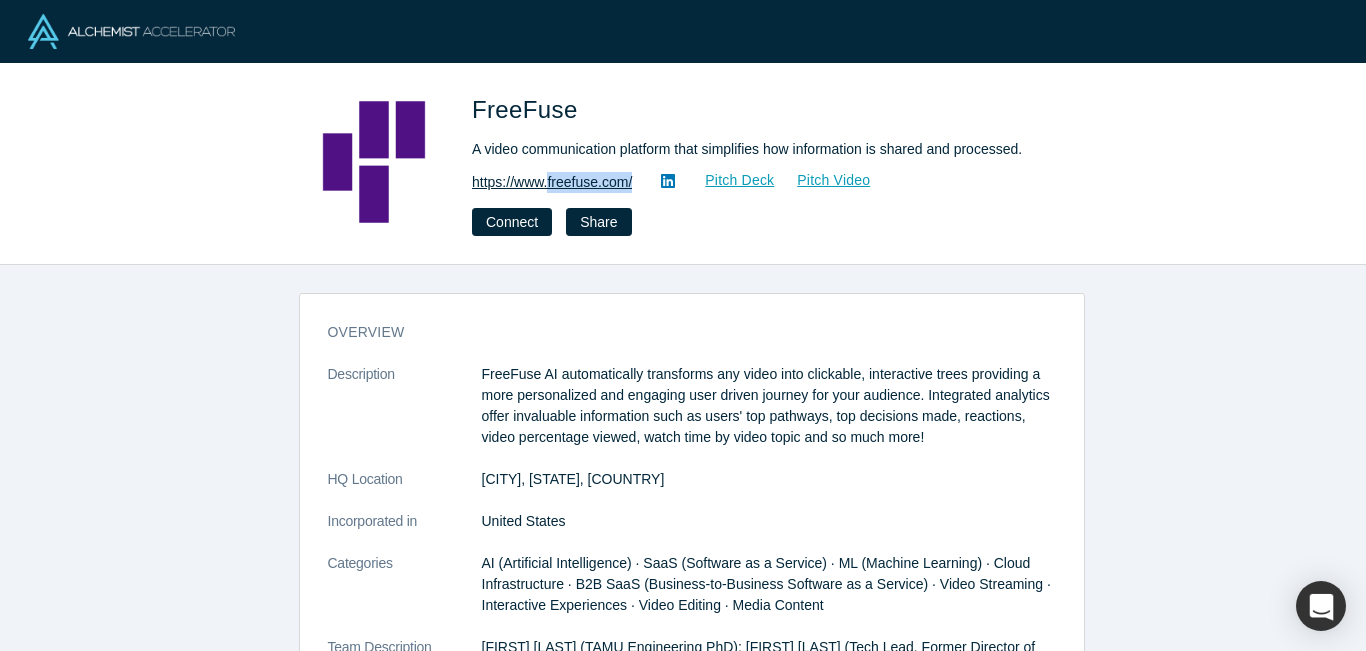 copy on "freefuse.com/" 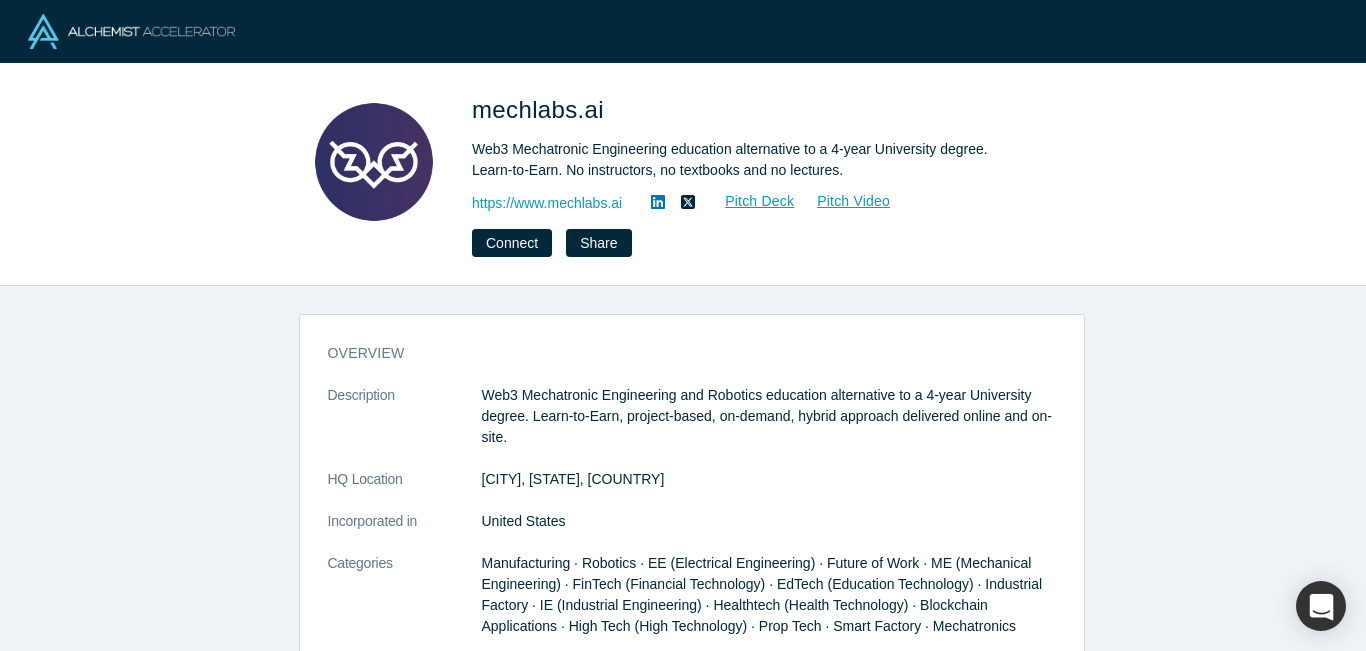 scroll, scrollTop: 0, scrollLeft: 0, axis: both 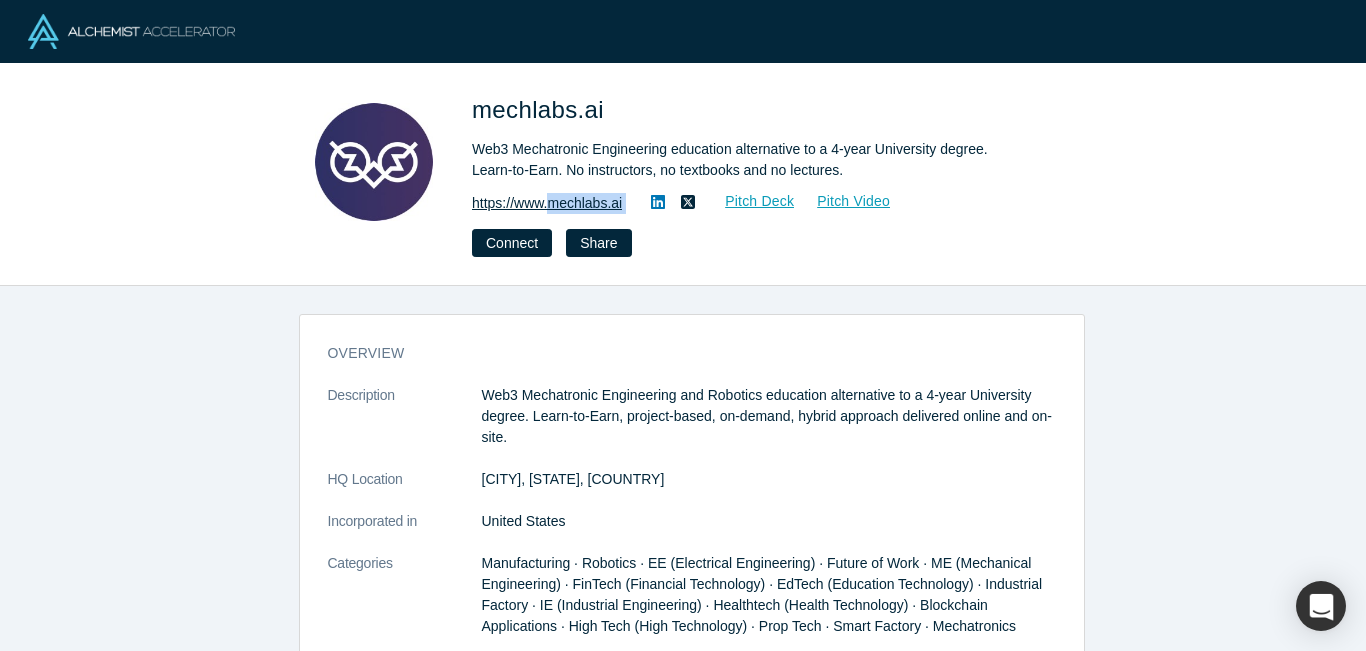 copy on "mechlabs.ai Pitch Deck Pitch Video Connect Share" 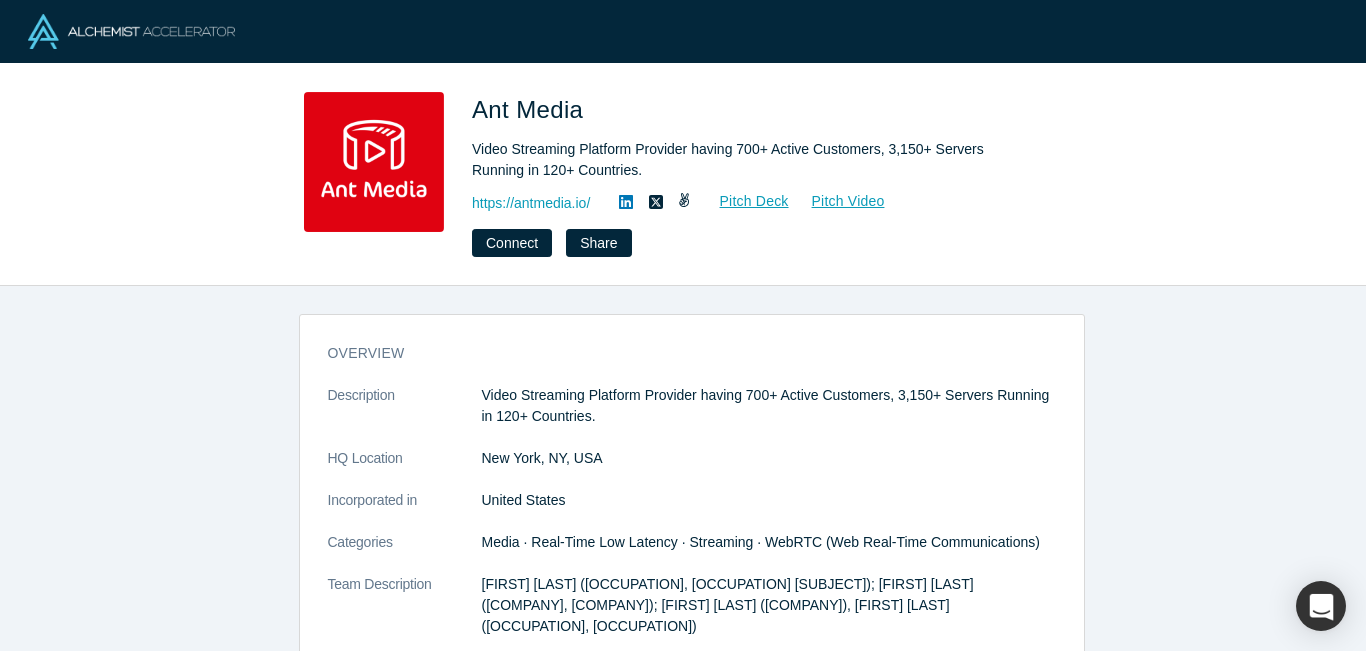 scroll, scrollTop: 0, scrollLeft: 0, axis: both 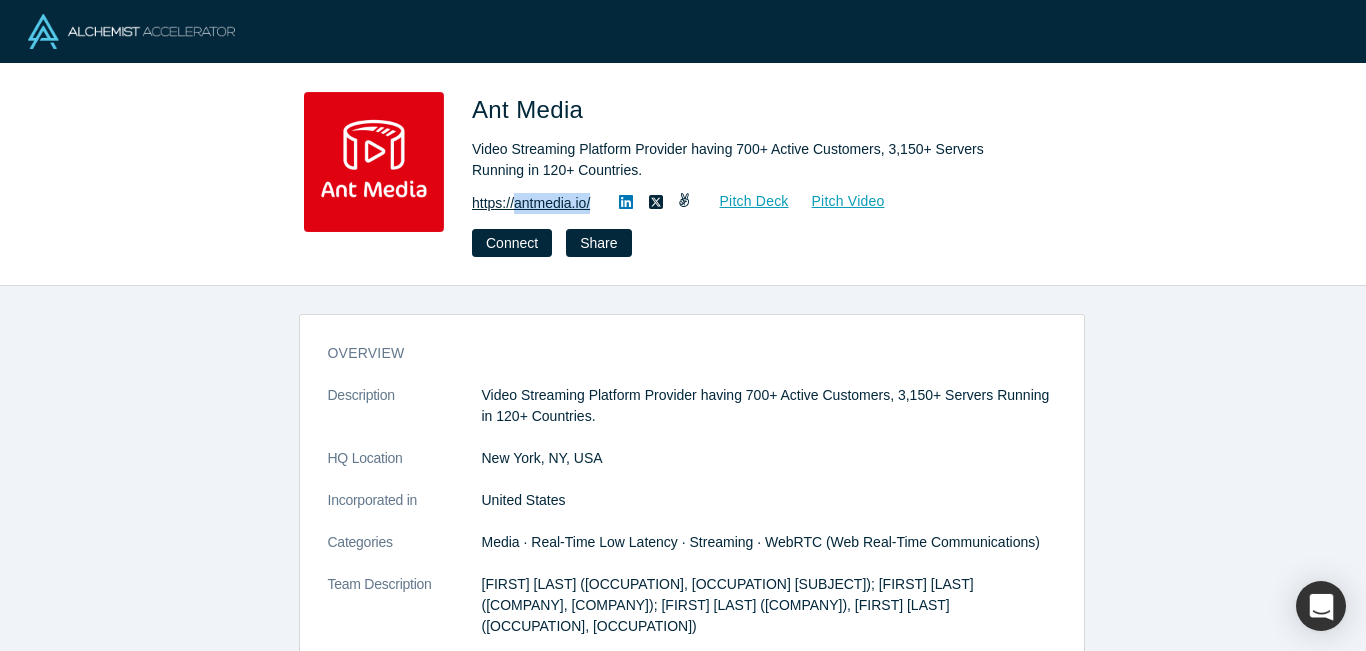 drag, startPoint x: 603, startPoint y: 201, endPoint x: 516, endPoint y: 200, distance: 87.005745 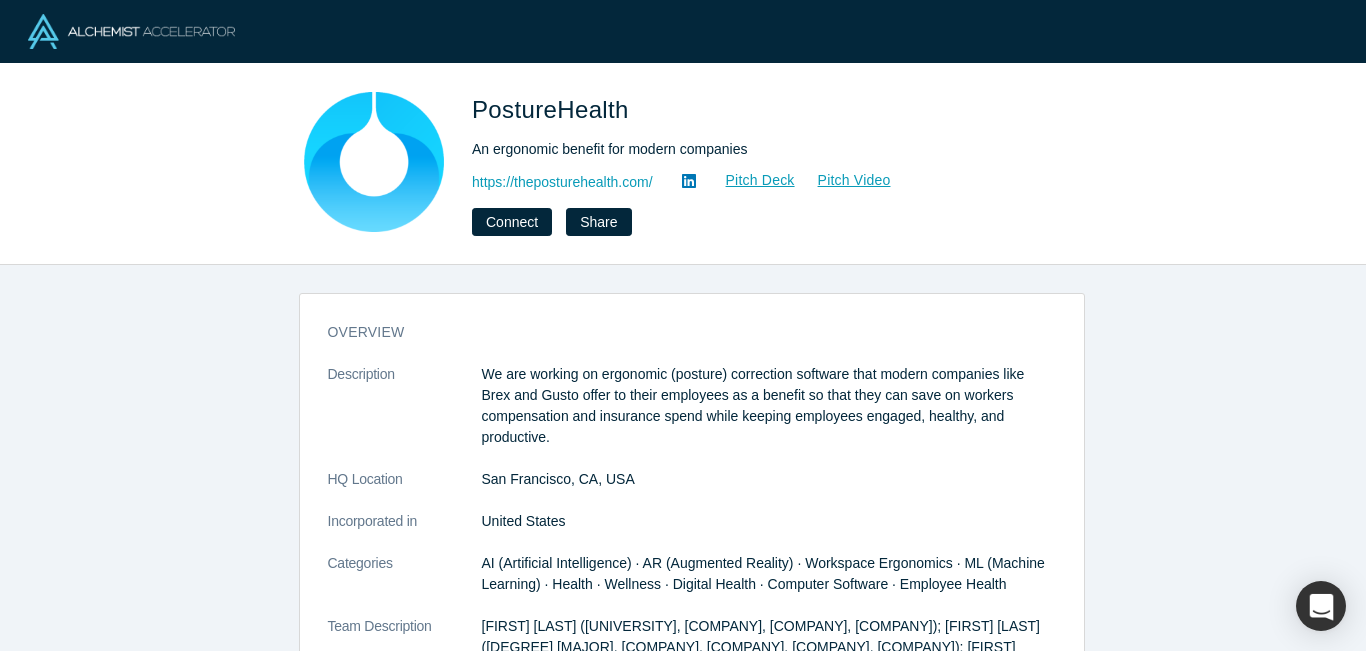 scroll, scrollTop: 0, scrollLeft: 0, axis: both 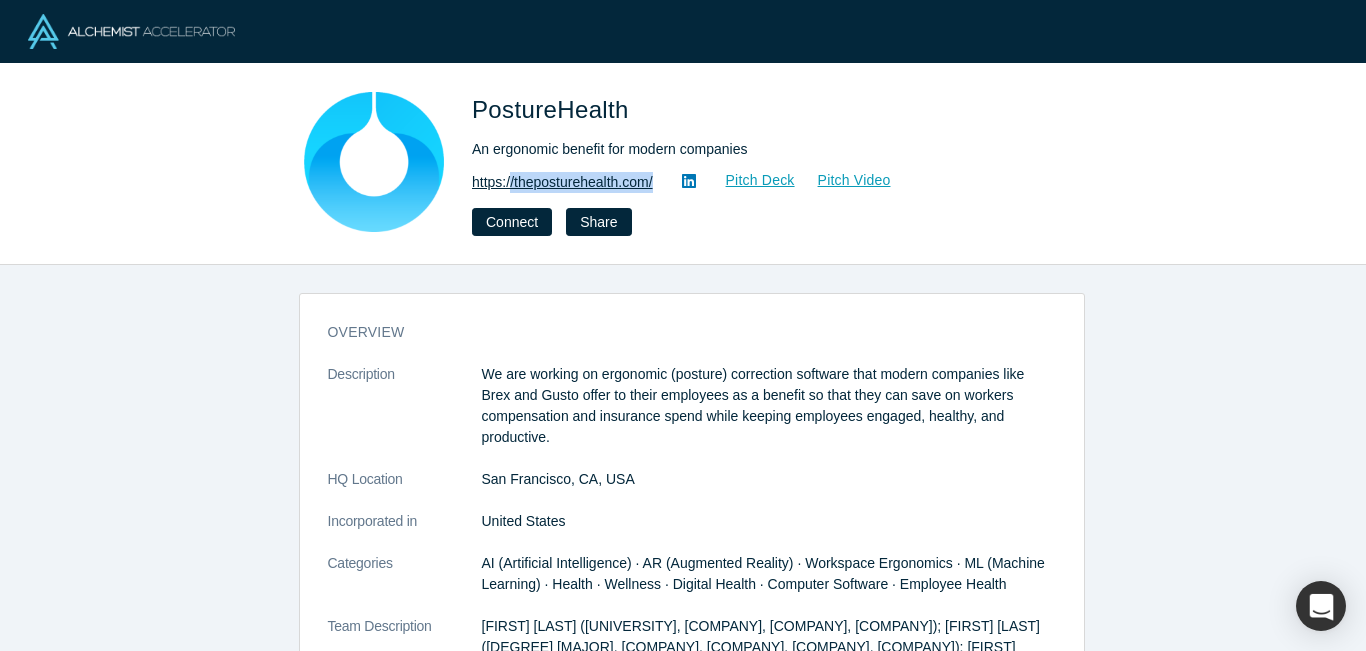 drag, startPoint x: 664, startPoint y: 185, endPoint x: 513, endPoint y: 190, distance: 151.08276 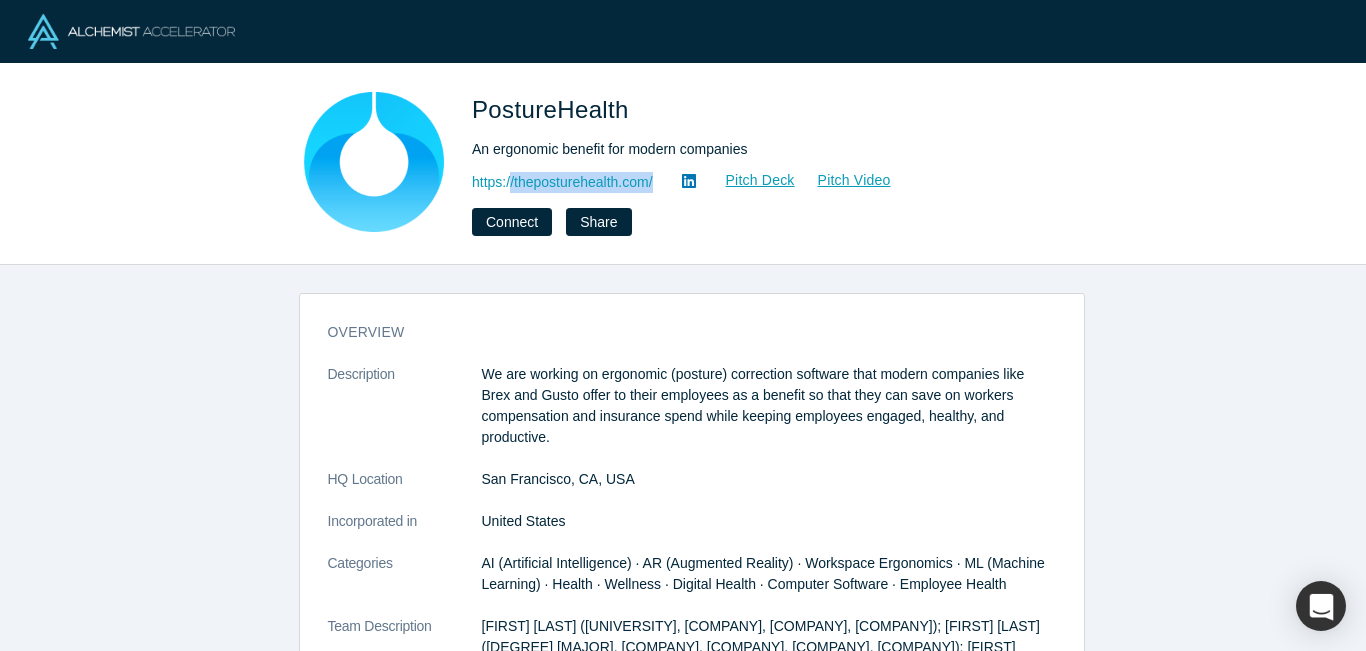 copy on "/theposturehealth.com/" 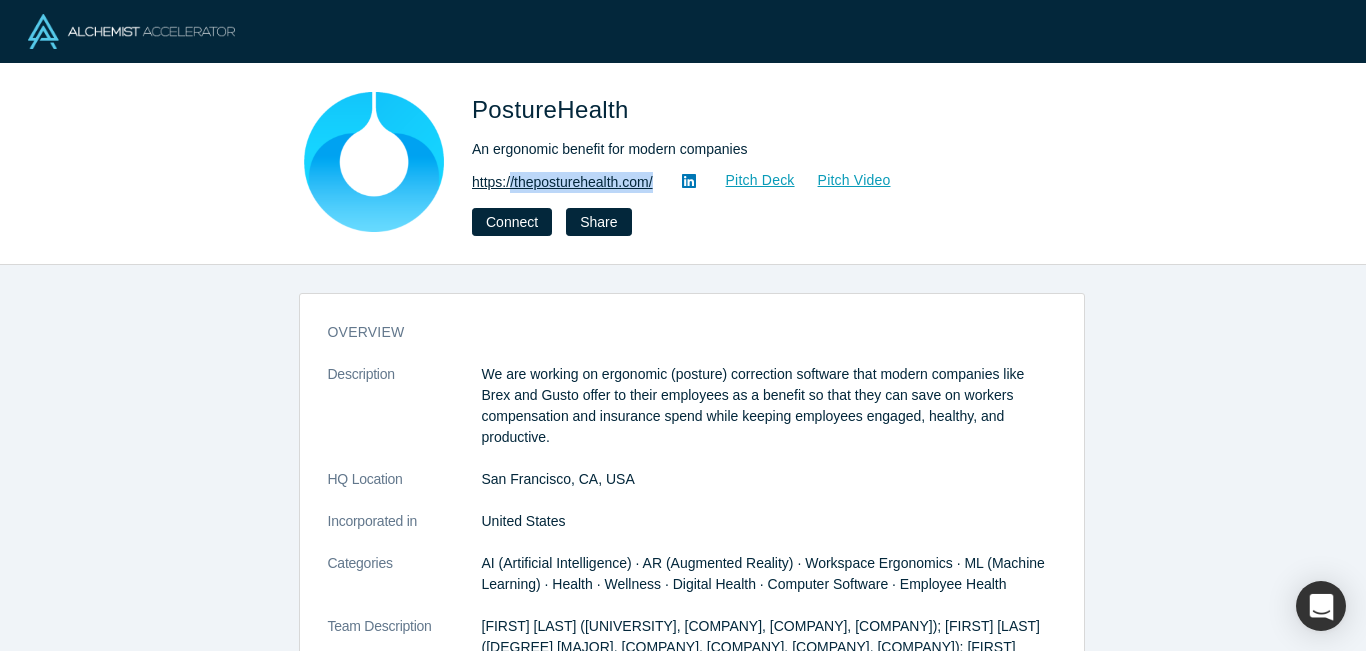 click on "https://theposturehealth.com/" at bounding box center [562, 182] 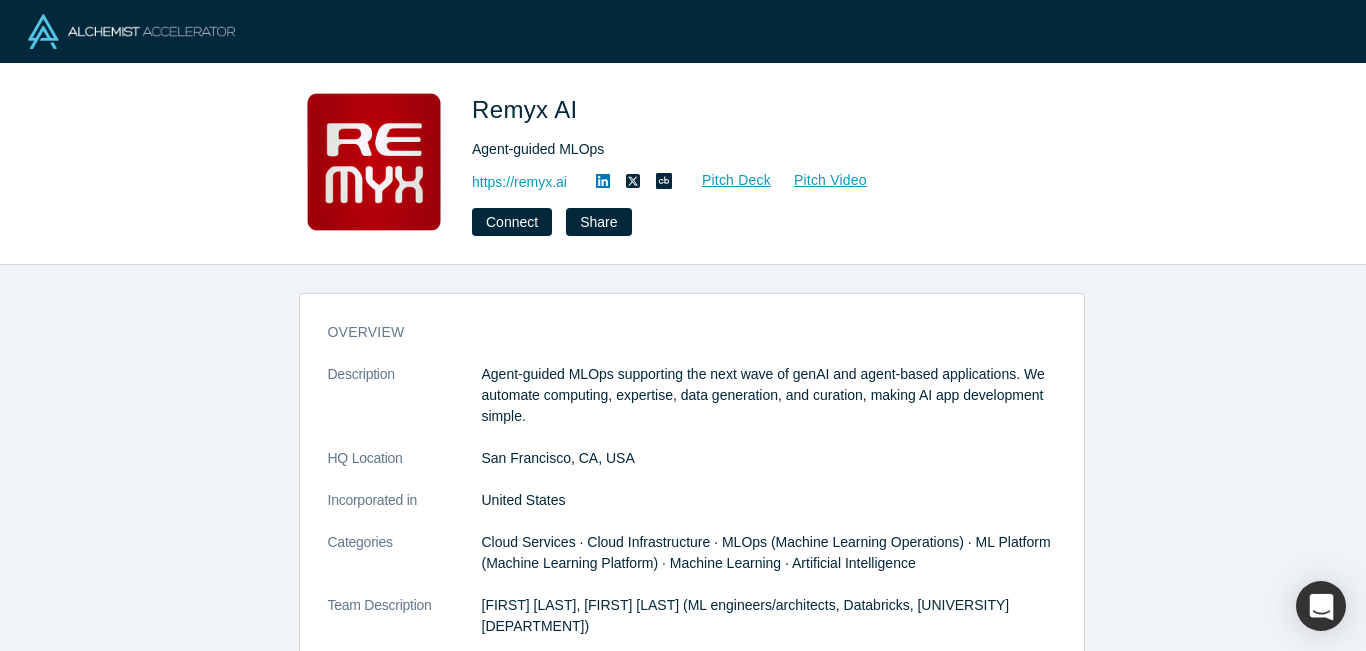 scroll, scrollTop: 0, scrollLeft: 0, axis: both 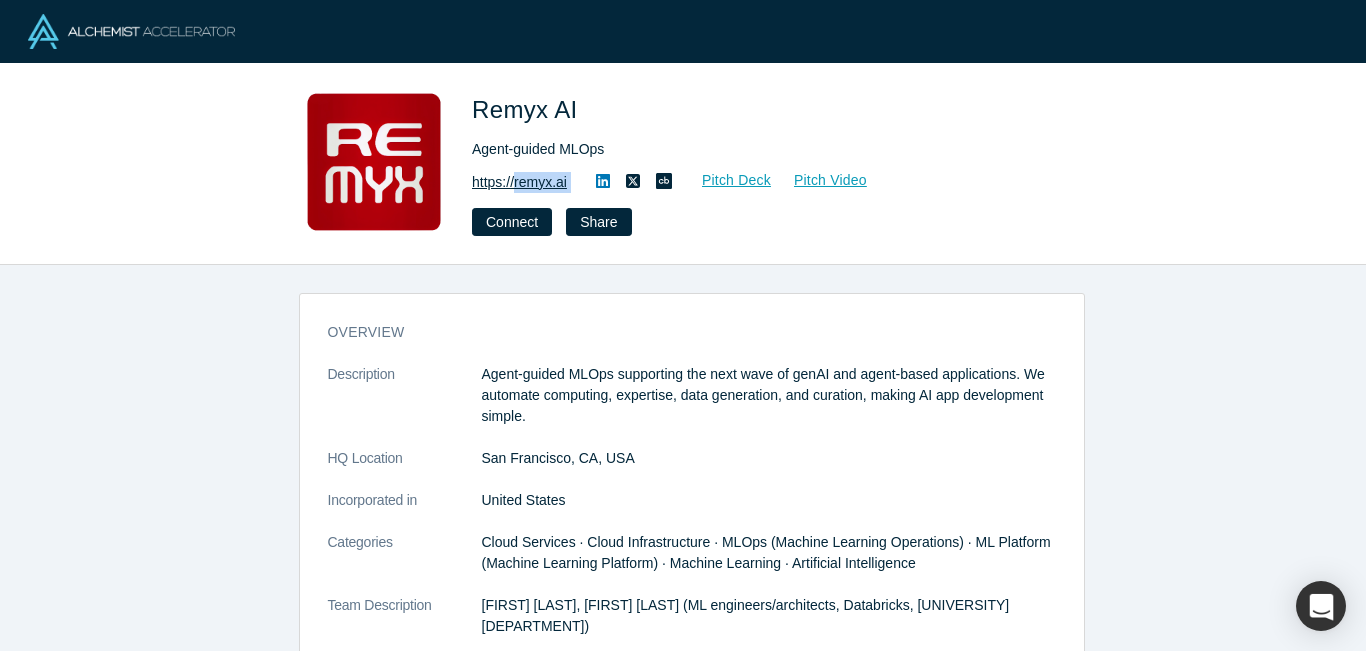 drag, startPoint x: 587, startPoint y: 183, endPoint x: 516, endPoint y: 186, distance: 71.063354 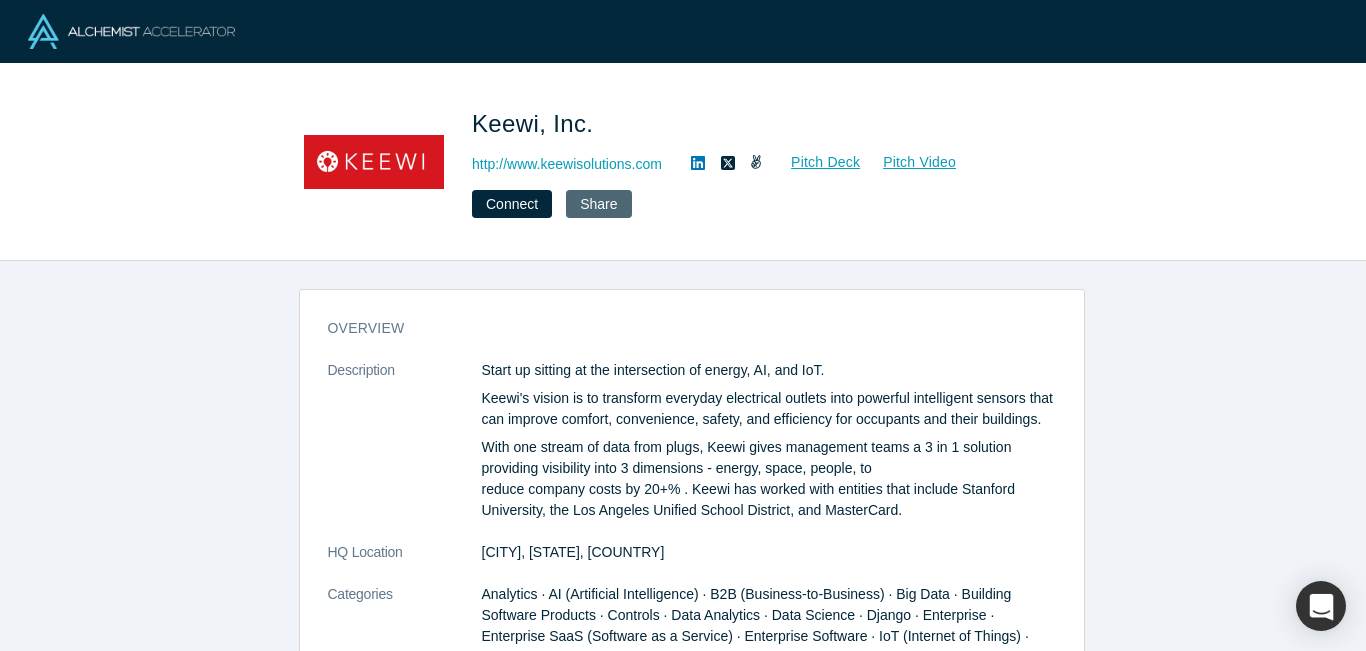 scroll, scrollTop: 0, scrollLeft: 0, axis: both 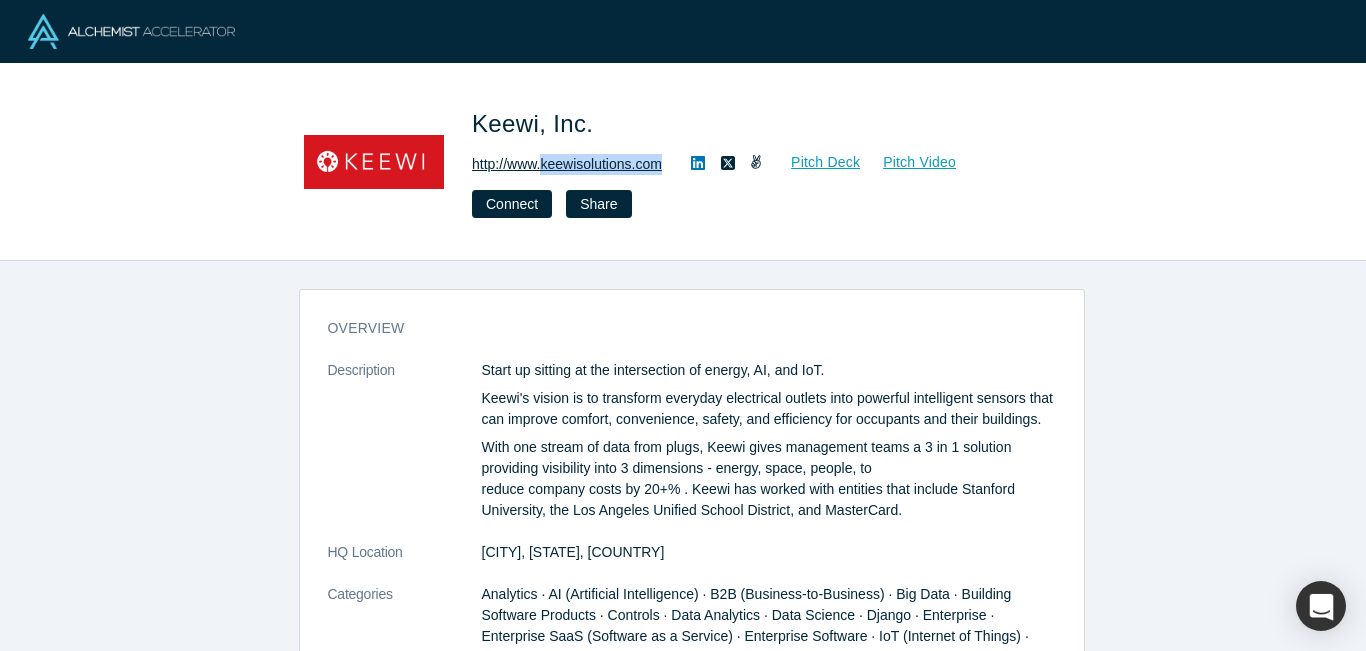 copy on "[EMAIL]" 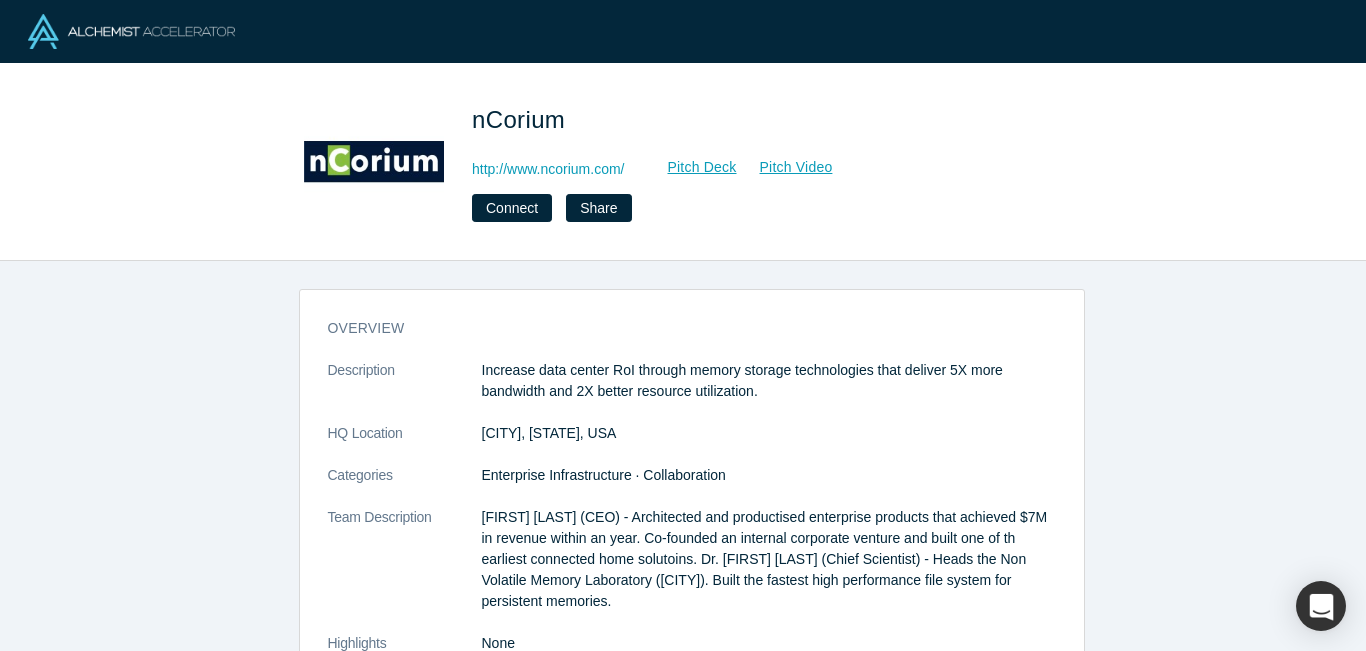 scroll, scrollTop: 0, scrollLeft: 0, axis: both 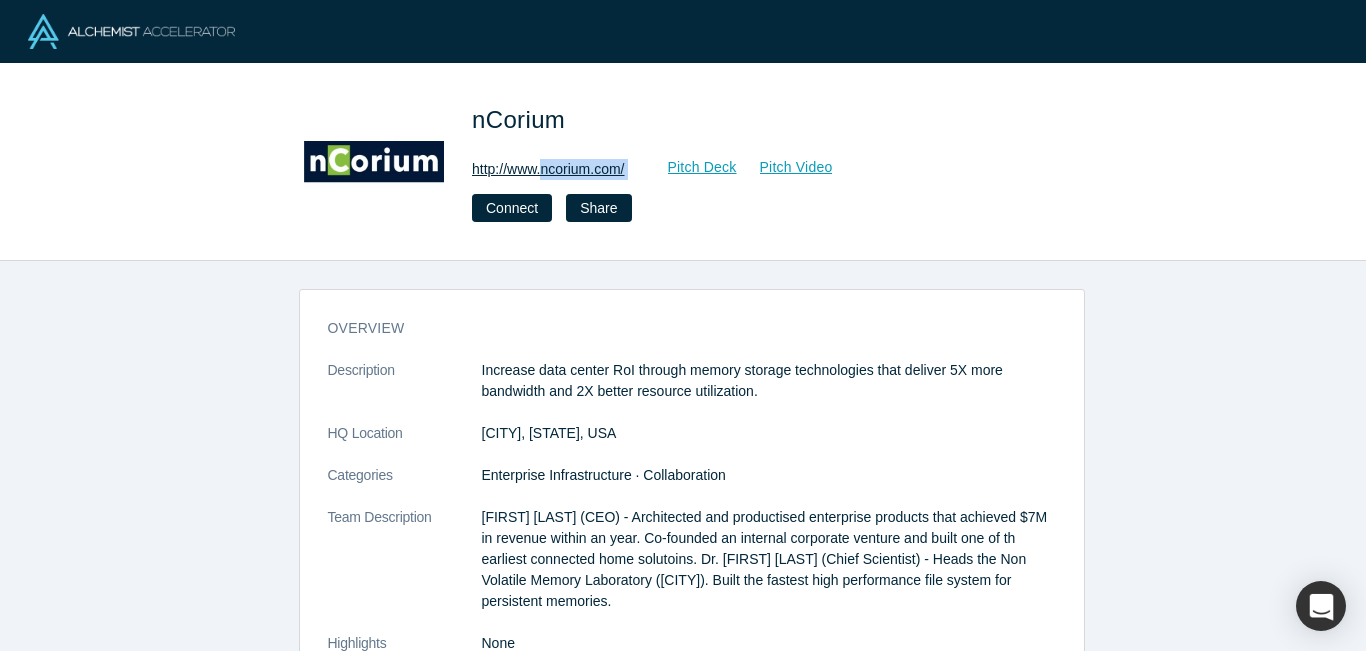 copy on "ncorium.com/ Pitch Deck Pitch Video Connect Share" 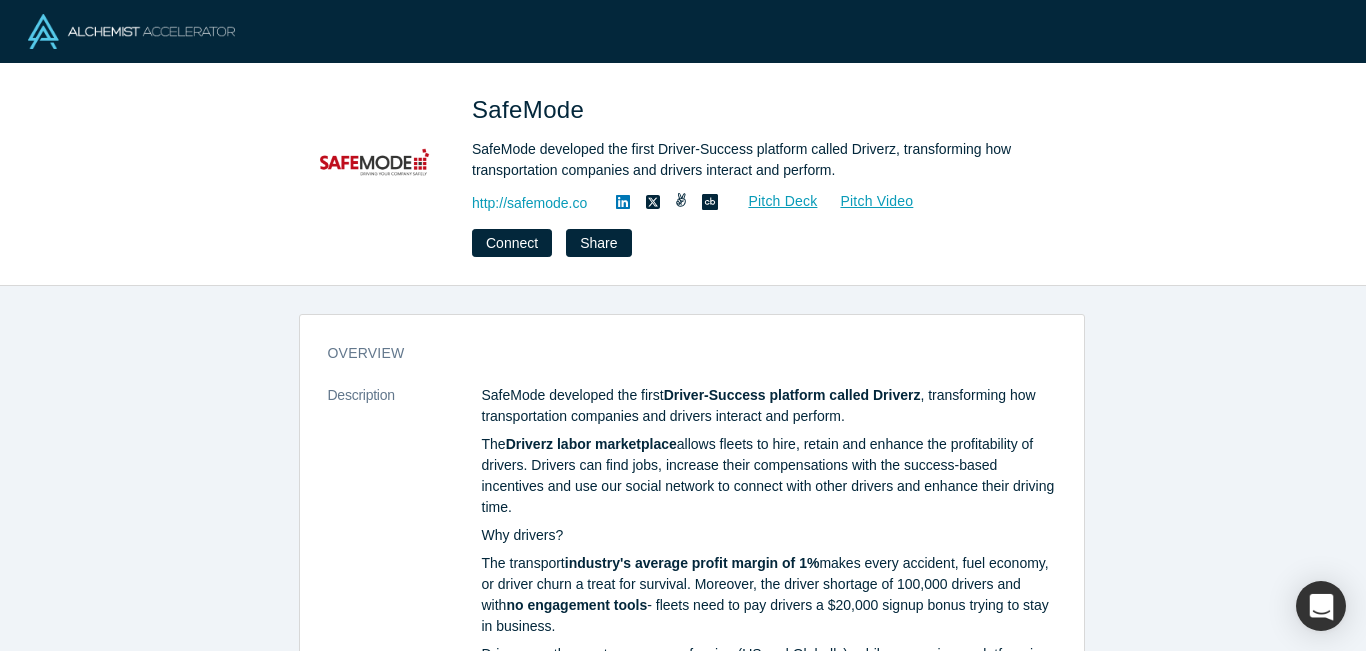 scroll, scrollTop: 0, scrollLeft: 0, axis: both 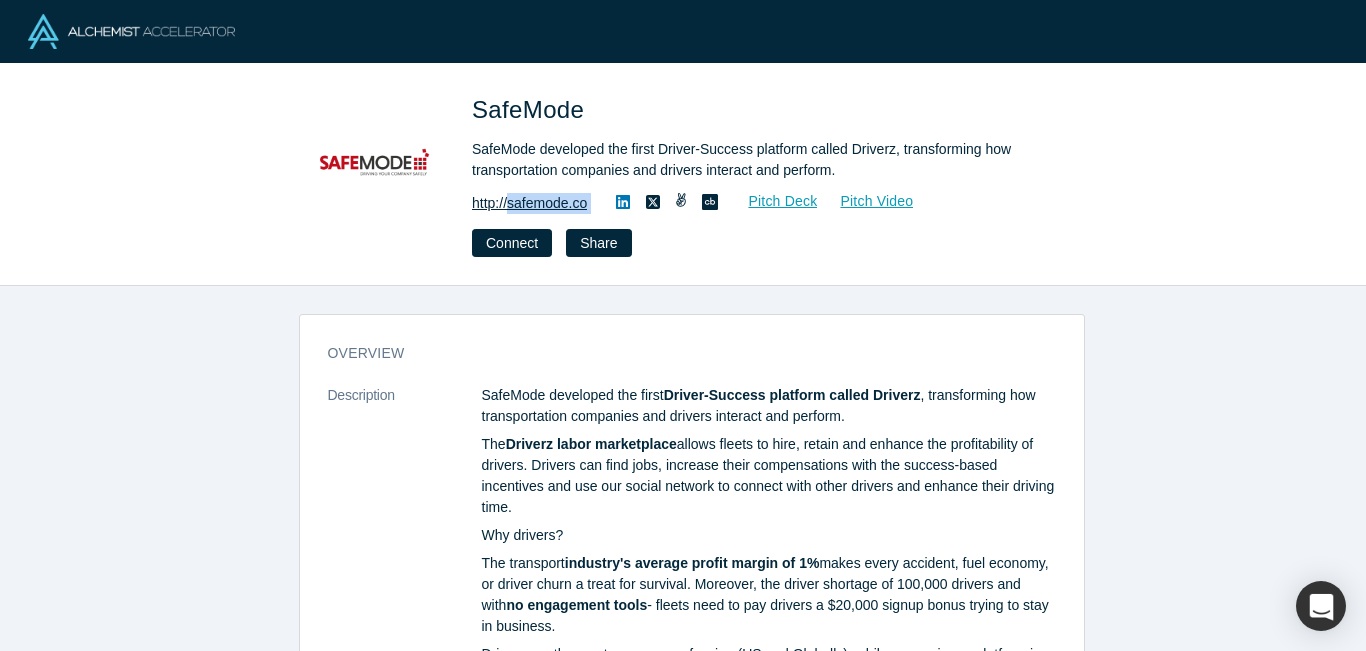 drag, startPoint x: 604, startPoint y: 202, endPoint x: 512, endPoint y: 203, distance: 92.00543 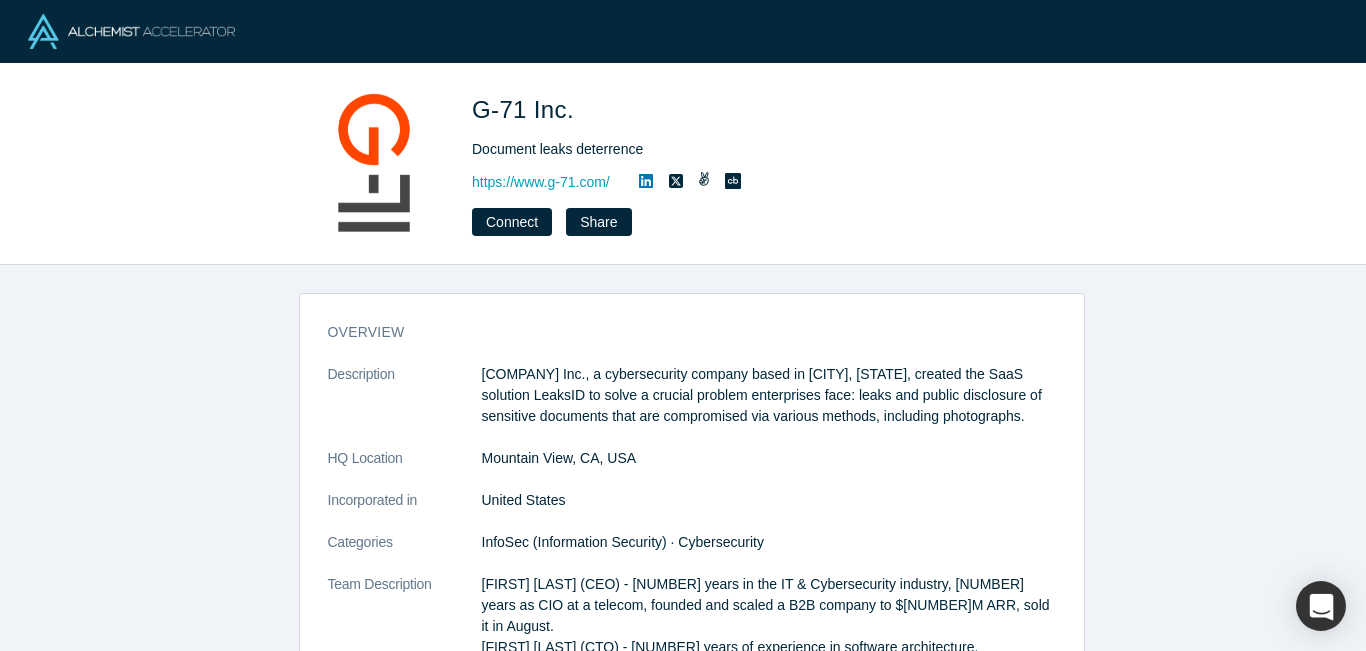 scroll, scrollTop: 0, scrollLeft: 0, axis: both 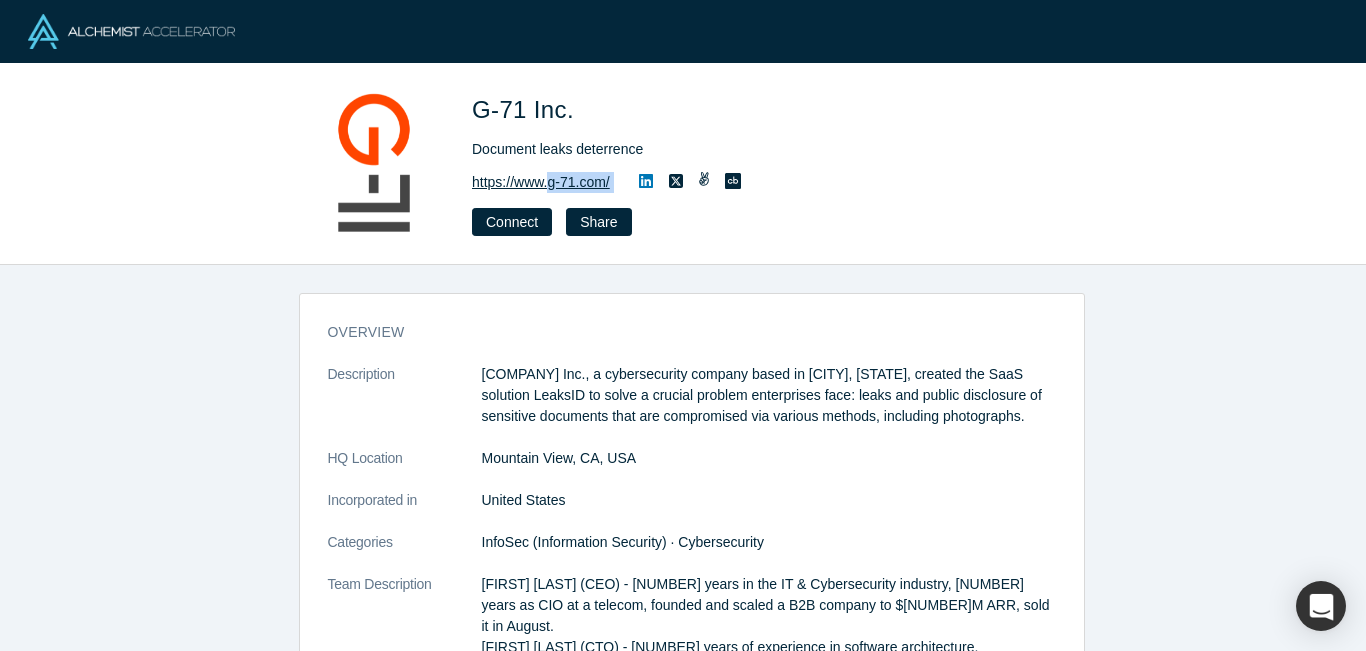 drag, startPoint x: 627, startPoint y: 180, endPoint x: 552, endPoint y: 185, distance: 75.16648 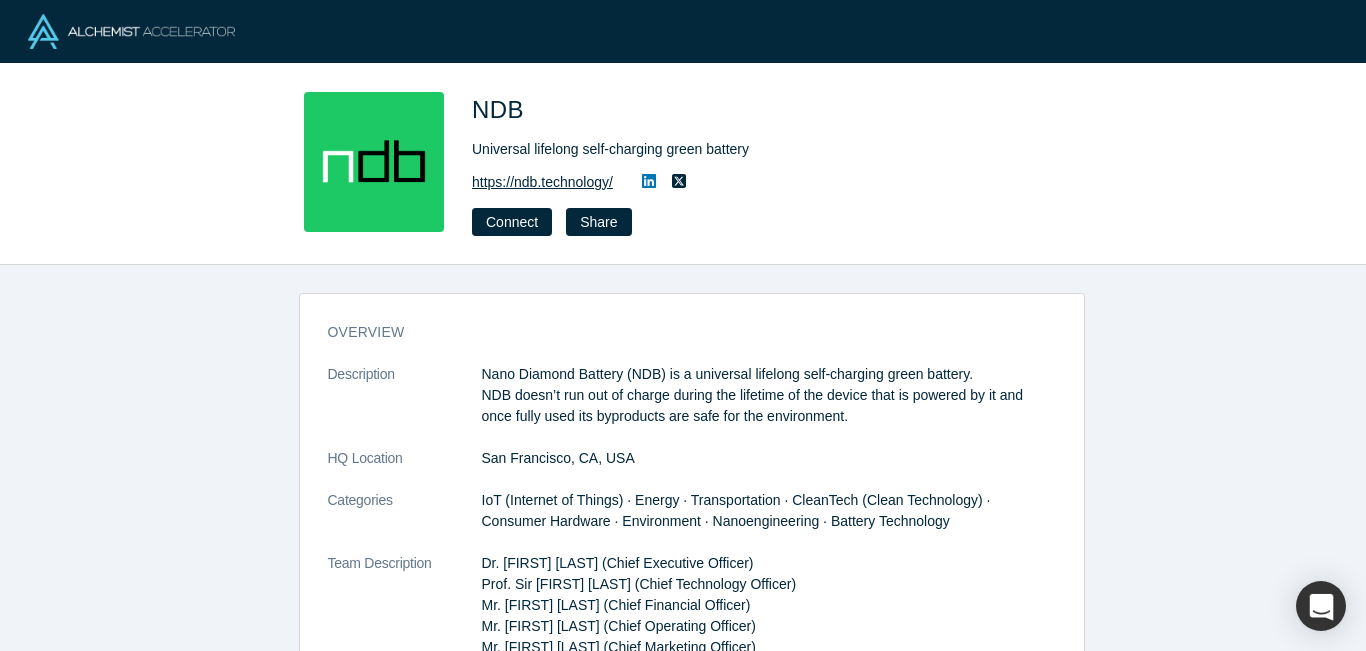 scroll, scrollTop: 0, scrollLeft: 0, axis: both 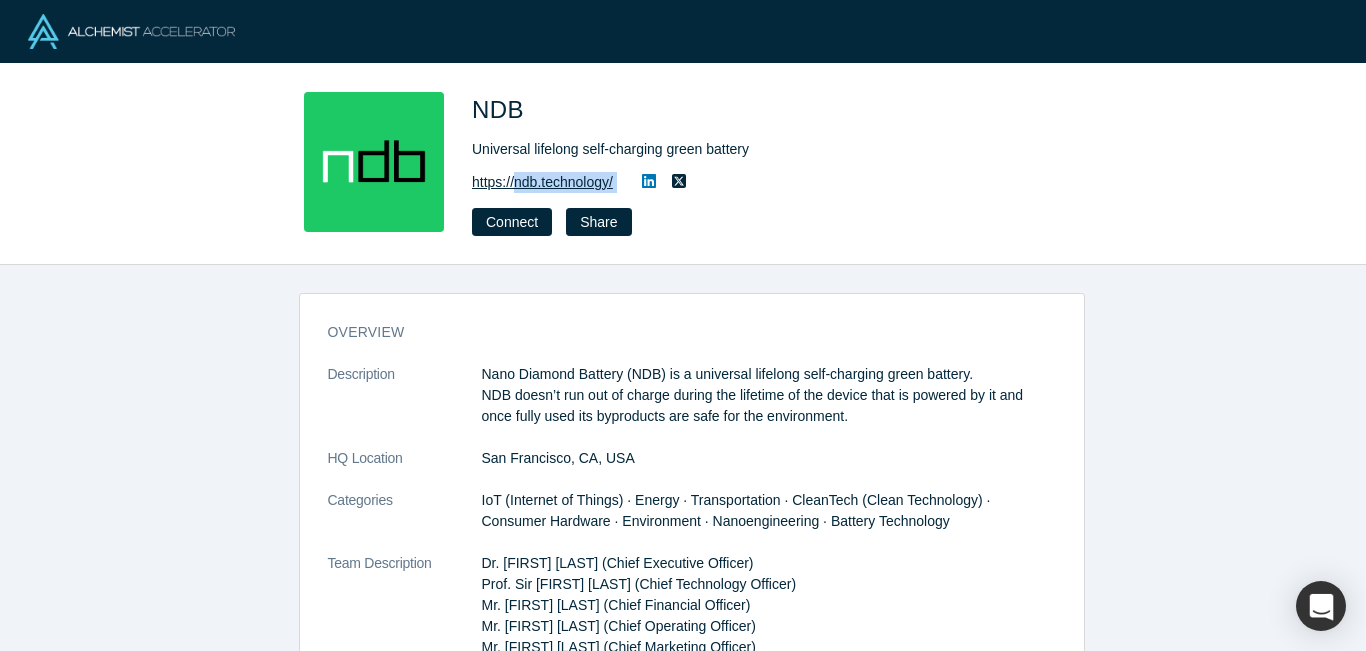 copy on "ndb.technology/ Connect Share" 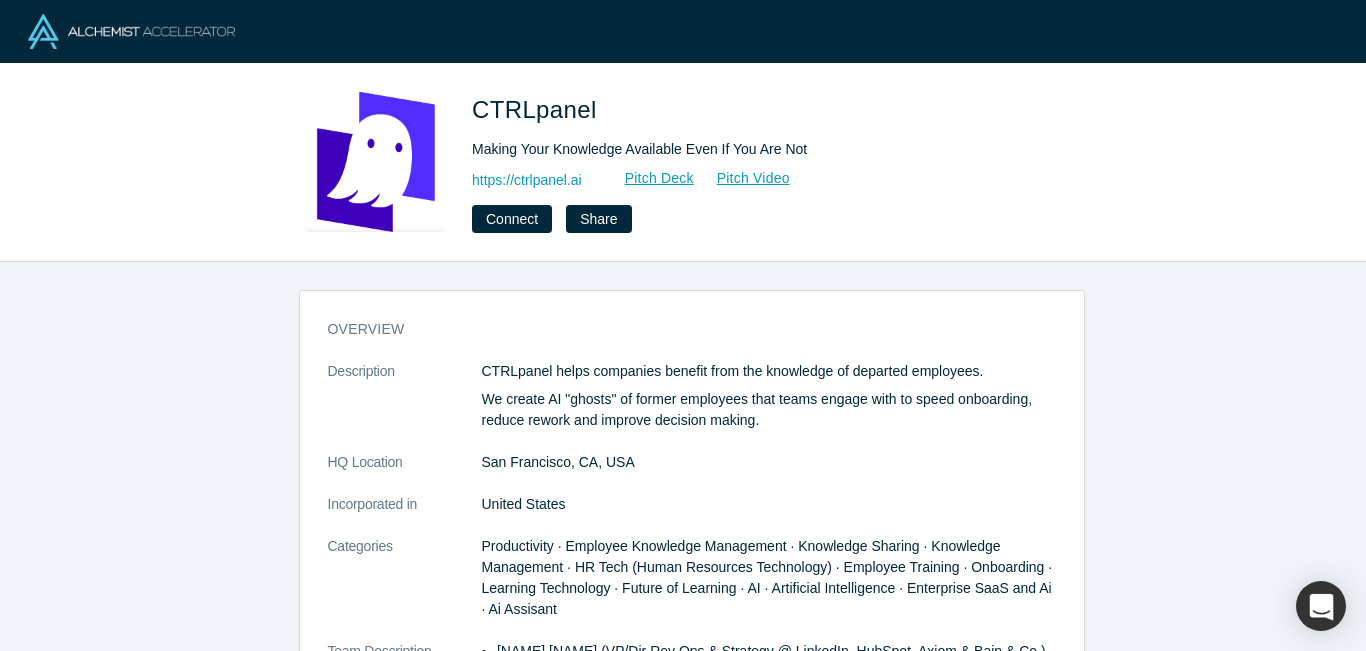scroll, scrollTop: 0, scrollLeft: 0, axis: both 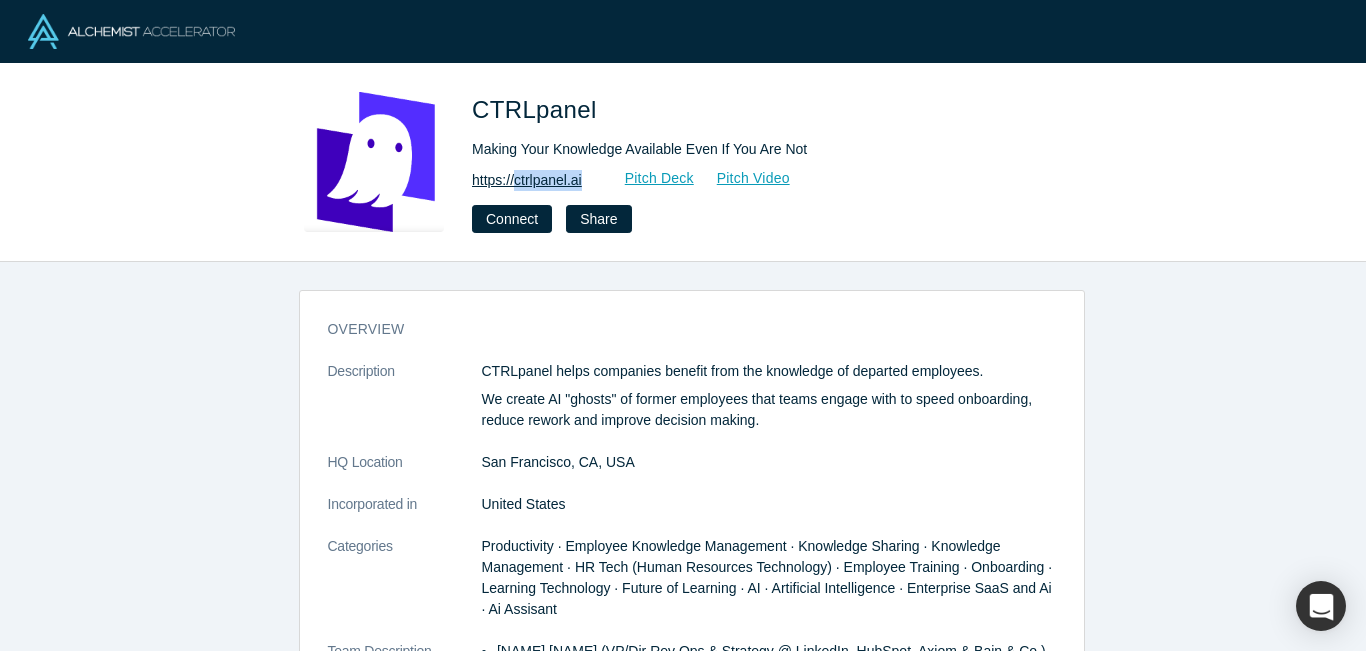 drag, startPoint x: 591, startPoint y: 173, endPoint x: 517, endPoint y: 178, distance: 74.168724 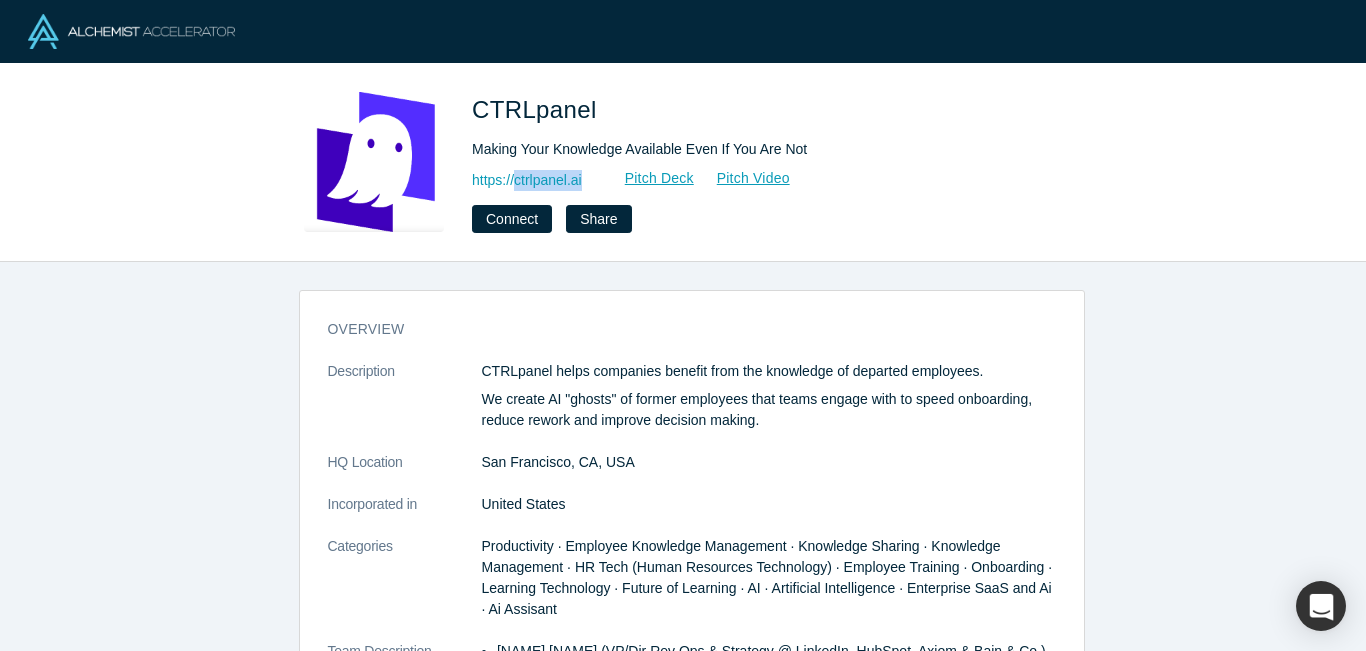 copy on "ctrlpanel.ai" 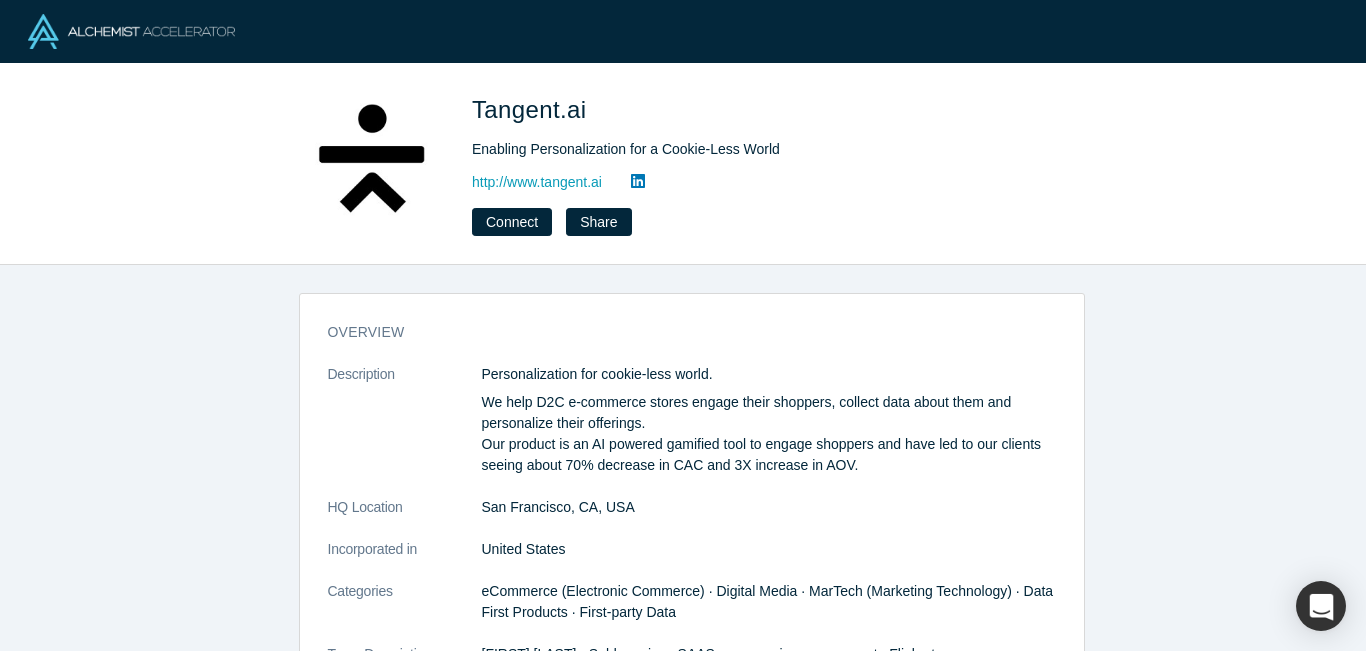 scroll, scrollTop: 0, scrollLeft: 0, axis: both 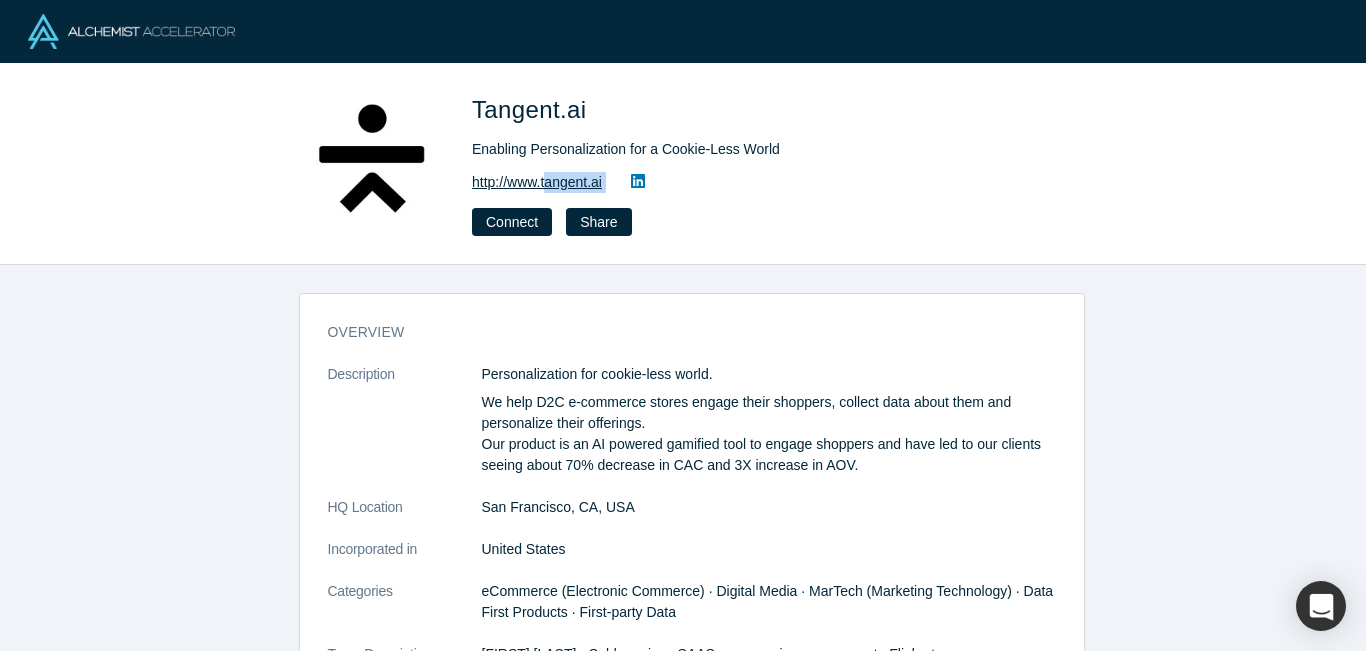 copy on "angent.ai Connect Share" 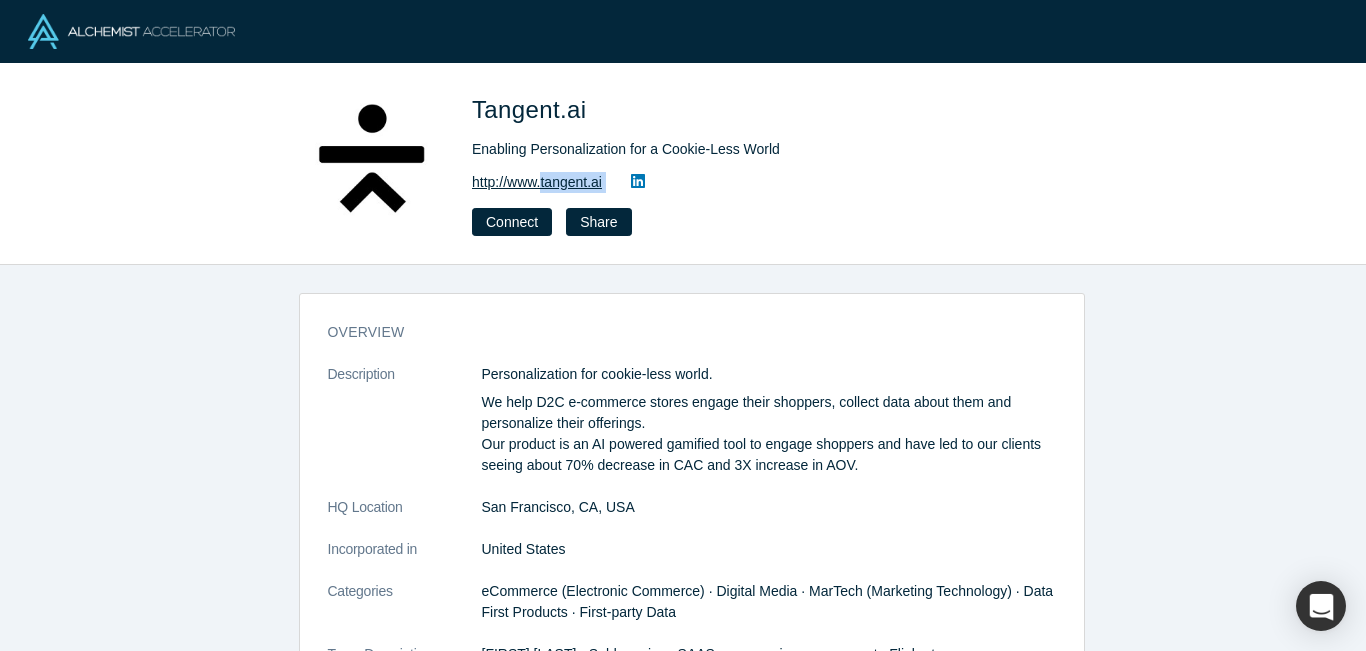 drag, startPoint x: 617, startPoint y: 185, endPoint x: 541, endPoint y: 223, distance: 84.97058 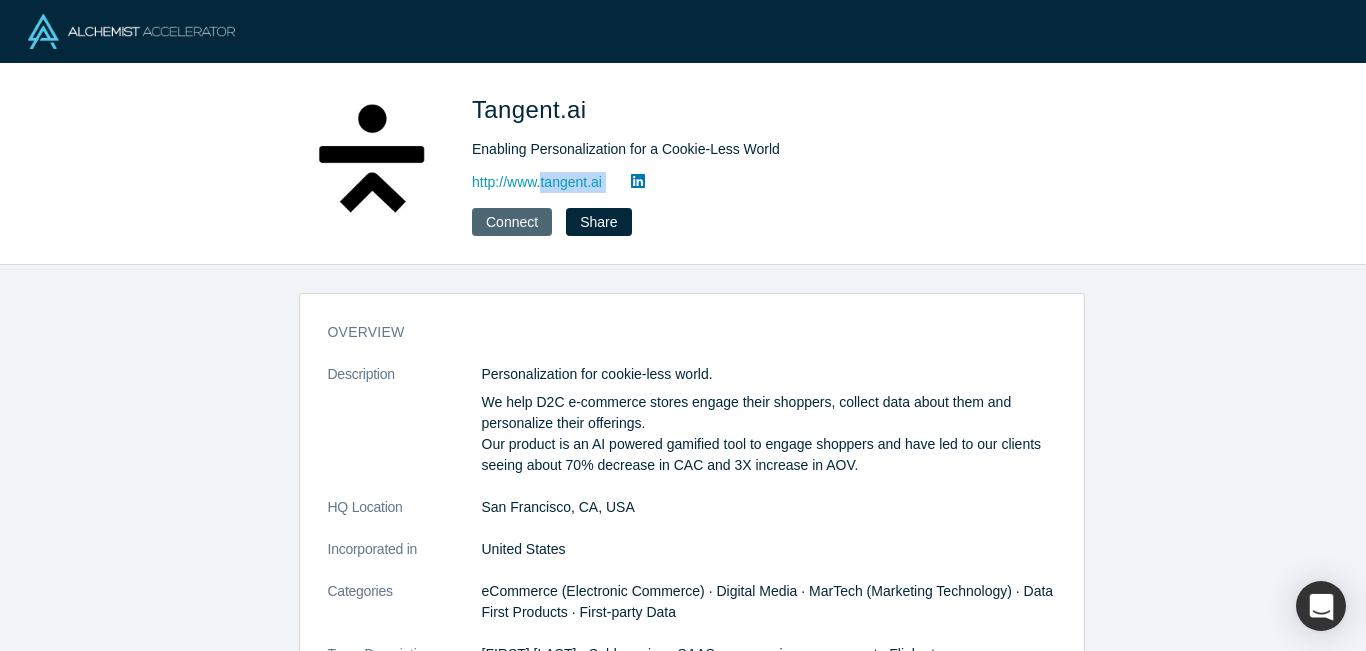 click on "http://www.tangent.ai" at bounding box center (752, 182) 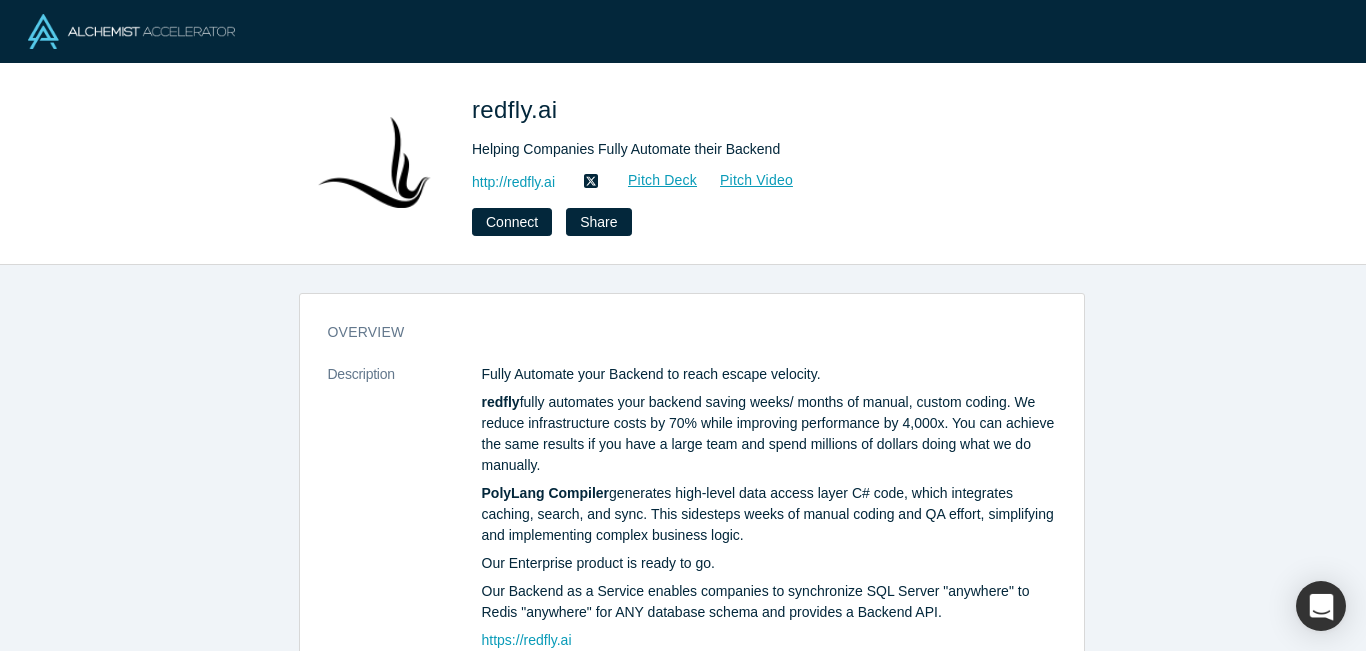 scroll, scrollTop: 0, scrollLeft: 0, axis: both 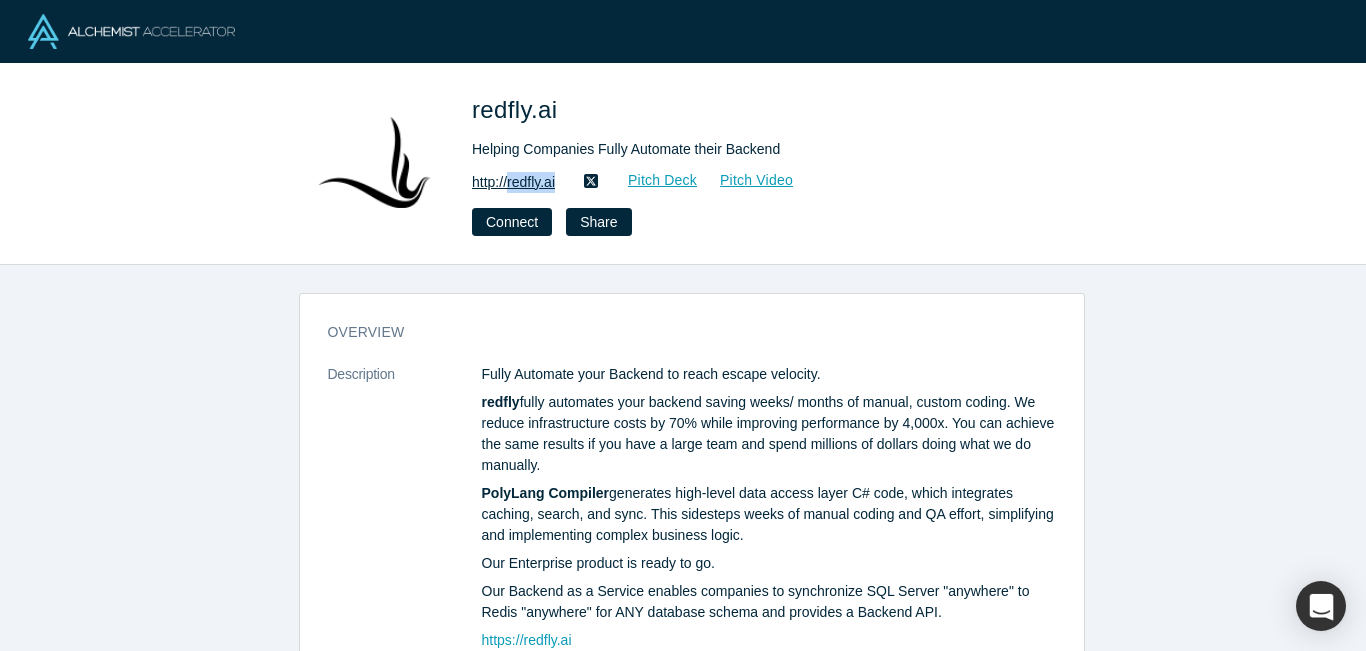 drag, startPoint x: 529, startPoint y: 179, endPoint x: 513, endPoint y: 182, distance: 16.27882 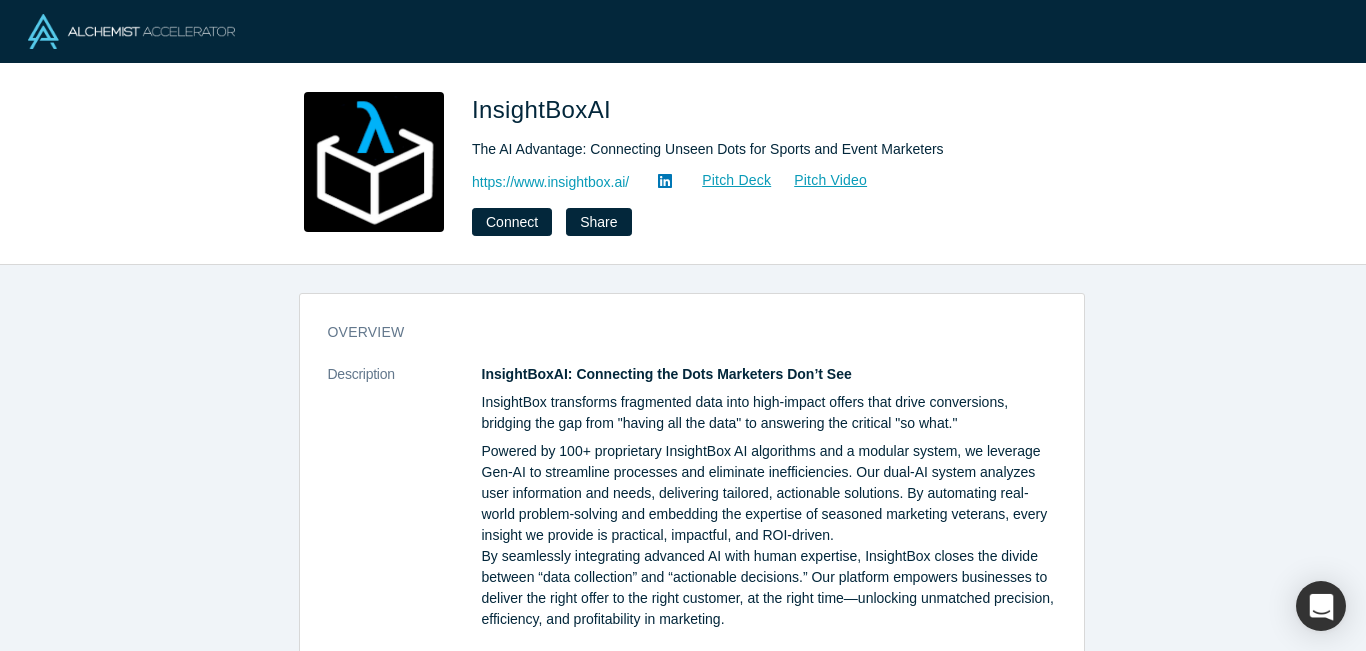 scroll, scrollTop: 0, scrollLeft: 0, axis: both 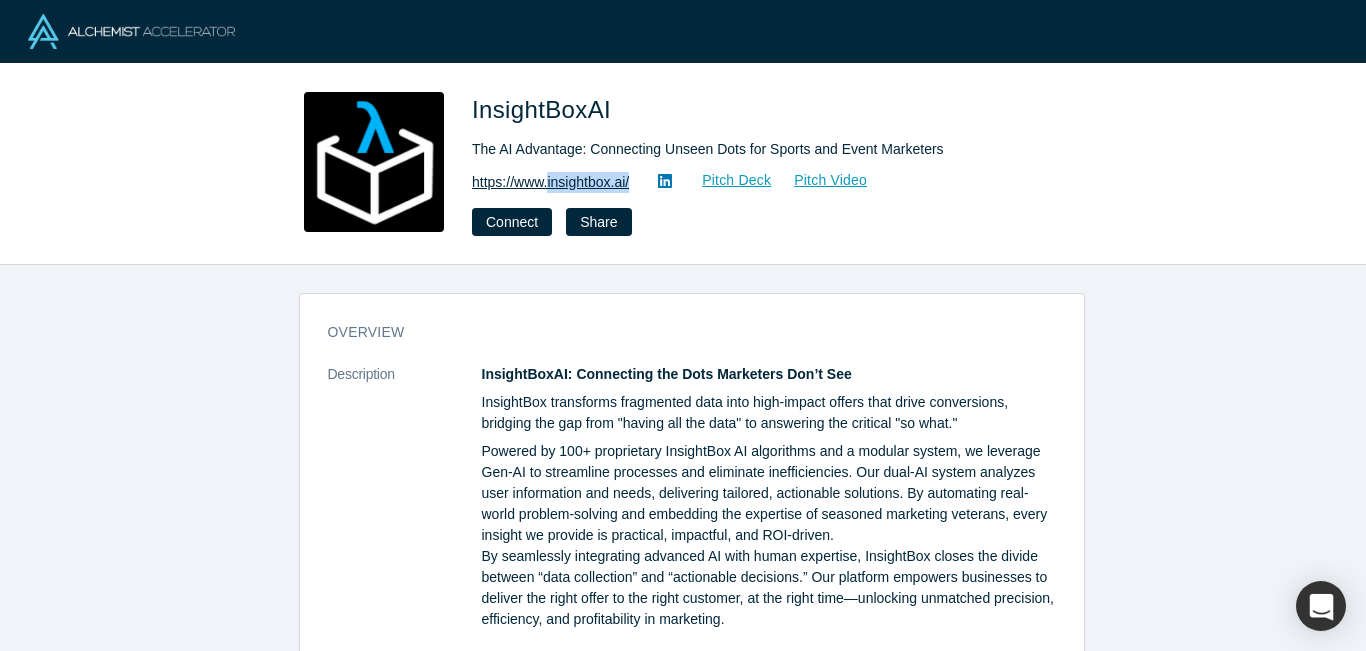 drag, startPoint x: 642, startPoint y: 184, endPoint x: 552, endPoint y: 181, distance: 90.04999 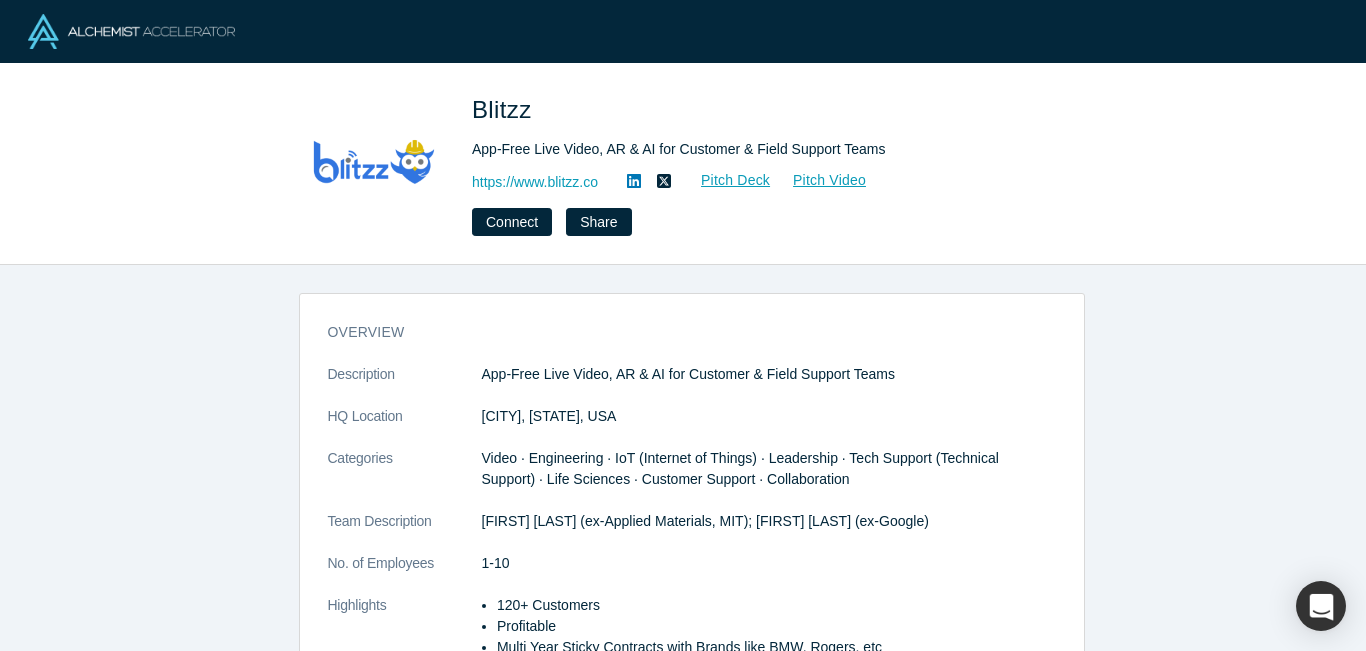 scroll, scrollTop: 0, scrollLeft: 0, axis: both 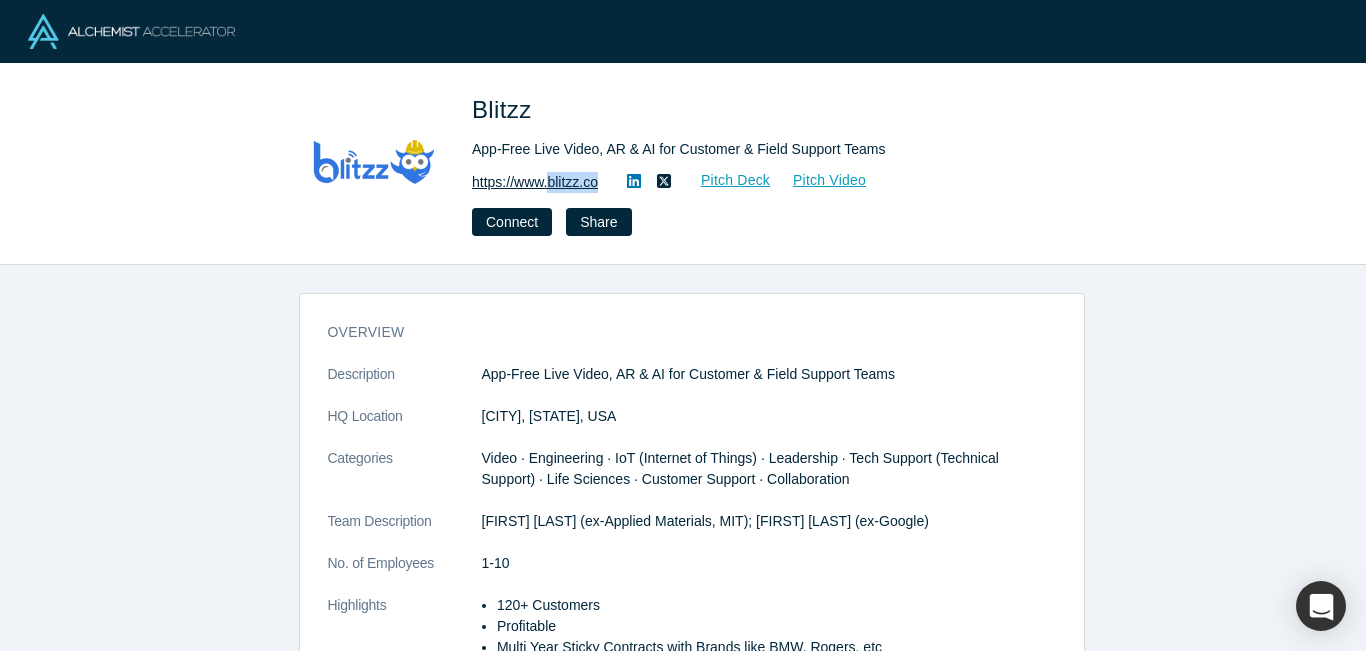 drag, startPoint x: 591, startPoint y: 181, endPoint x: 553, endPoint y: 180, distance: 38.013157 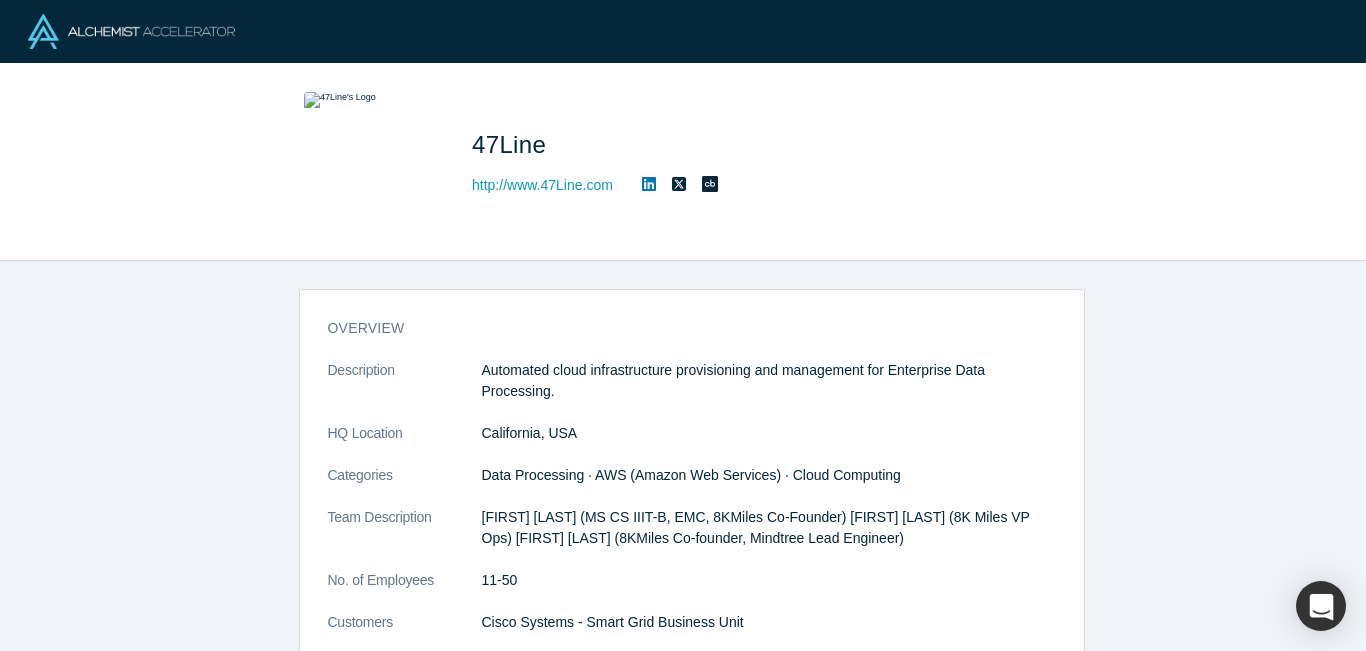 scroll, scrollTop: 0, scrollLeft: 0, axis: both 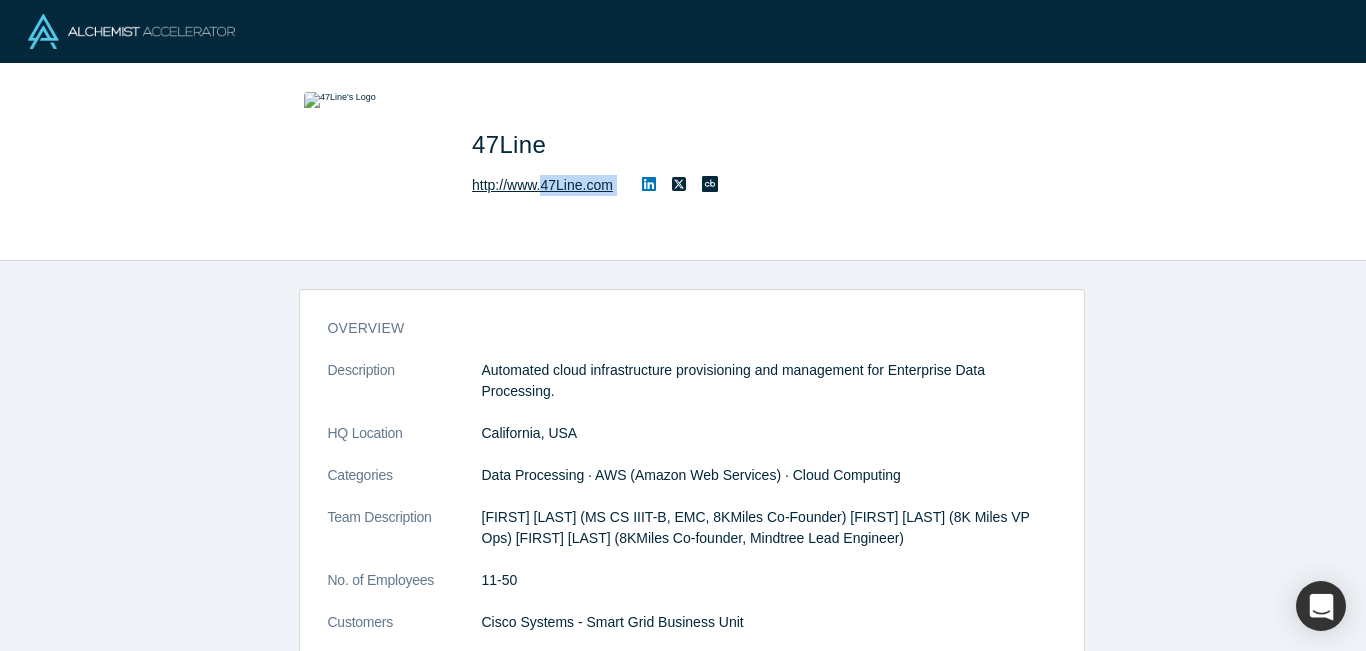 drag, startPoint x: 634, startPoint y: 183, endPoint x: 547, endPoint y: 178, distance: 87.14356 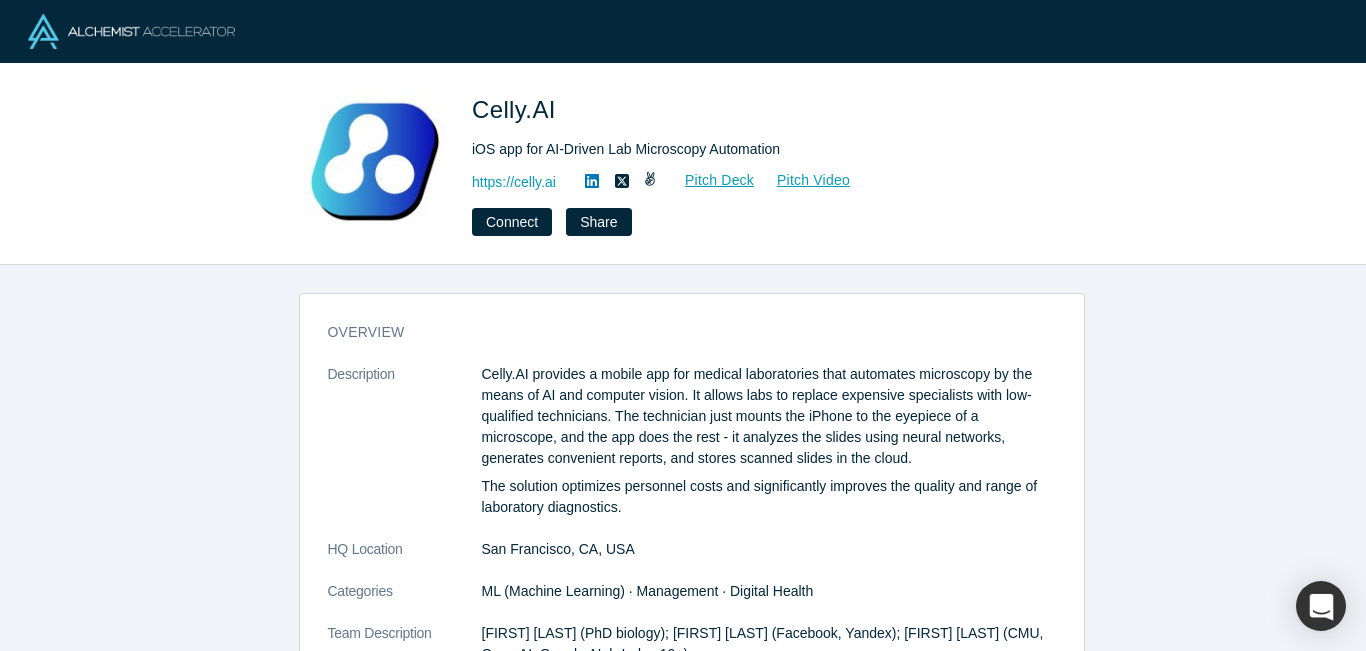 scroll, scrollTop: 0, scrollLeft: 0, axis: both 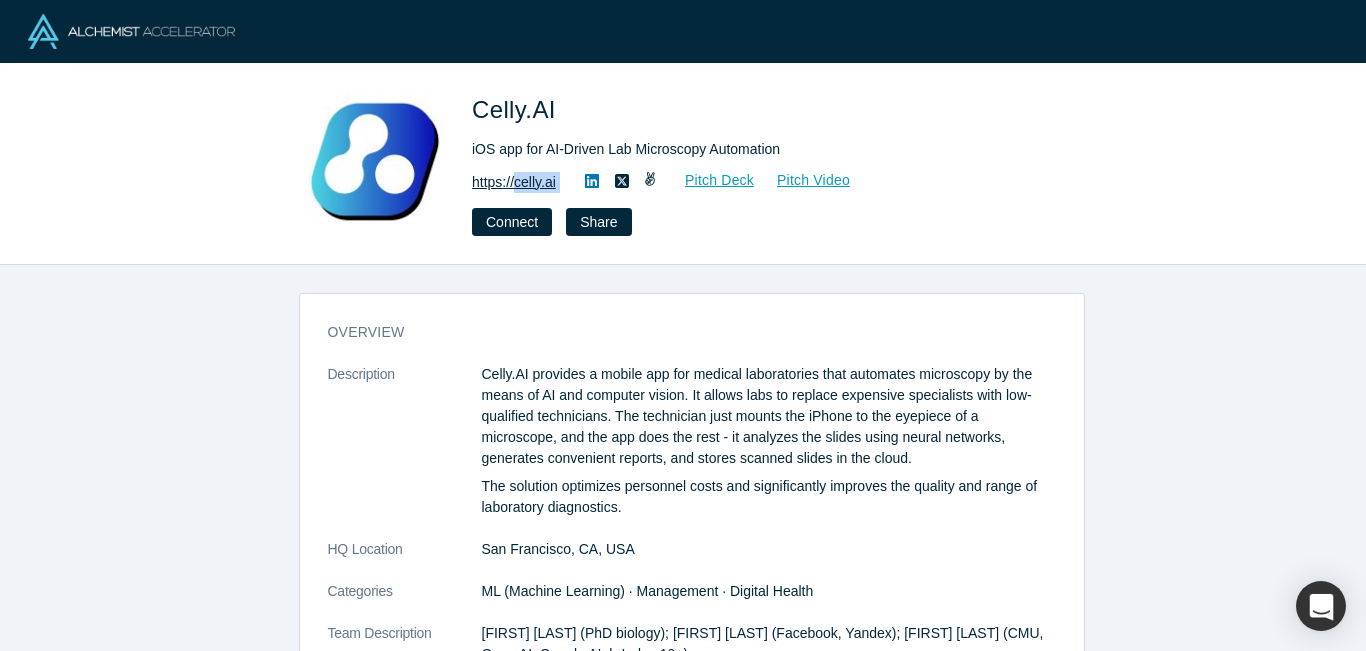 drag, startPoint x: 571, startPoint y: 183, endPoint x: 517, endPoint y: 183, distance: 54 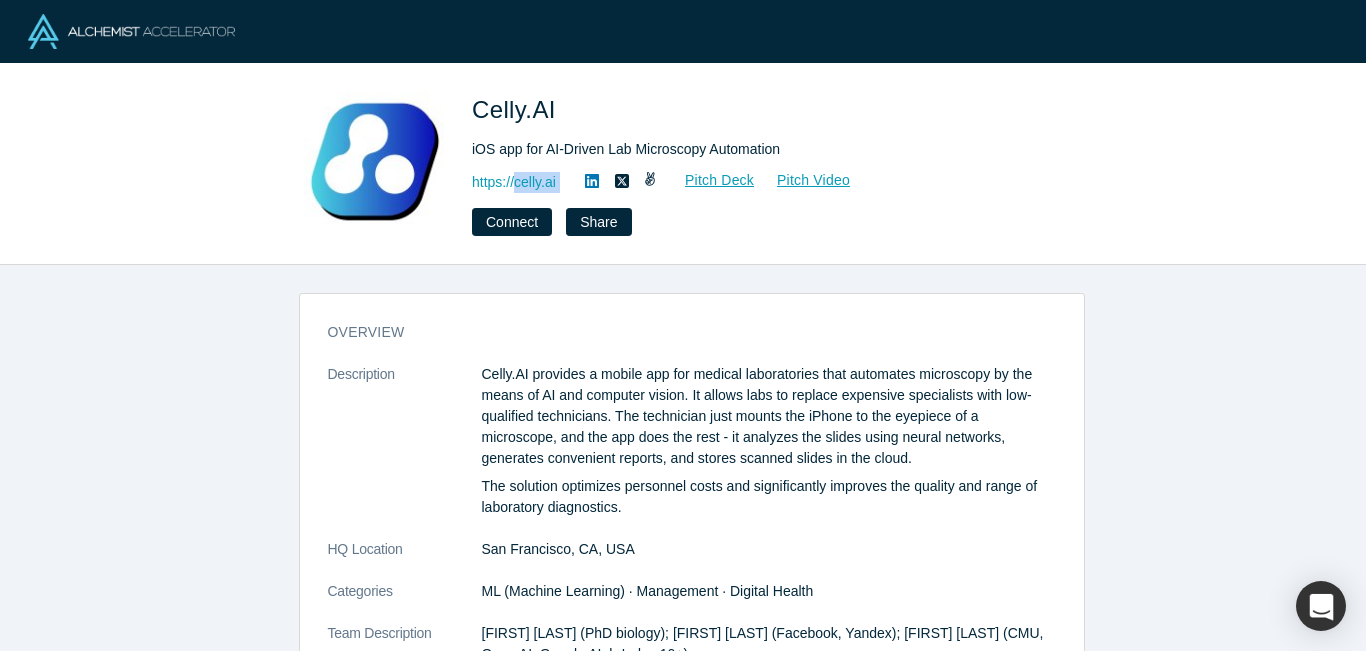 copy on "celly.ai Pitch Deck Pitch Video Connect Share" 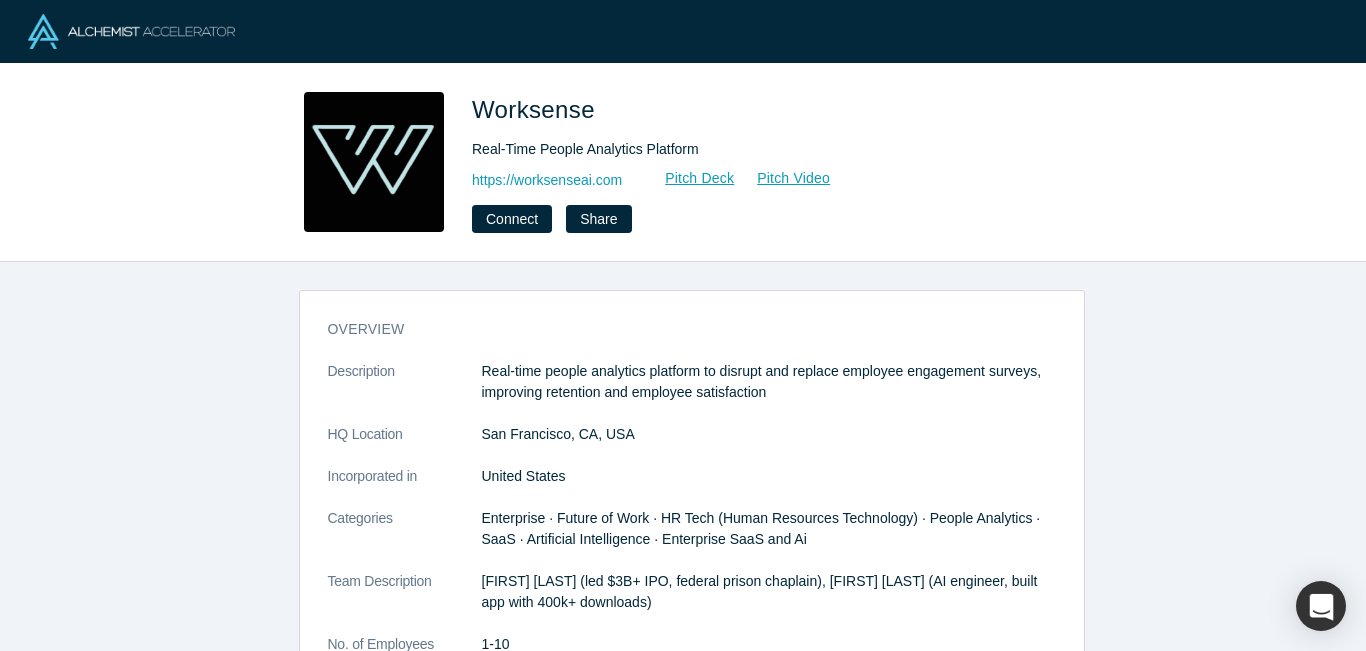 scroll, scrollTop: 0, scrollLeft: 0, axis: both 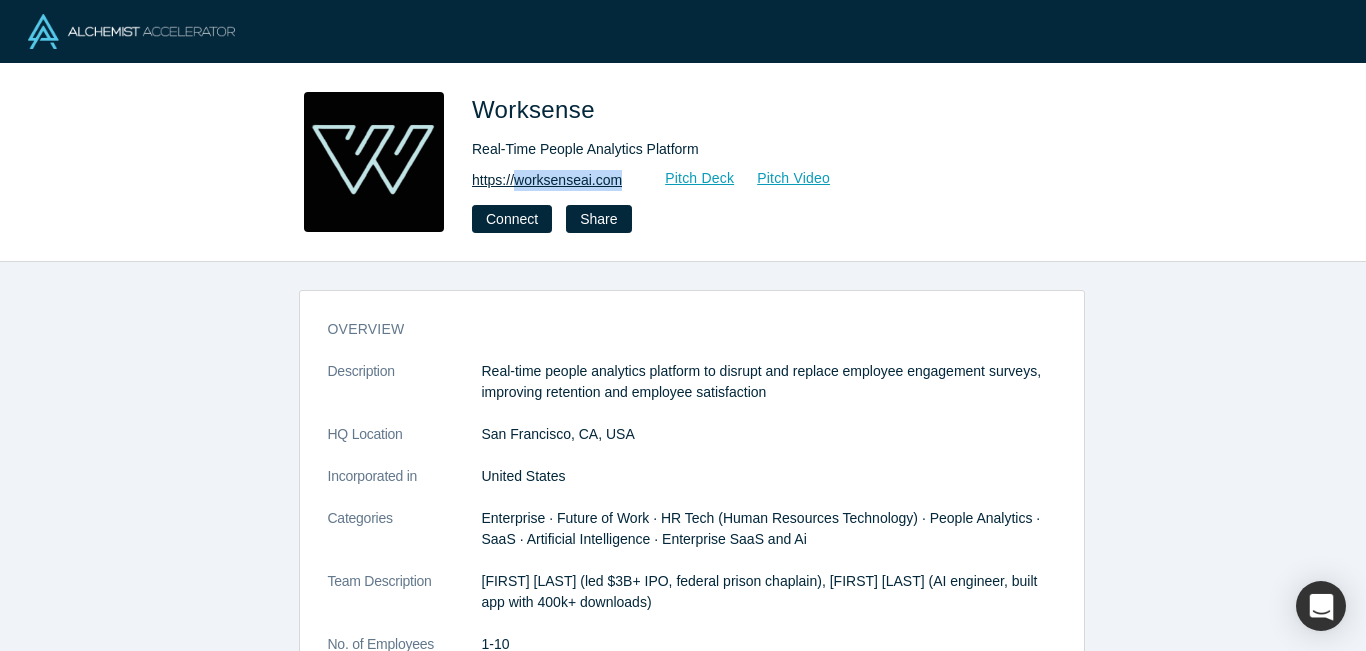drag, startPoint x: 592, startPoint y: 178, endPoint x: 519, endPoint y: 173, distance: 73.171036 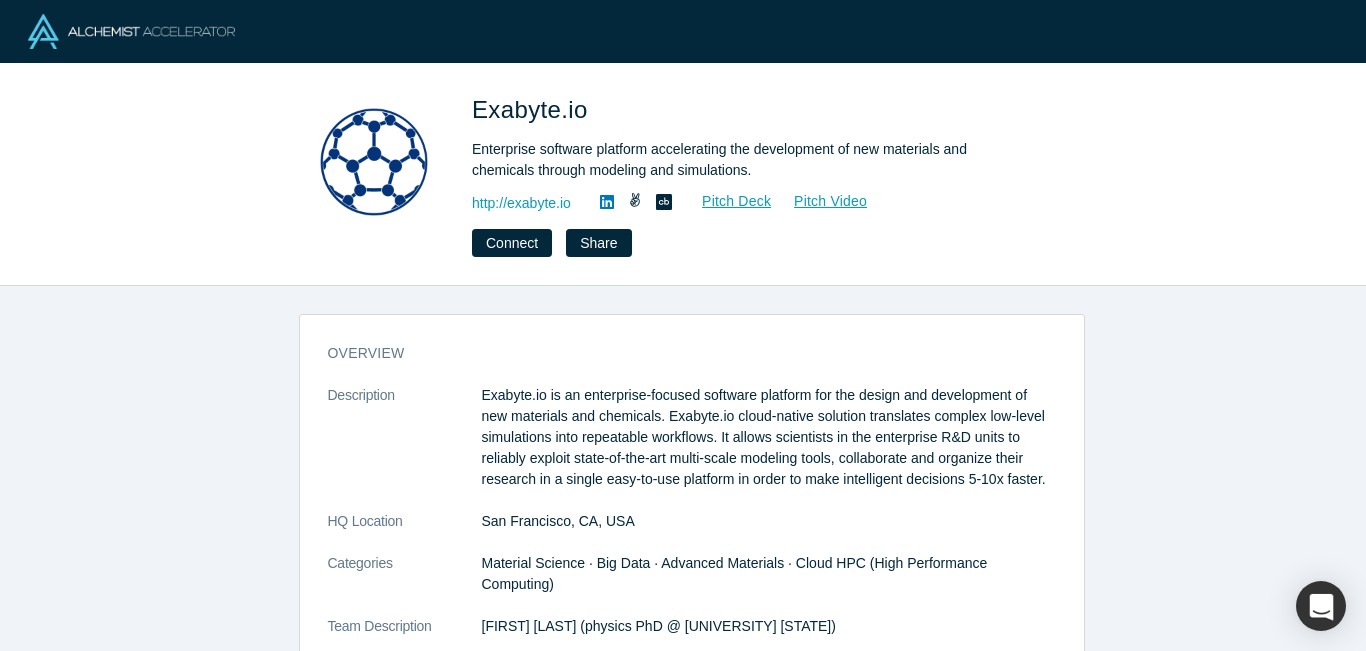 scroll, scrollTop: 0, scrollLeft: 0, axis: both 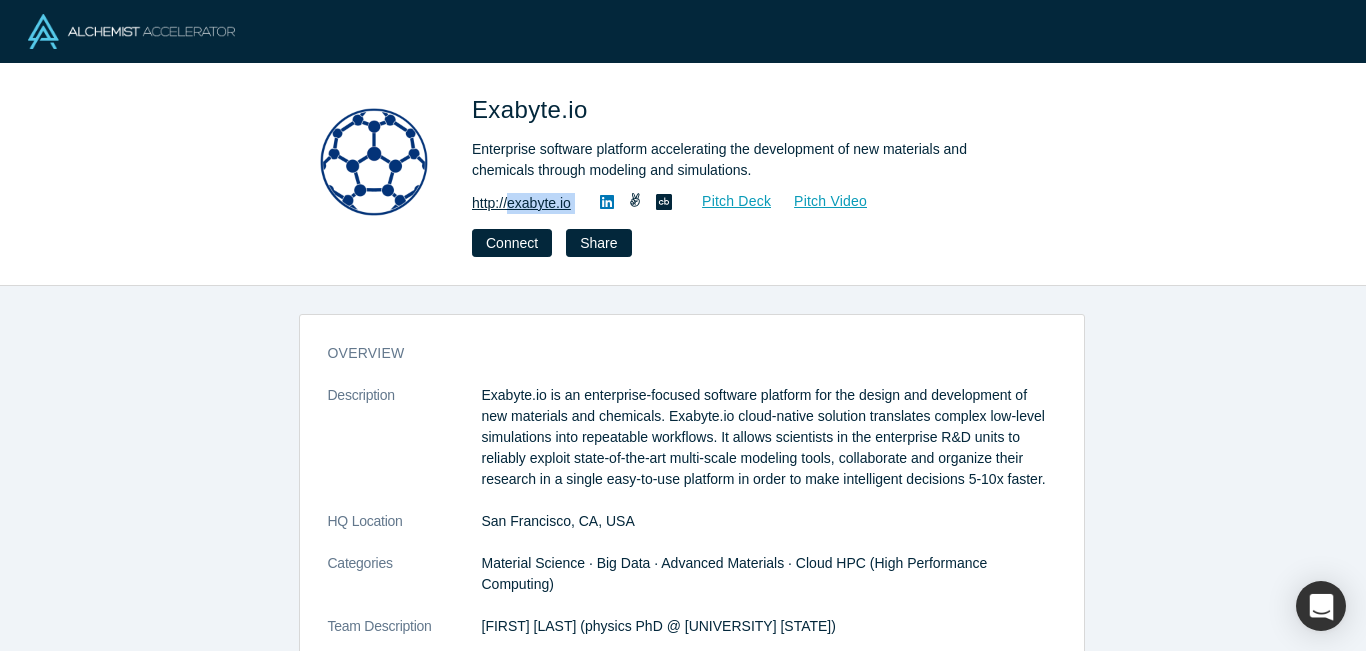 drag, startPoint x: 591, startPoint y: 202, endPoint x: 509, endPoint y: 203, distance: 82.006096 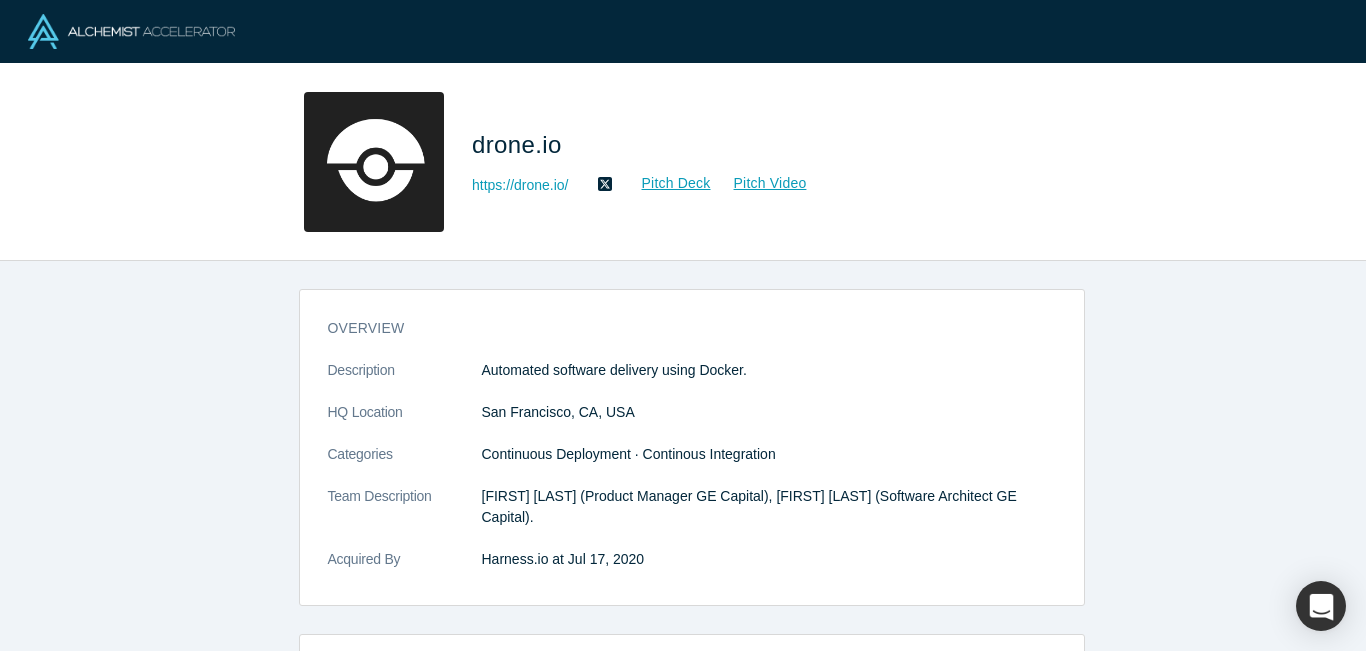 scroll, scrollTop: 0, scrollLeft: 0, axis: both 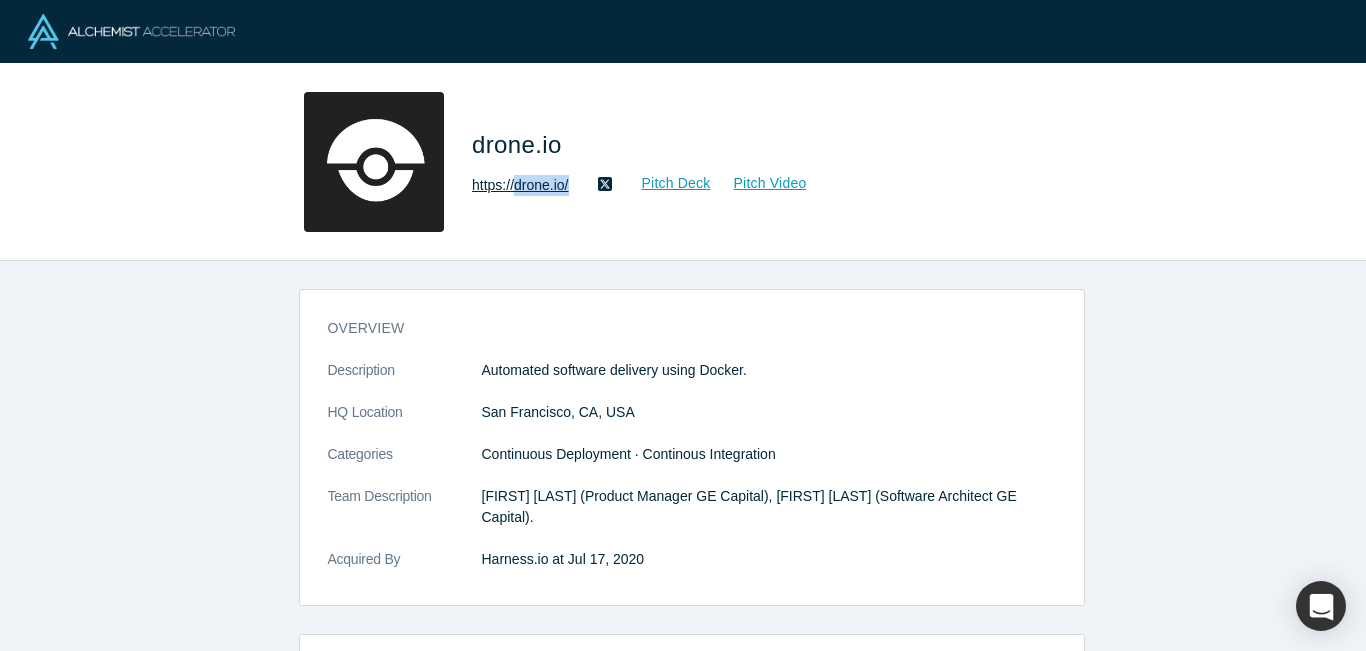 drag, startPoint x: 580, startPoint y: 190, endPoint x: 517, endPoint y: 187, distance: 63.07139 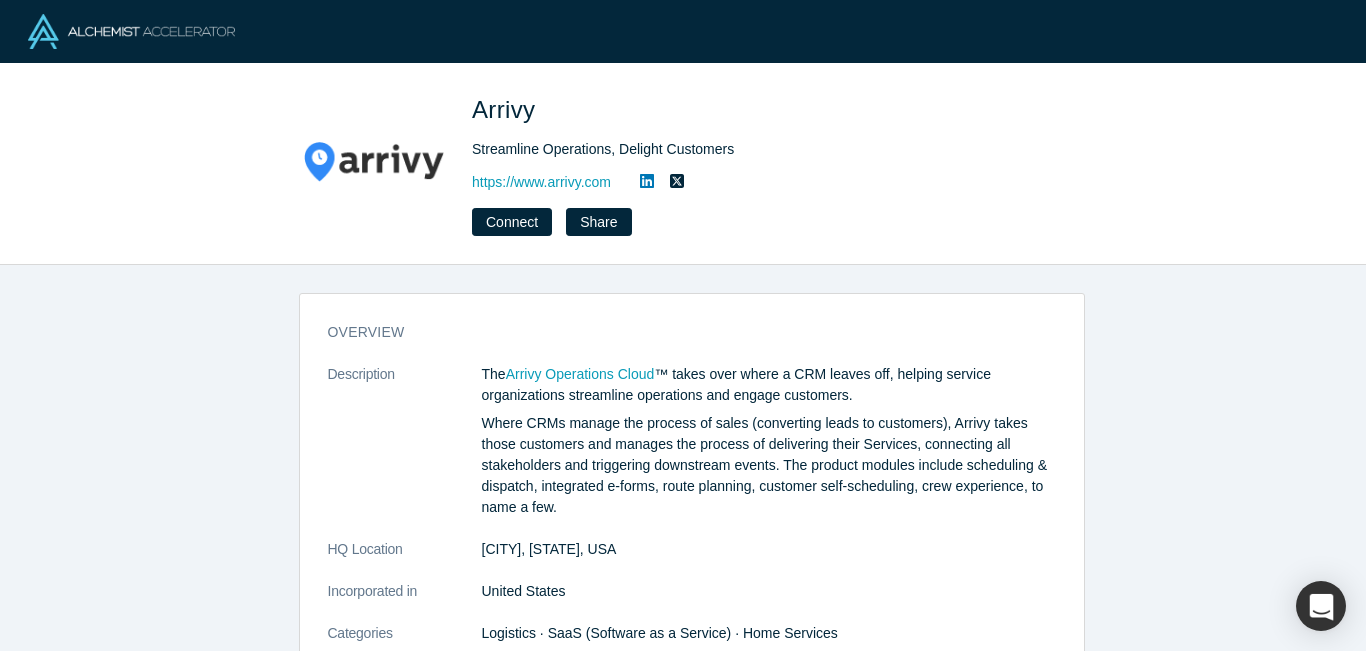 scroll, scrollTop: 0, scrollLeft: 0, axis: both 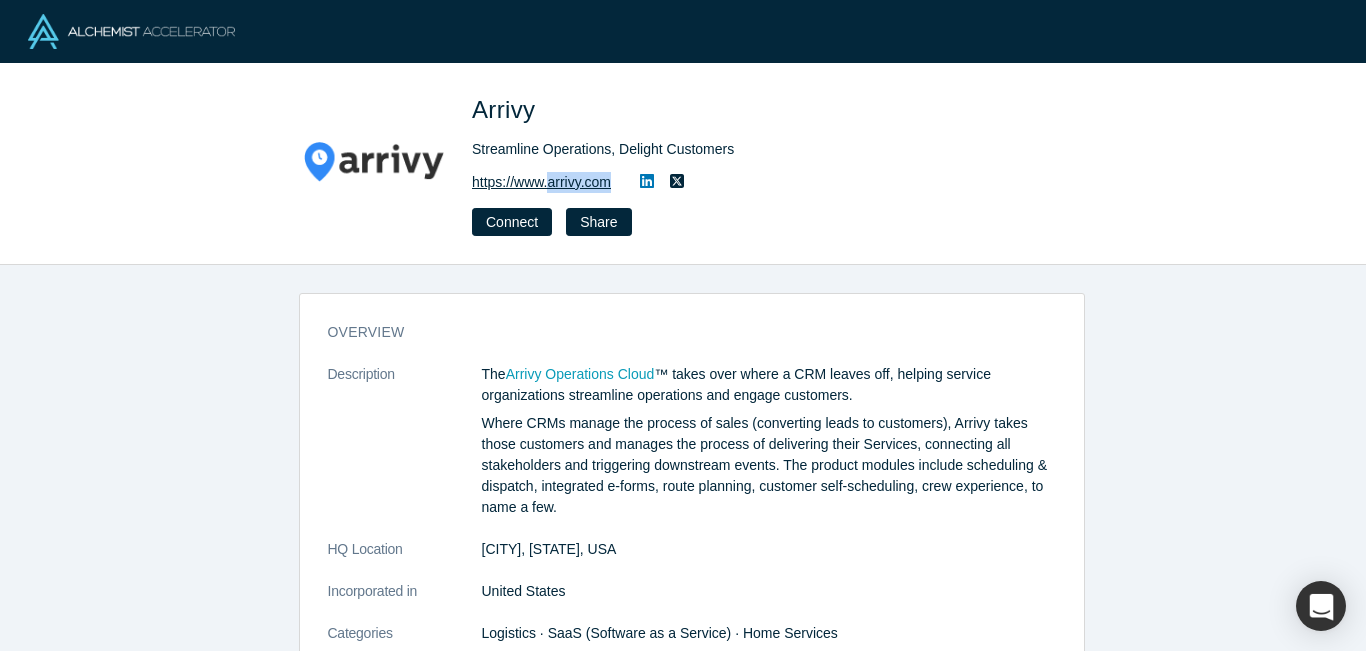 drag, startPoint x: 573, startPoint y: 183, endPoint x: 553, endPoint y: 184, distance: 20.024984 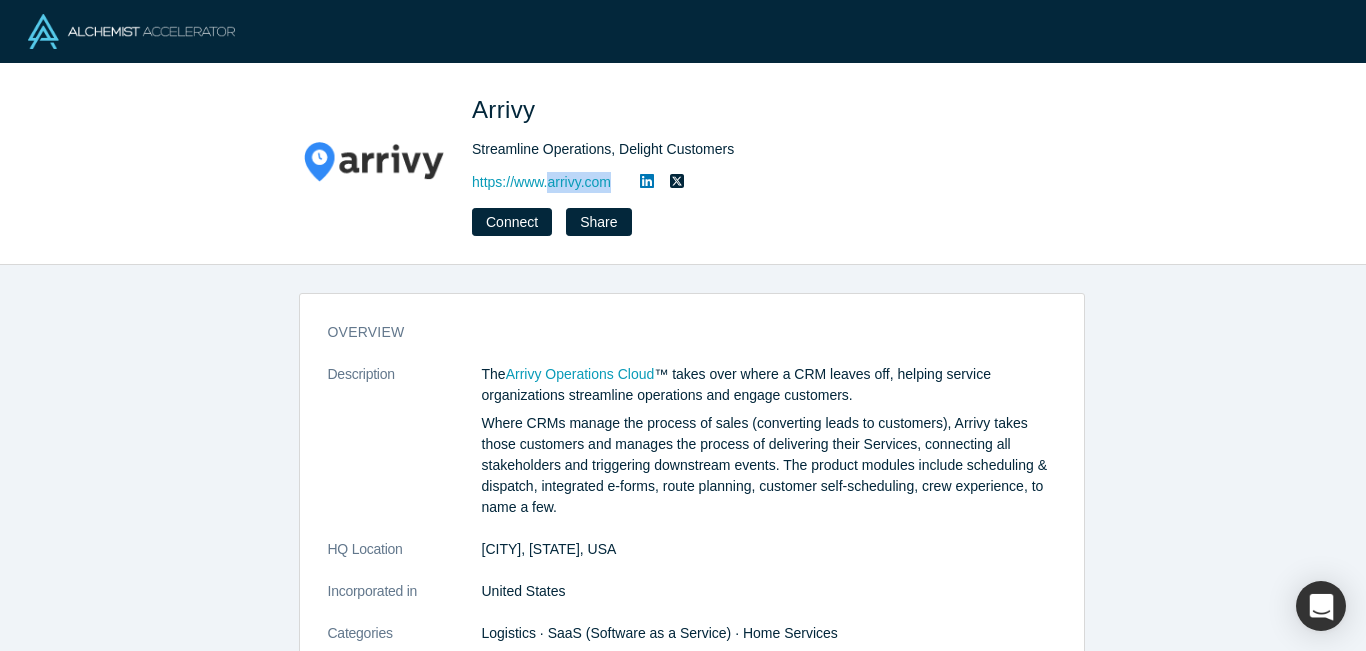 copy on "arrivy.com" 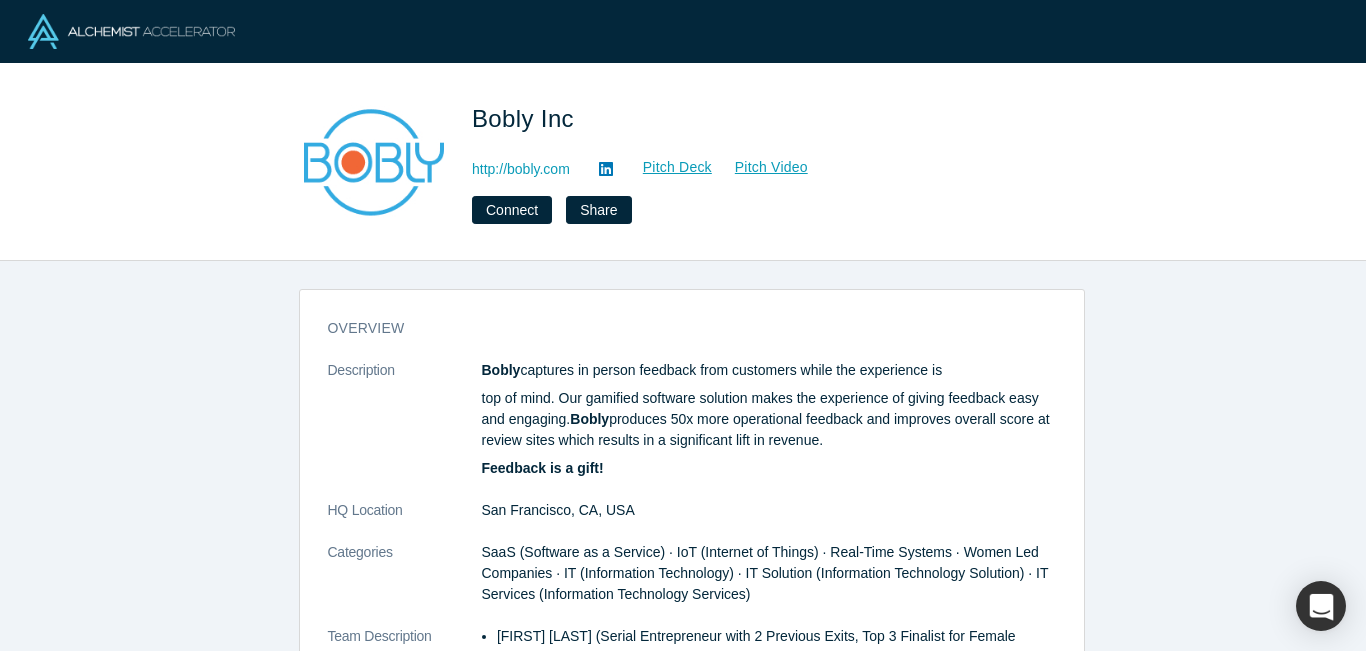 scroll, scrollTop: 0, scrollLeft: 0, axis: both 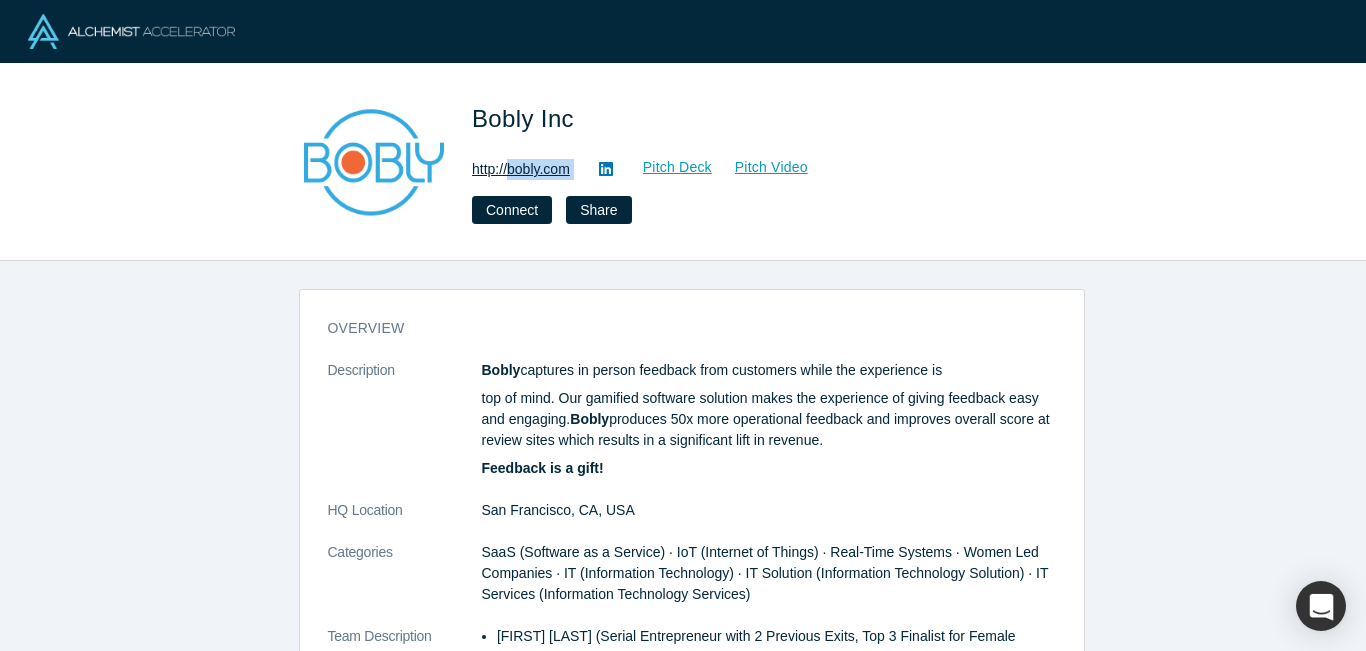 drag, startPoint x: 588, startPoint y: 172, endPoint x: 511, endPoint y: 172, distance: 77 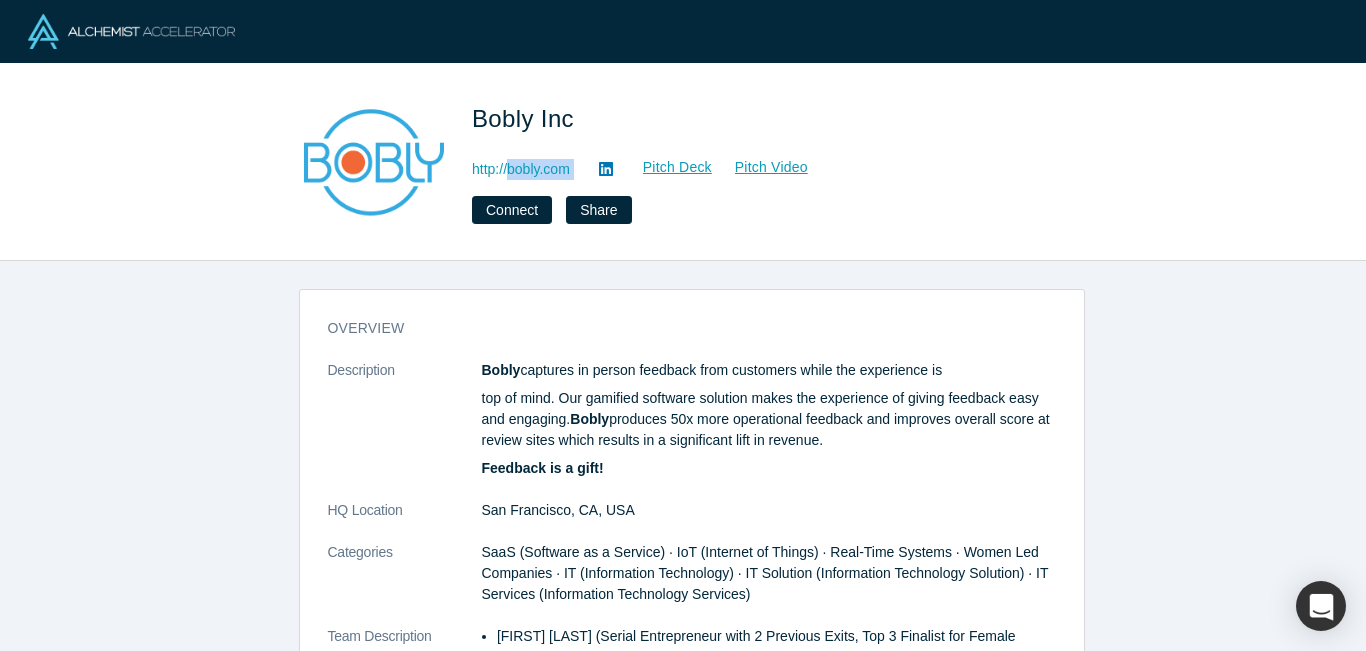 copy on "bobly.com Pitch Deck Pitch Video Connect Share" 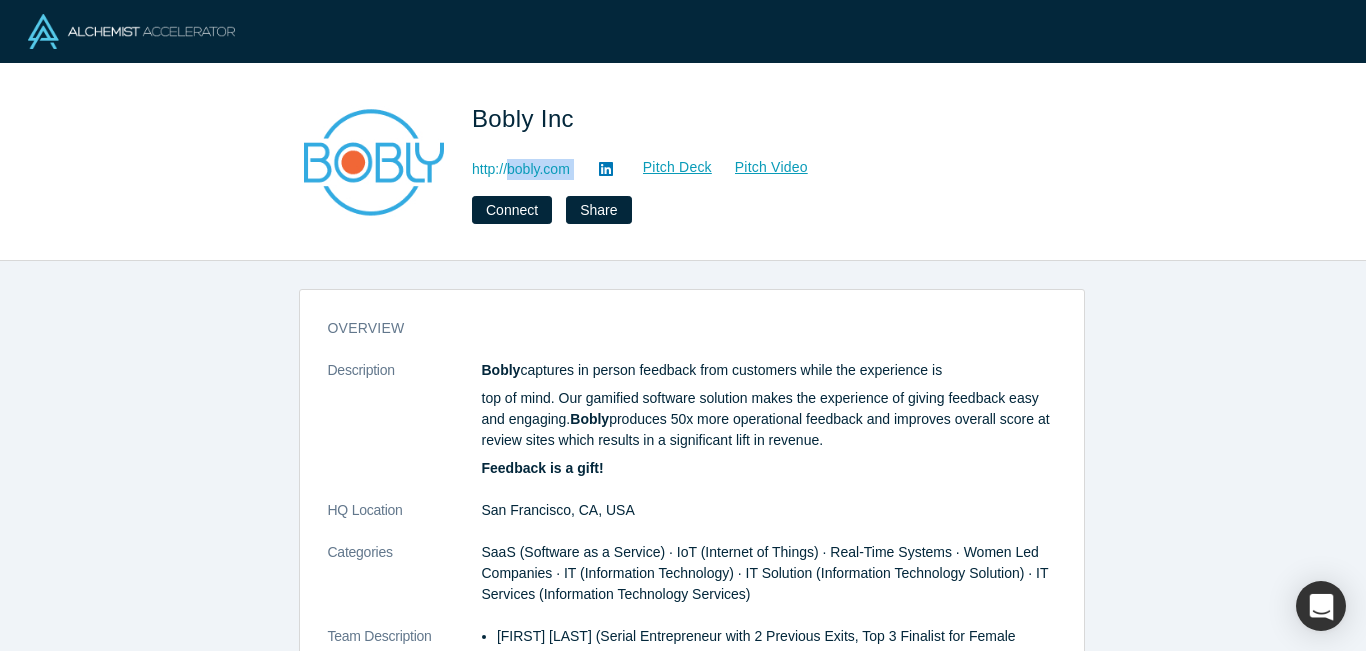 click on "http://bobly.com Pitch Deck Pitch Video" at bounding box center [752, 170] 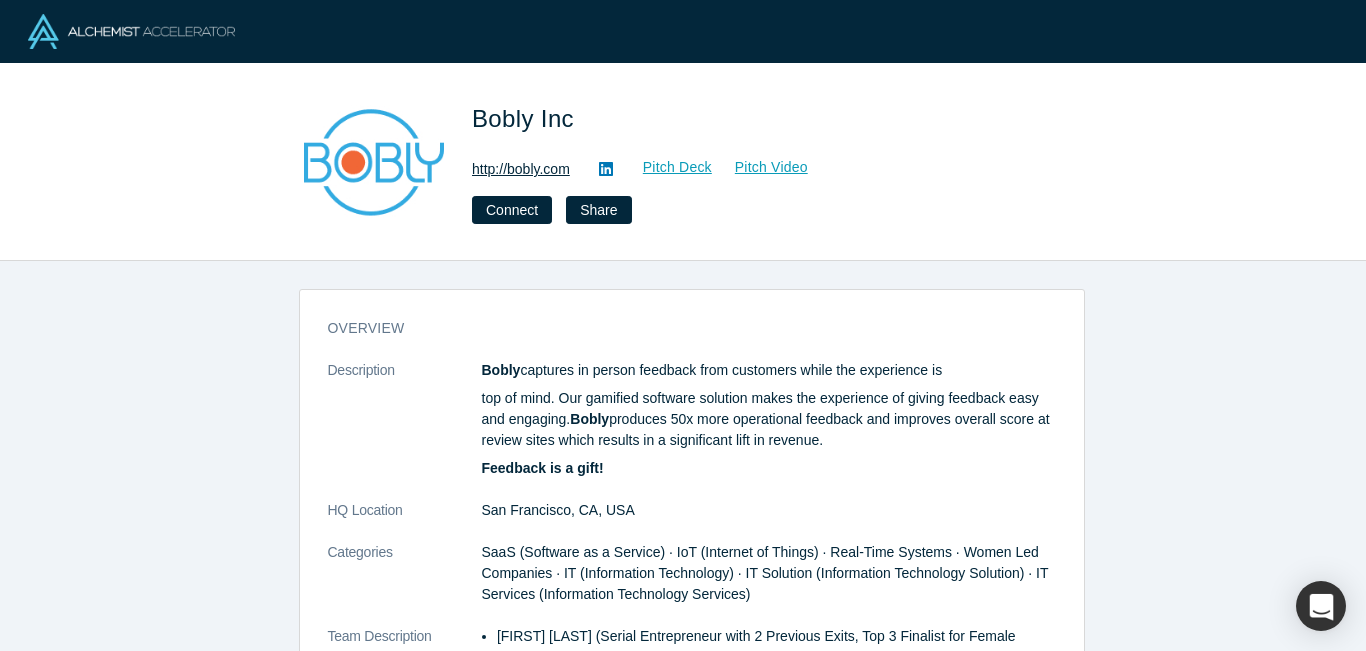 click on "http://bobly.com" at bounding box center (521, 169) 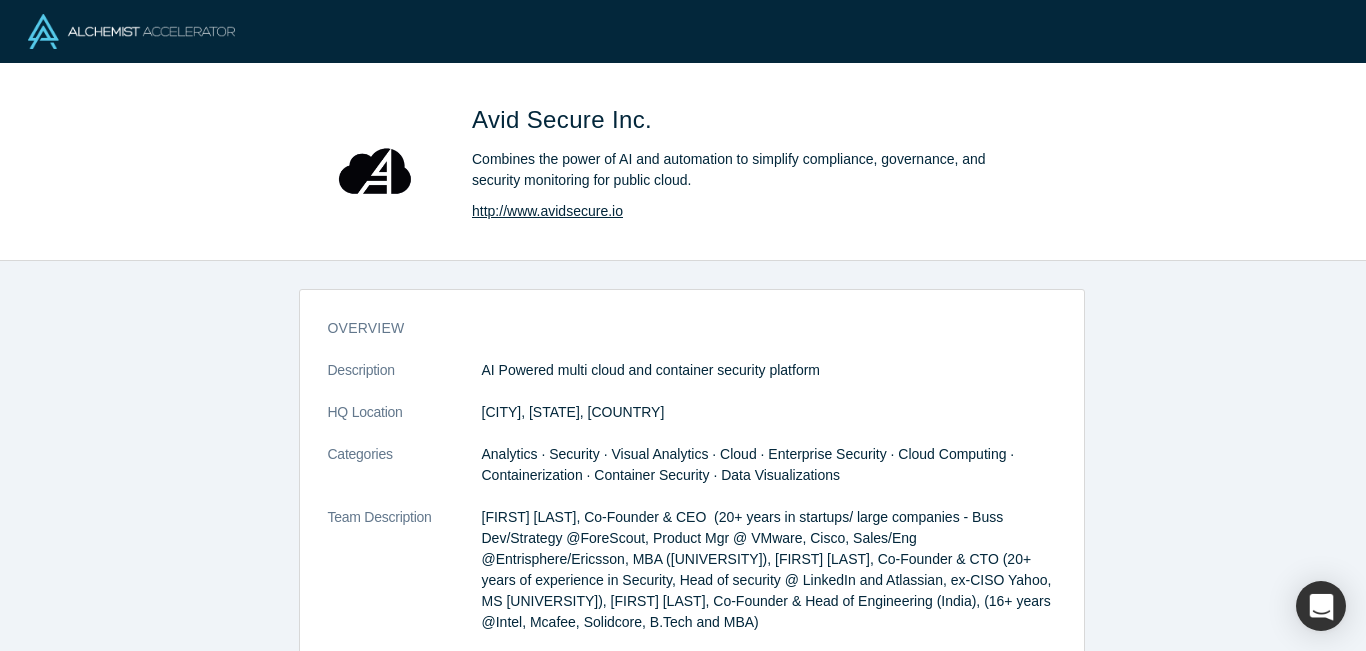 scroll, scrollTop: 0, scrollLeft: 0, axis: both 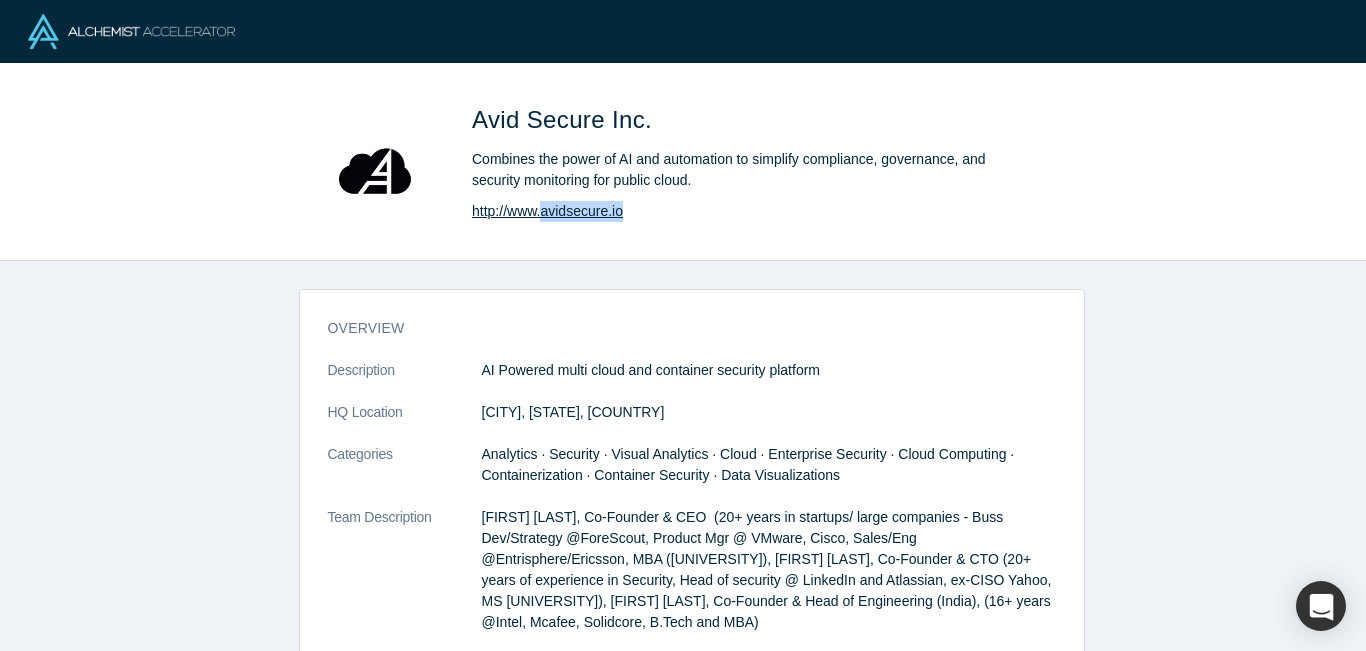copy on "avidsecure.io" 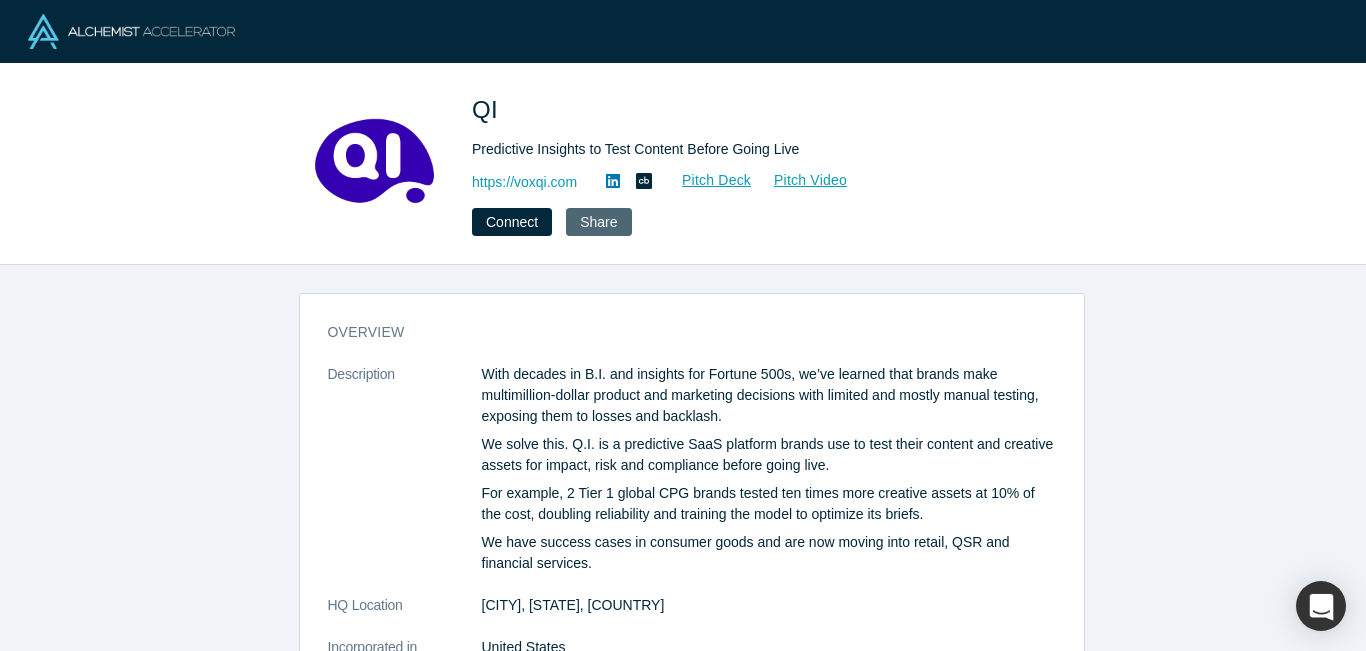 scroll, scrollTop: 0, scrollLeft: 0, axis: both 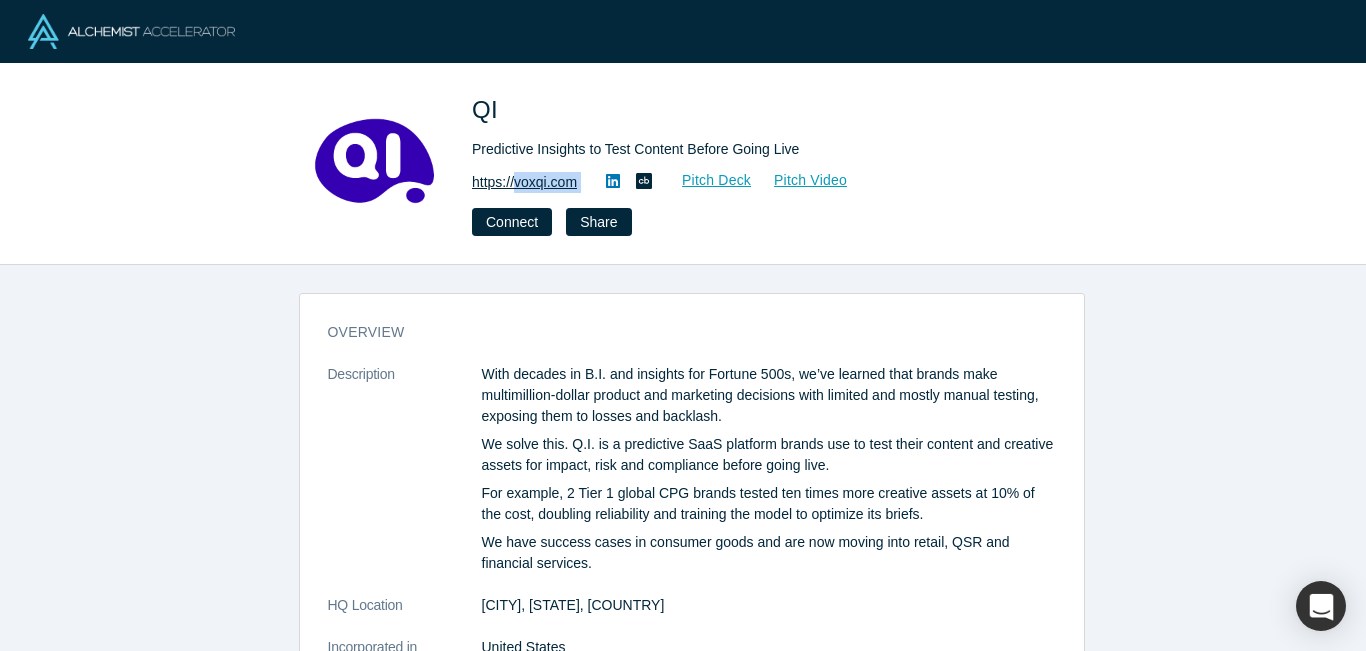 drag, startPoint x: 592, startPoint y: 184, endPoint x: 519, endPoint y: 191, distance: 73.33485 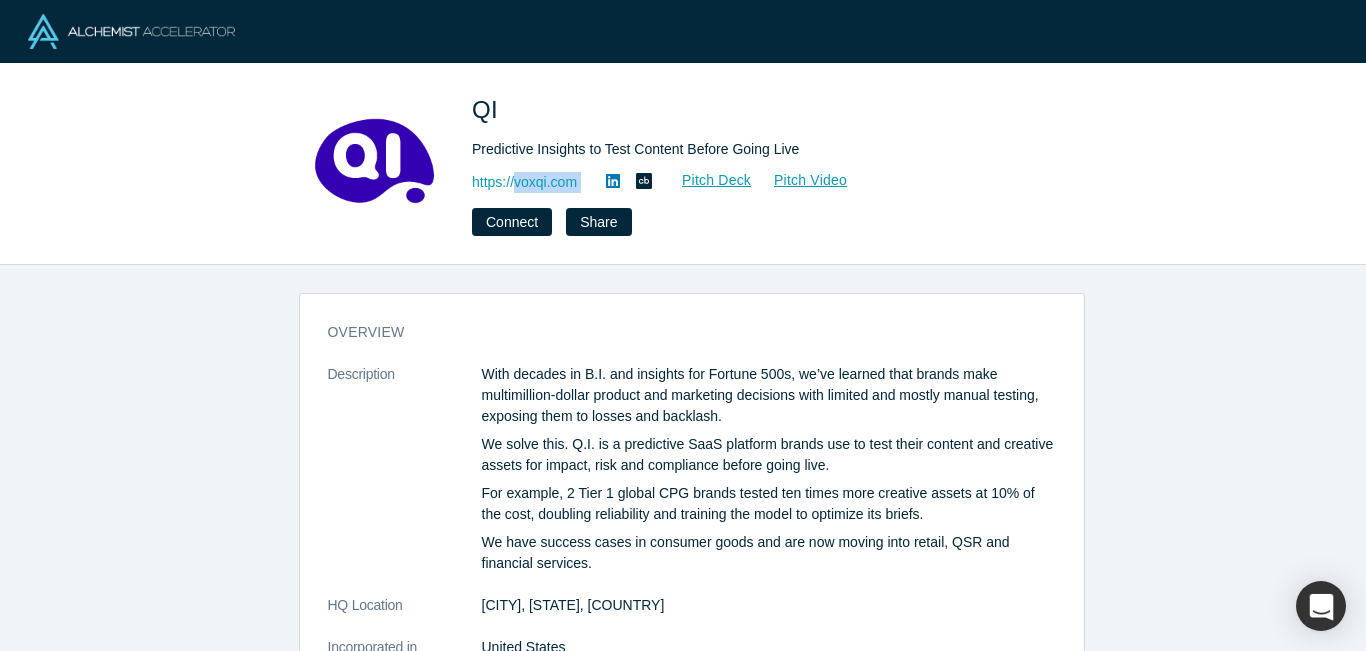 copy on "voxqi.com Pitch Deck Pitch Video Connect Share" 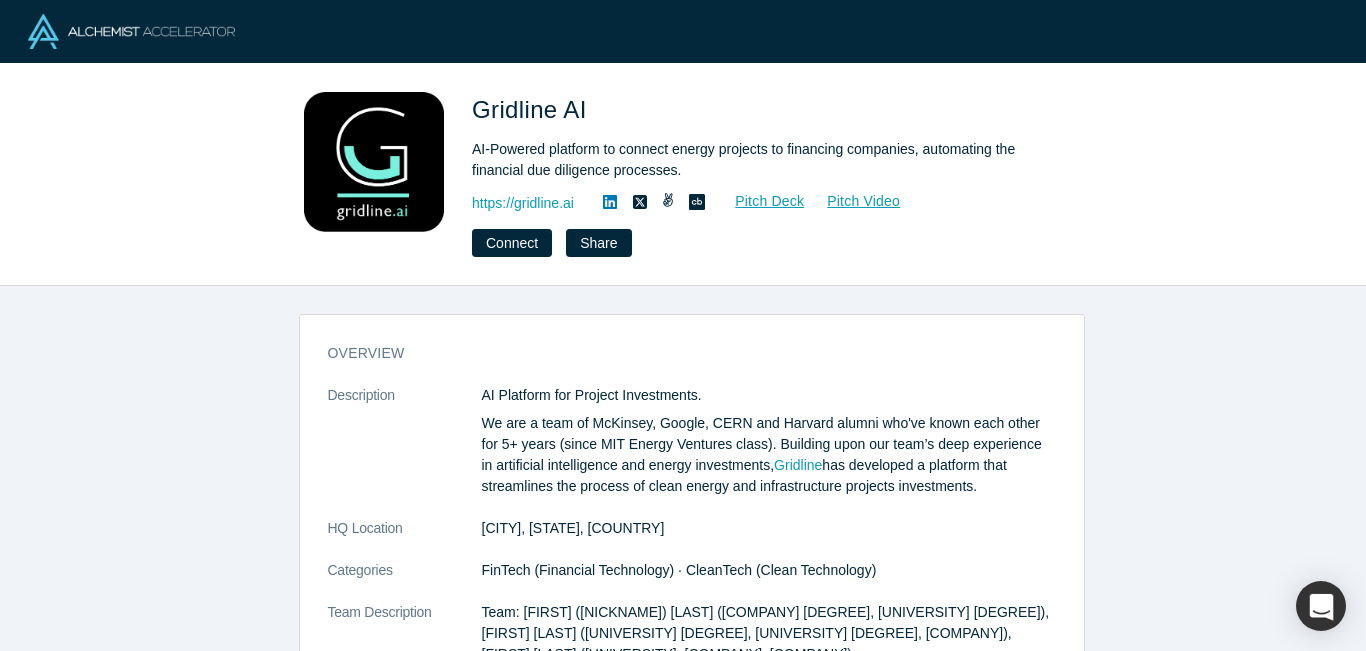 scroll, scrollTop: 0, scrollLeft: 0, axis: both 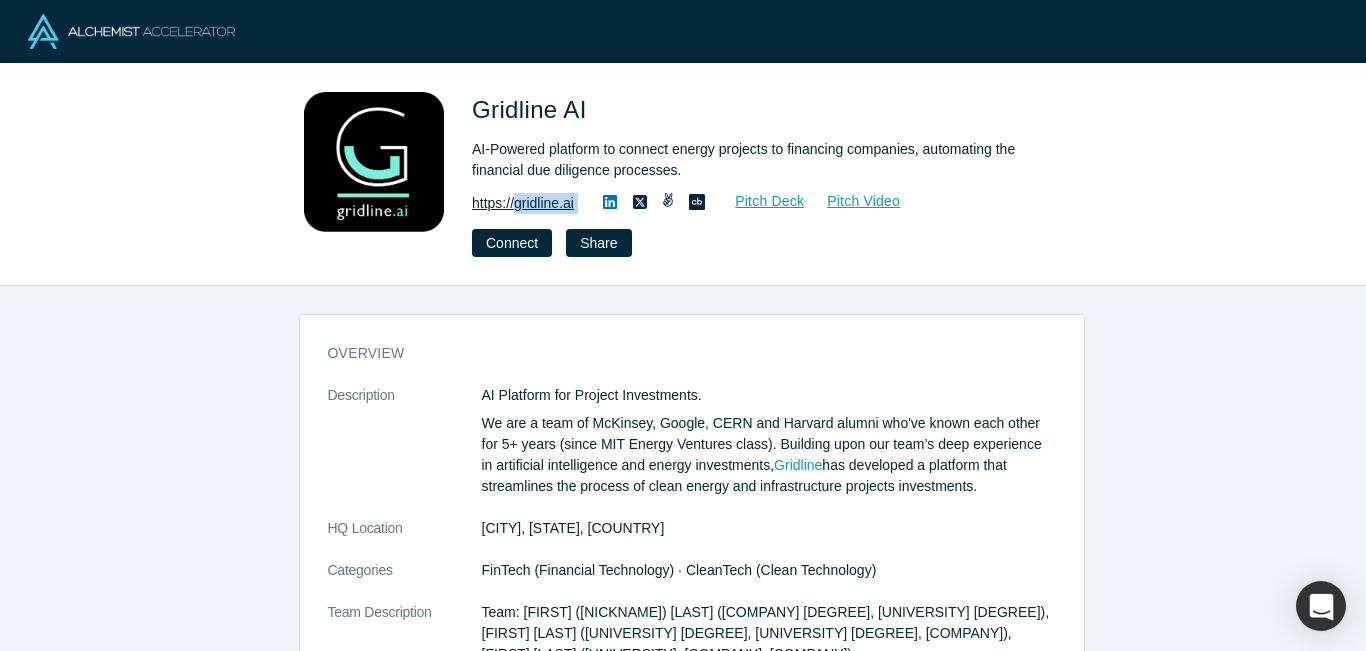 drag, startPoint x: 592, startPoint y: 201, endPoint x: 521, endPoint y: 207, distance: 71.25307 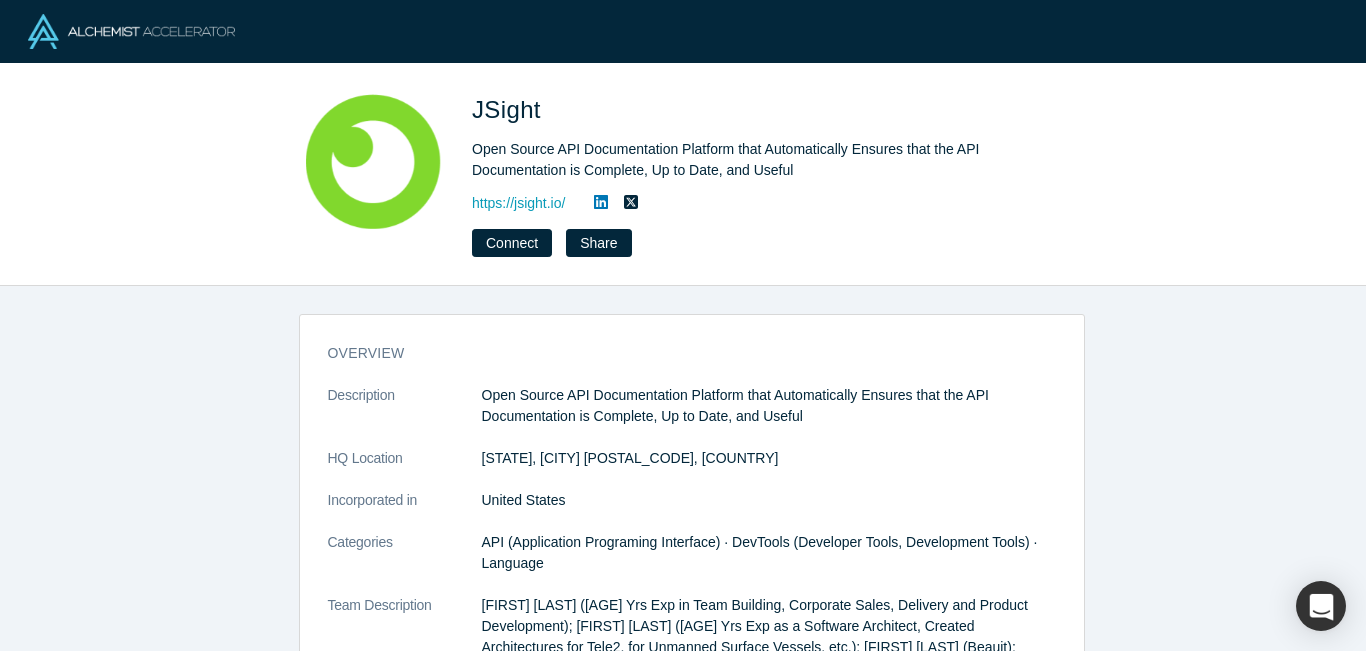 scroll, scrollTop: 0, scrollLeft: 0, axis: both 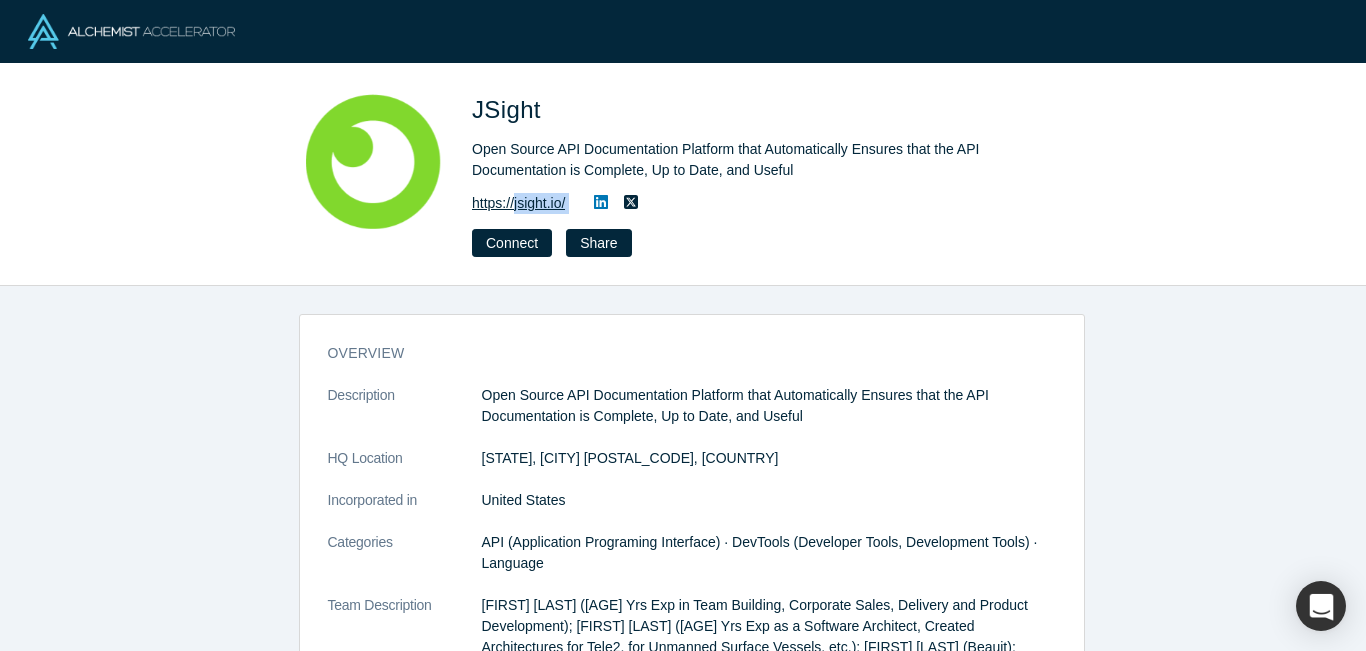 drag, startPoint x: 583, startPoint y: 204, endPoint x: 519, endPoint y: 202, distance: 64.03124 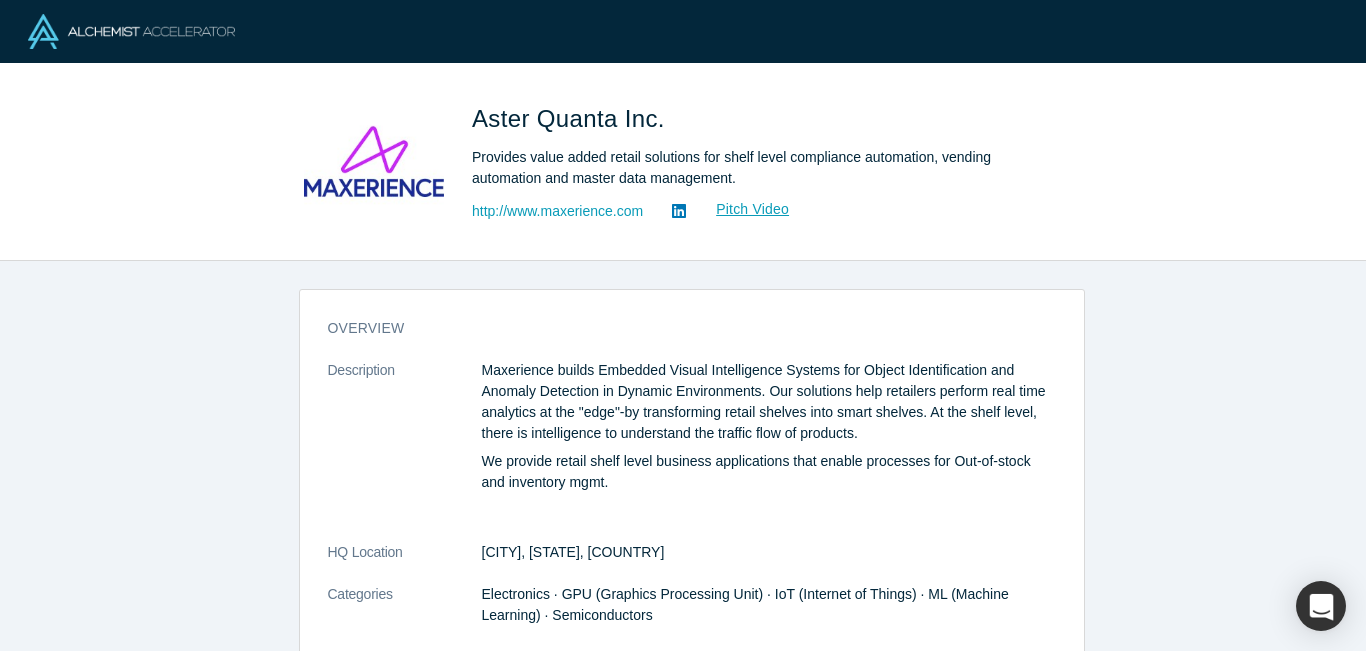 scroll, scrollTop: 0, scrollLeft: 0, axis: both 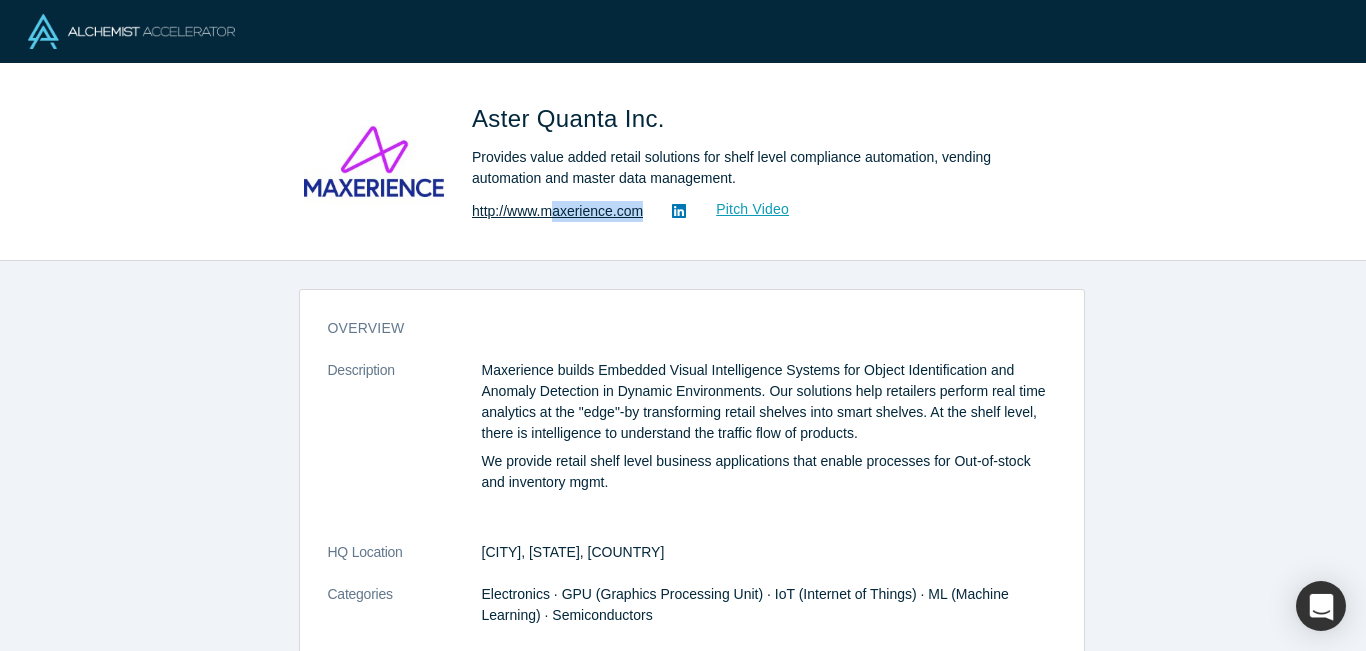 drag, startPoint x: 646, startPoint y: 210, endPoint x: 555, endPoint y: 213, distance: 91.04944 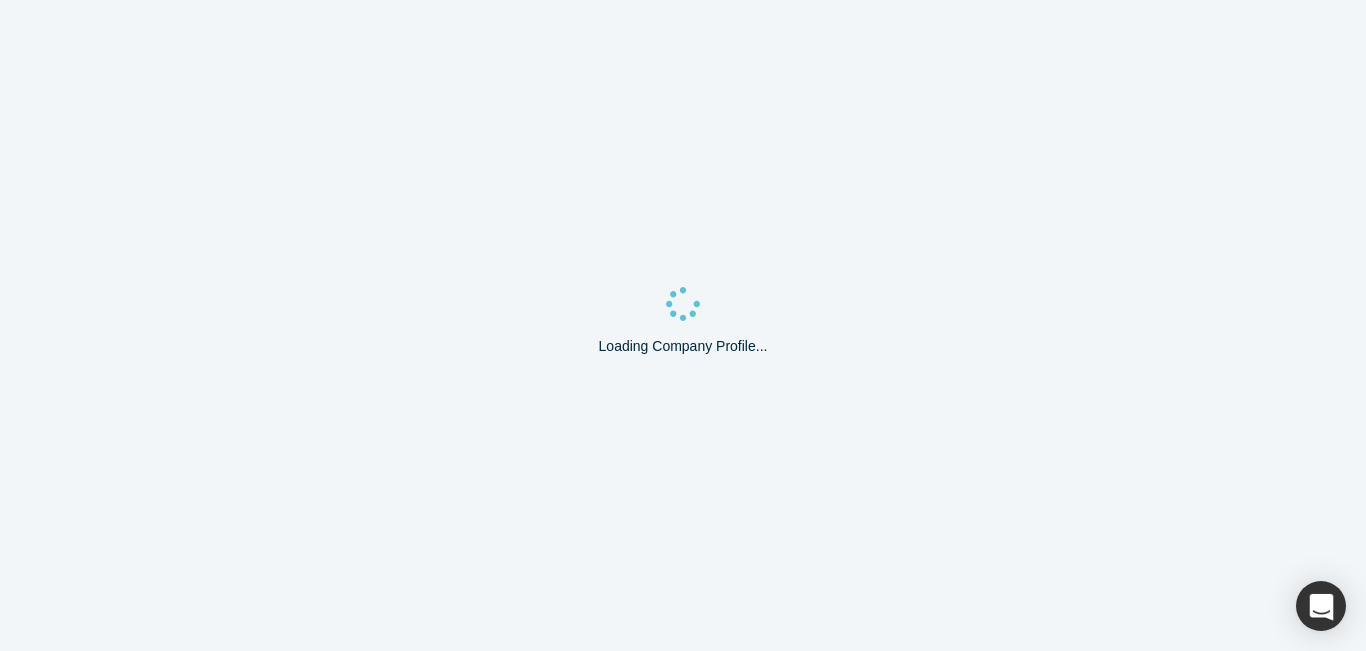 scroll, scrollTop: 0, scrollLeft: 0, axis: both 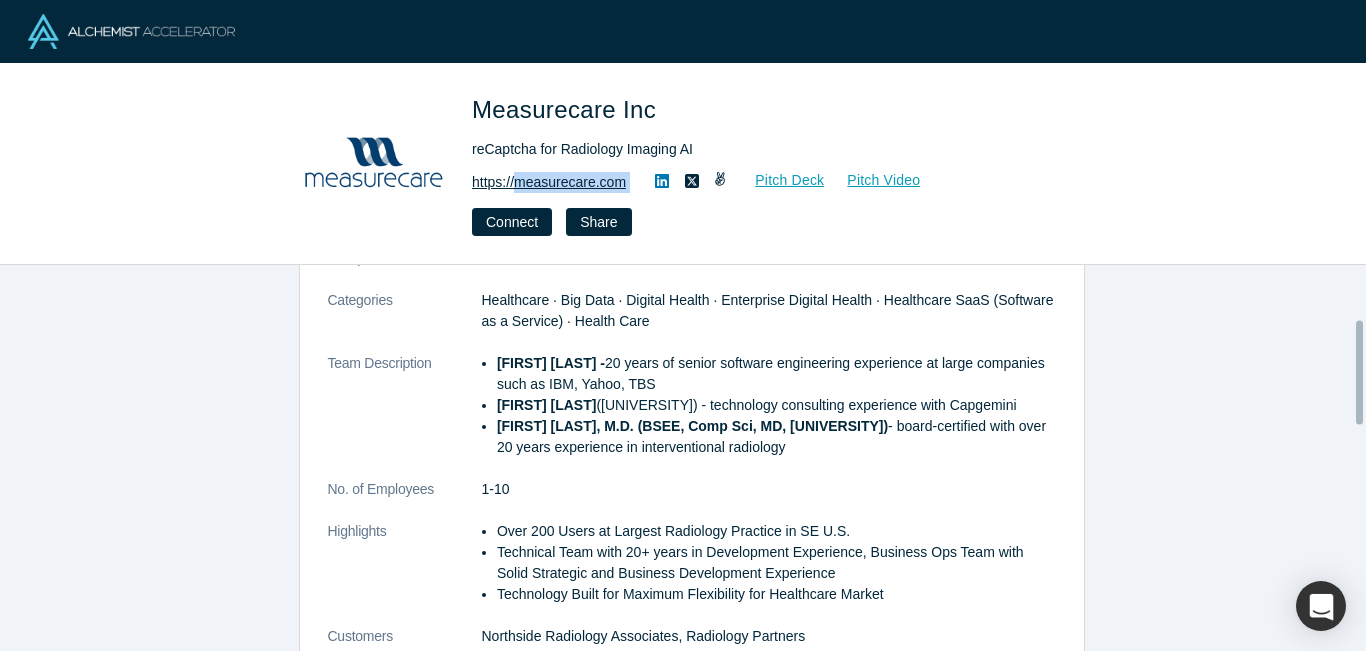drag, startPoint x: 597, startPoint y: 187, endPoint x: 521, endPoint y: 179, distance: 76.41989 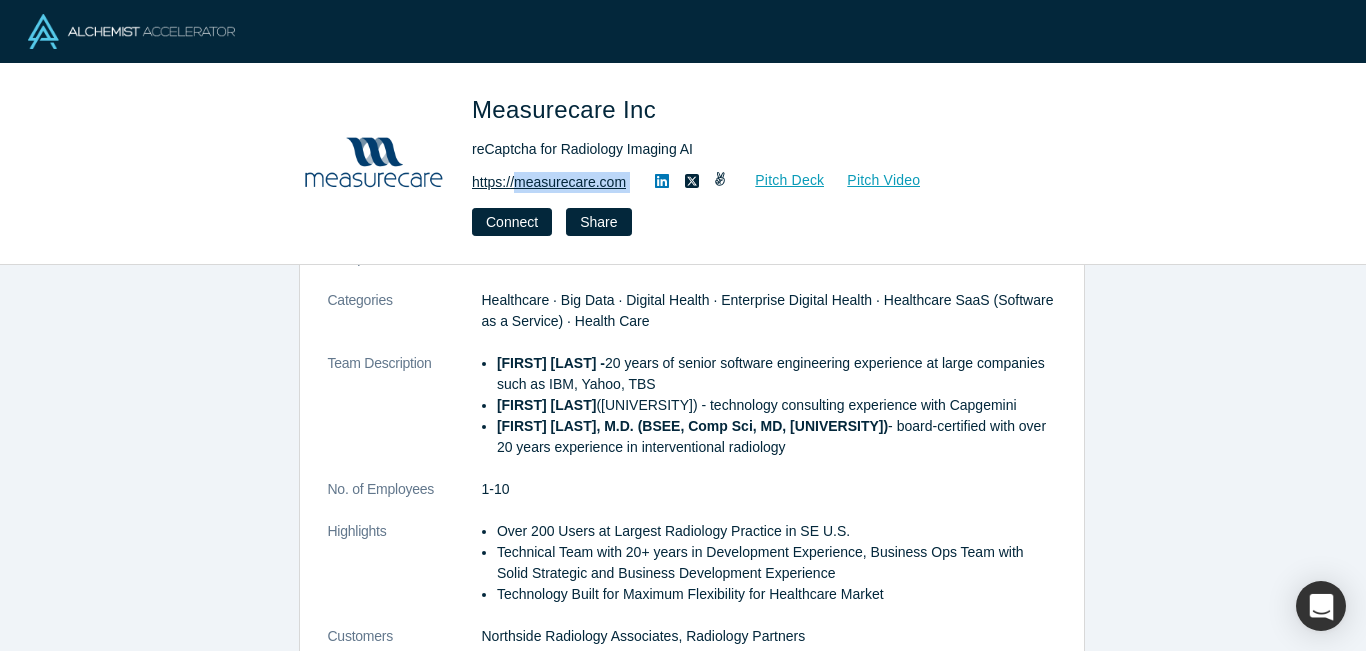 click on "https://measurecare.com" at bounding box center [549, 182] 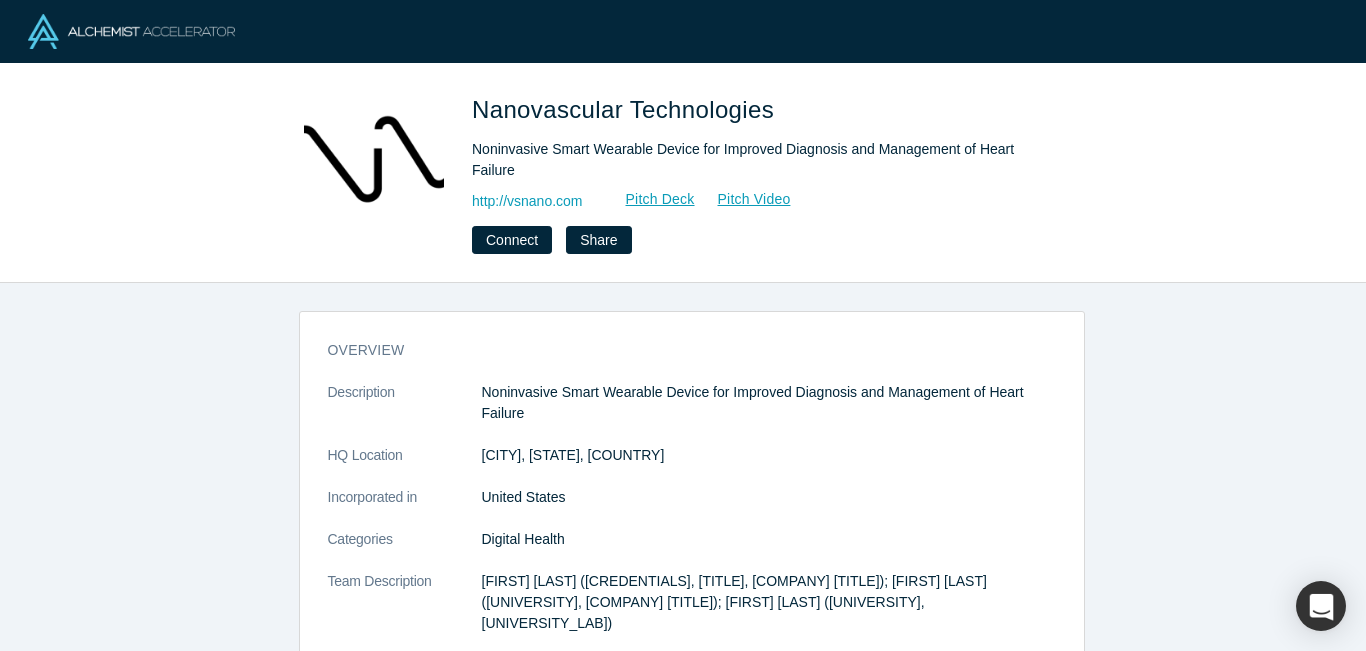 scroll, scrollTop: 0, scrollLeft: 0, axis: both 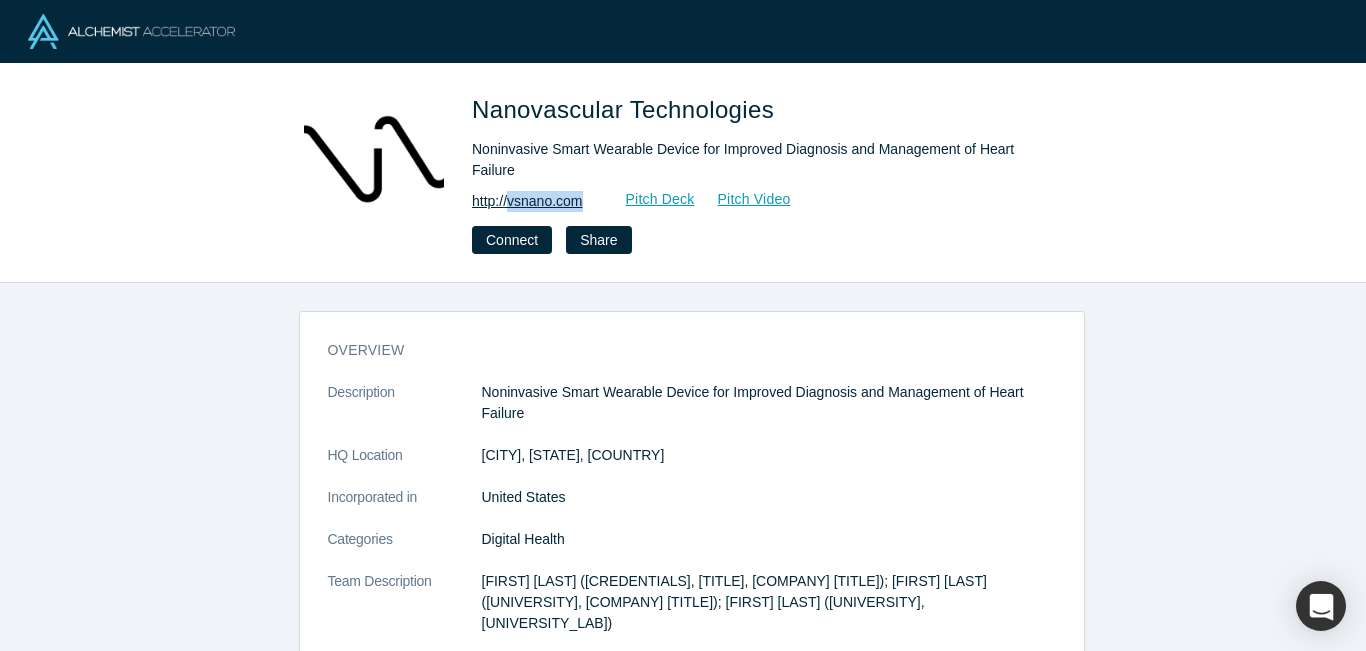 drag, startPoint x: 585, startPoint y: 203, endPoint x: 514, endPoint y: 194, distance: 71.568146 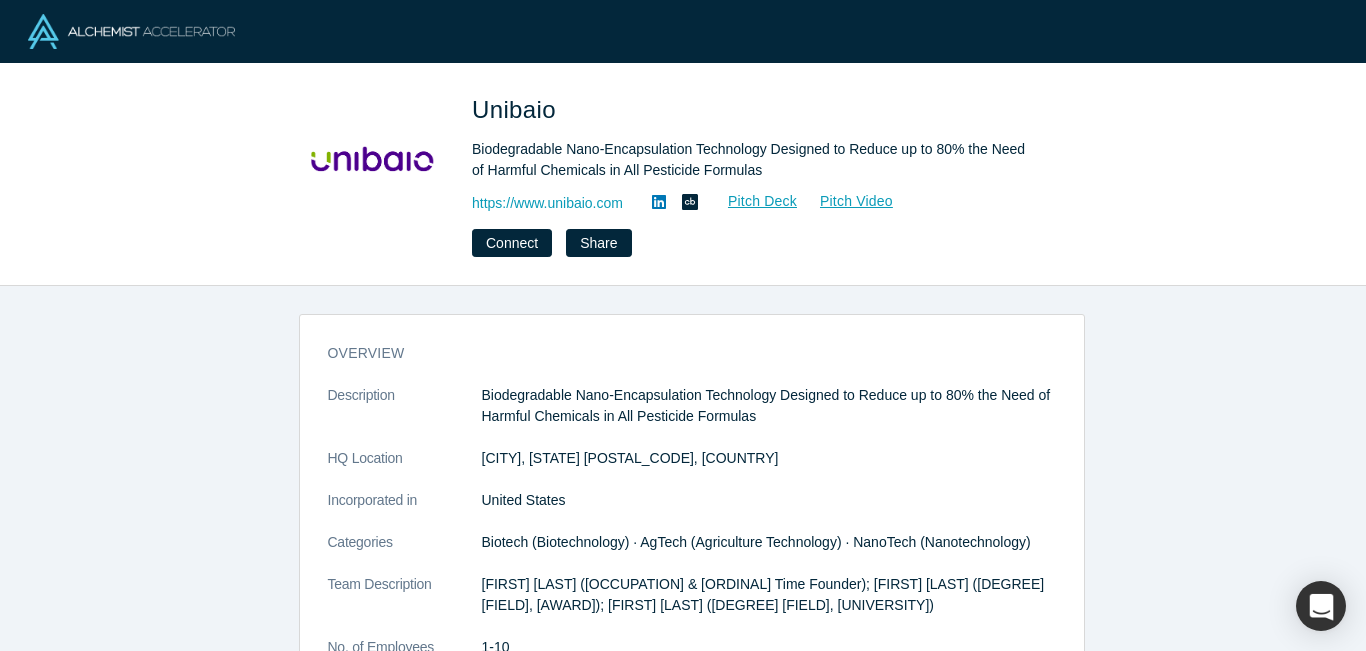scroll, scrollTop: 0, scrollLeft: 0, axis: both 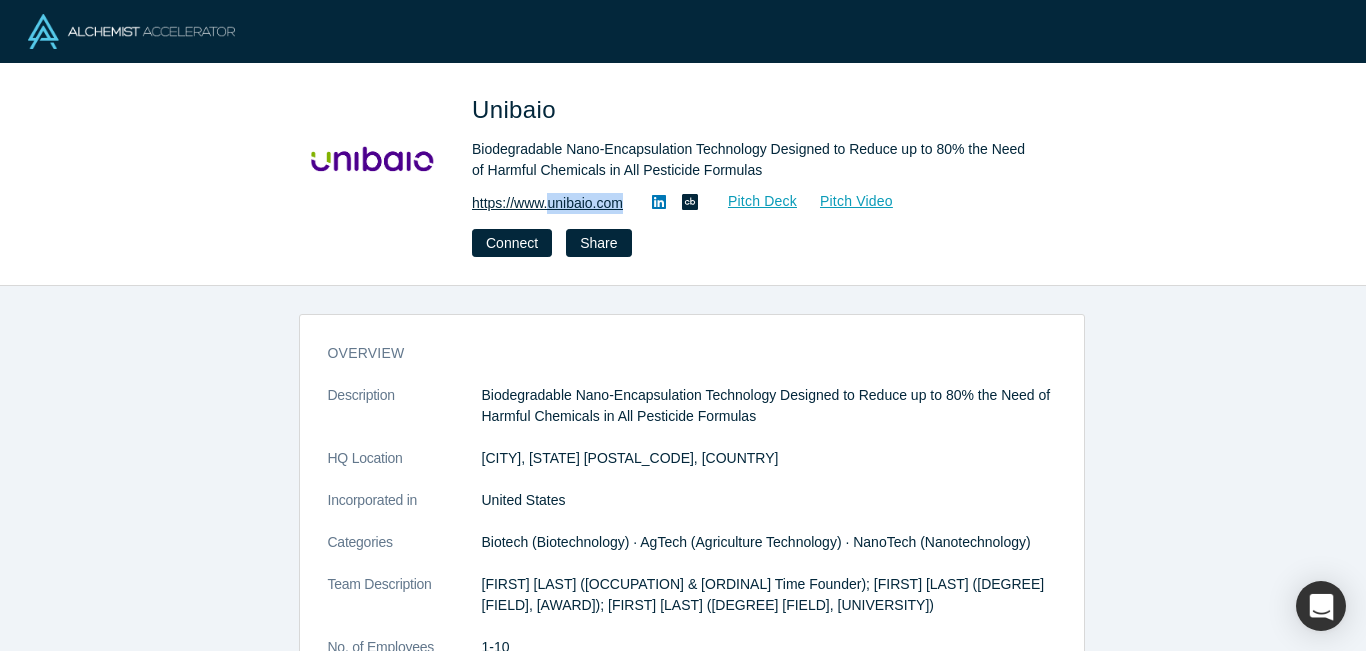 drag, startPoint x: 631, startPoint y: 202, endPoint x: 553, endPoint y: 205, distance: 78.05767 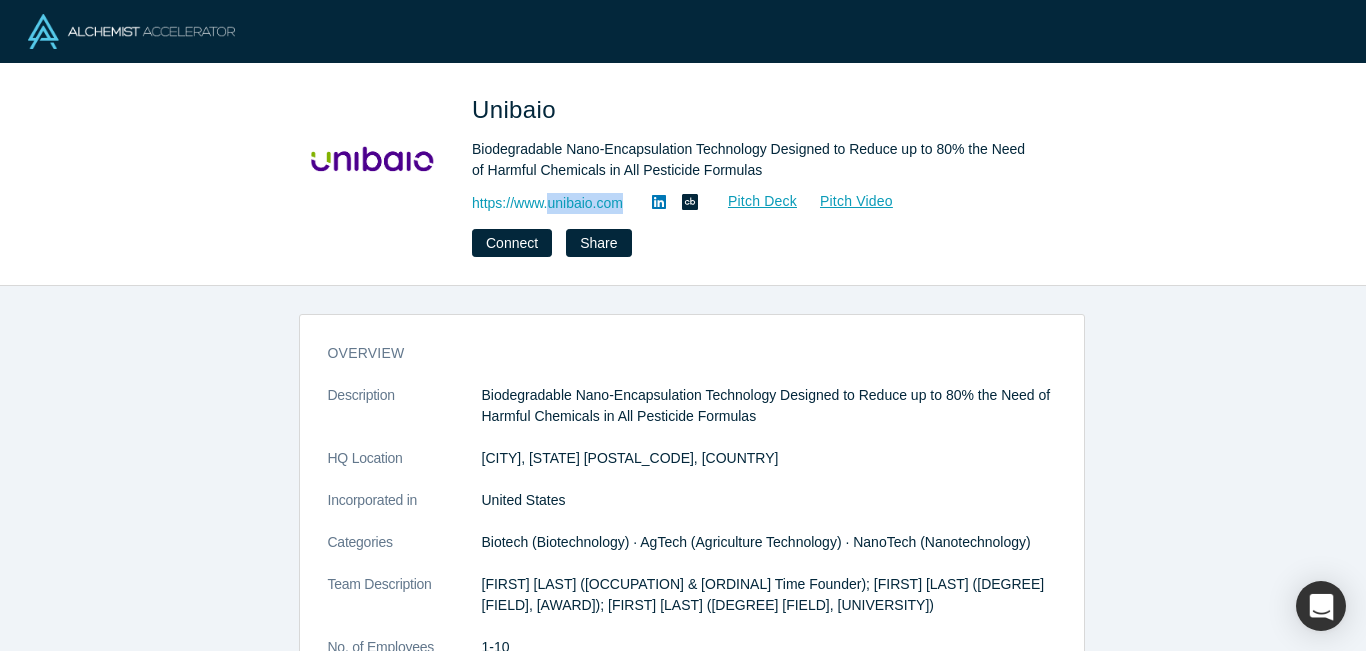 copy on "unibaio.com" 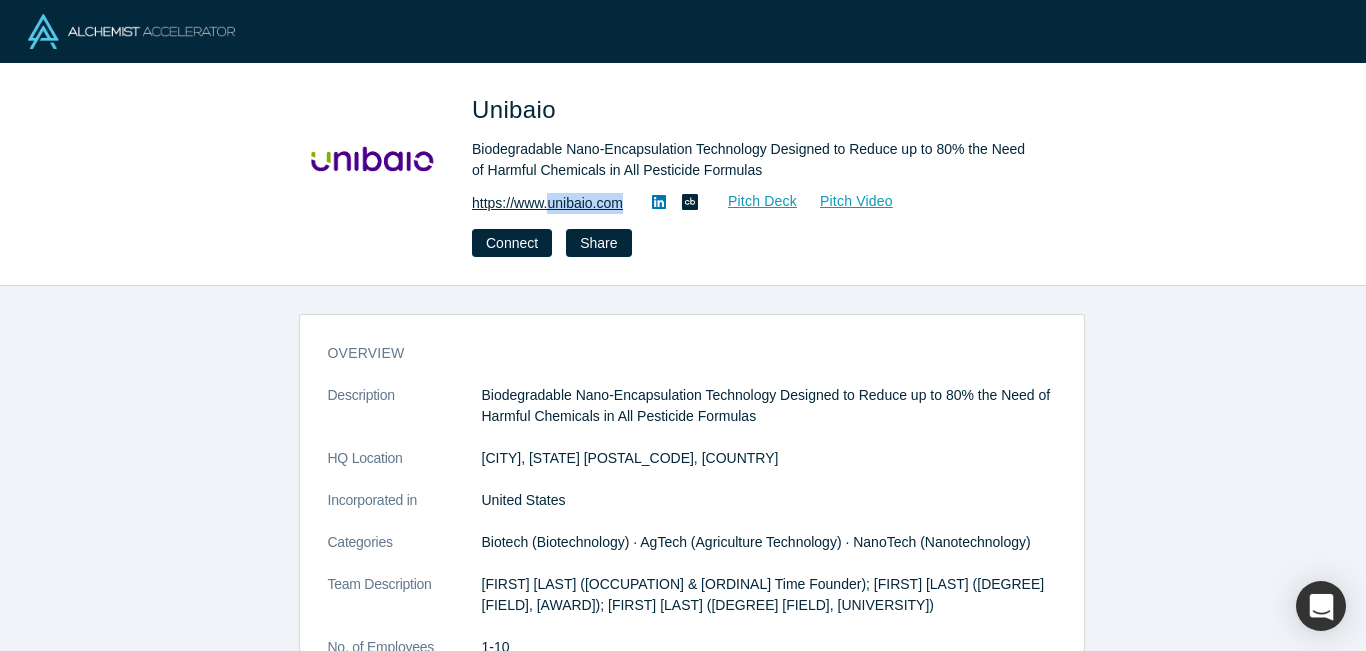click on "https://www.unibaio.com" at bounding box center (547, 203) 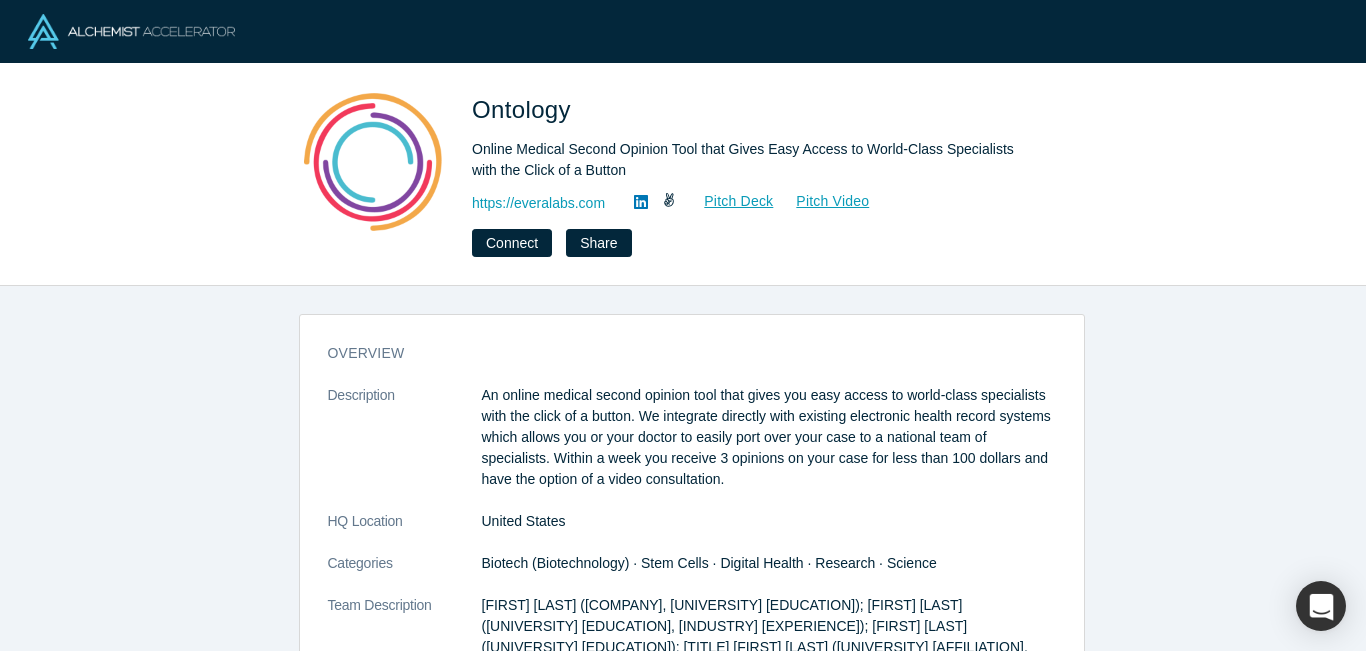 scroll, scrollTop: 0, scrollLeft: 0, axis: both 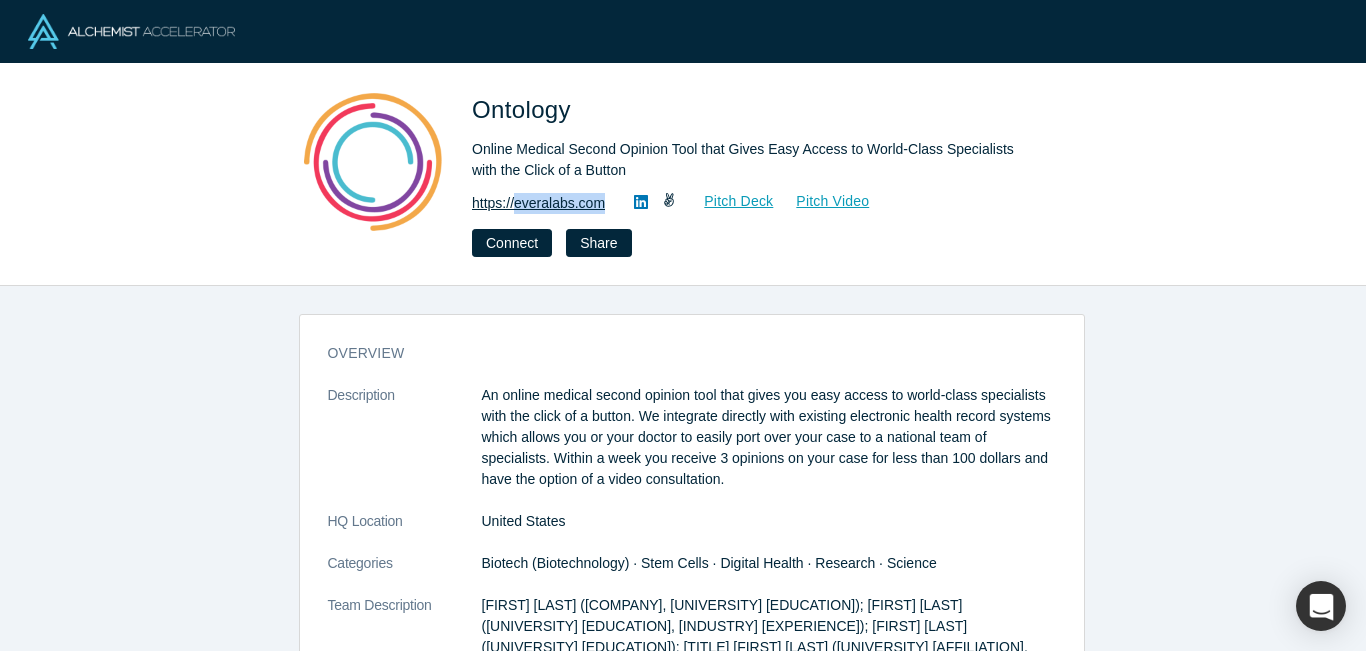 copy on "[DOMAIN]" 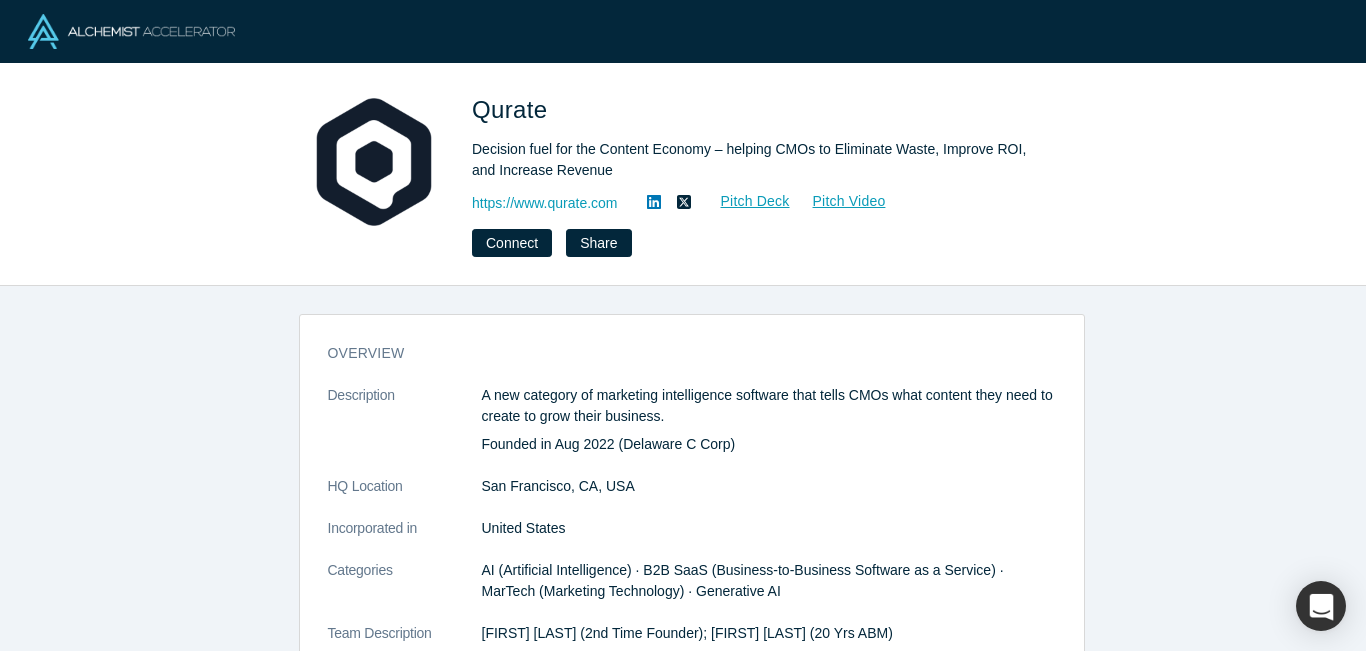 scroll, scrollTop: 0, scrollLeft: 0, axis: both 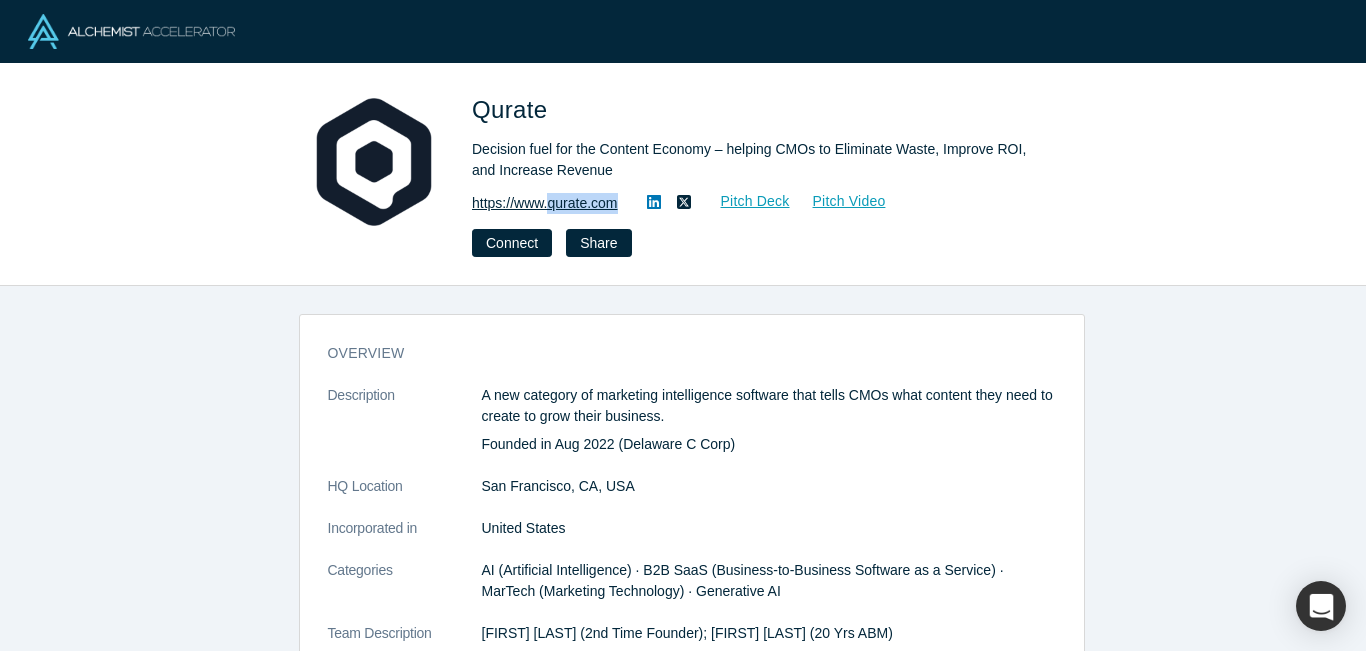 drag, startPoint x: 603, startPoint y: 204, endPoint x: 551, endPoint y: 199, distance: 52.23983 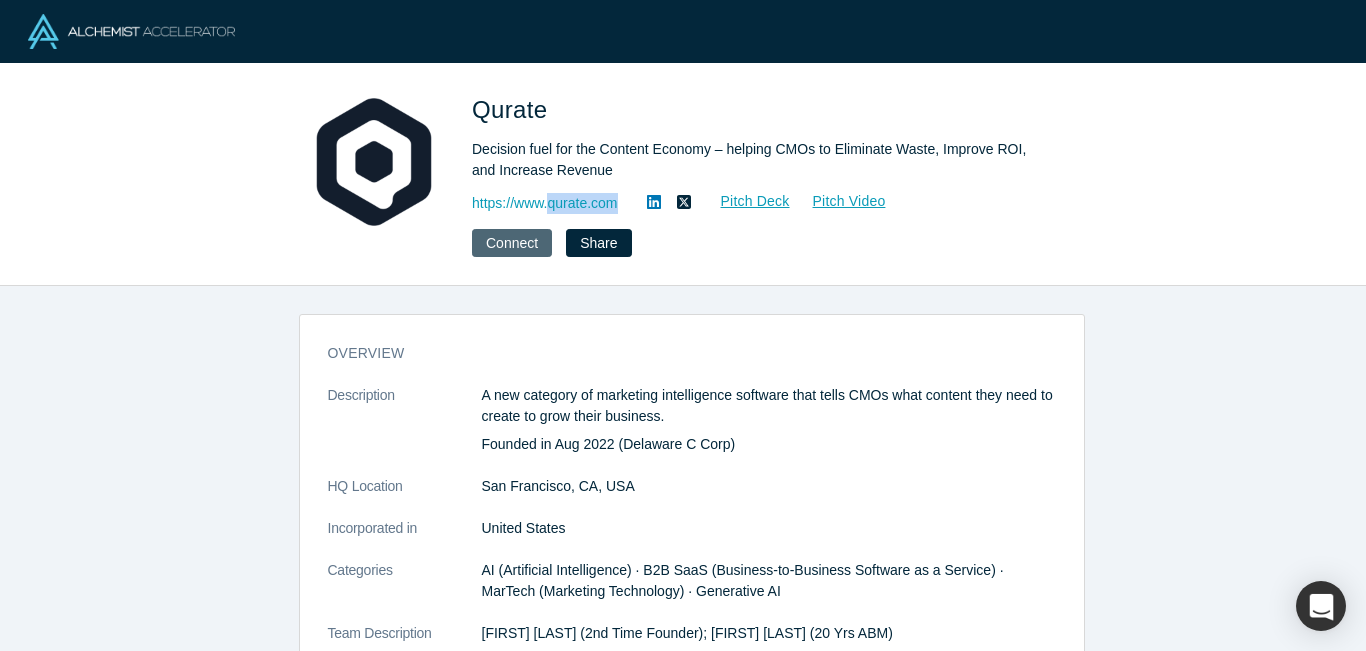 copy on "qurate.com" 